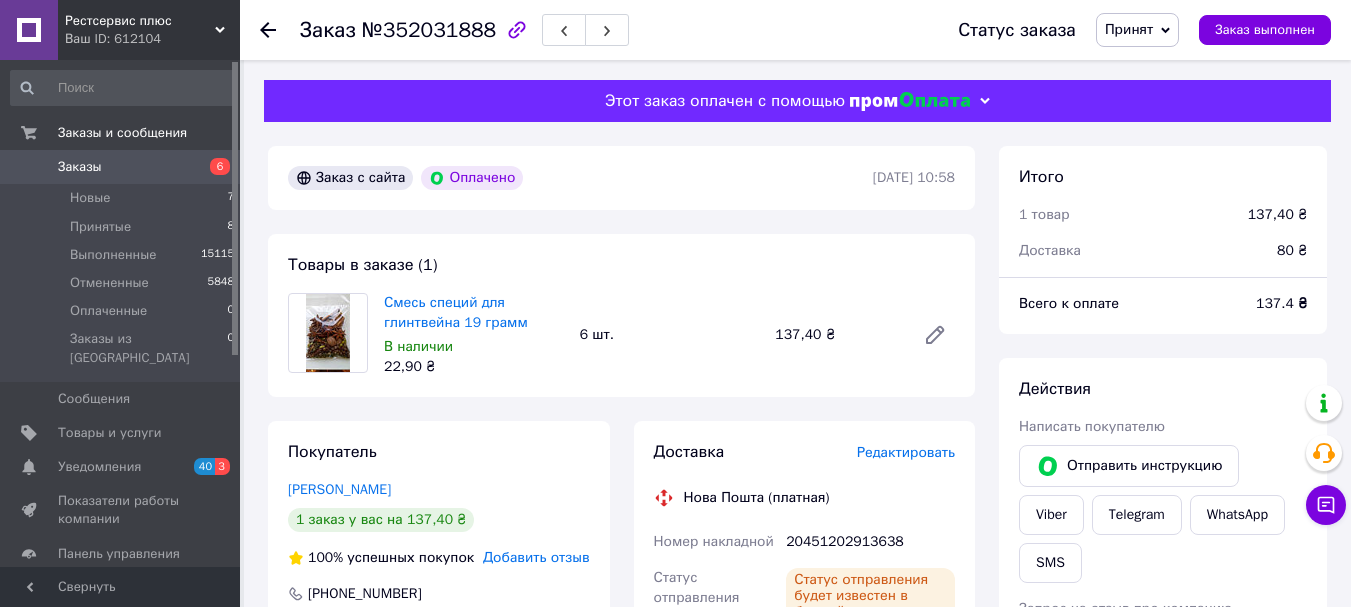 scroll, scrollTop: 500, scrollLeft: 0, axis: vertical 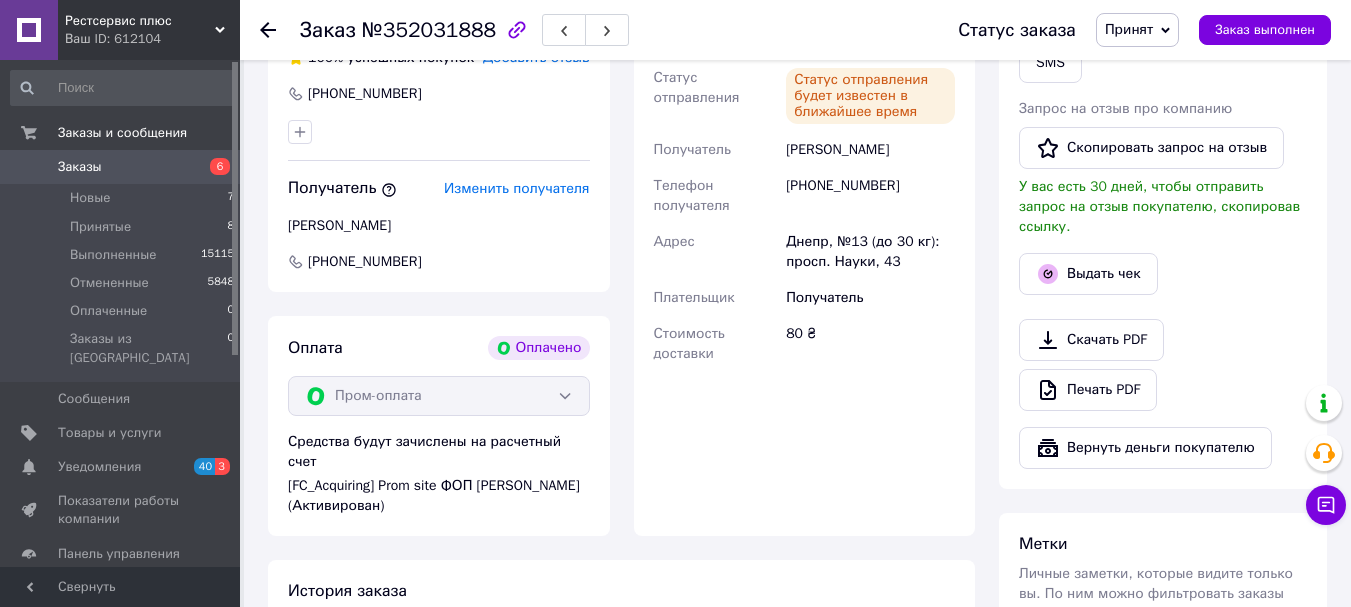 click on "6" at bounding box center [212, 167] 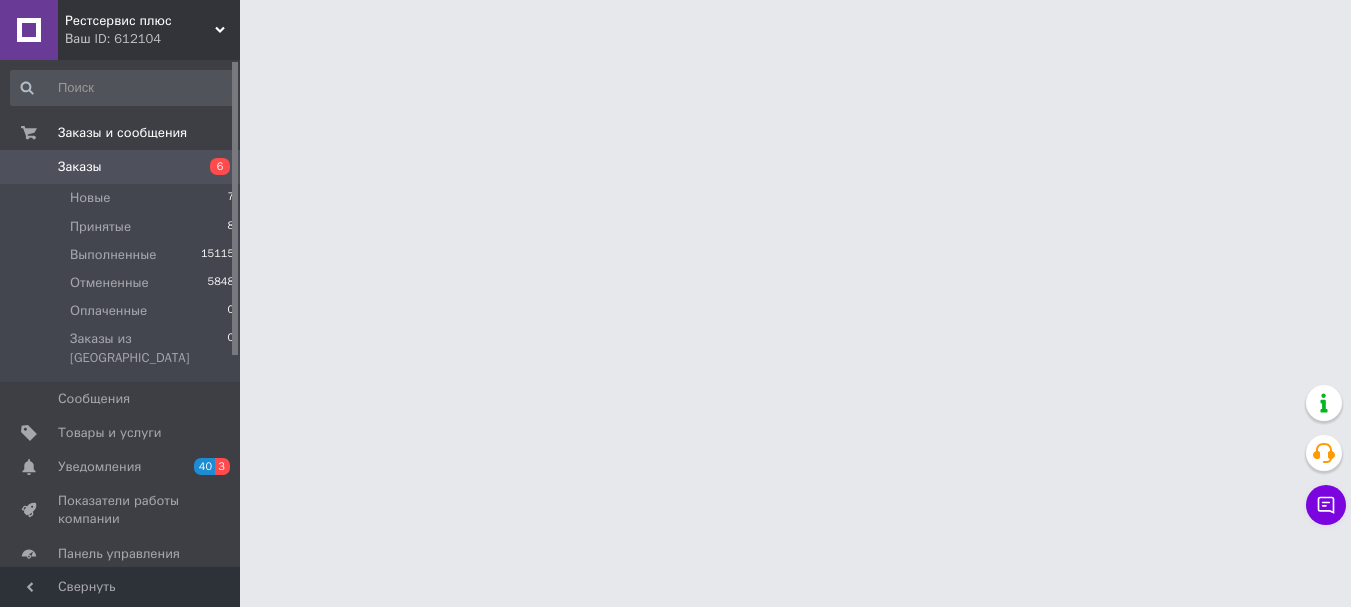 scroll, scrollTop: 0, scrollLeft: 0, axis: both 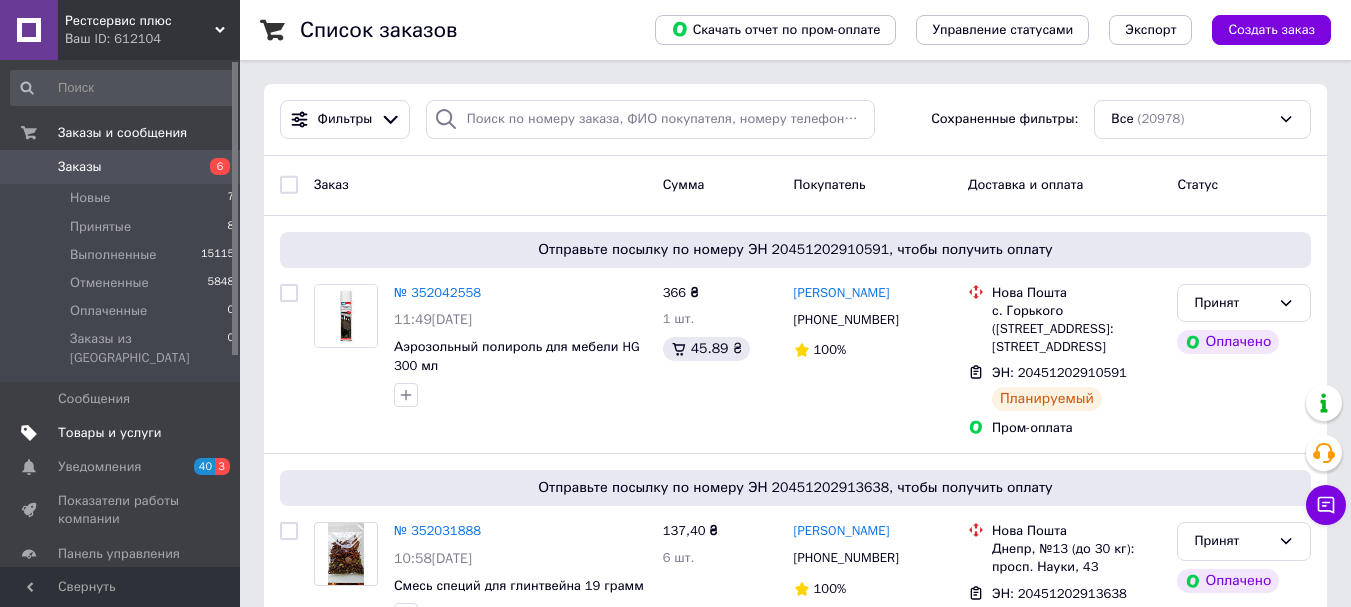 click on "Товары и услуги" at bounding box center [110, 433] 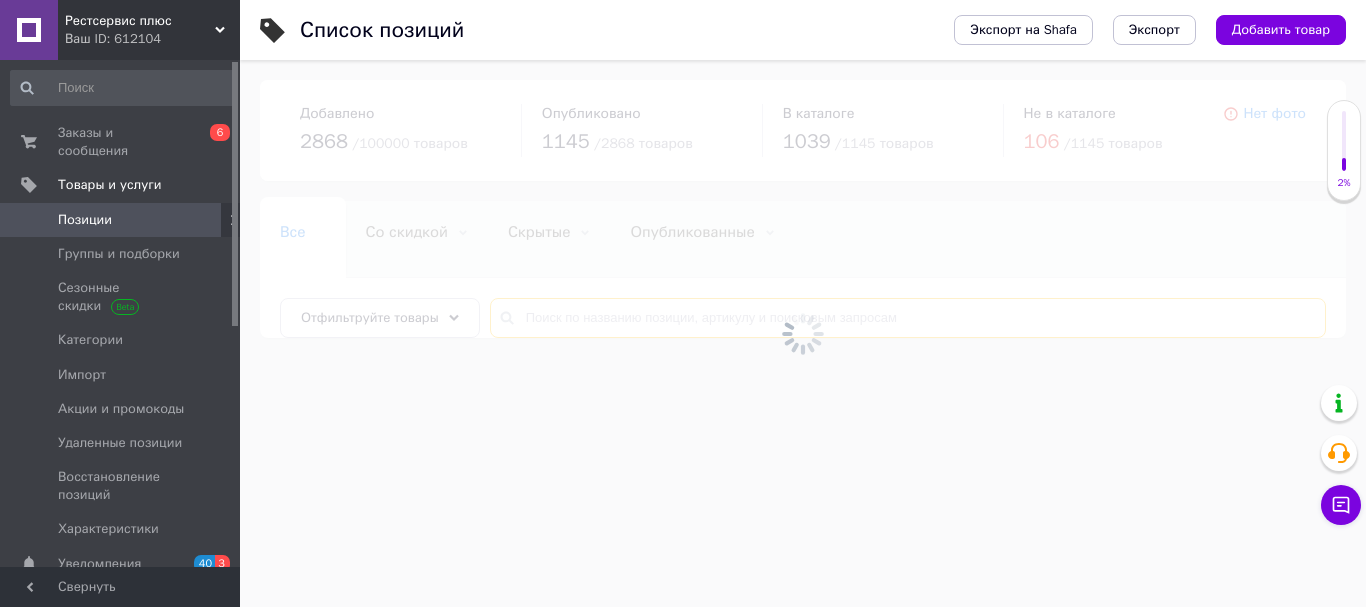 click at bounding box center (908, 318) 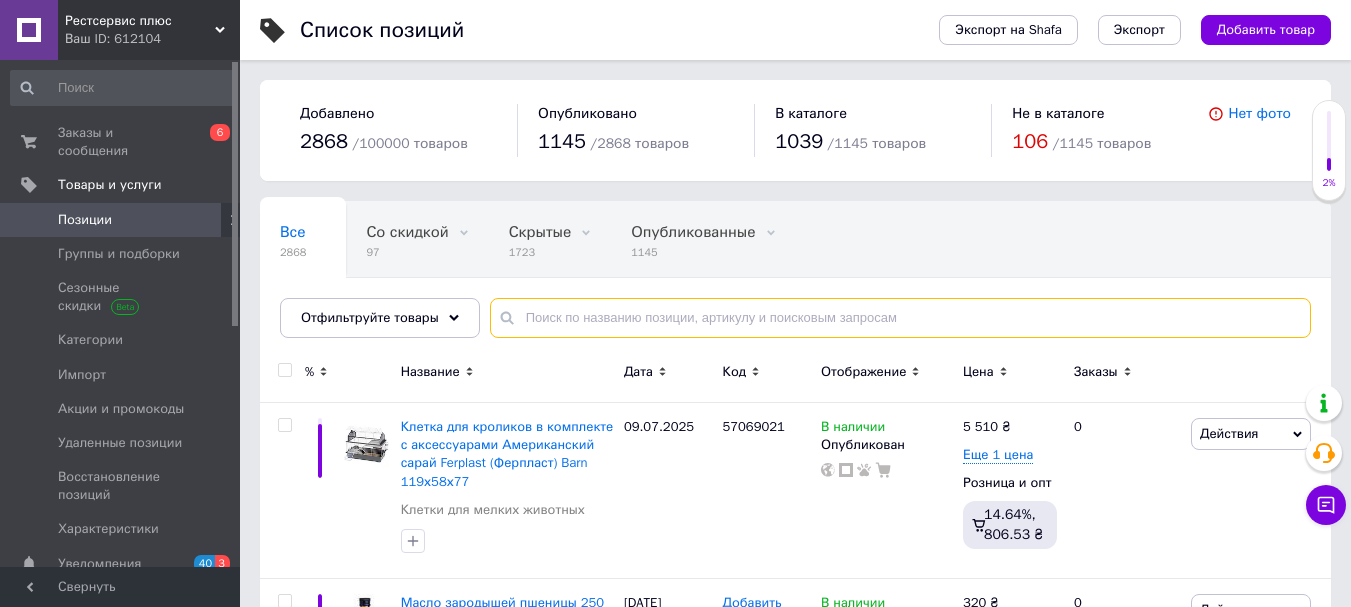 click at bounding box center [900, 318] 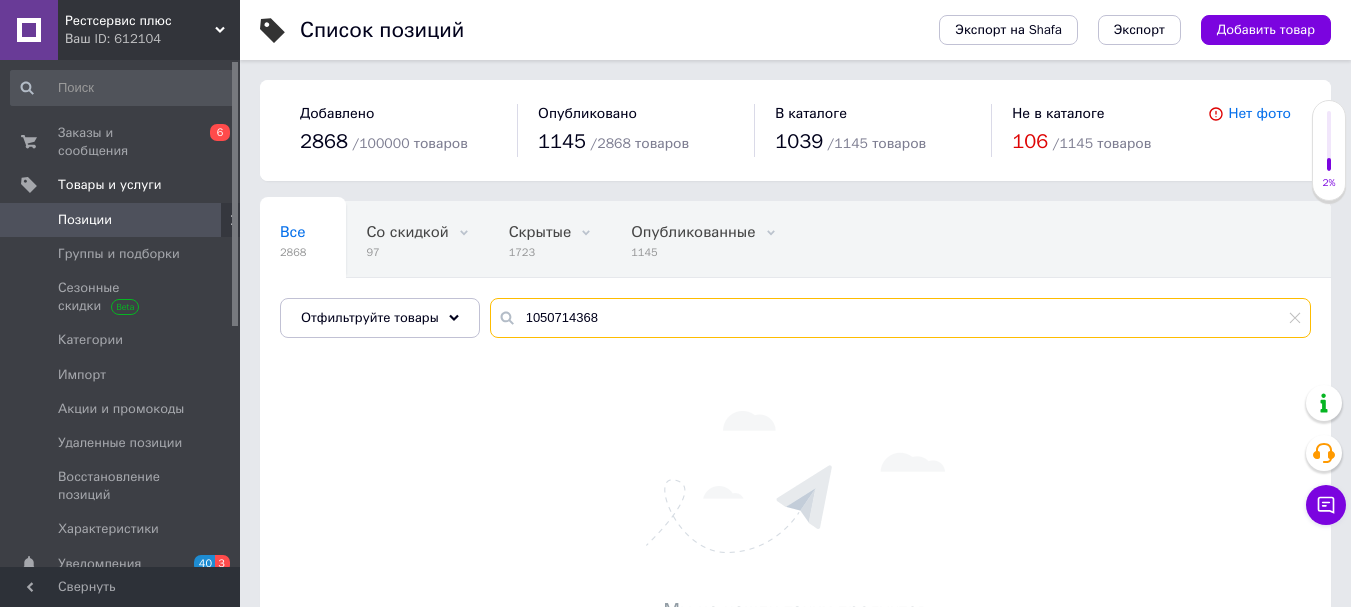 type on "1050714368" 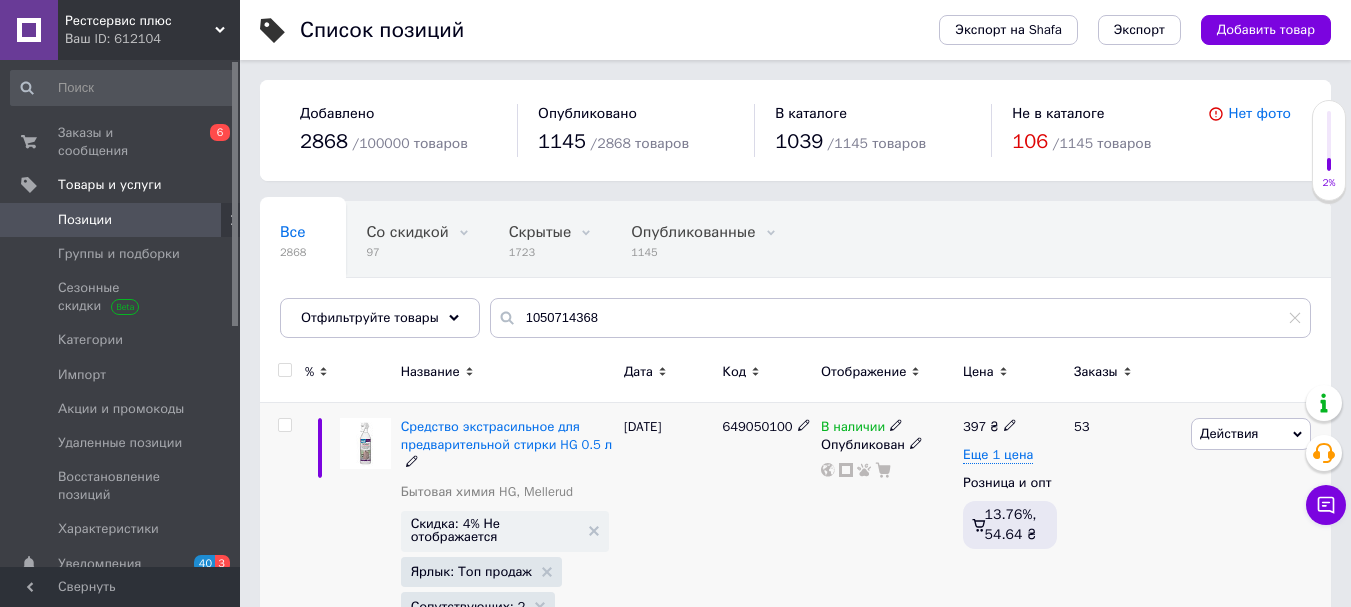 drag, startPoint x: 716, startPoint y: 426, endPoint x: 790, endPoint y: 429, distance: 74.06078 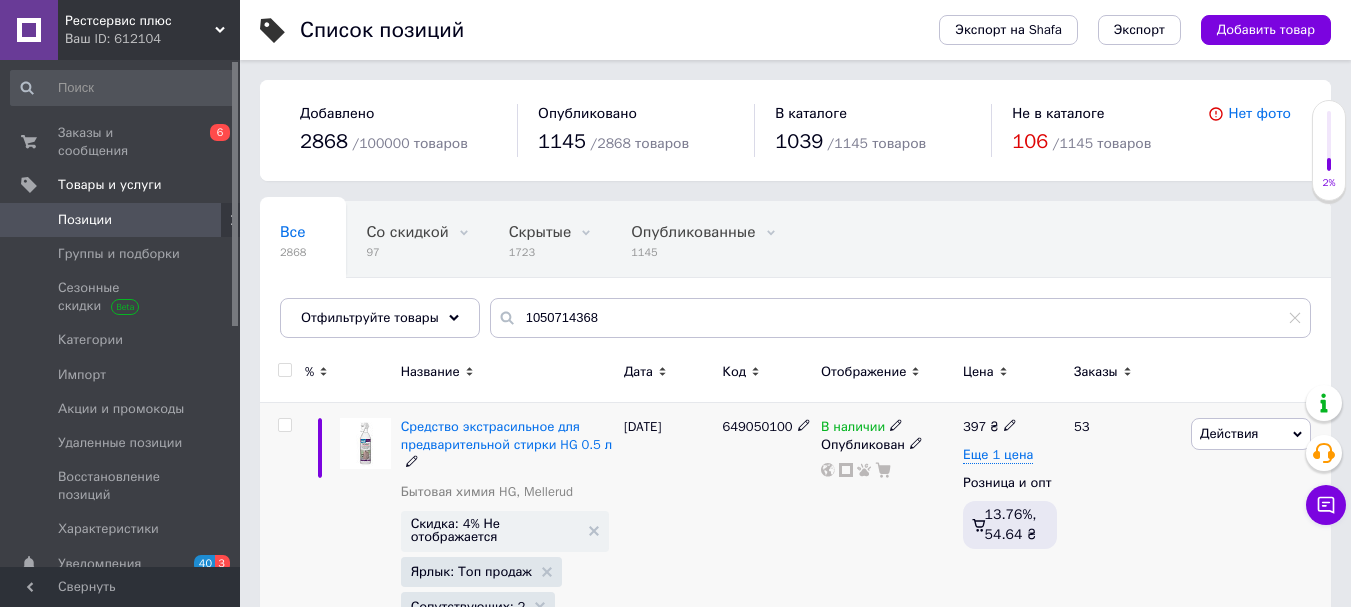 copy on "649050100" 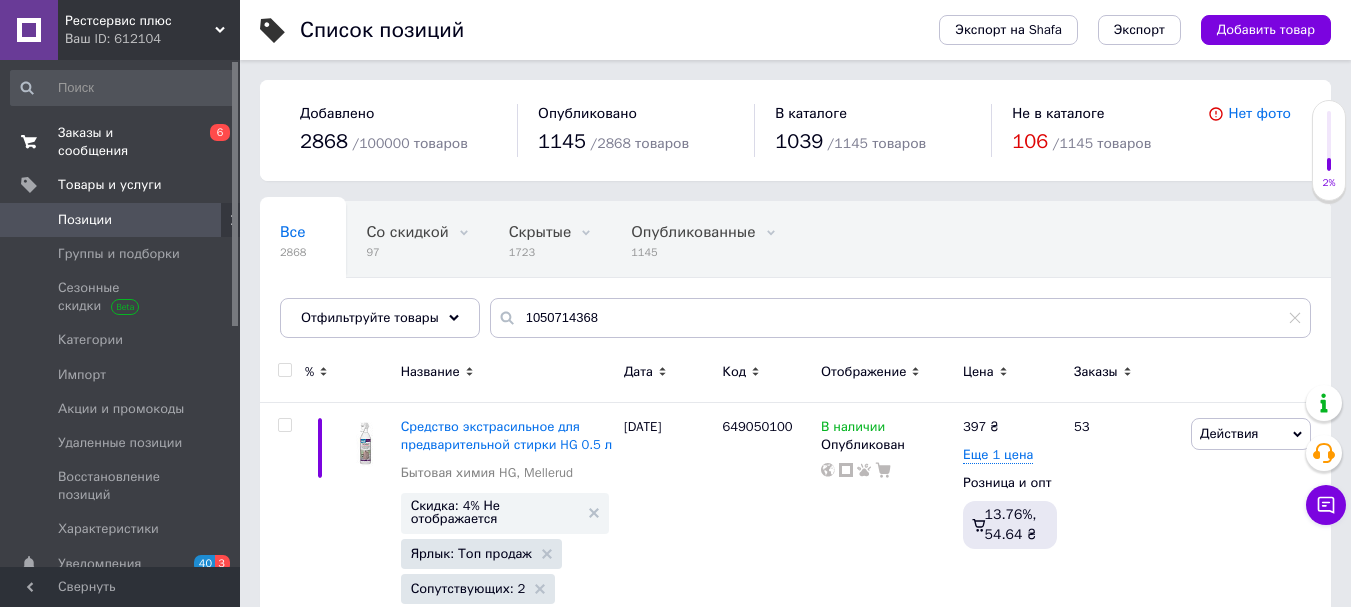 click on "Заказы и сообщения" at bounding box center (121, 142) 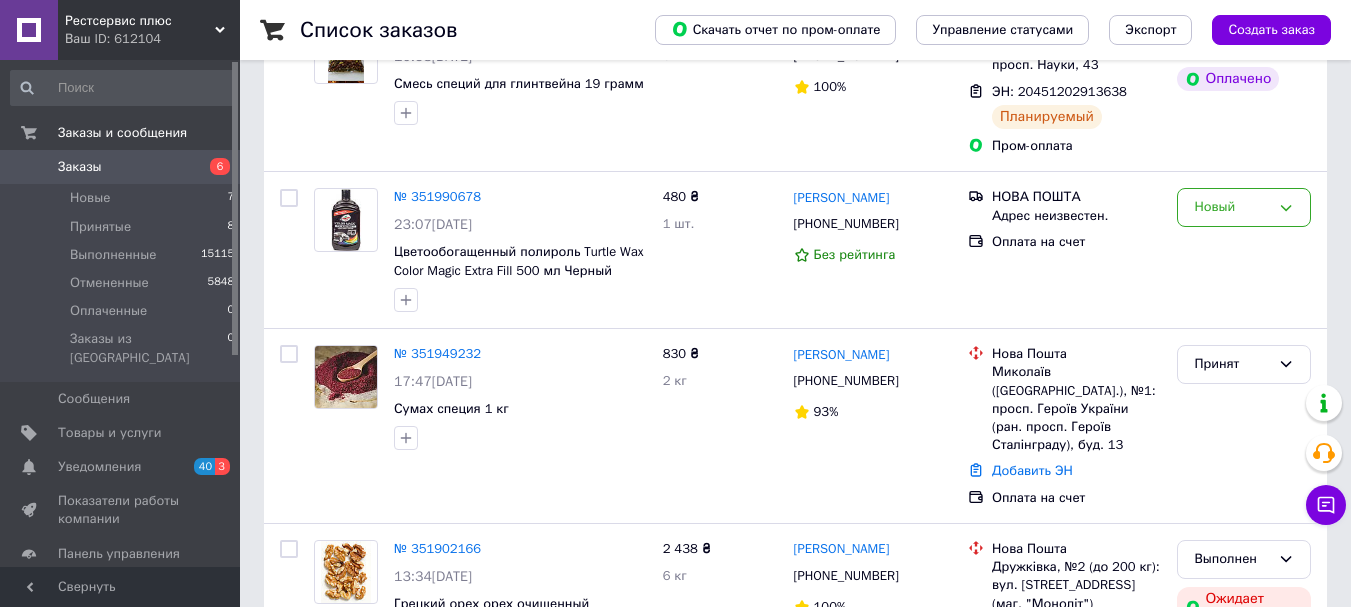 scroll, scrollTop: 600, scrollLeft: 0, axis: vertical 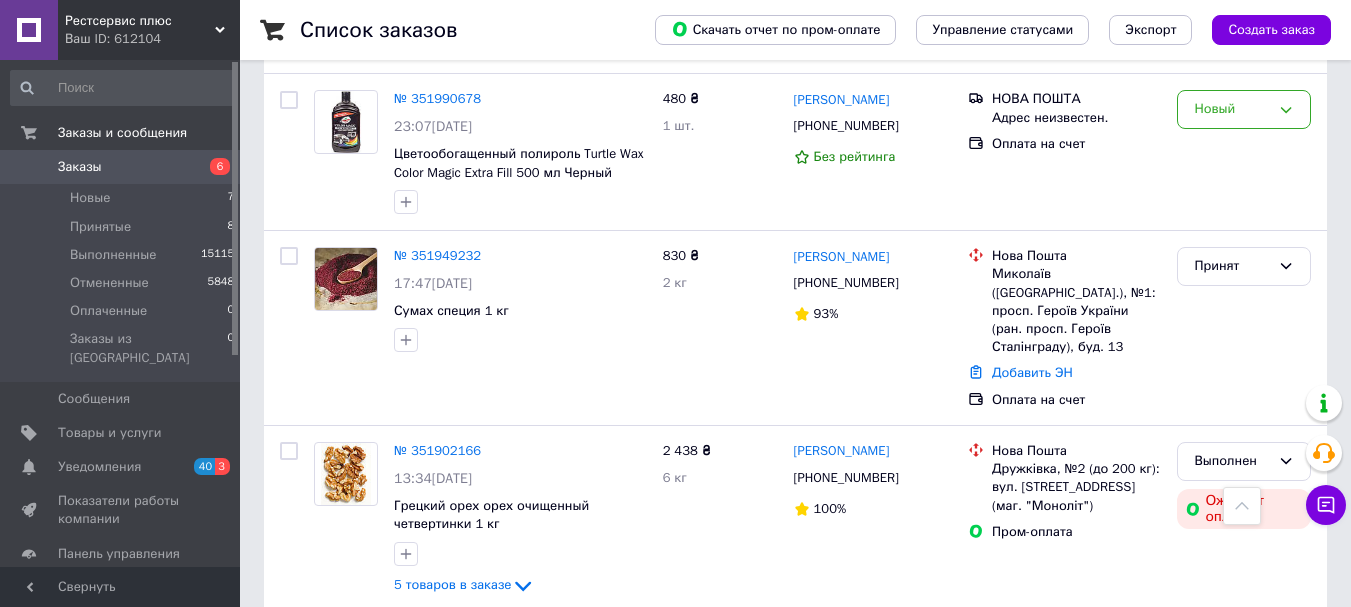 click on "Заказы 6" at bounding box center [123, 167] 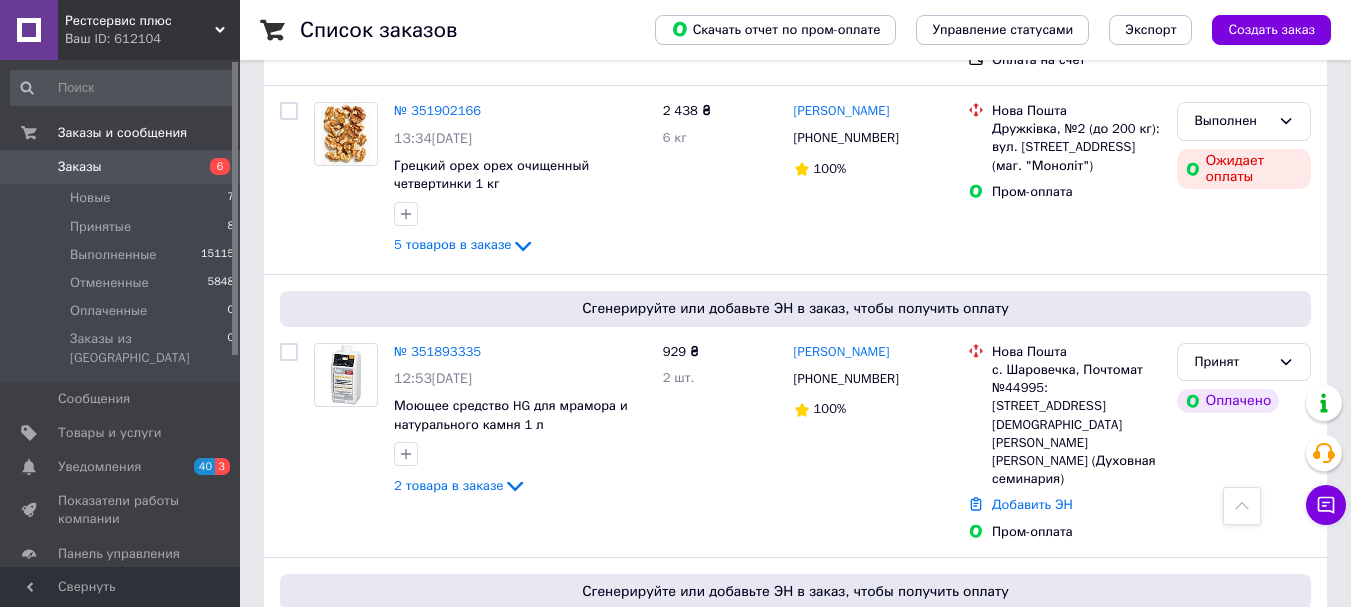 scroll, scrollTop: 900, scrollLeft: 0, axis: vertical 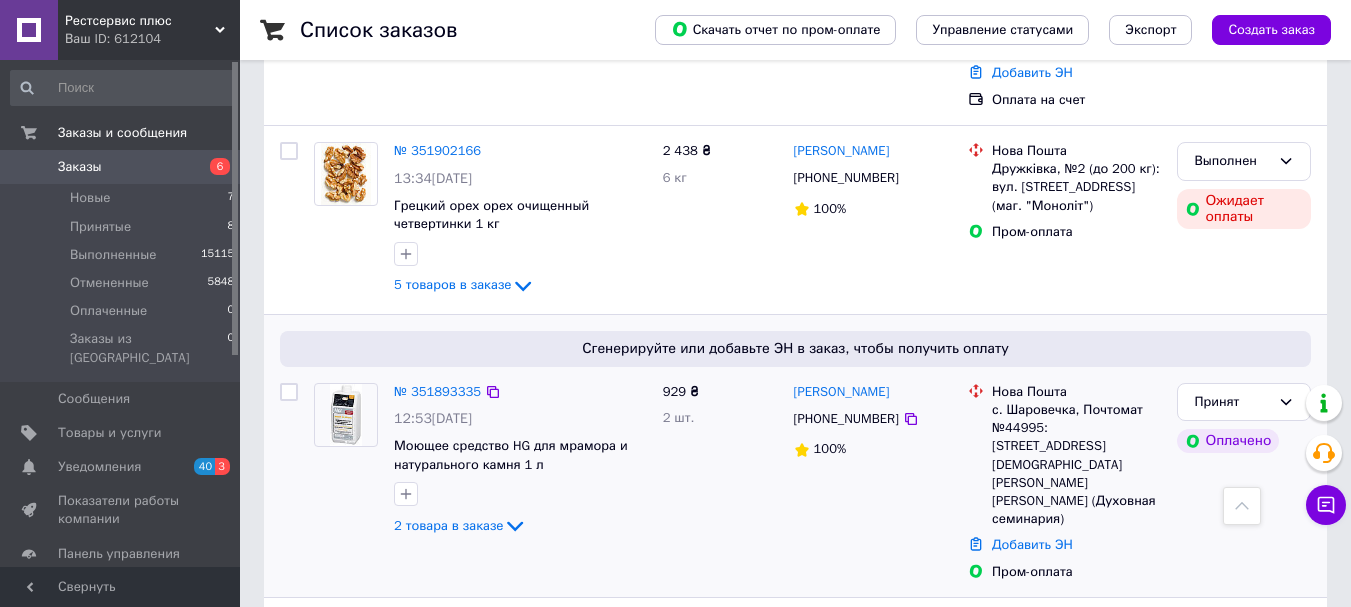 drag, startPoint x: 900, startPoint y: 397, endPoint x: 914, endPoint y: 356, distance: 43.32436 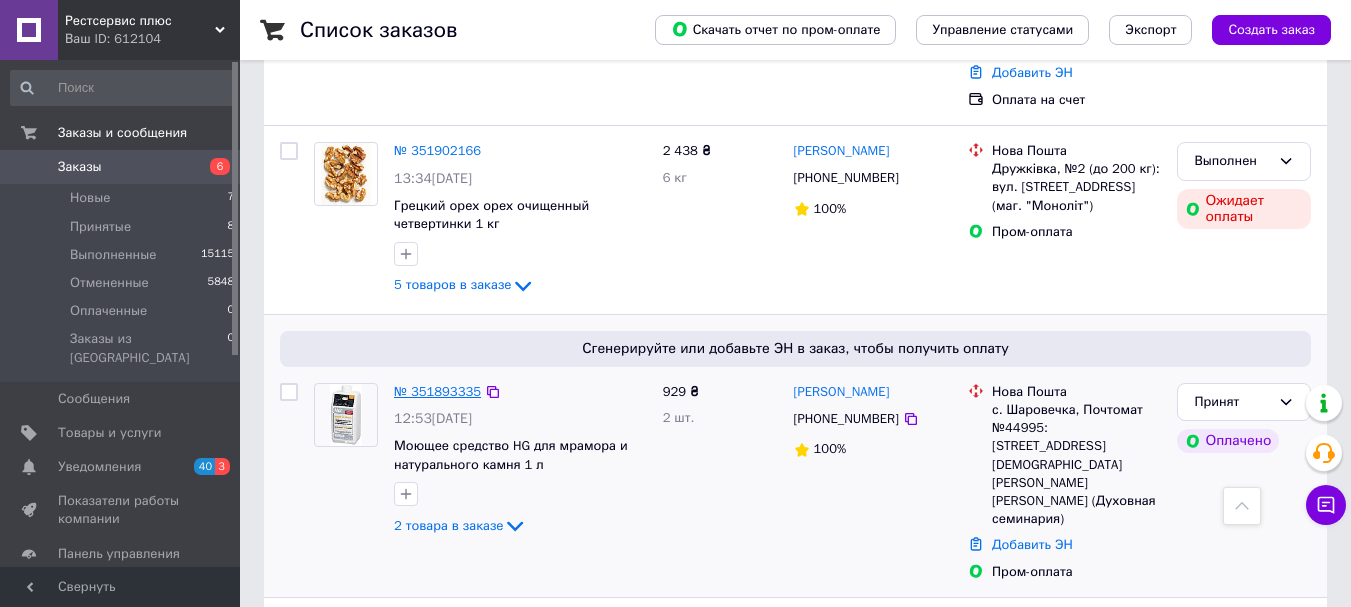 click on "№ 351893335" at bounding box center (437, 391) 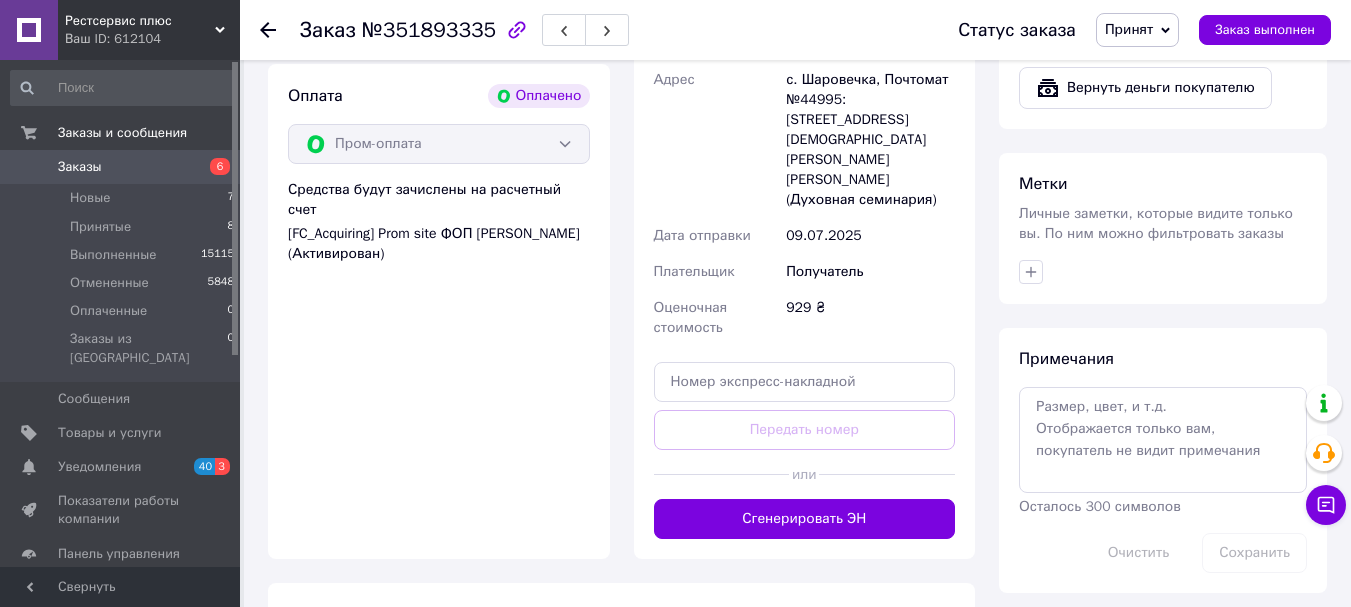 scroll, scrollTop: 900, scrollLeft: 0, axis: vertical 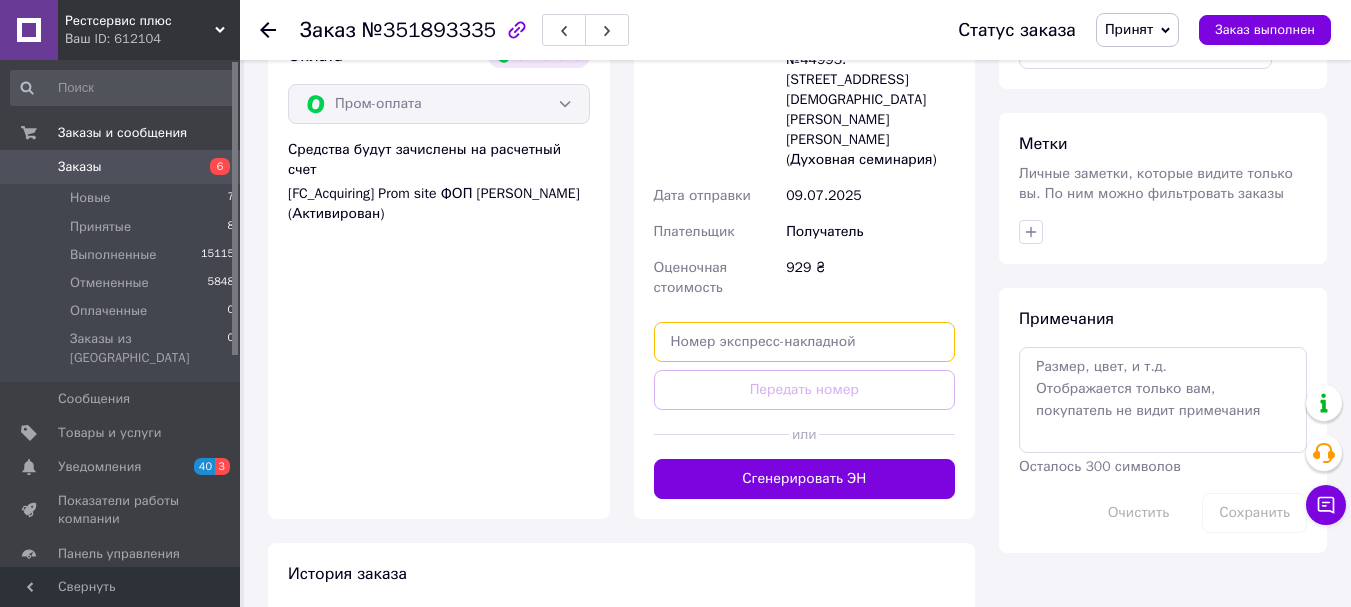 paste on "20451202219610" 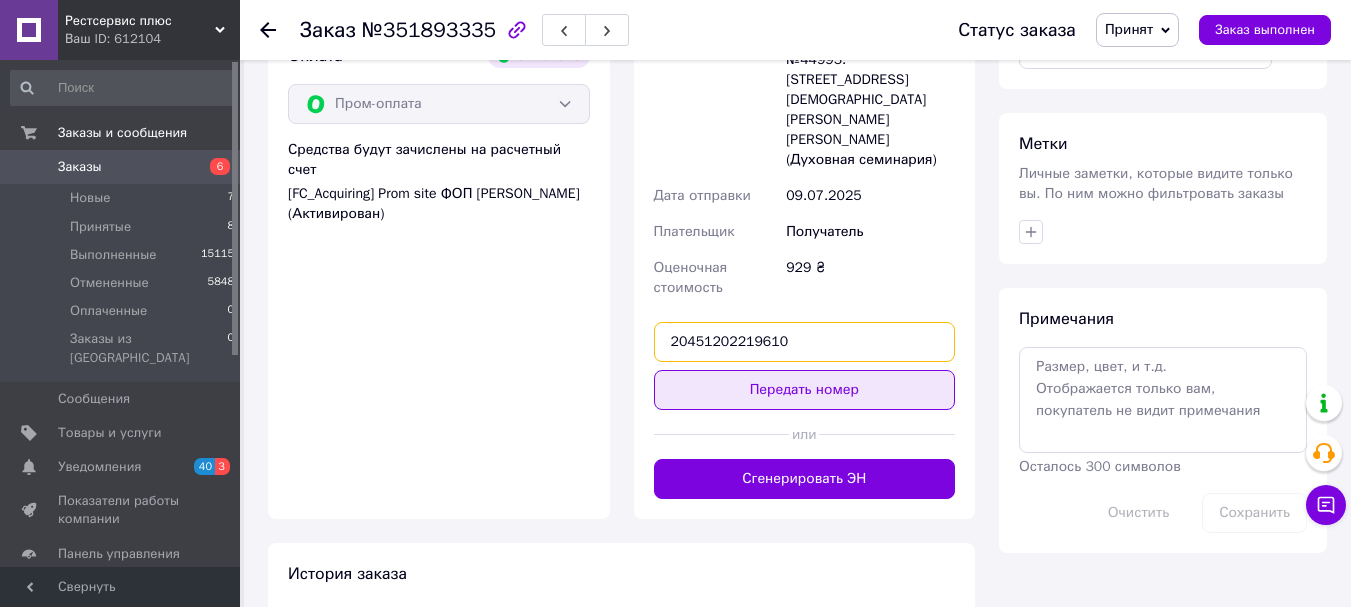 type on "20451202219610" 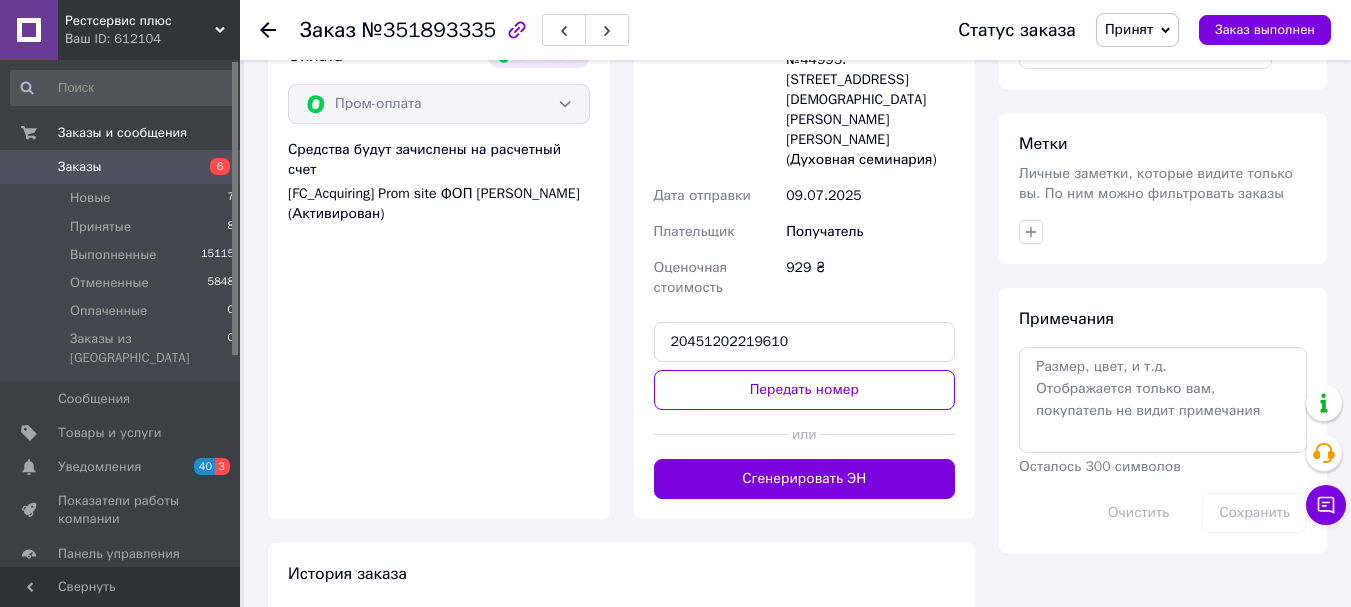 drag, startPoint x: 818, startPoint y: 354, endPoint x: 933, endPoint y: 224, distance: 173.56555 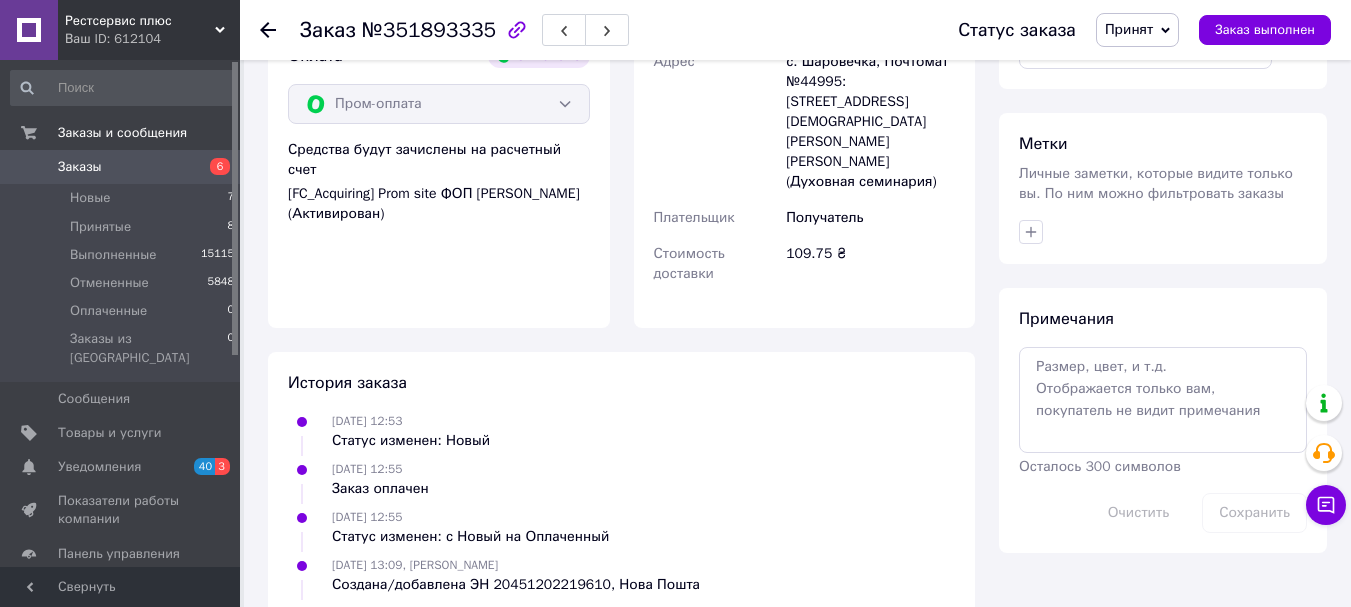 click on "Принят" at bounding box center [1137, 30] 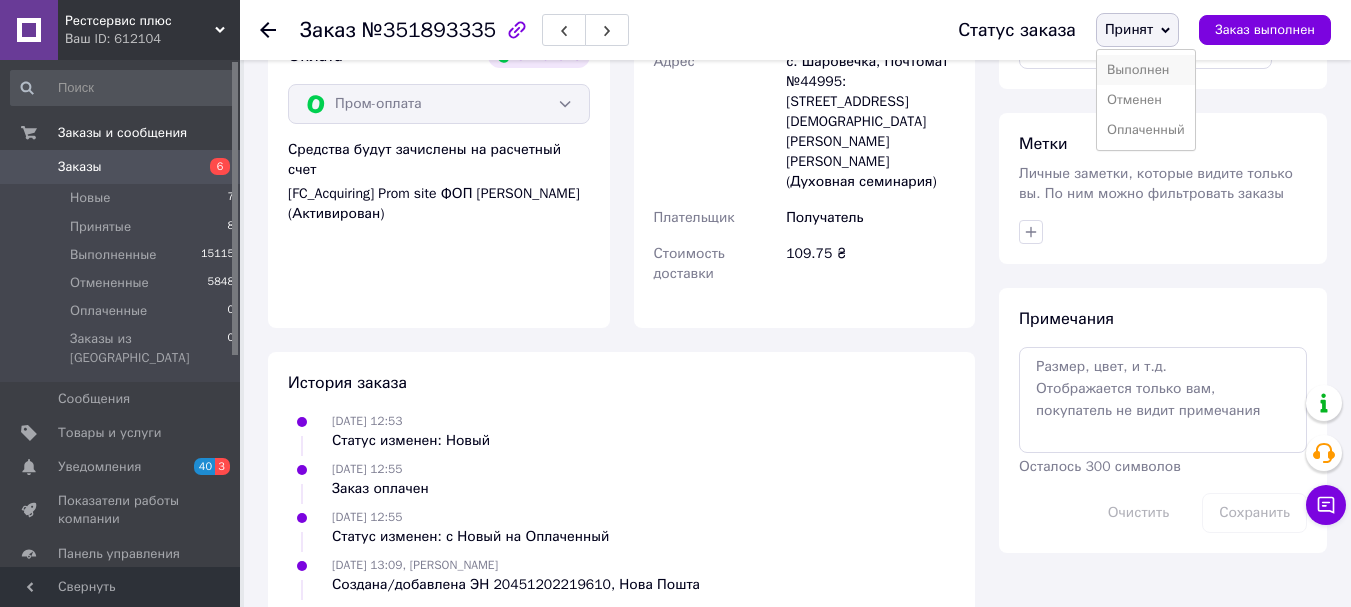 click on "Выполнен" at bounding box center [1146, 70] 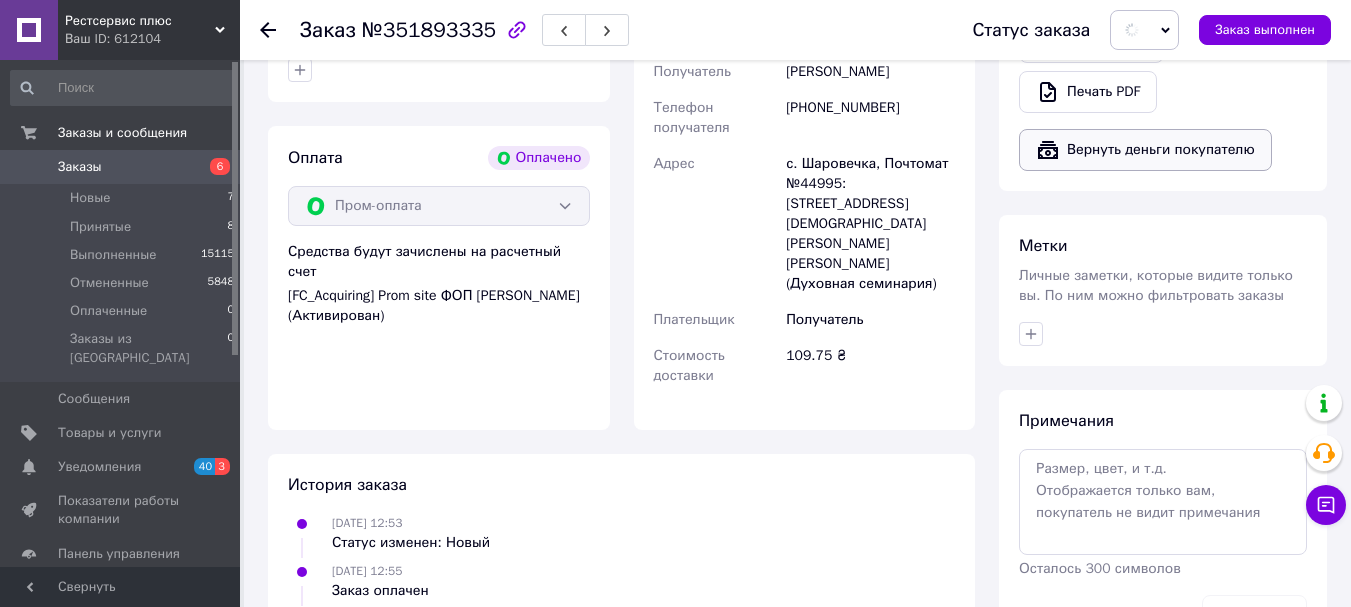 scroll, scrollTop: 700, scrollLeft: 0, axis: vertical 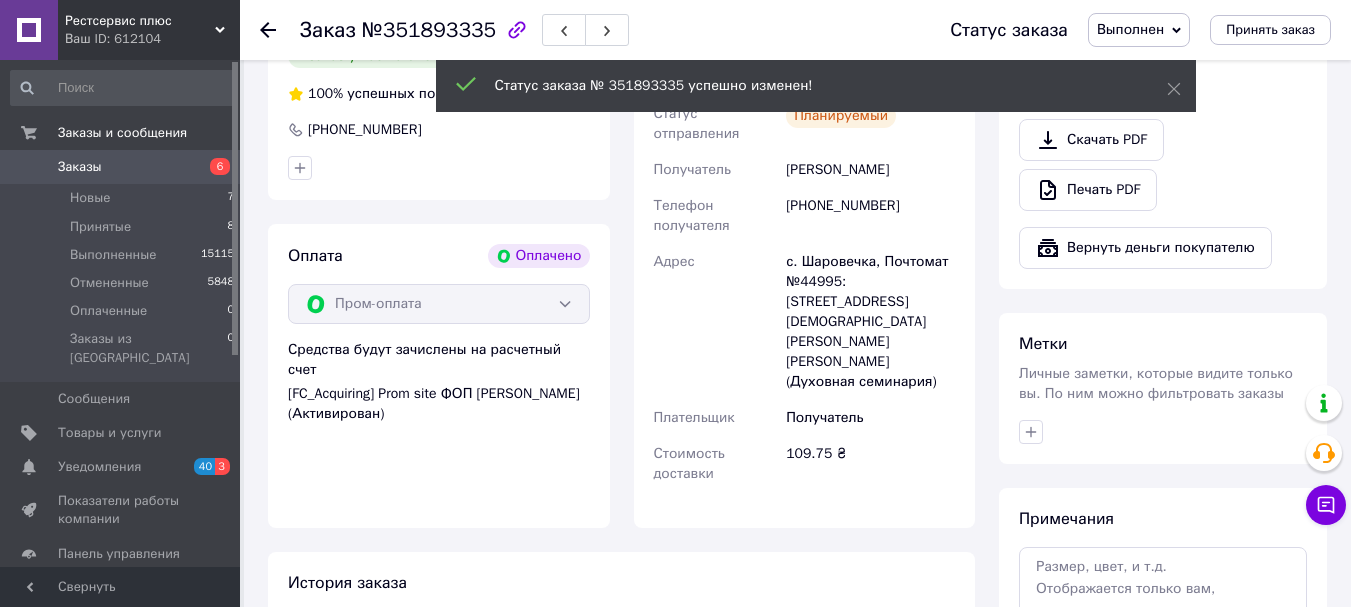 click on "Заказы" at bounding box center (121, 167) 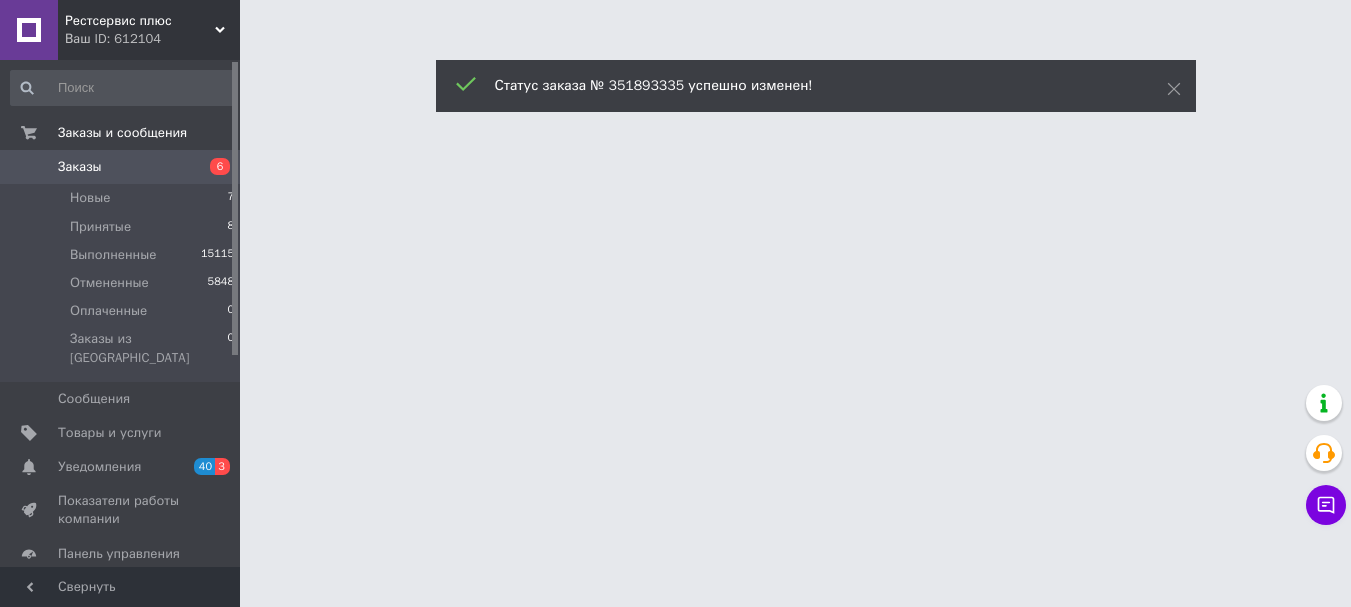 scroll, scrollTop: 0, scrollLeft: 0, axis: both 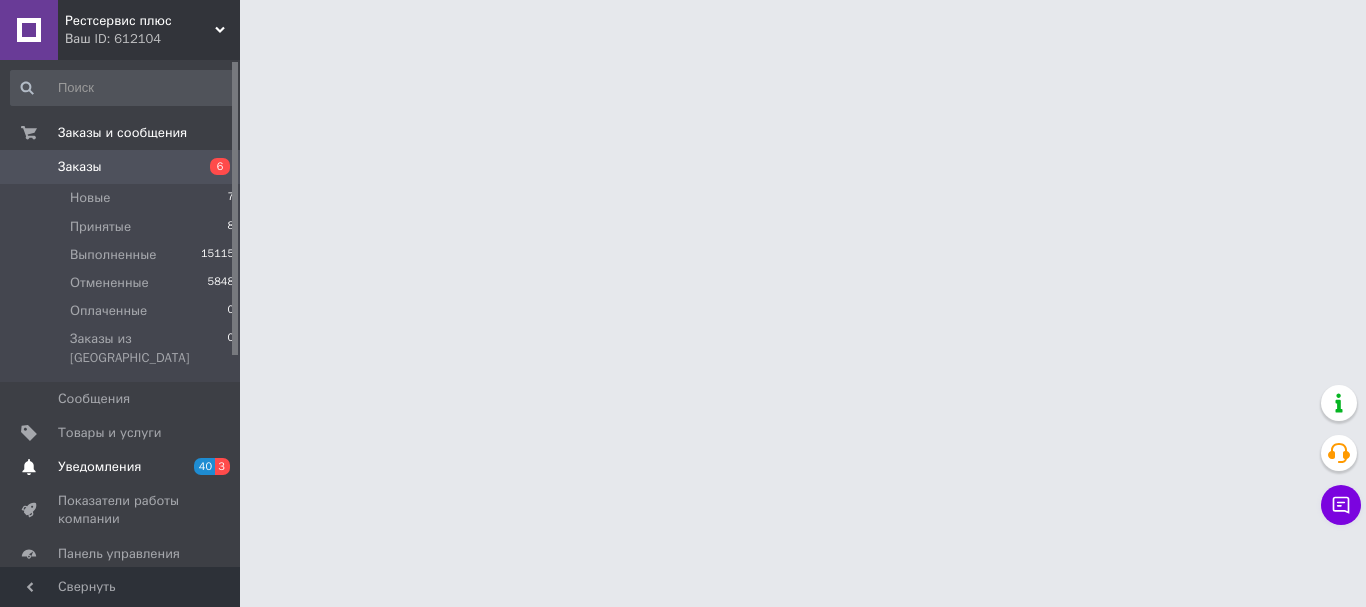 click on "Уведомления" at bounding box center [99, 467] 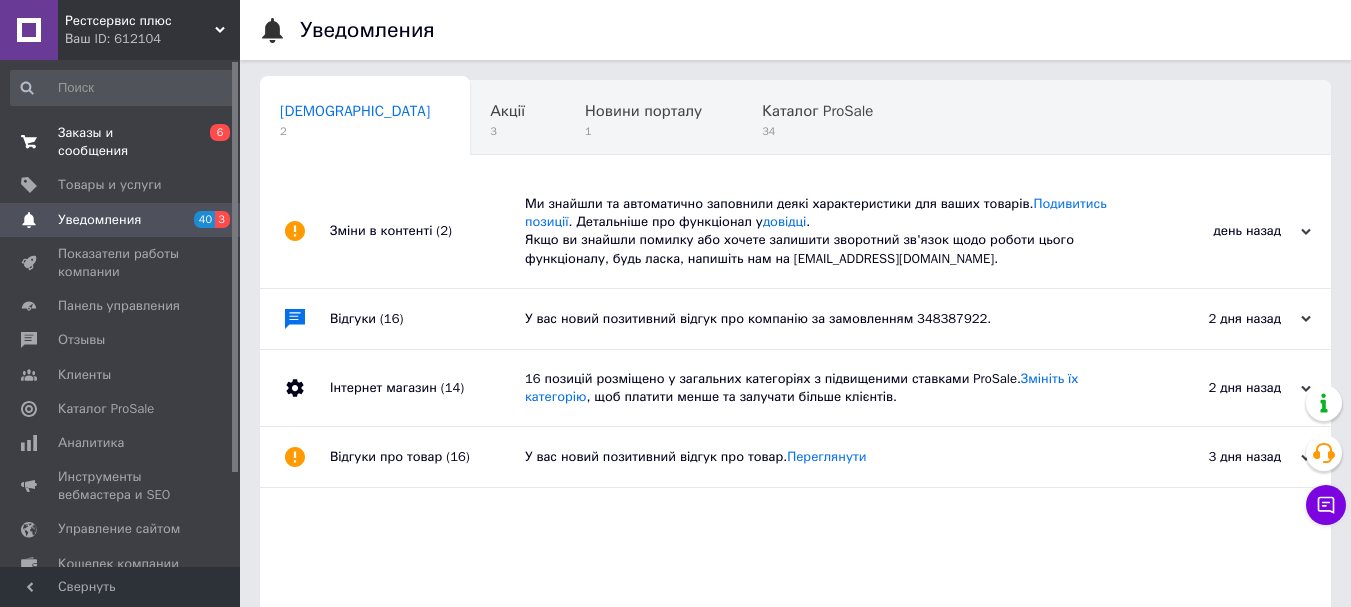 click on "Заказы и сообщения 0 6" at bounding box center (123, 142) 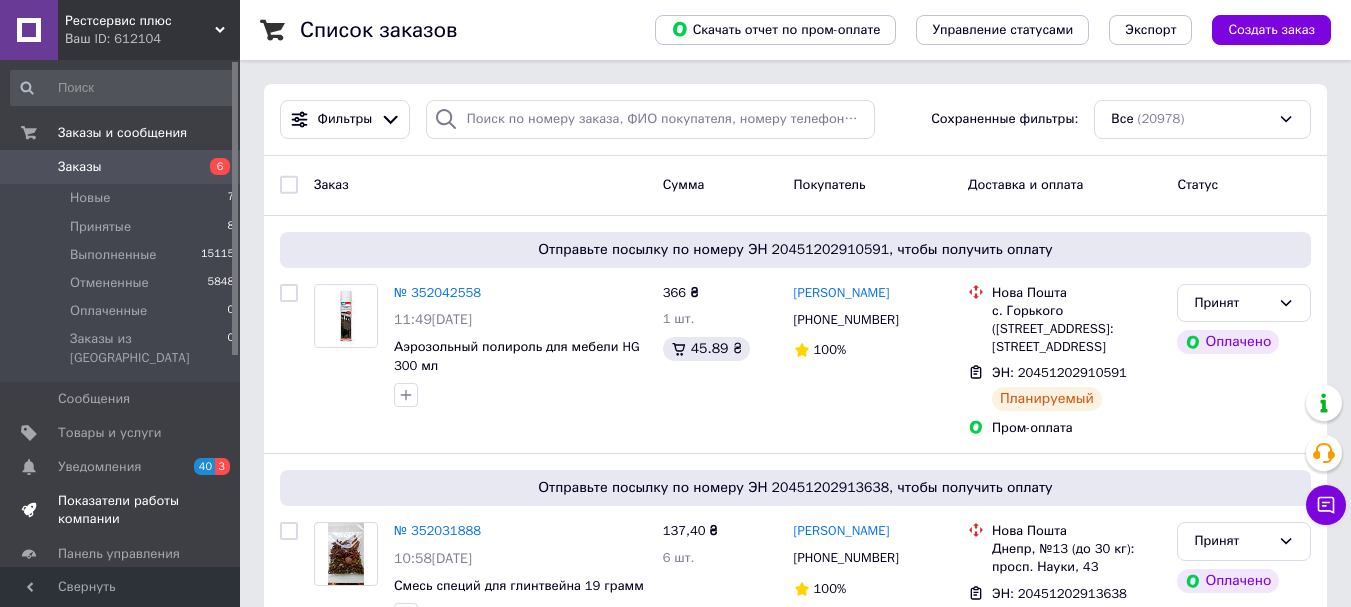 click on "Показатели работы компании" at bounding box center [121, 510] 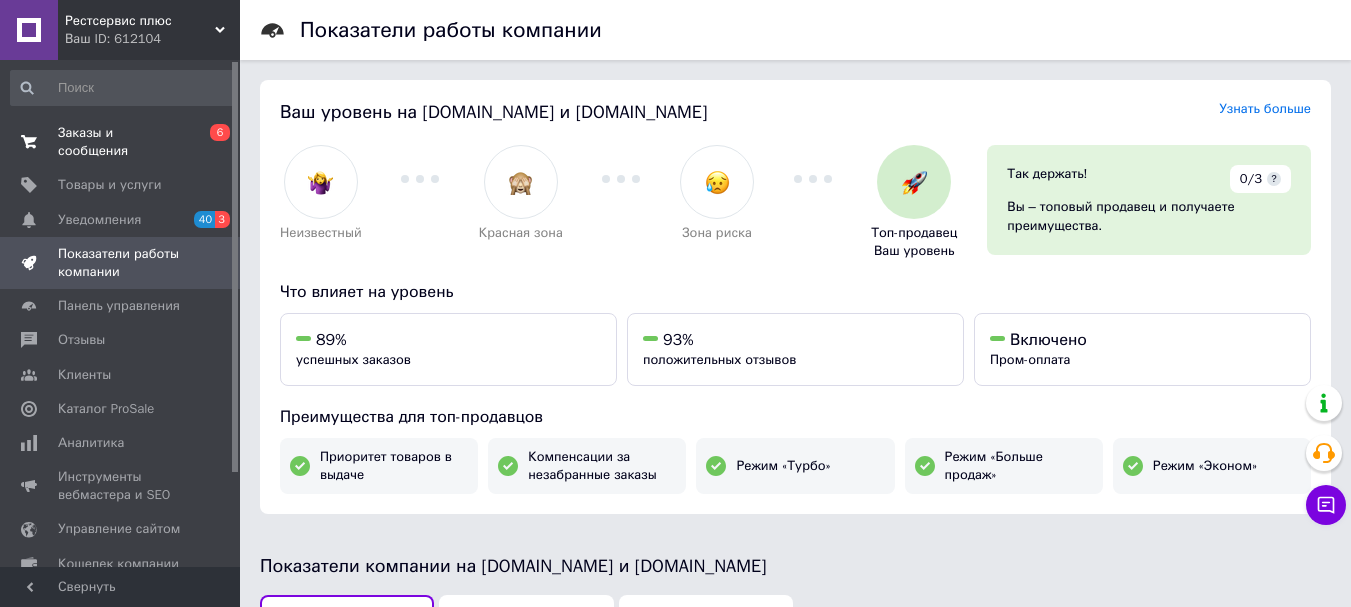 click on "Заказы и сообщения" at bounding box center [121, 142] 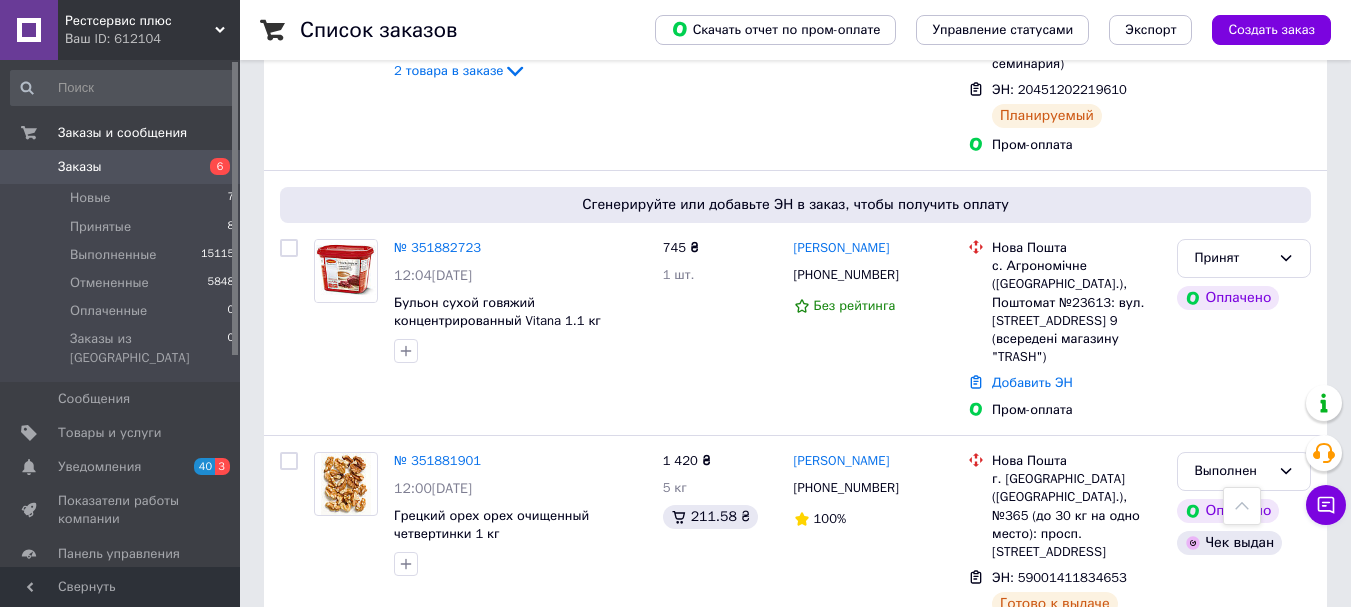 scroll, scrollTop: 1400, scrollLeft: 0, axis: vertical 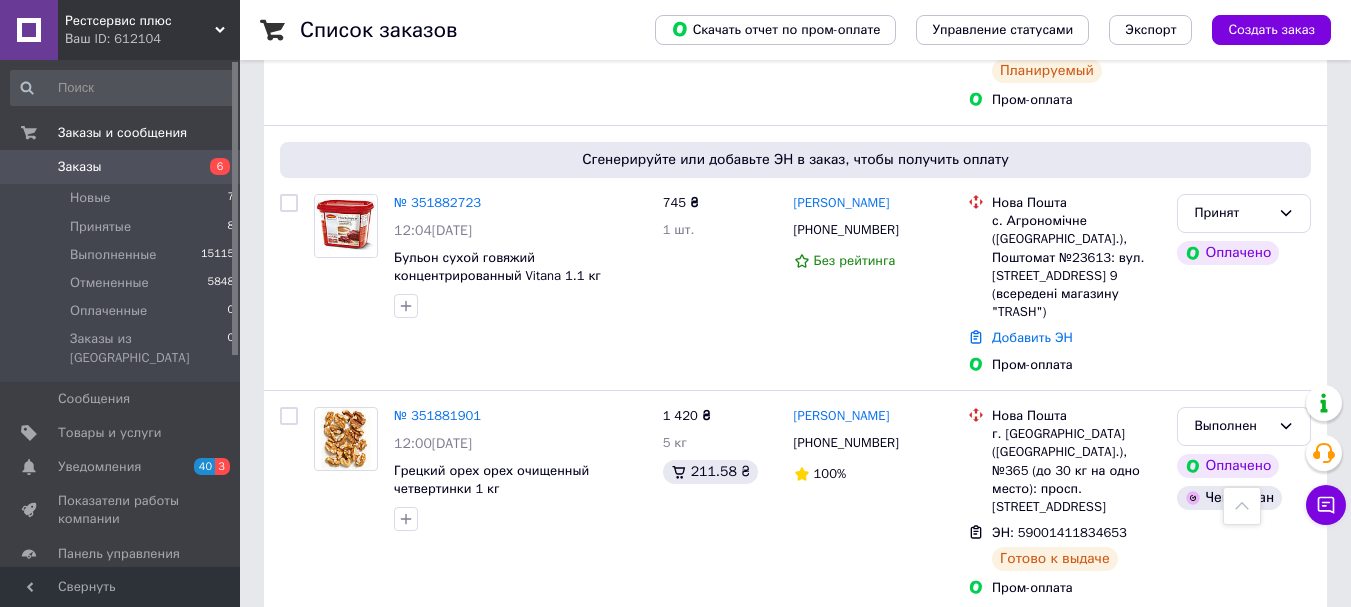 click on "Заказы" at bounding box center (80, 167) 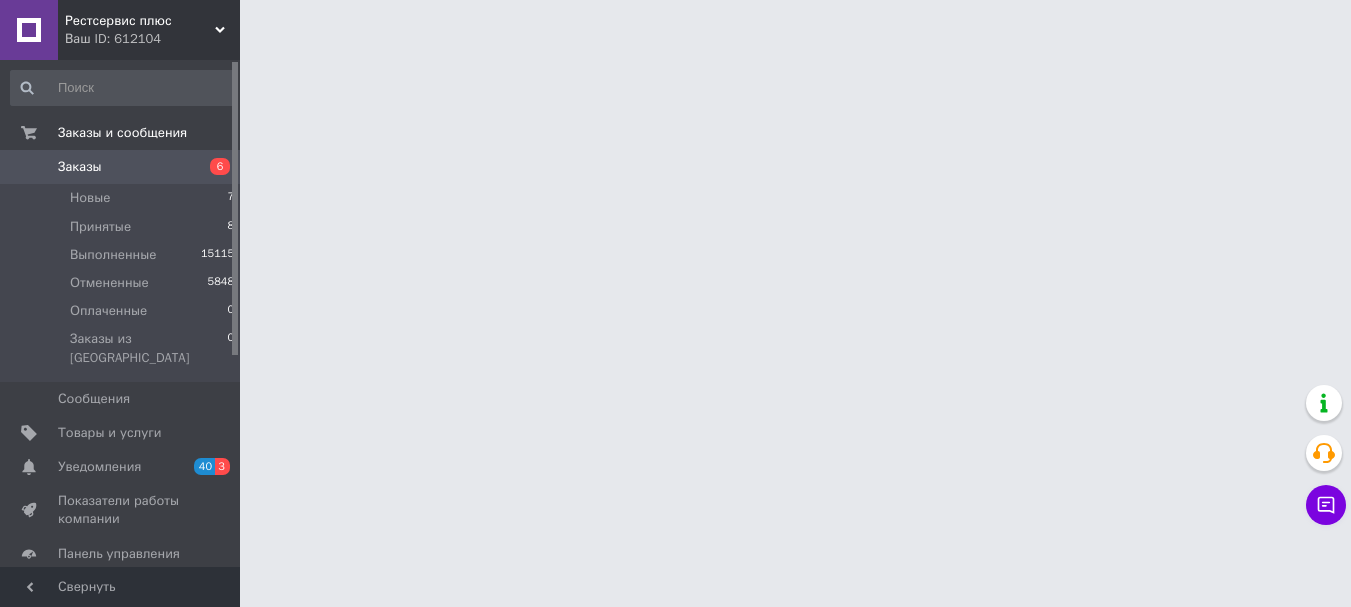 scroll, scrollTop: 0, scrollLeft: 0, axis: both 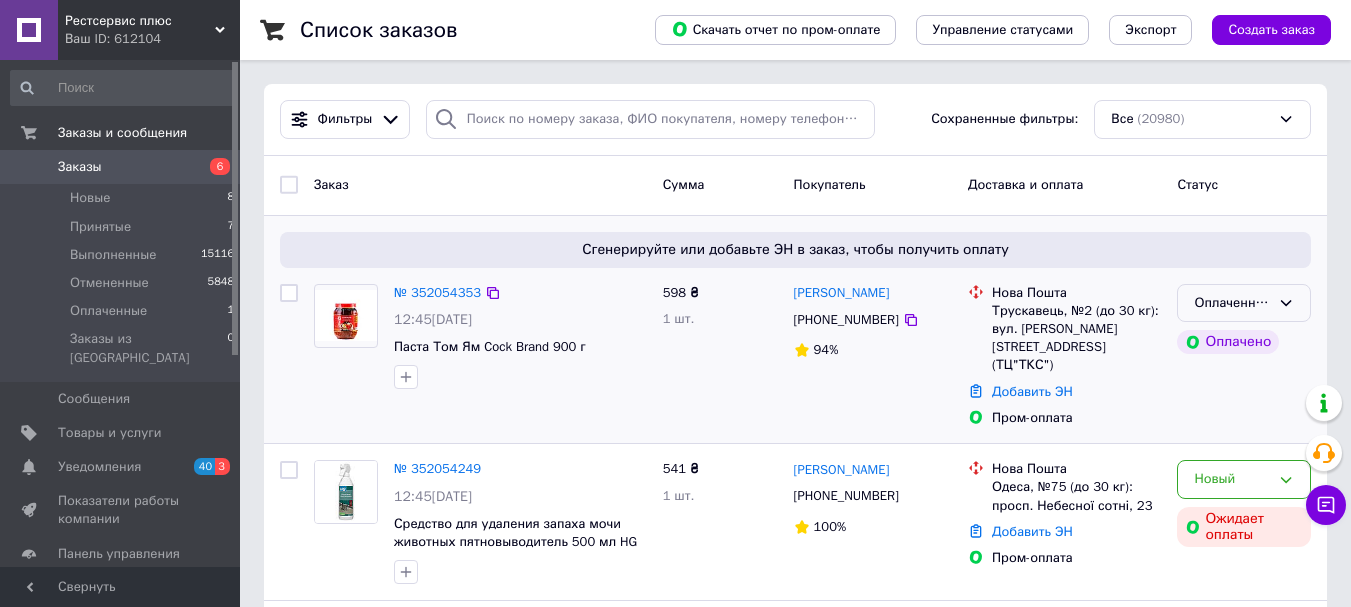 click 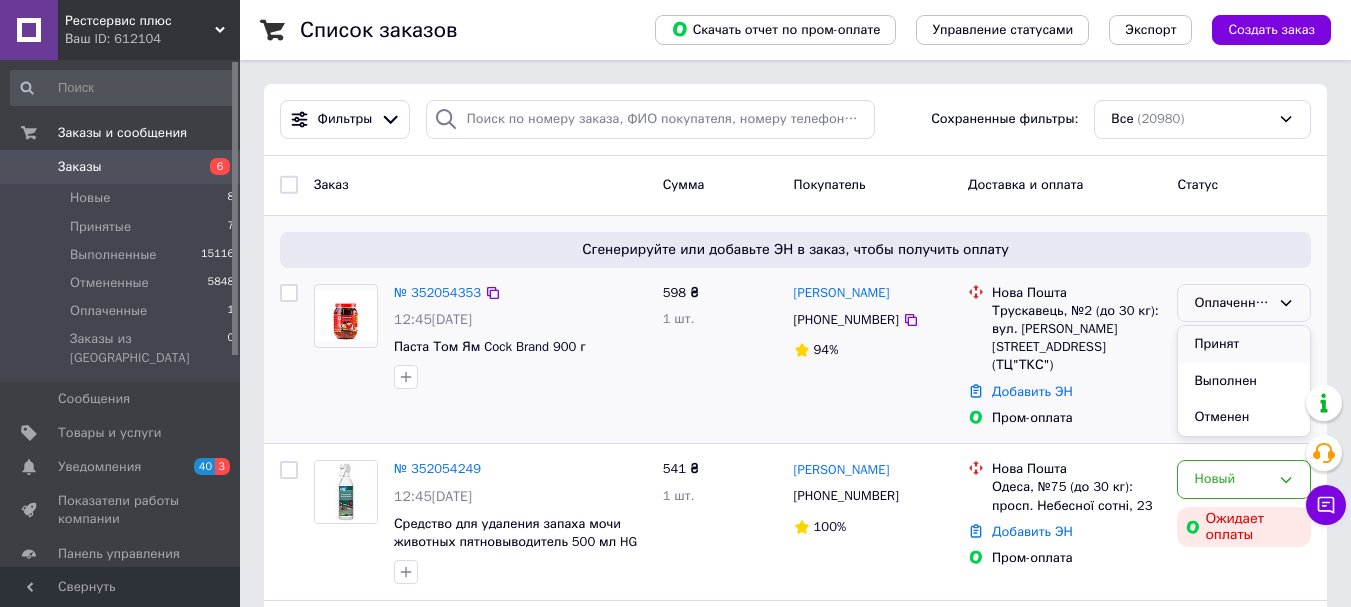 click on "Принят" at bounding box center (1244, 344) 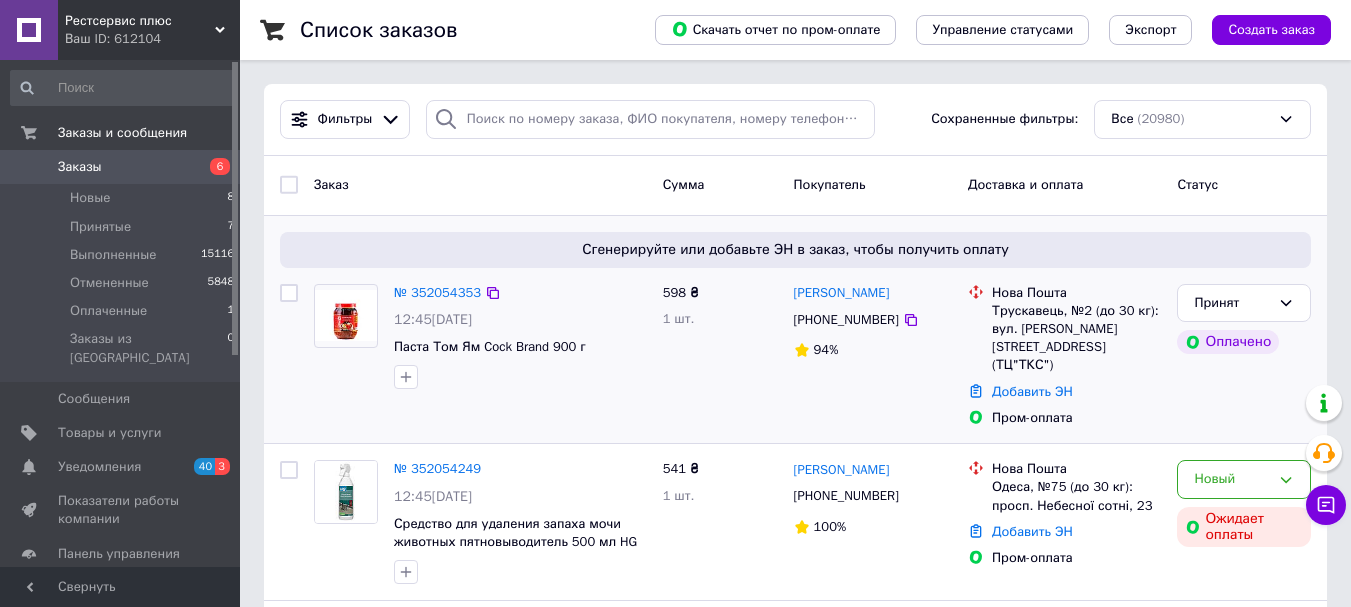 click on "Заказы" at bounding box center (121, 167) 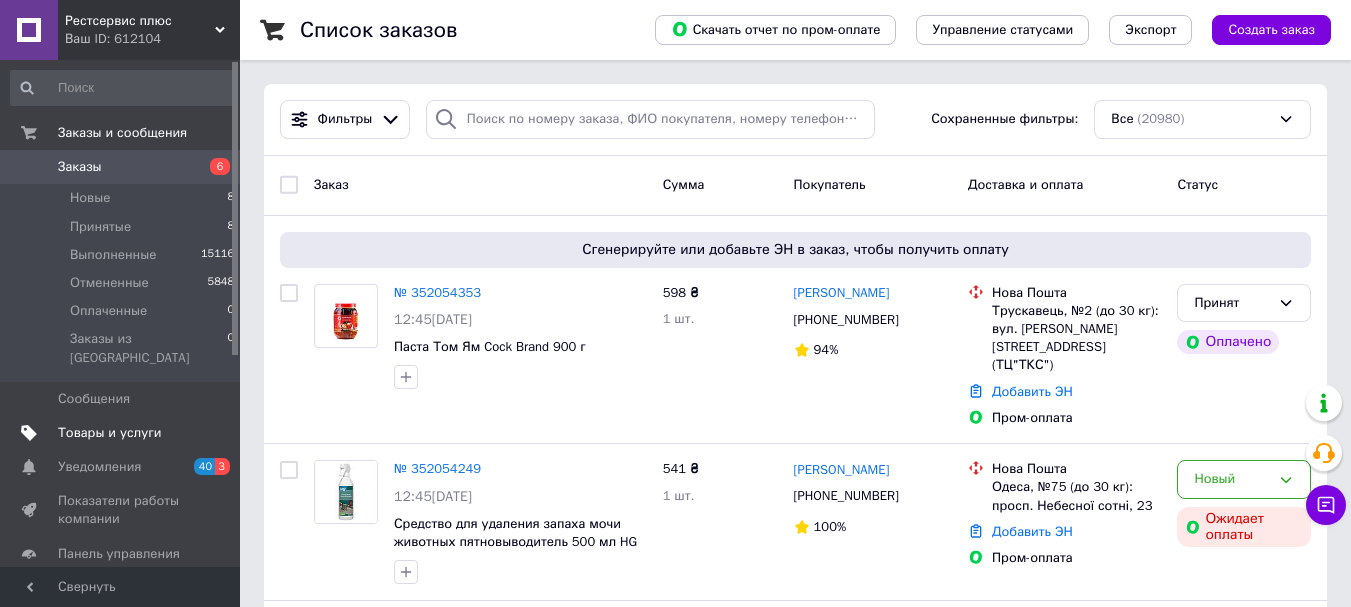 click on "Товары и услуги" at bounding box center (121, 433) 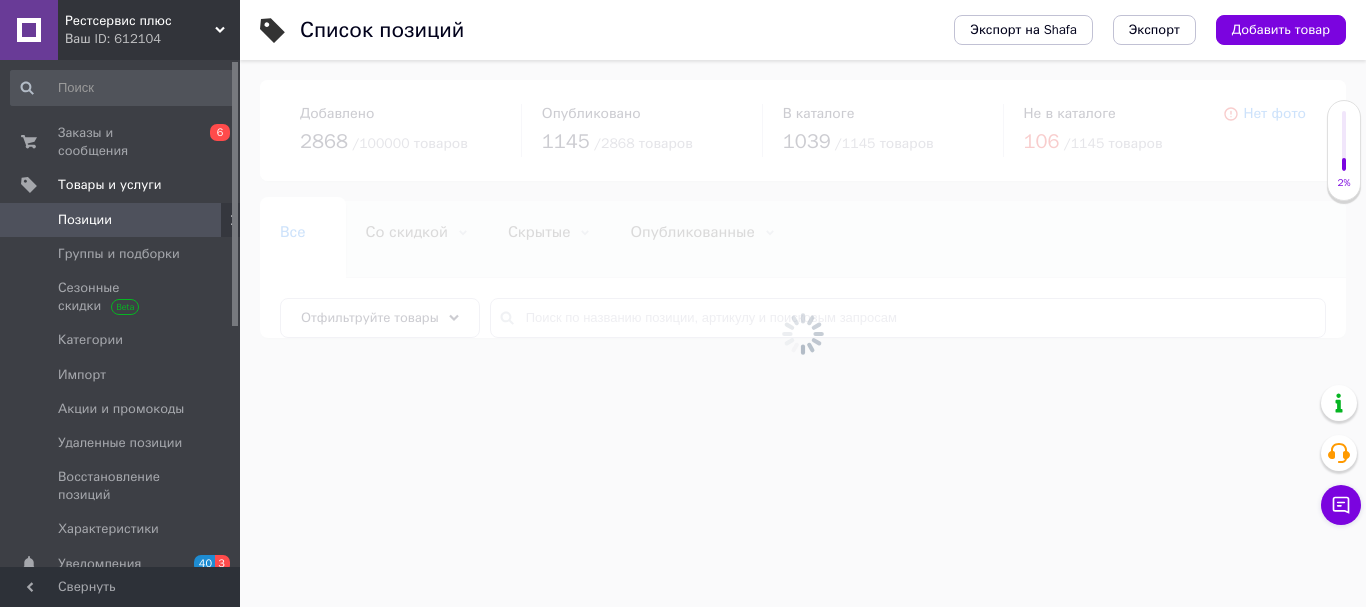 click at bounding box center (803, 333) 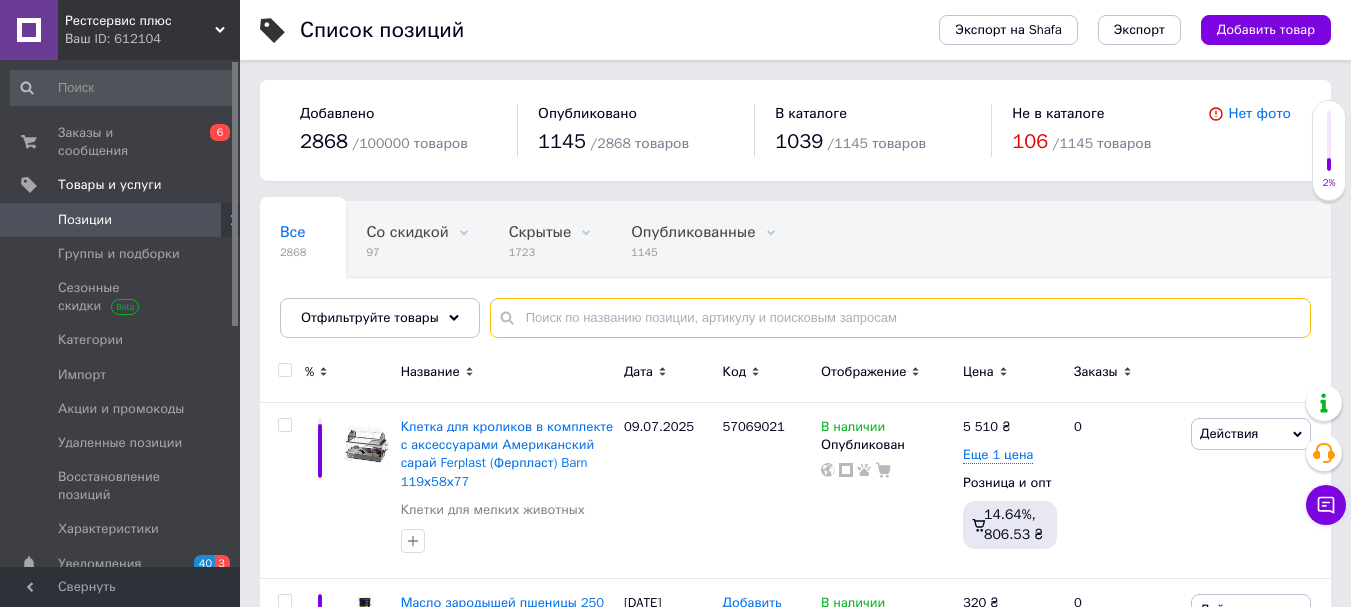 click at bounding box center [900, 318] 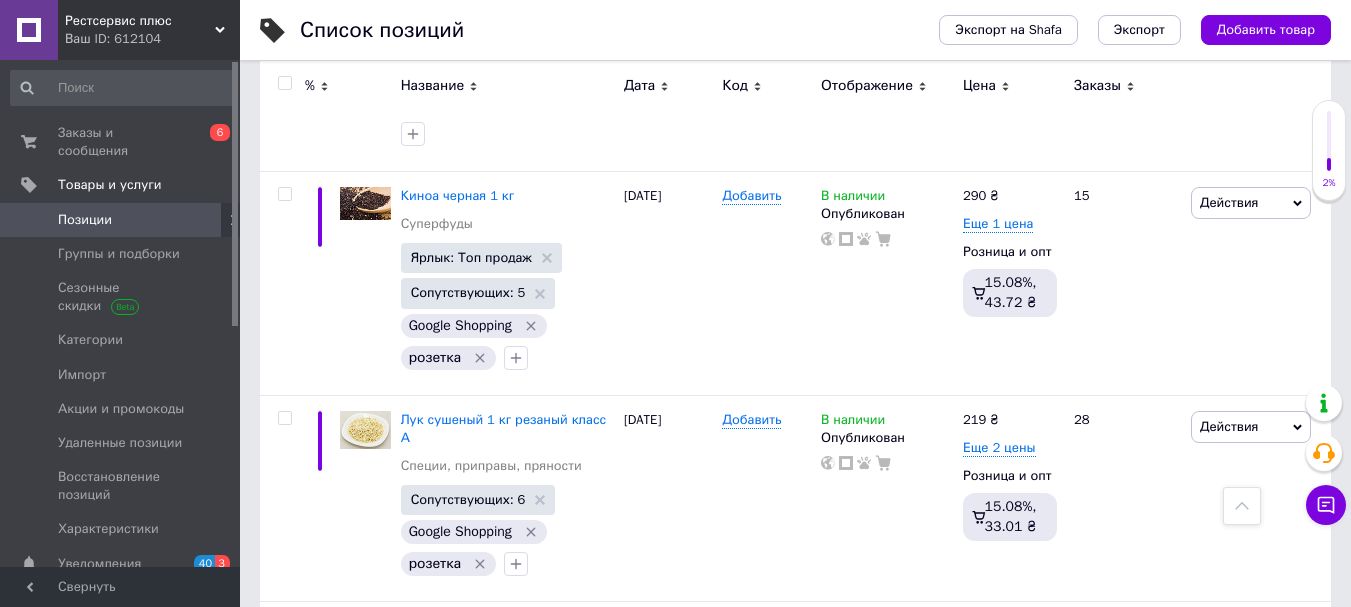 scroll, scrollTop: 1000, scrollLeft: 0, axis: vertical 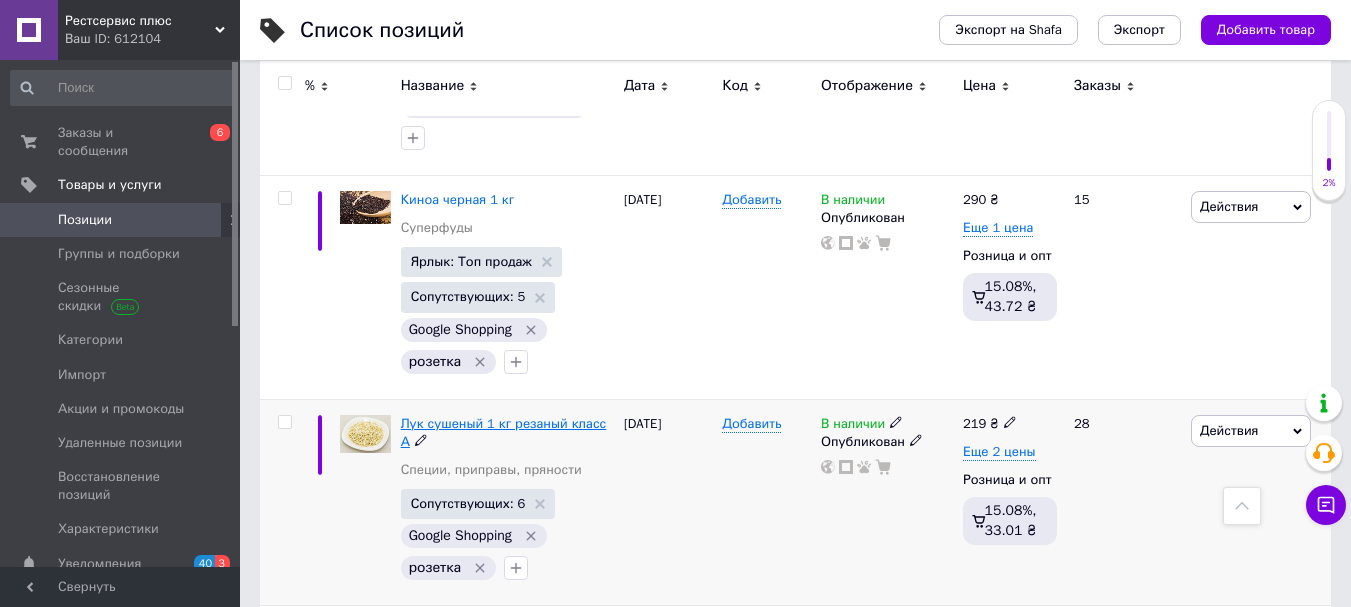 type on "пере" 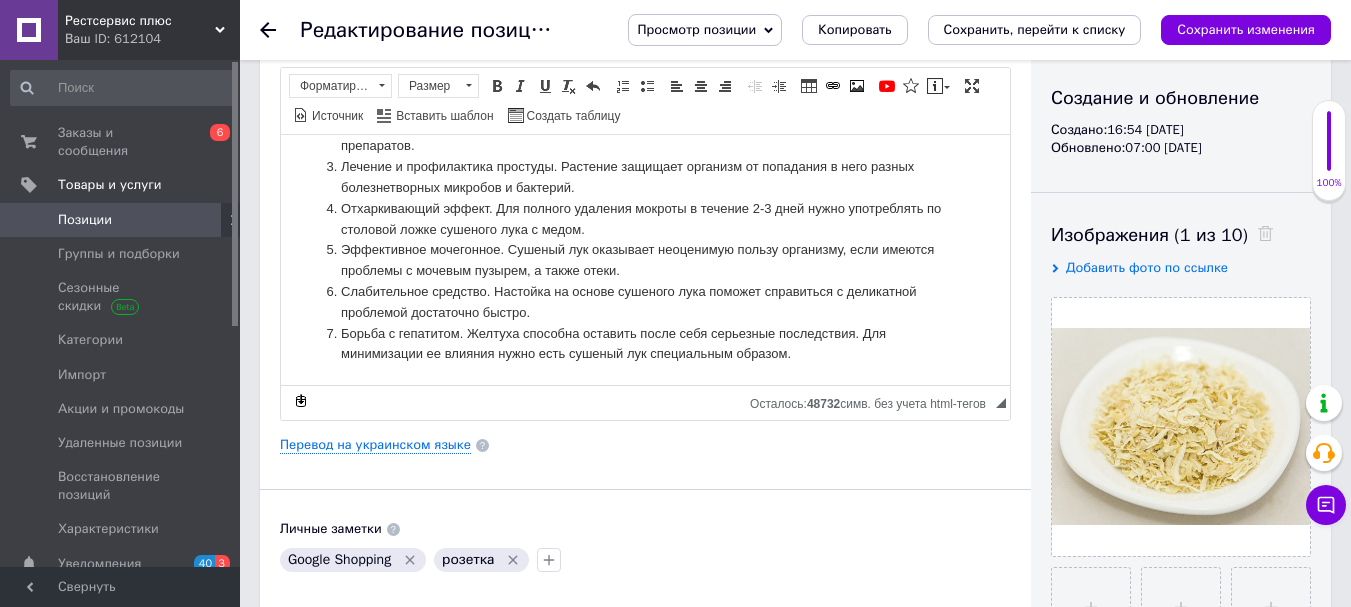 scroll, scrollTop: 600, scrollLeft: 0, axis: vertical 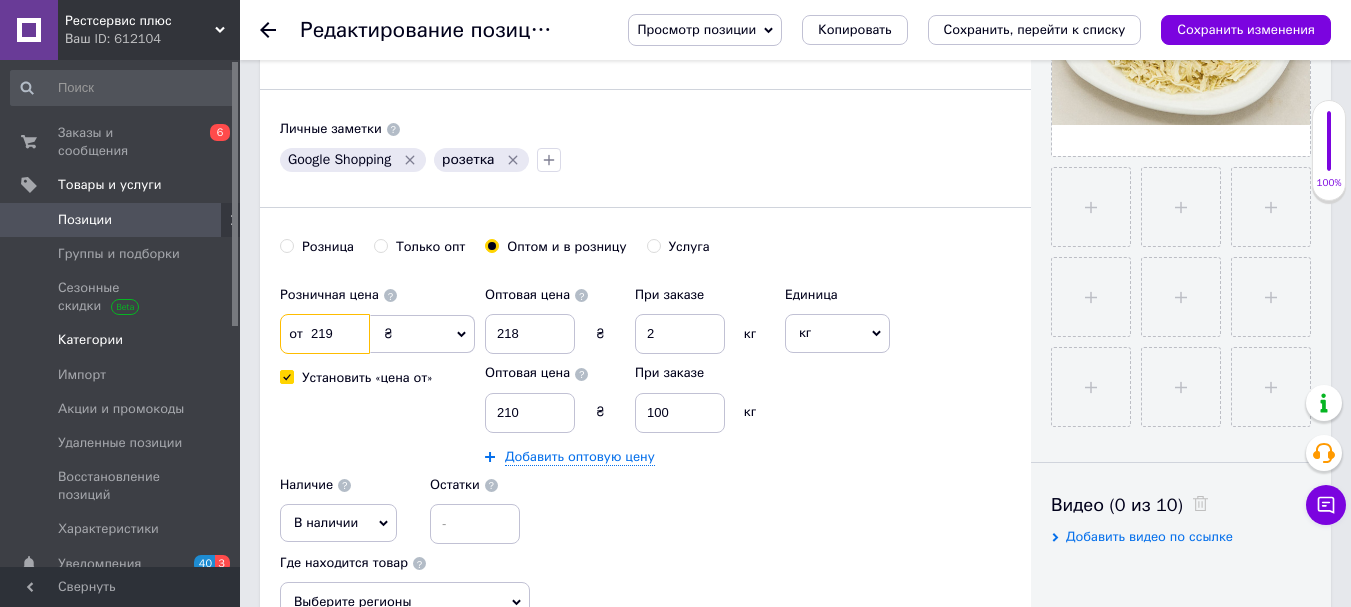 drag, startPoint x: 341, startPoint y: 334, endPoint x: 110, endPoint y: 335, distance: 231.00217 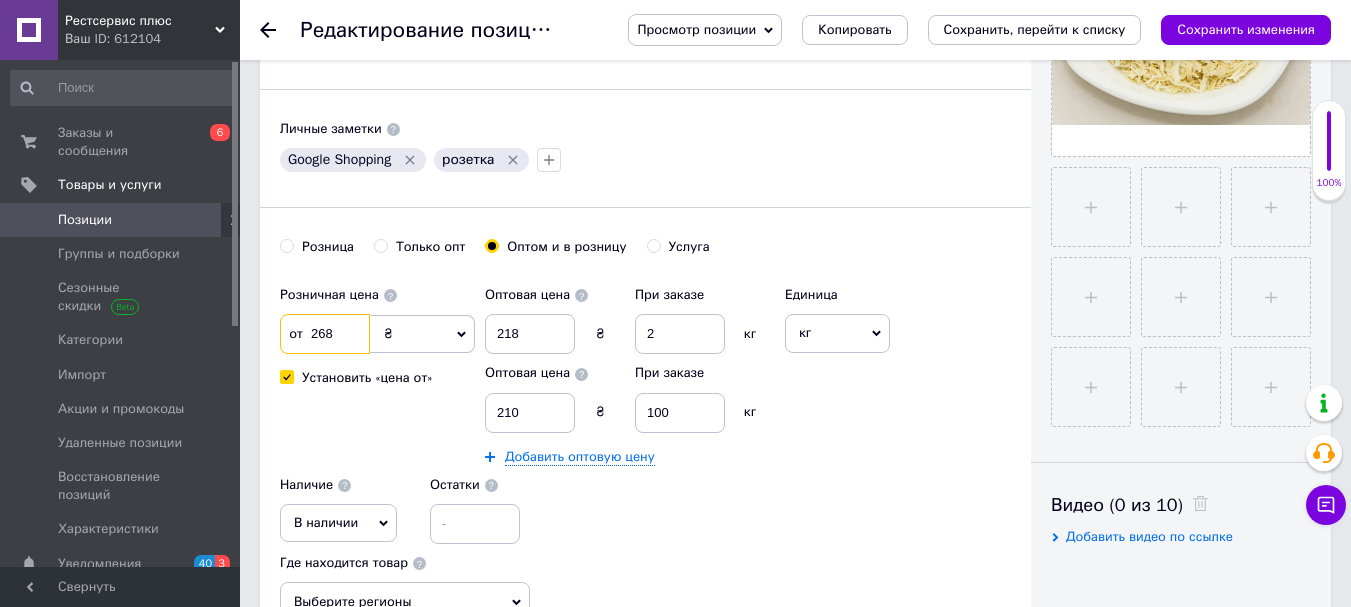 type on "268" 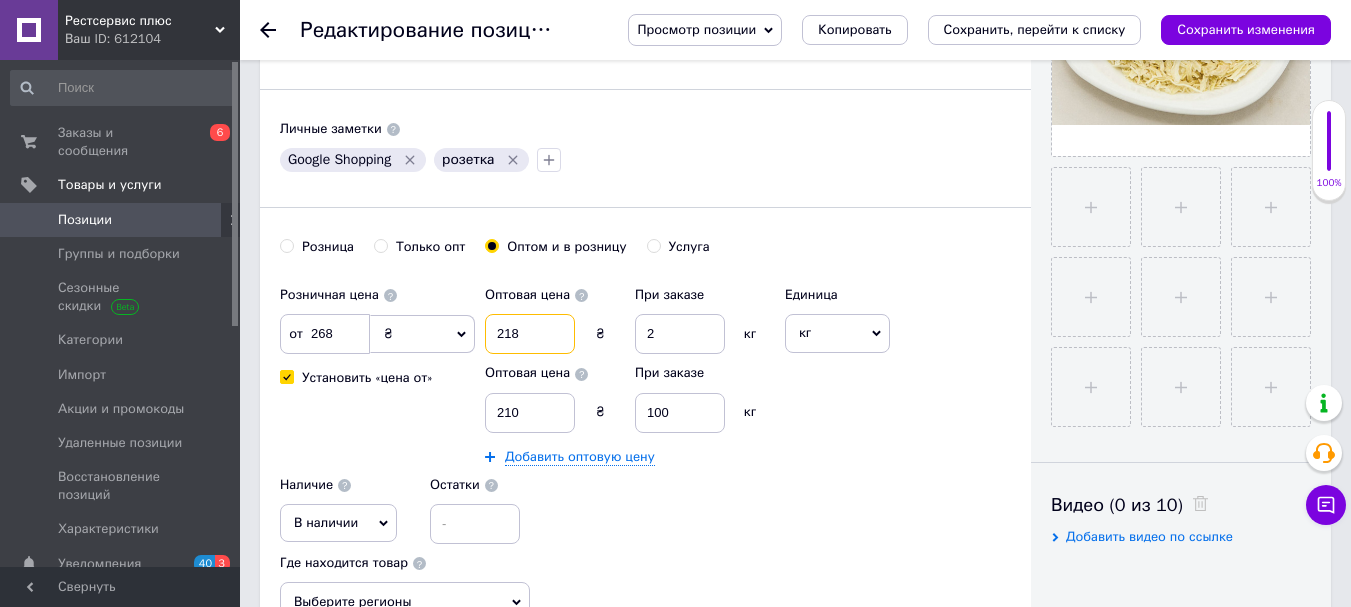 drag, startPoint x: 522, startPoint y: 329, endPoint x: 417, endPoint y: 344, distance: 106.06602 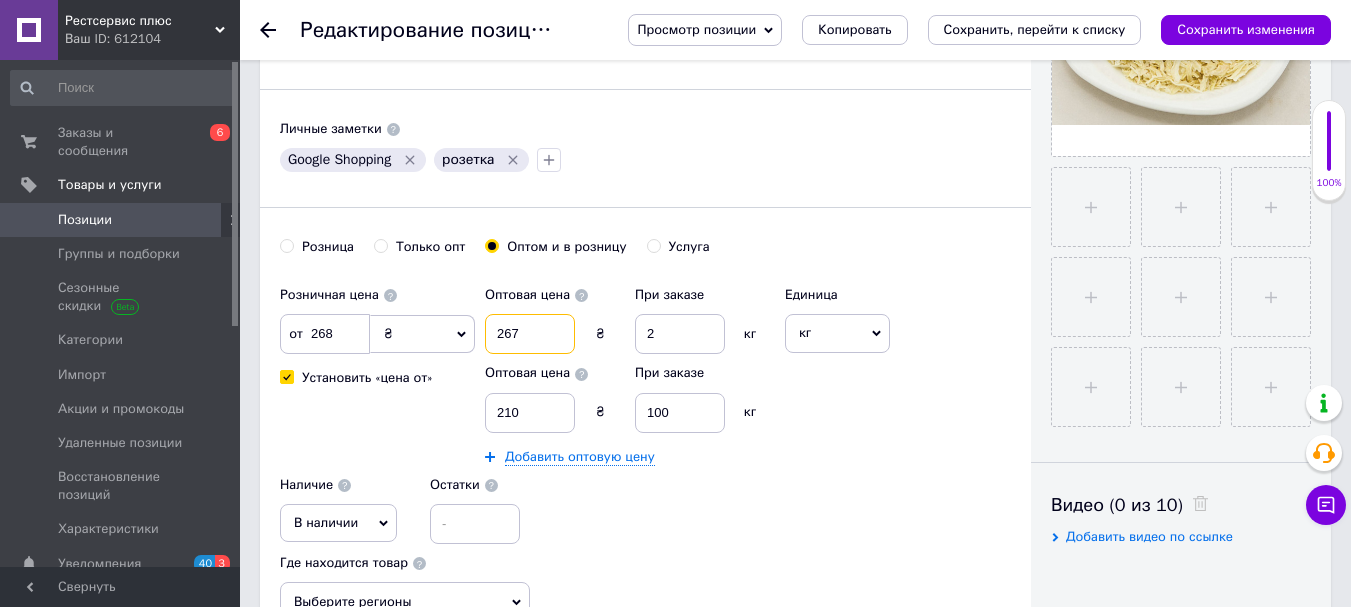 type on "267" 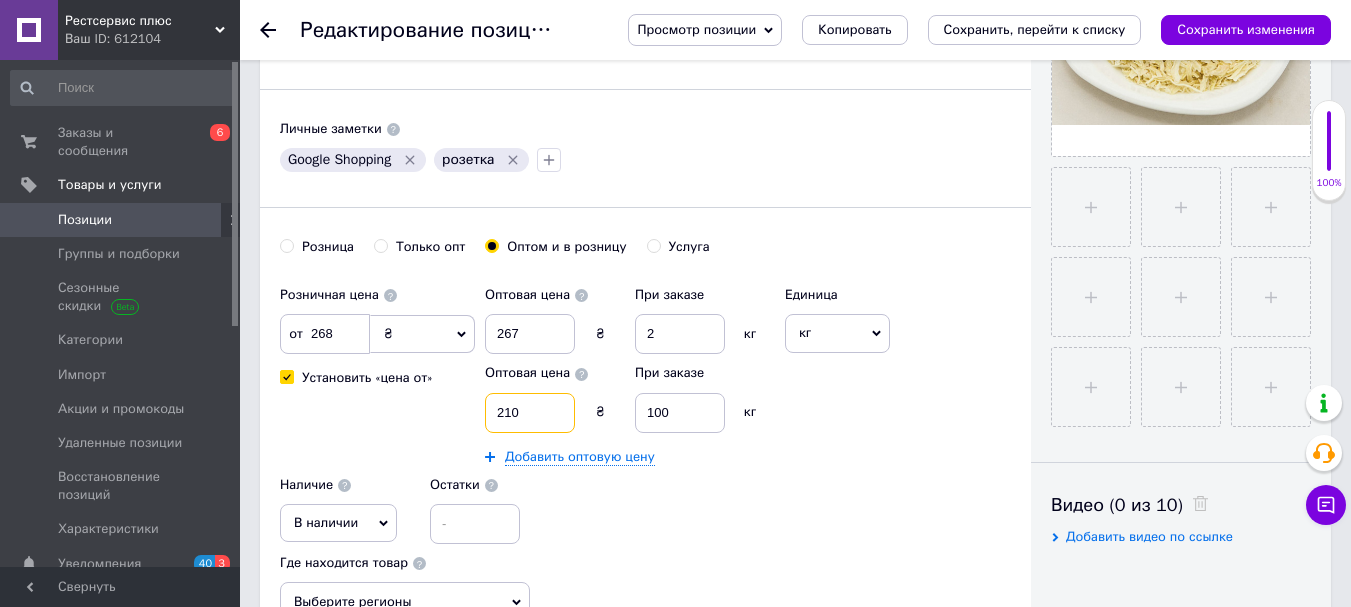 drag, startPoint x: 525, startPoint y: 425, endPoint x: 450, endPoint y: 455, distance: 80.77747 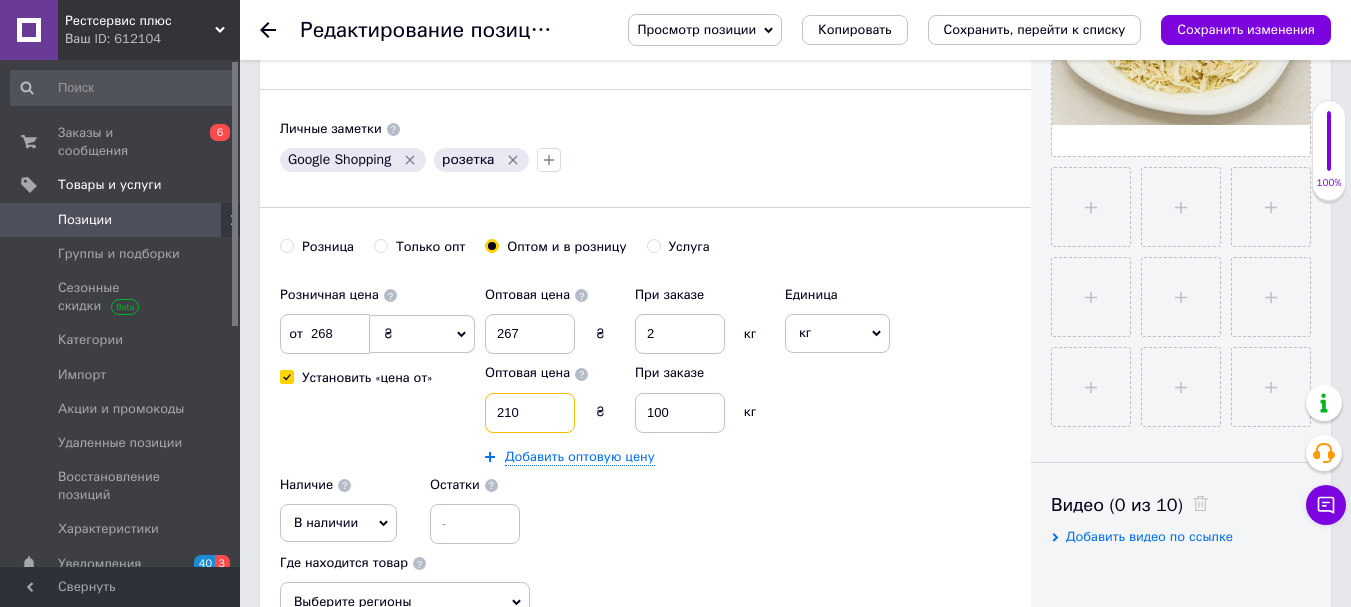 click on "Розничная цена от 268 ₴ $ € CHF £ ¥ PLN ₸ MDL HUF KGS CN¥ TRY ₩ lei Установить «цена от» Оптовая цена 267 ₴ При заказе 2 кг Оптовая цена 210 ₴ При заказе 100 кг Добавить оптовую цену Единица кг Популярное шт. комплект упаковка кв.м пара м пог.м услуга т а автоцистерна ампула б баллон банка блистер бобина бочка бут бухта в ватт ведро выезд г г га гигакалория год гр/кв.м д дал два месяца день доза е еврокуб ед. к кВт канистра карат кв.дм кв.м кв.см кв.фут квартал кг/кв.м км колесо комплект коробка куб.дм куб.м л л лист м м мВт месяц мешок минута мл мм моток н набор неделя номер о объект п" at bounding box center (645, 410) 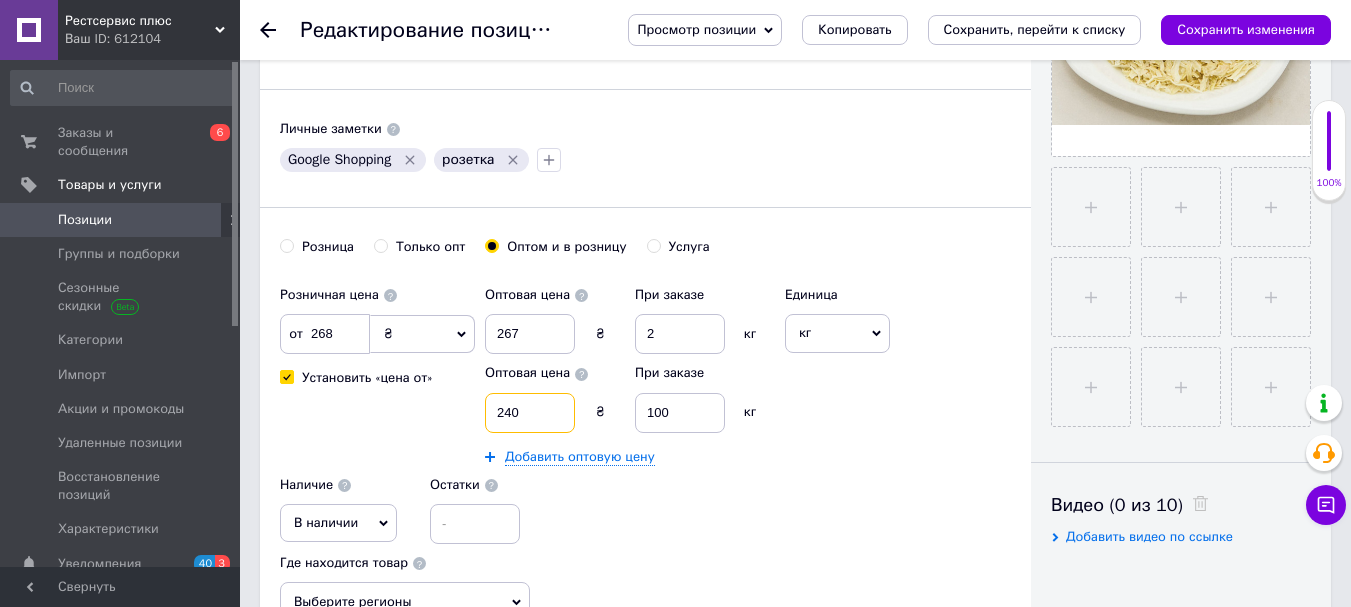 type on "240" 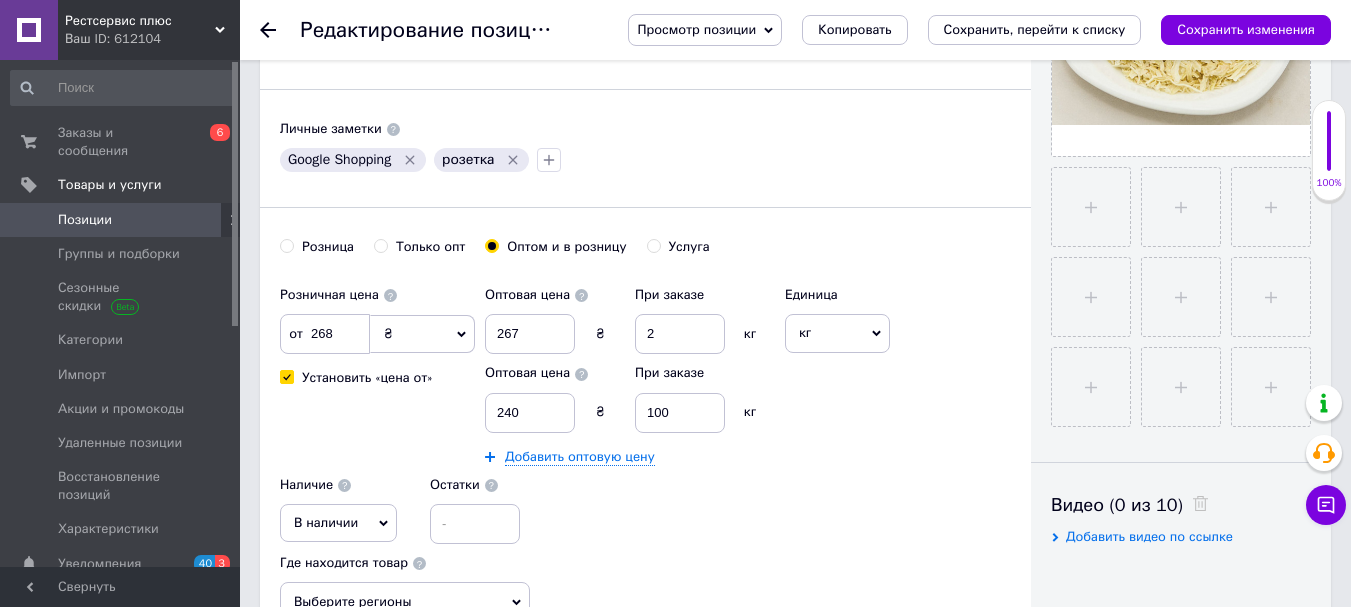 click on "Розничная цена от 268 ₴ $ € CHF £ ¥ PLN ₸ MDL HUF KGS CN¥ TRY ₩ lei Установить «цена от» Оптовая цена 267 ₴ При заказе 2 кг Оптовая цена 240 ₴ При заказе 100 кг Добавить оптовую цену Единица кг Популярное шт. комплект упаковка кв.м пара м пог.м услуга т а автоцистерна ампула б баллон банка блистер бобина бочка бут бухта в ватт ведро выезд г г га гигакалория год гр/кв.м д дал два месяца день доза е еврокуб ед. к кВт канистра карат кв.дм кв.м кв.см кв.фут квартал кг/кв.м км колесо комплект коробка куб.дм куб.м л л лист м м мВт месяц мешок минута мл мм моток н набор неделя номер о объект п" at bounding box center [645, 410] 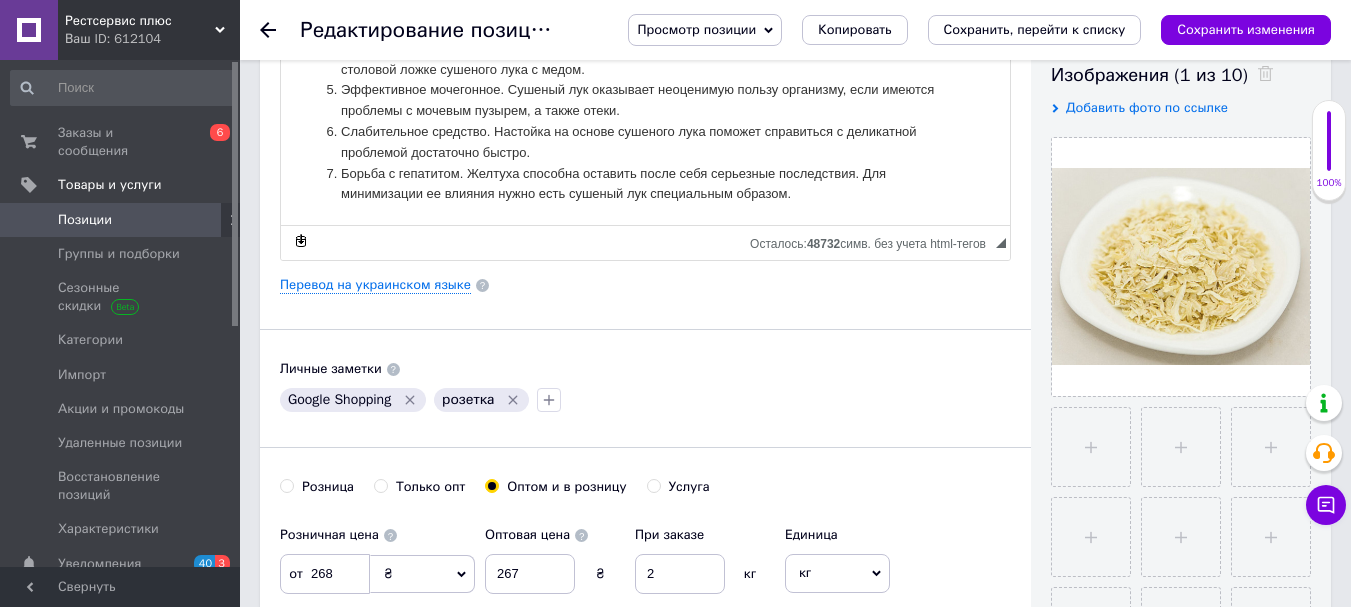 scroll, scrollTop: 300, scrollLeft: 0, axis: vertical 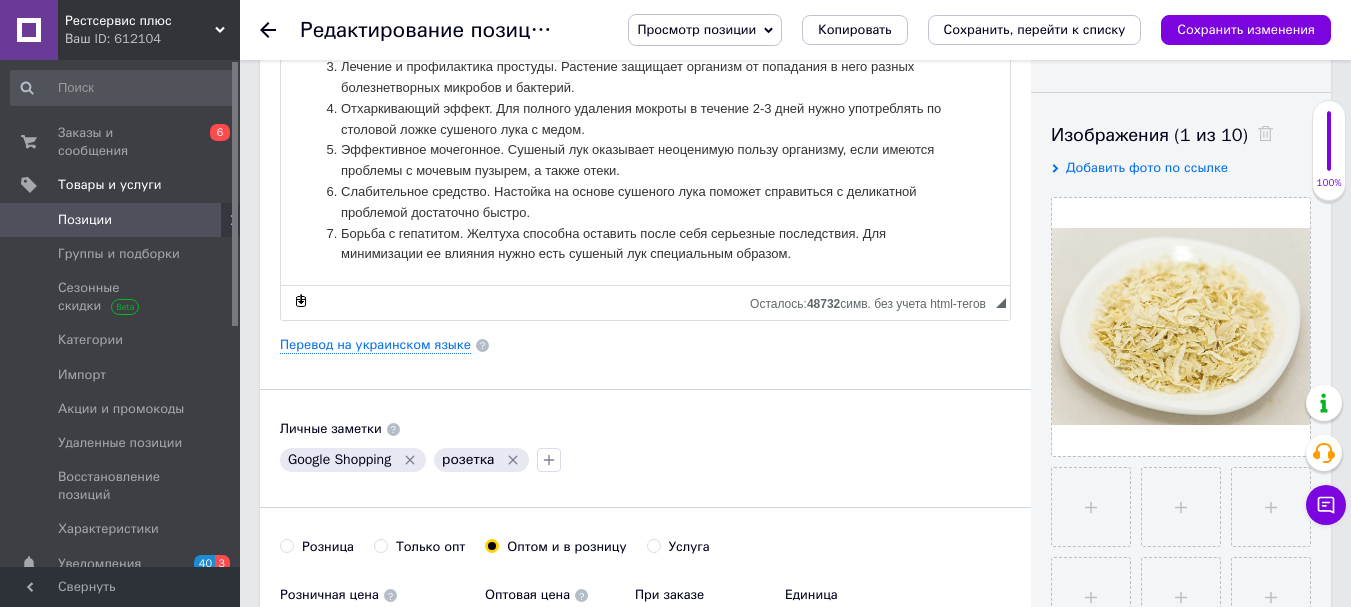 drag, startPoint x: 1120, startPoint y: 25, endPoint x: 1048, endPoint y: 98, distance: 102.53292 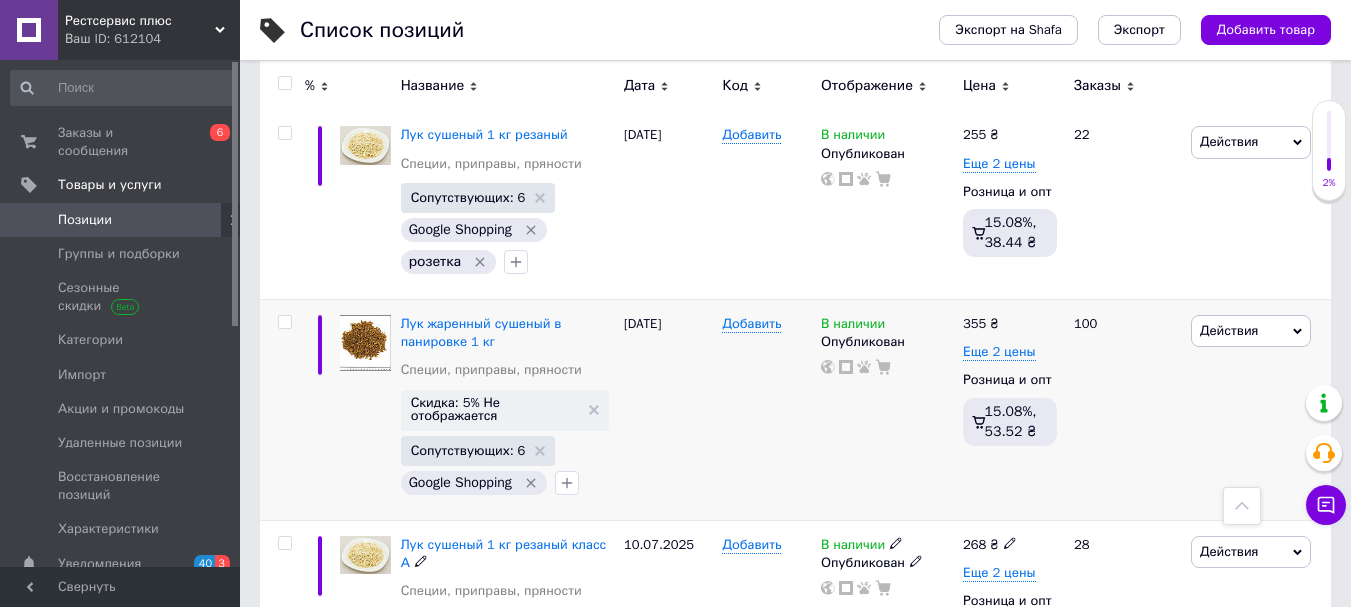 scroll, scrollTop: 1600, scrollLeft: 0, axis: vertical 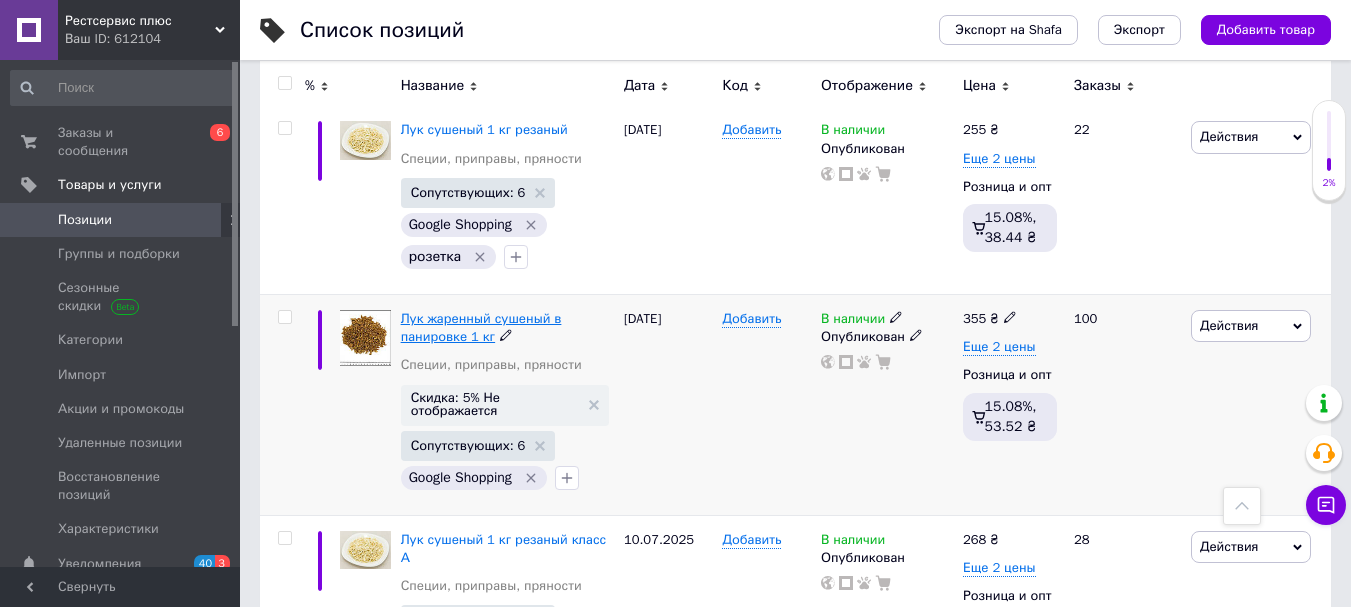 click on "Лук жаренный сушеный в панировке  1 кг" at bounding box center (481, 327) 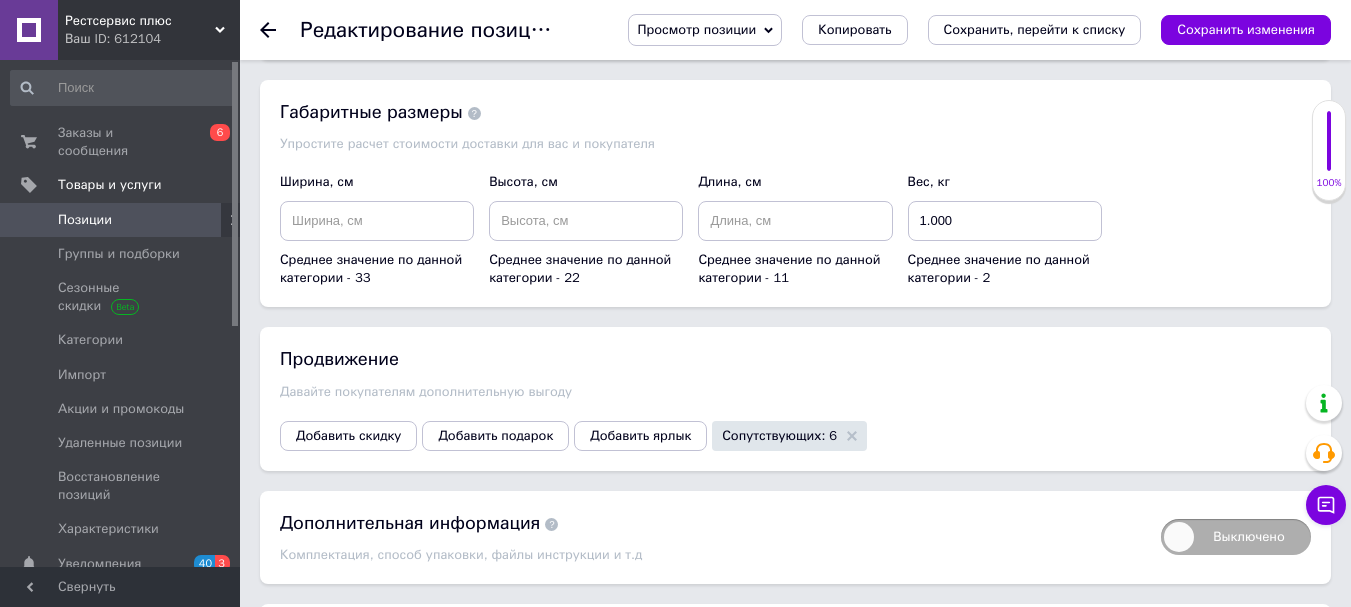 scroll, scrollTop: 2300, scrollLeft: 0, axis: vertical 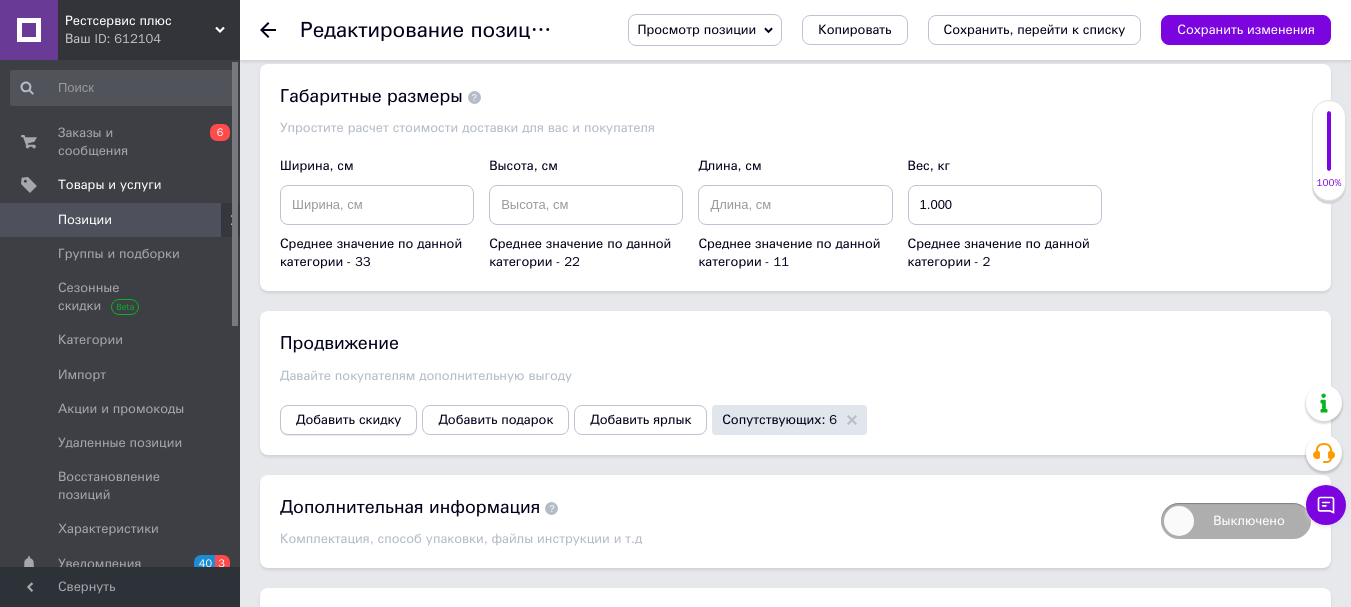 click on "Добавить скидку" at bounding box center [348, 420] 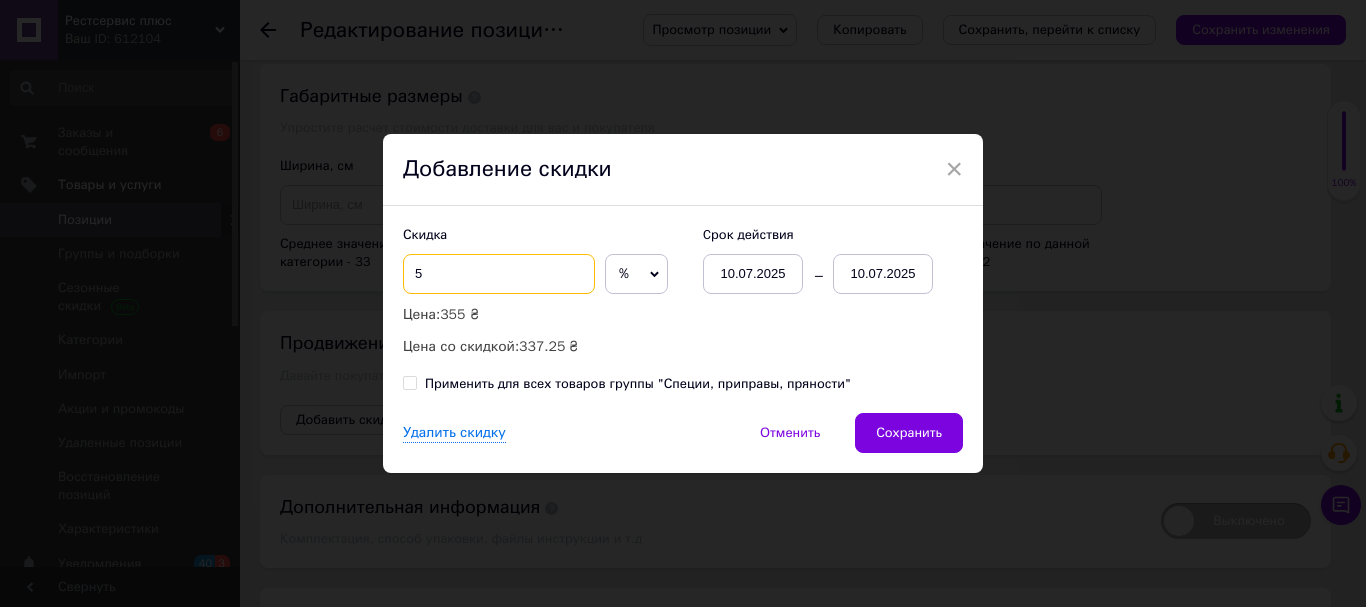 click on "5" at bounding box center [499, 274] 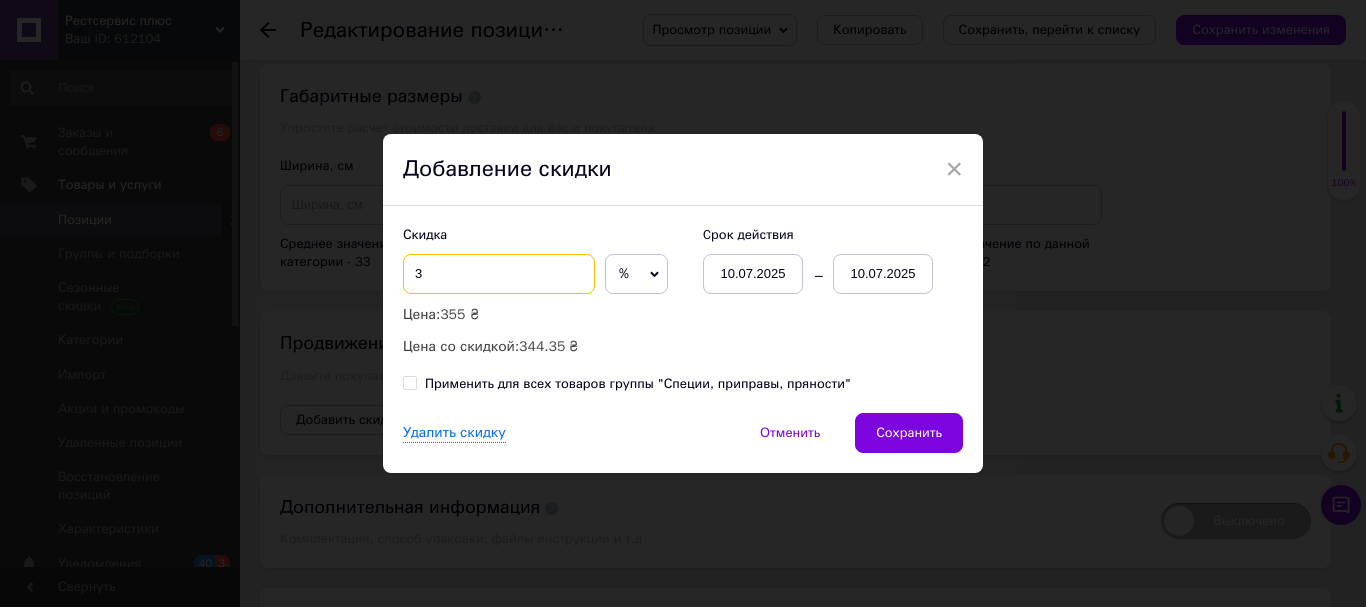 type on "3" 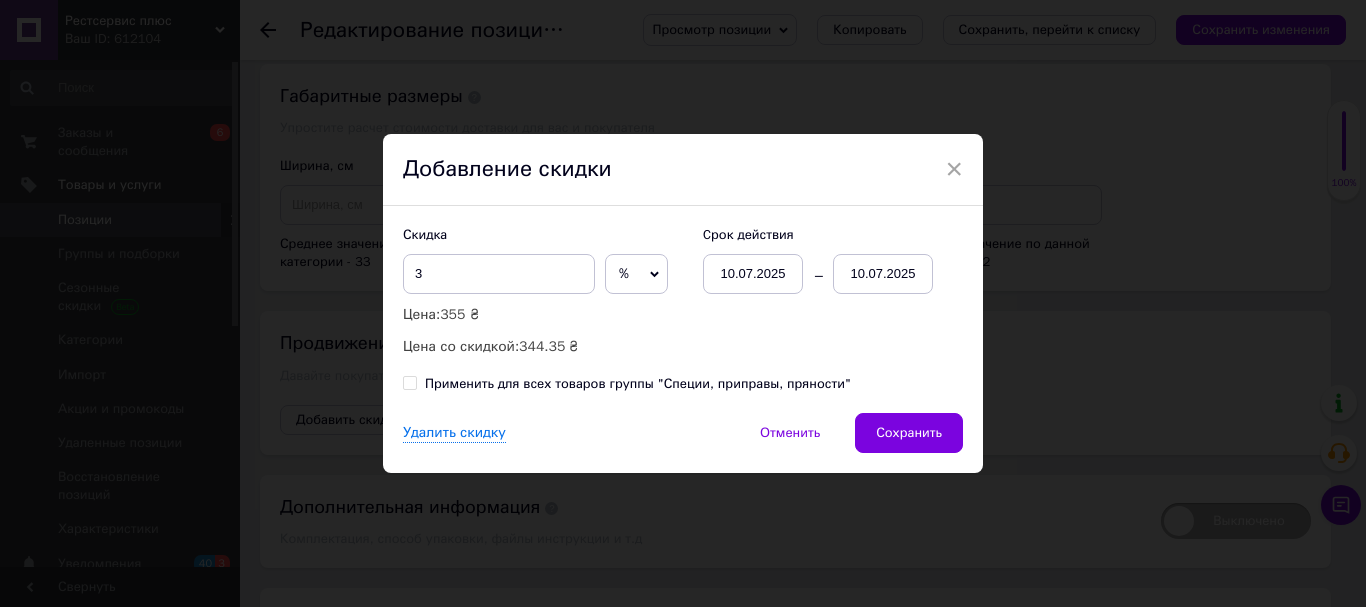 click on "10.07.2025" at bounding box center (883, 274) 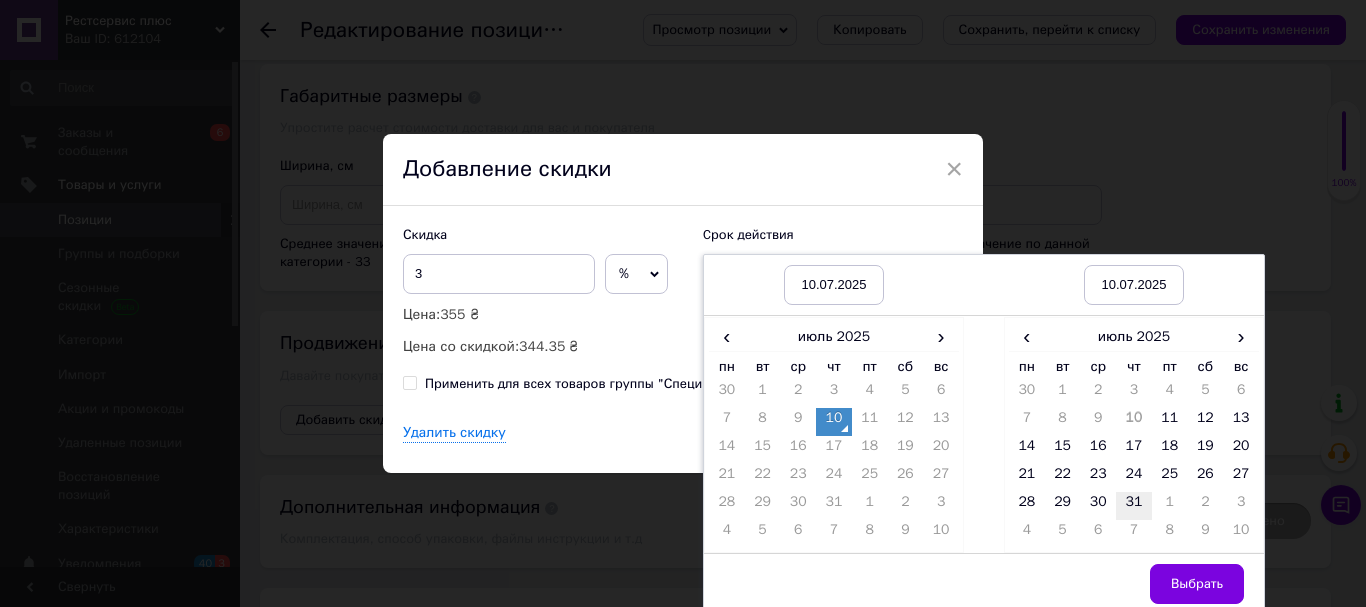 click on "31" at bounding box center [1134, 506] 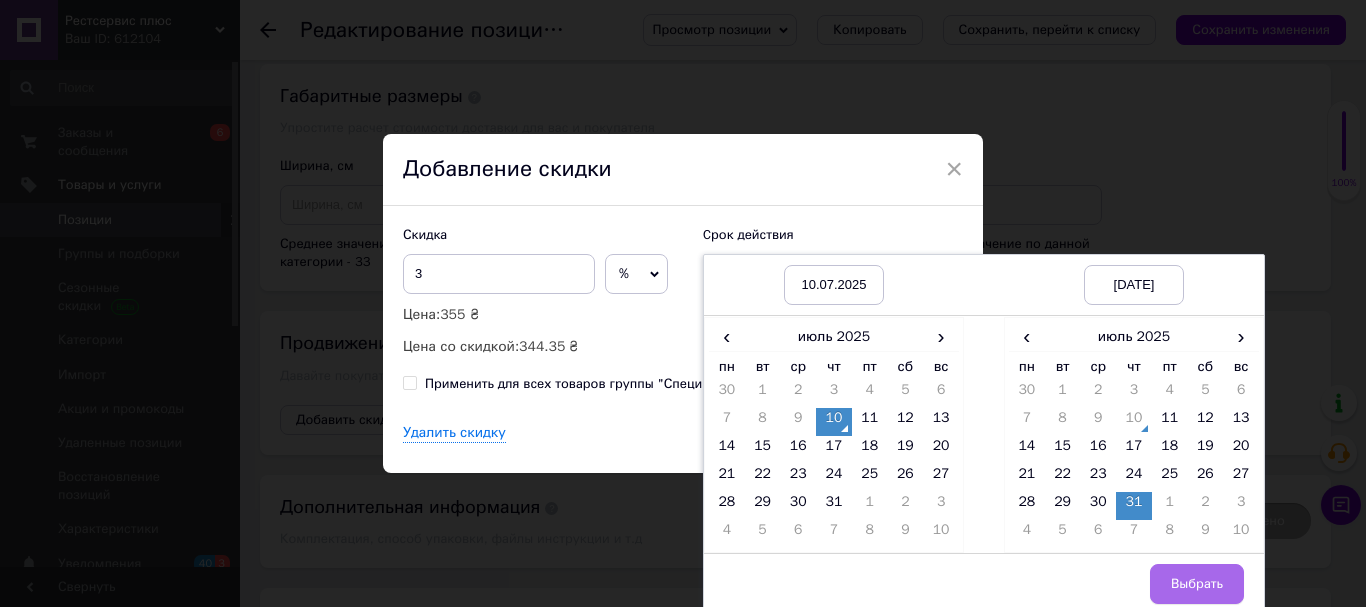 click on "Выбрать" at bounding box center [1197, 584] 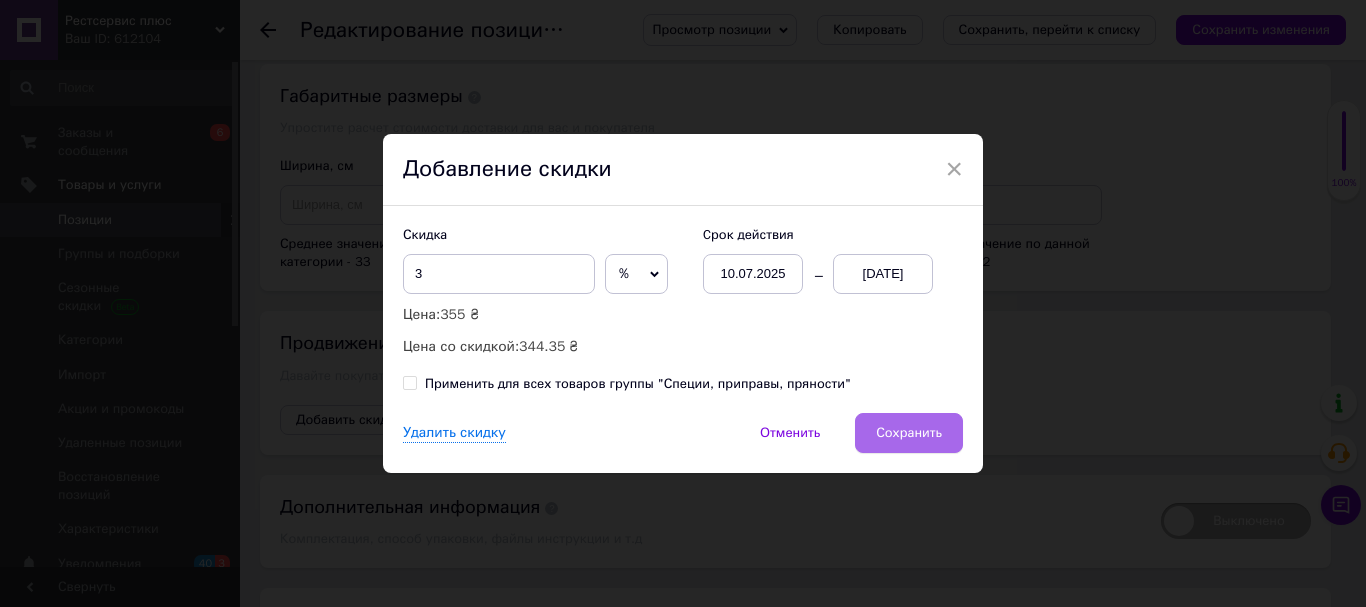 click on "Сохранить" at bounding box center [909, 433] 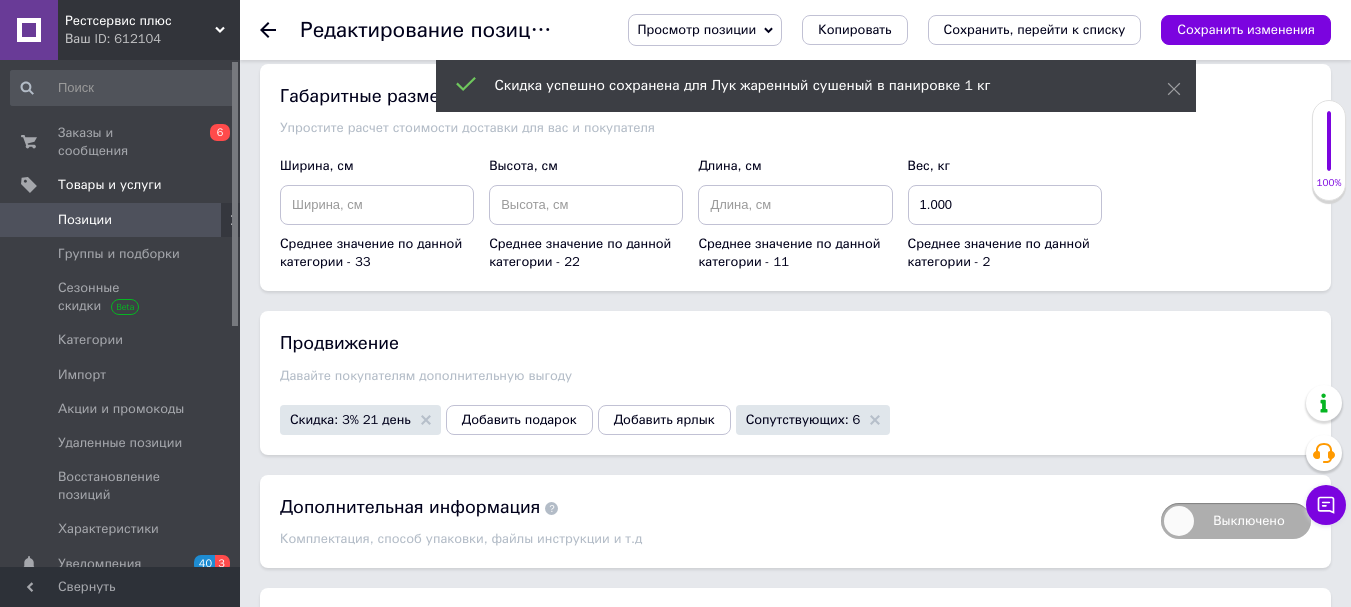 click on "Просмотр позиции Сохранить и посмотреть на сайте Сохранить и посмотреть на портале [DOMAIN_NAME] Копировать Сохранить, перейти к списку Сохранить изменения" at bounding box center (959, 30) 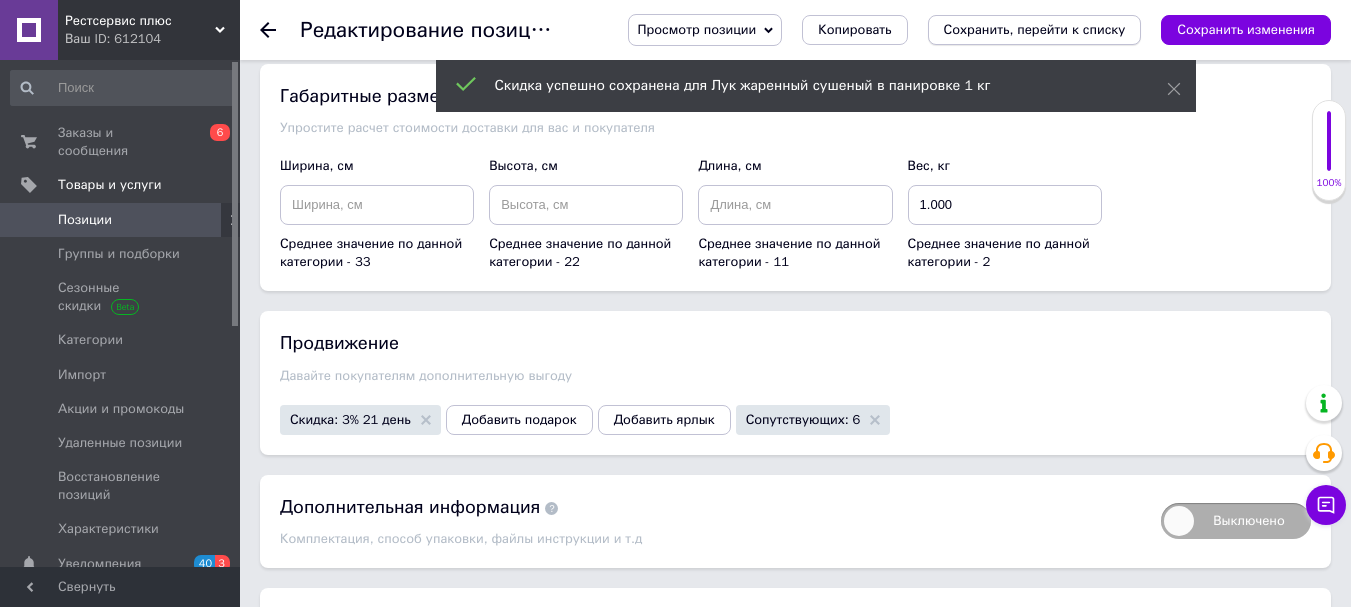 click on "Сохранить, перейти к списку" at bounding box center [1035, 29] 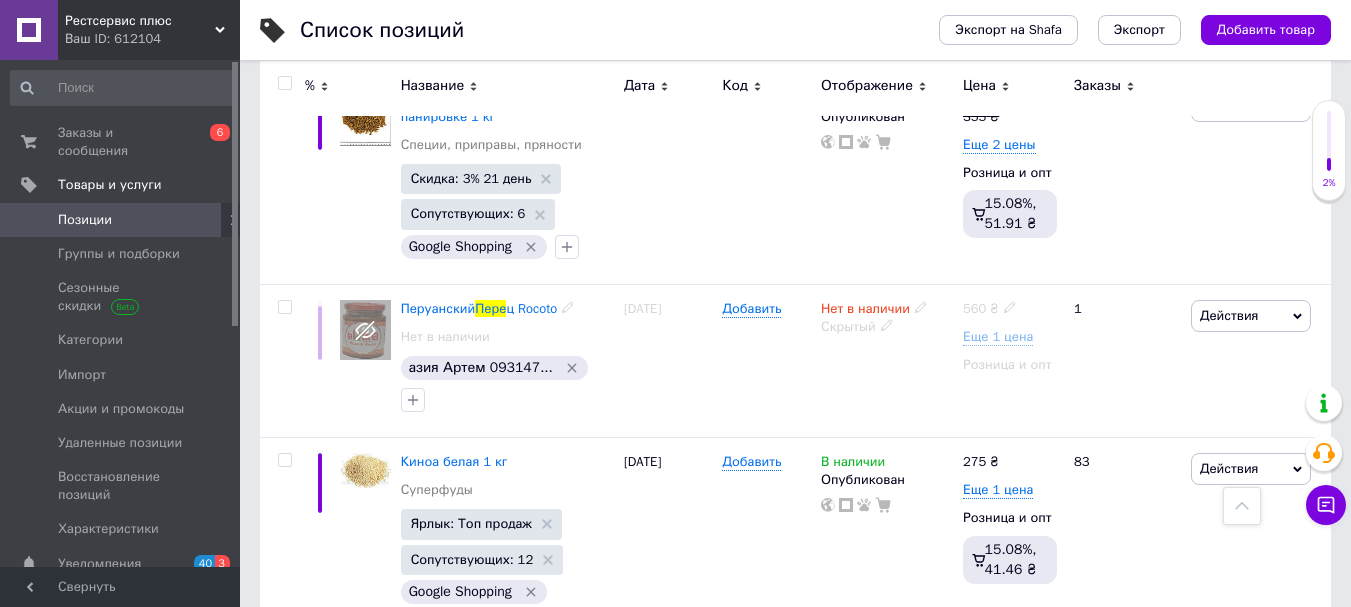 scroll, scrollTop: 2200, scrollLeft: 0, axis: vertical 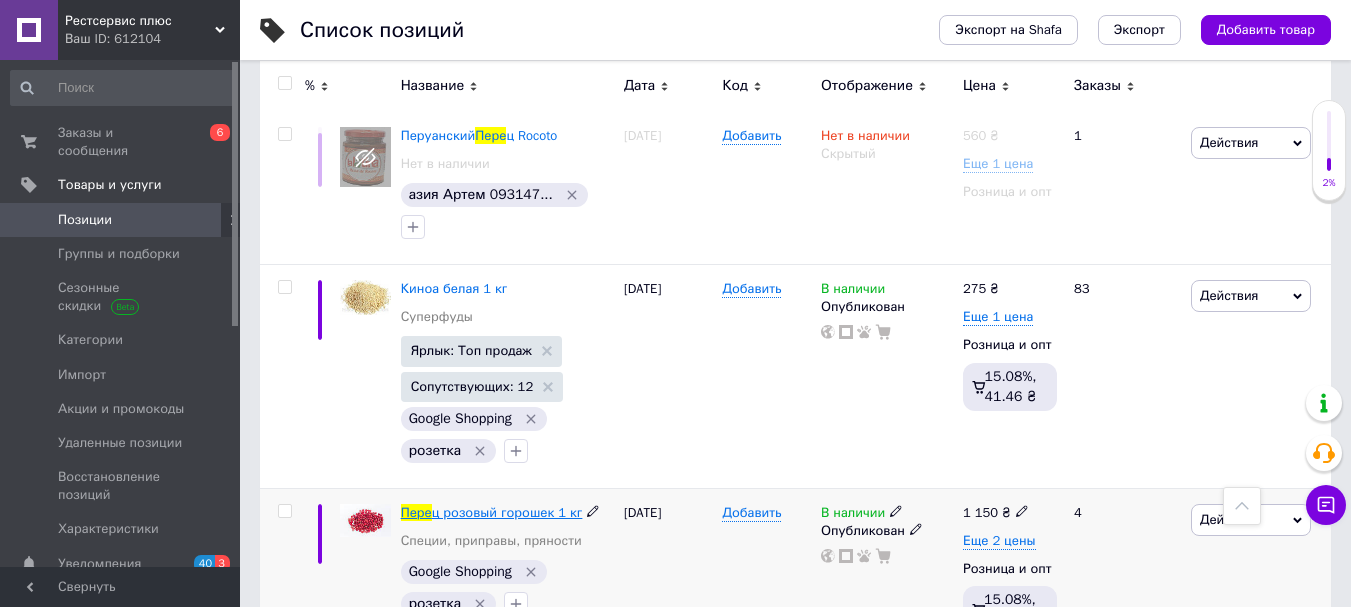 click on "ц розовый горошек 1 кг" at bounding box center [507, 512] 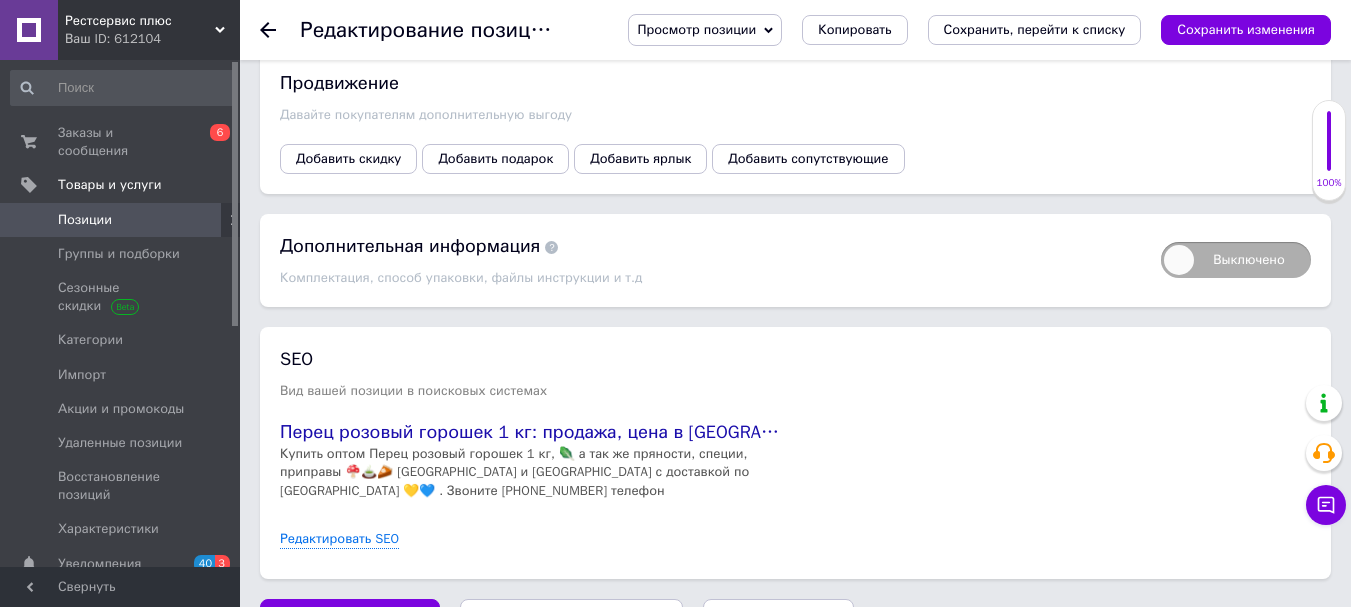 scroll, scrollTop: 2600, scrollLeft: 0, axis: vertical 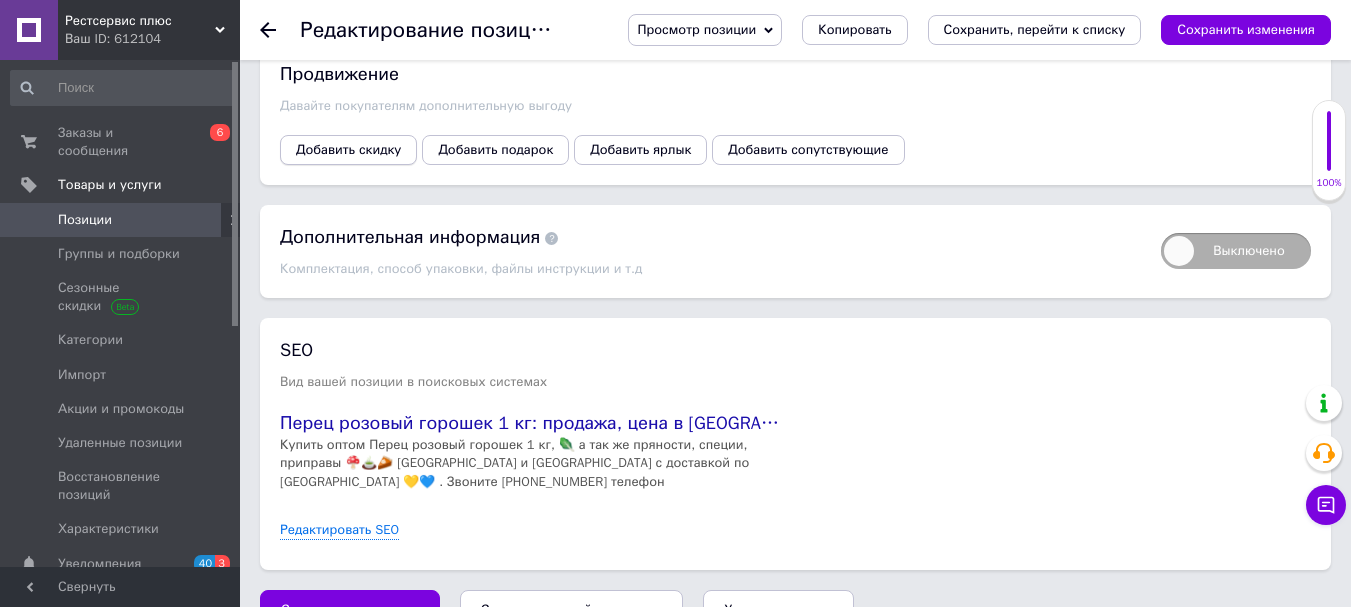 click on "Добавить скидку" at bounding box center (348, 150) 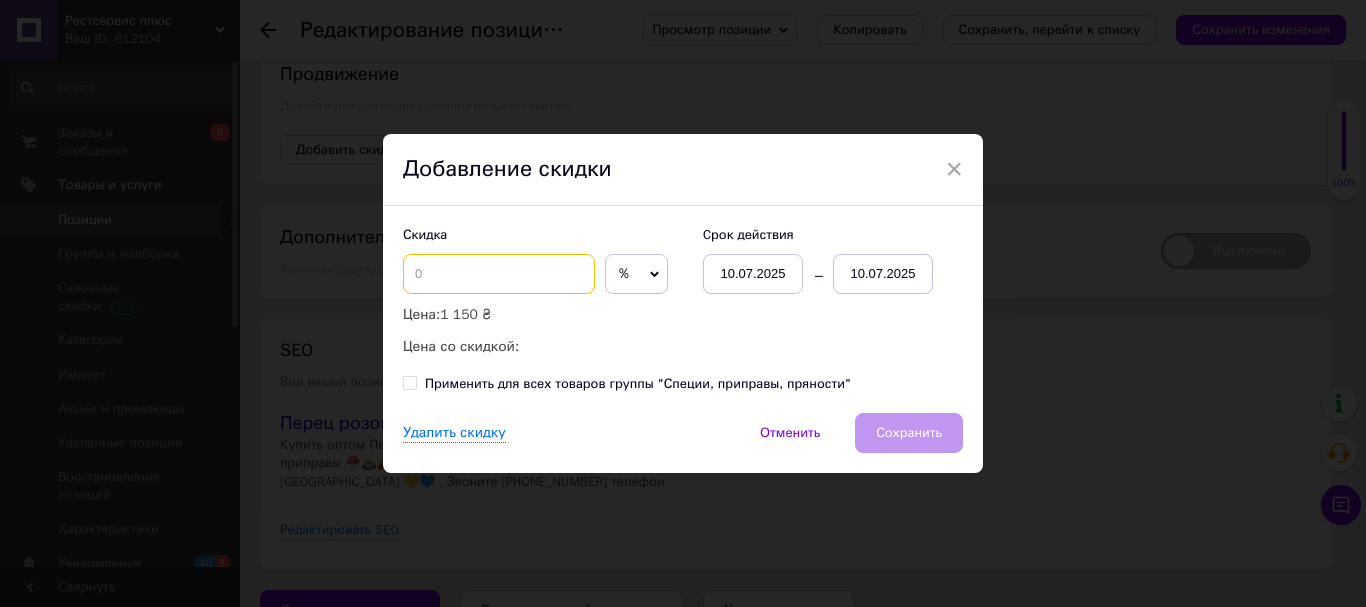 click at bounding box center [499, 274] 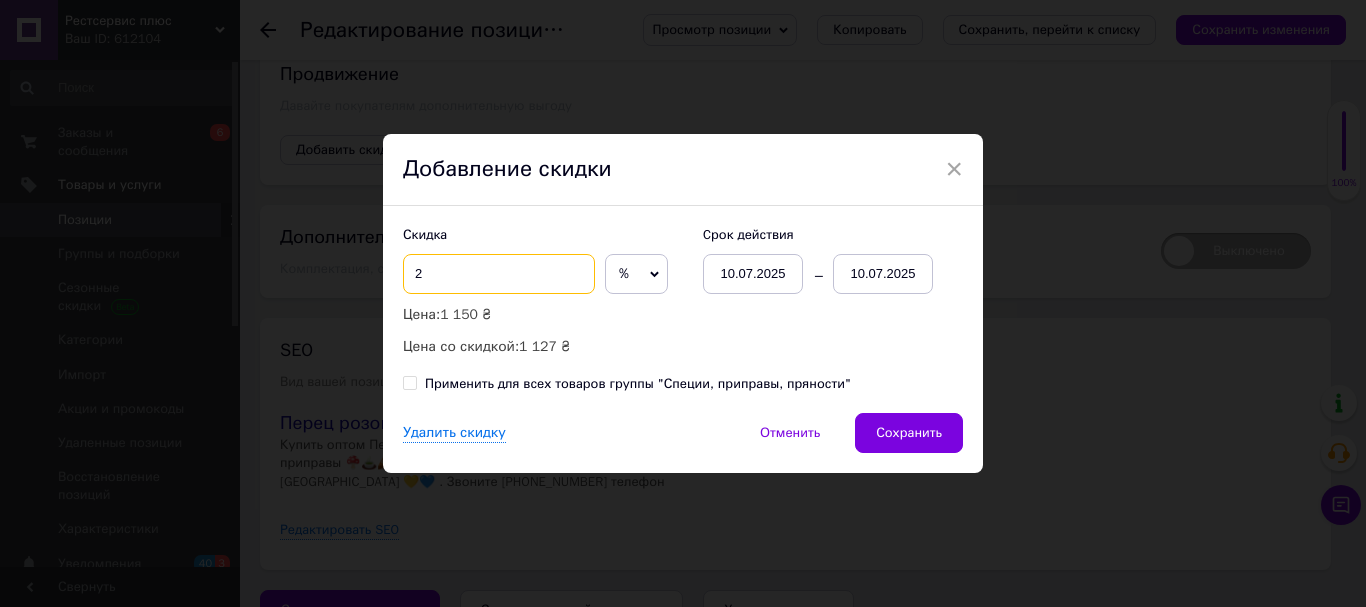 type on "2" 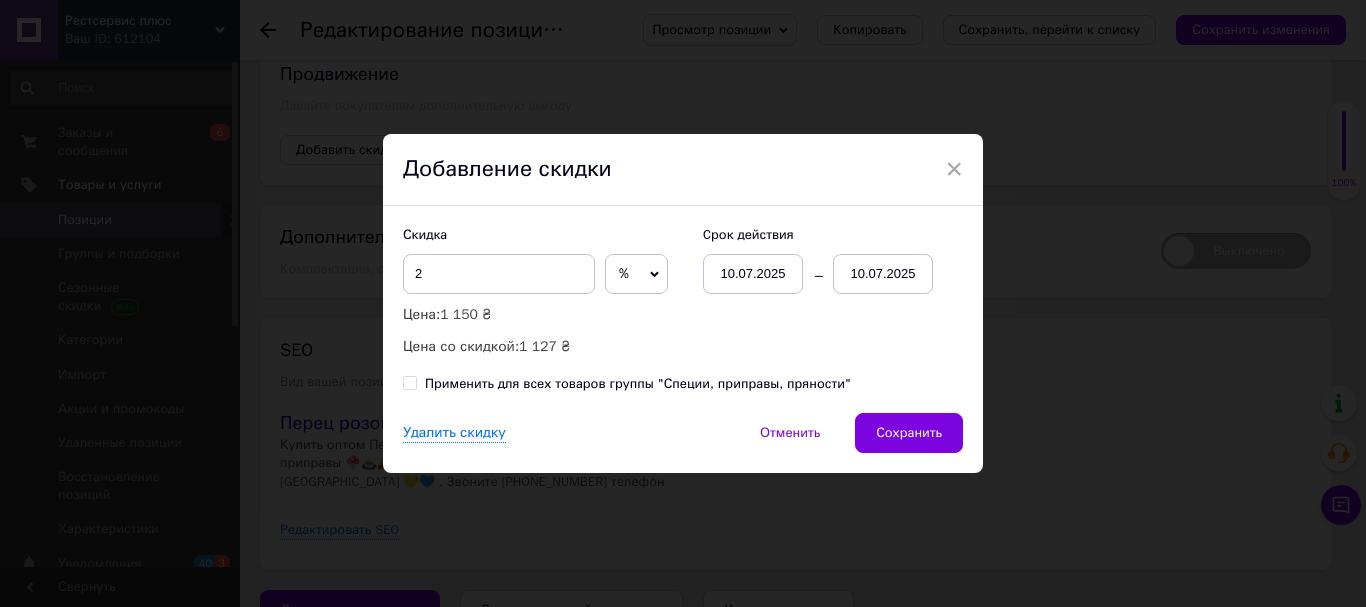click on "10.07.2025" at bounding box center (883, 274) 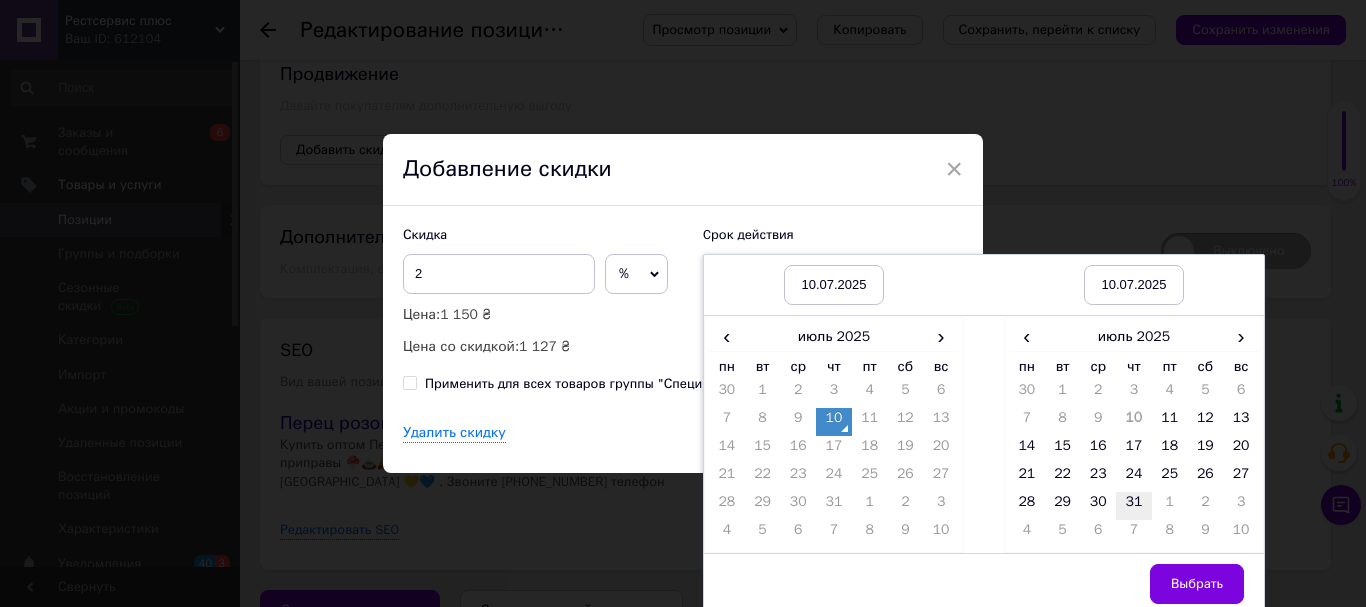 click on "31" at bounding box center (1134, 506) 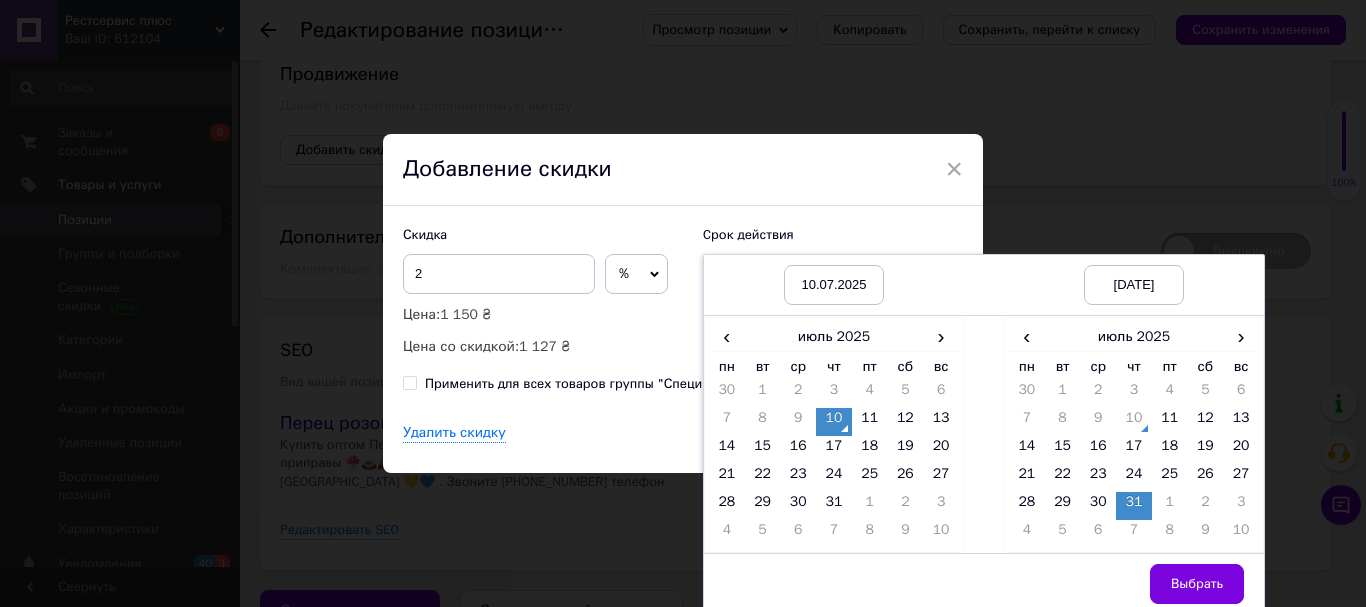 click on "Выбрать" at bounding box center (1197, 584) 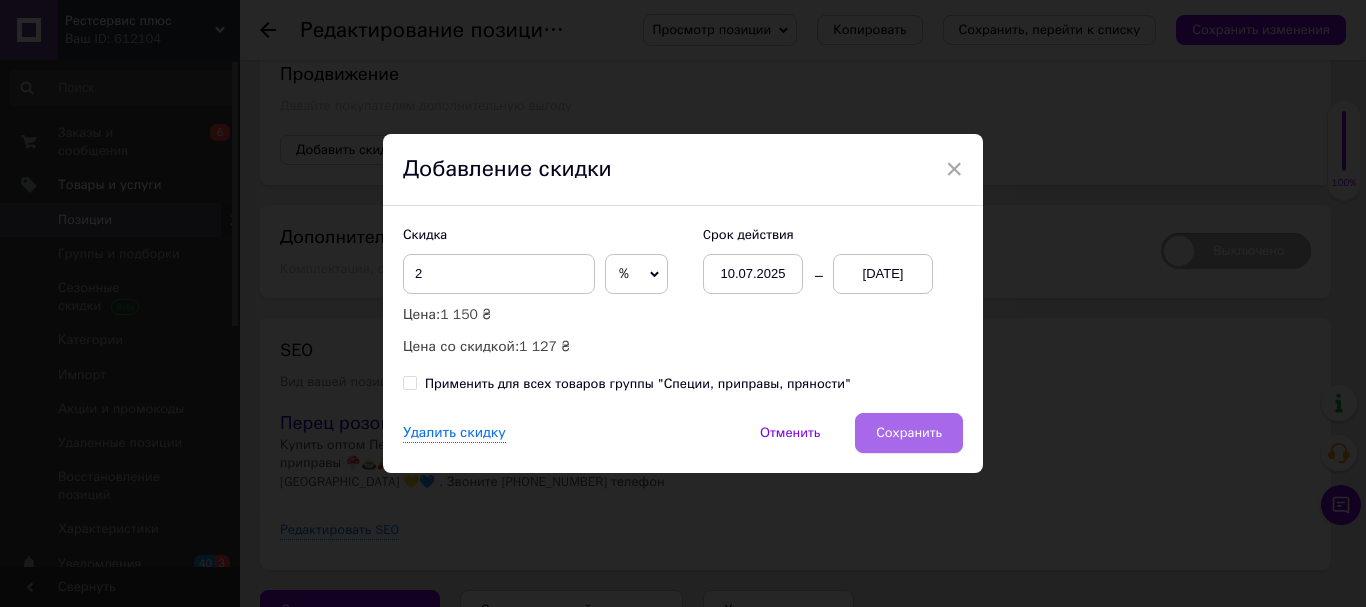click on "Сохранить" at bounding box center [909, 433] 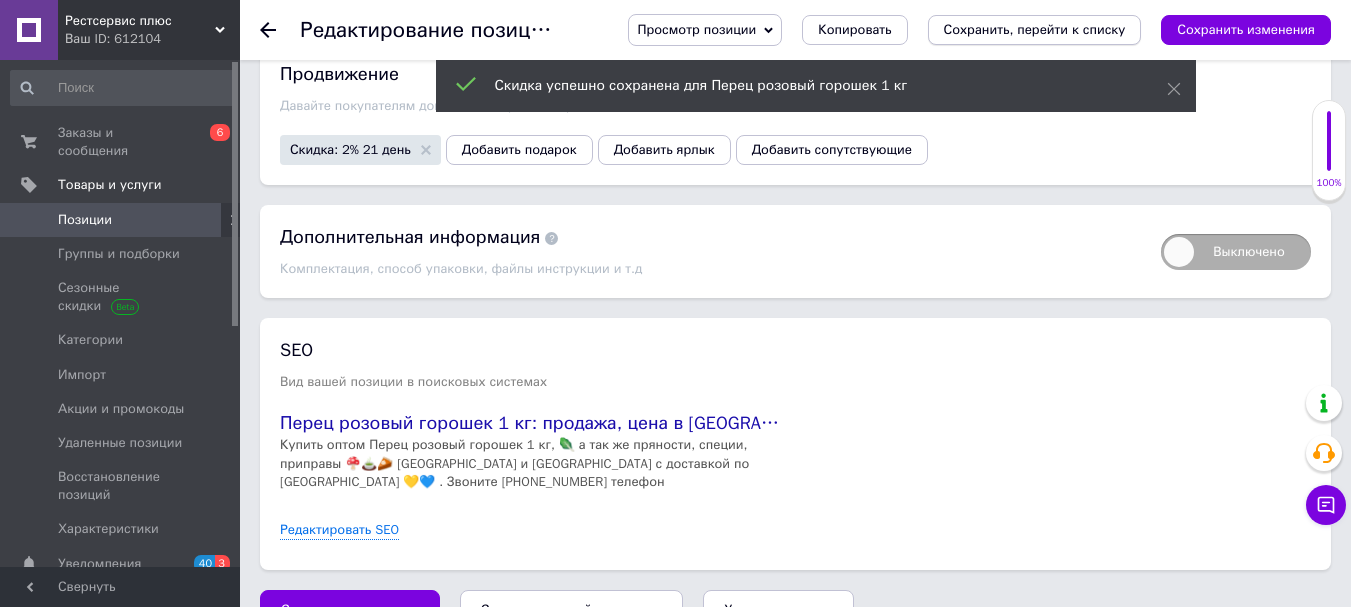 click on "Сохранить, перейти к списку" at bounding box center (1035, 30) 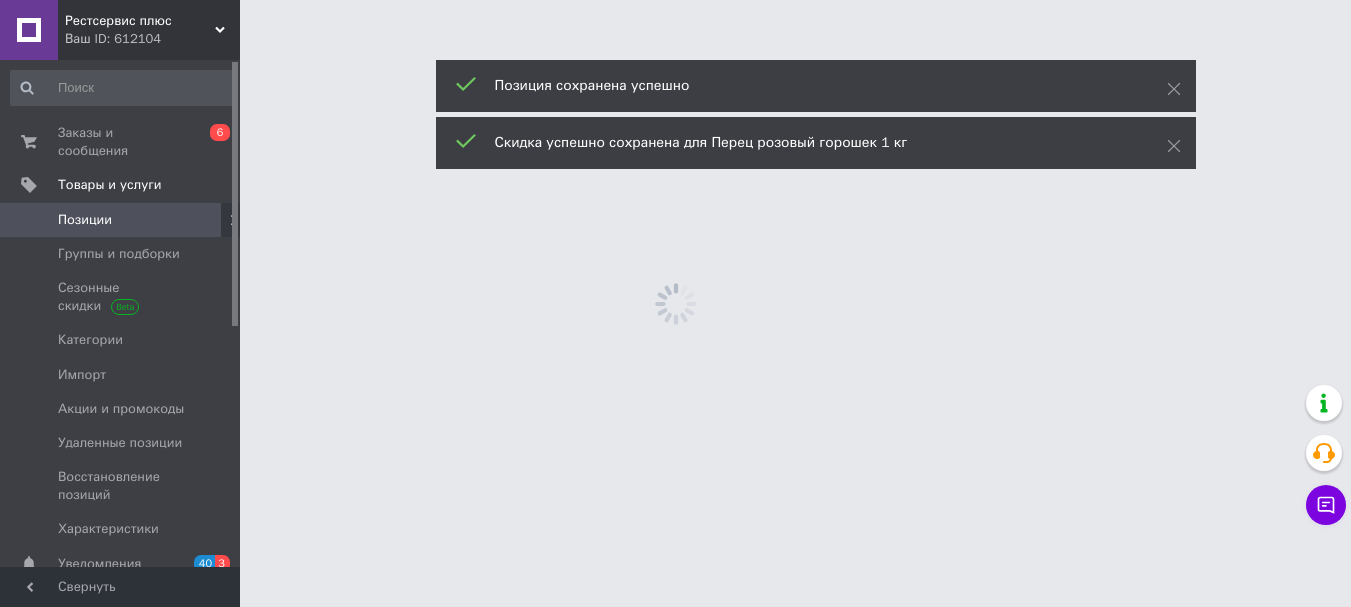 scroll, scrollTop: 0, scrollLeft: 0, axis: both 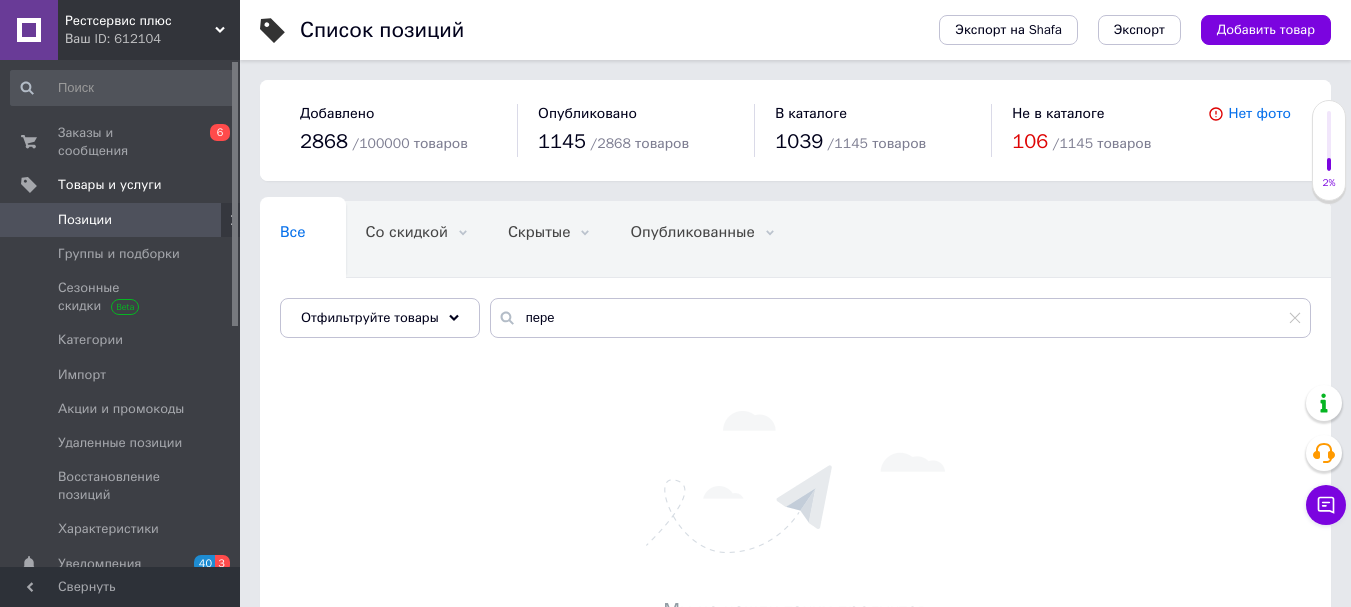 drag, startPoint x: 674, startPoint y: 288, endPoint x: 645, endPoint y: 337, distance: 56.938564 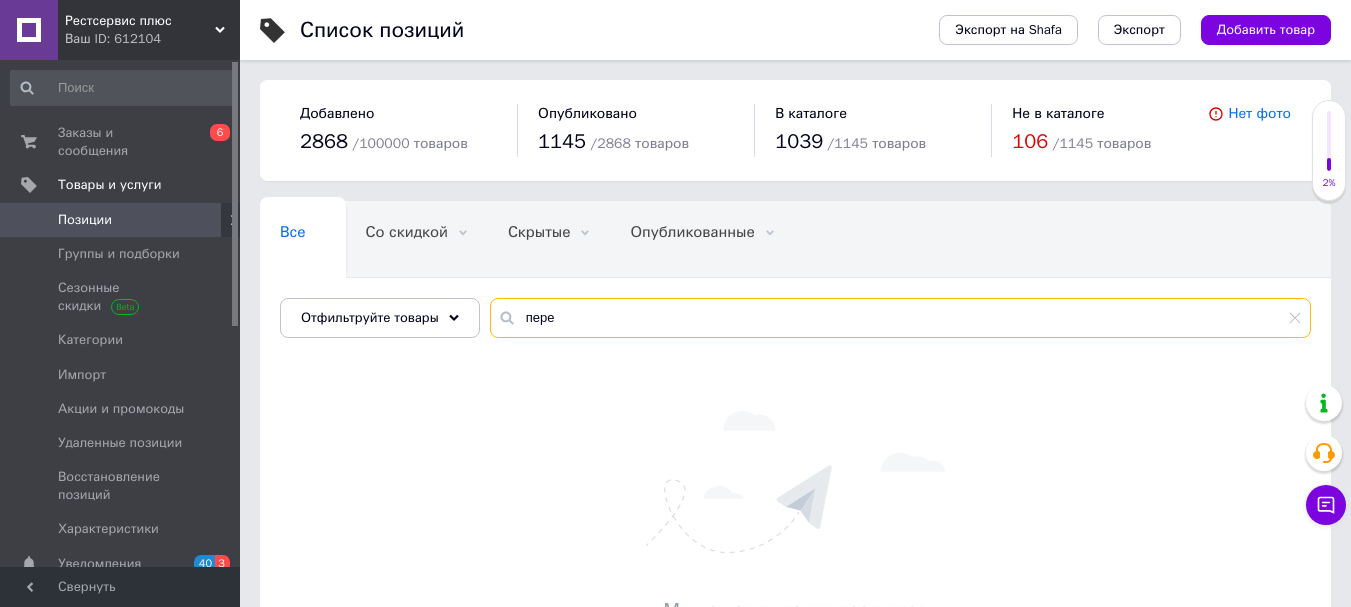 drag, startPoint x: 645, startPoint y: 328, endPoint x: 501, endPoint y: 335, distance: 144.17004 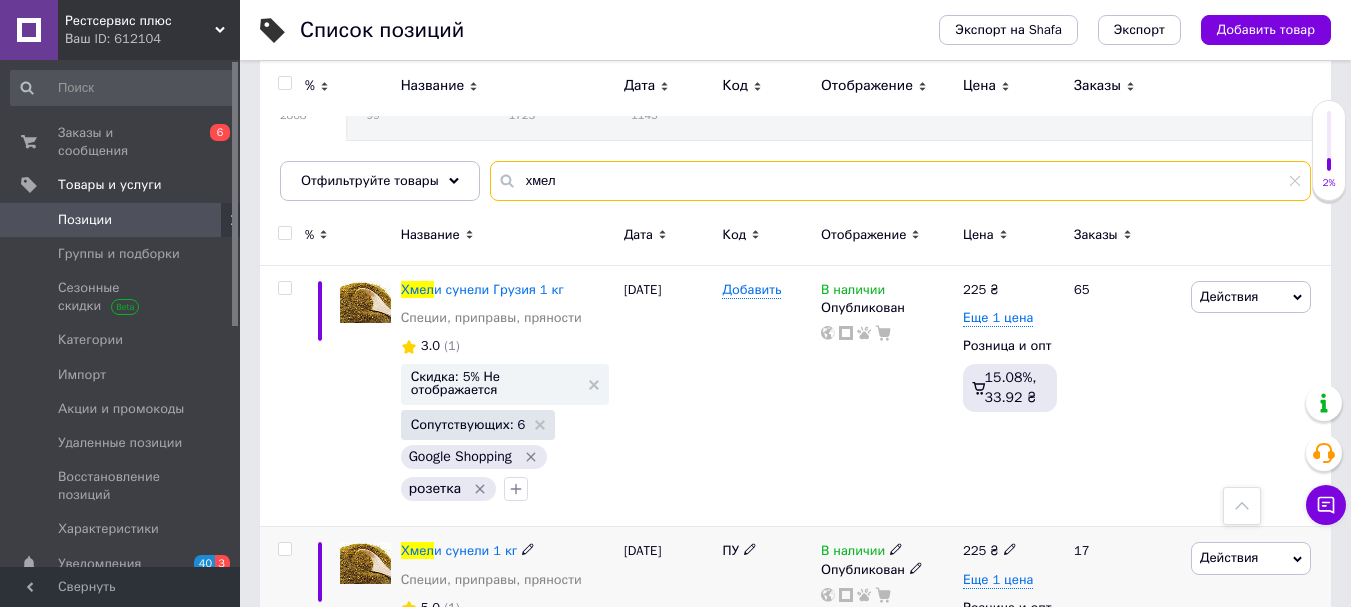 scroll, scrollTop: 135, scrollLeft: 0, axis: vertical 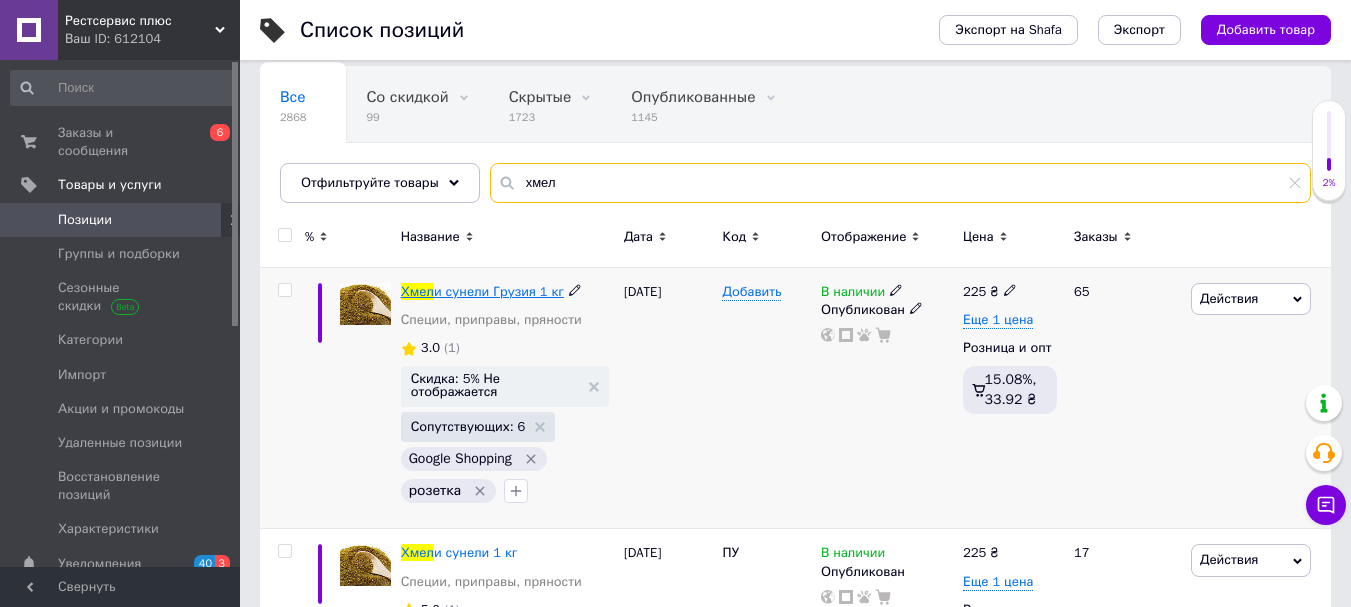 type on "хмел" 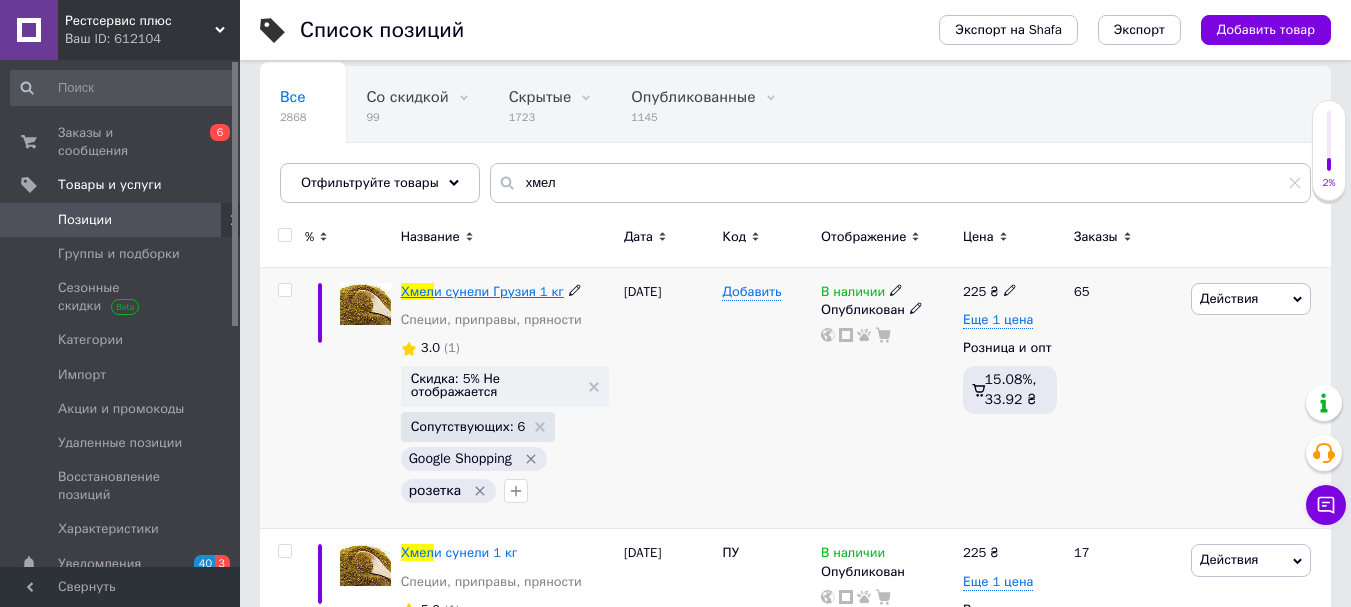 click on "и сунели Грузия 1 кг" at bounding box center [499, 291] 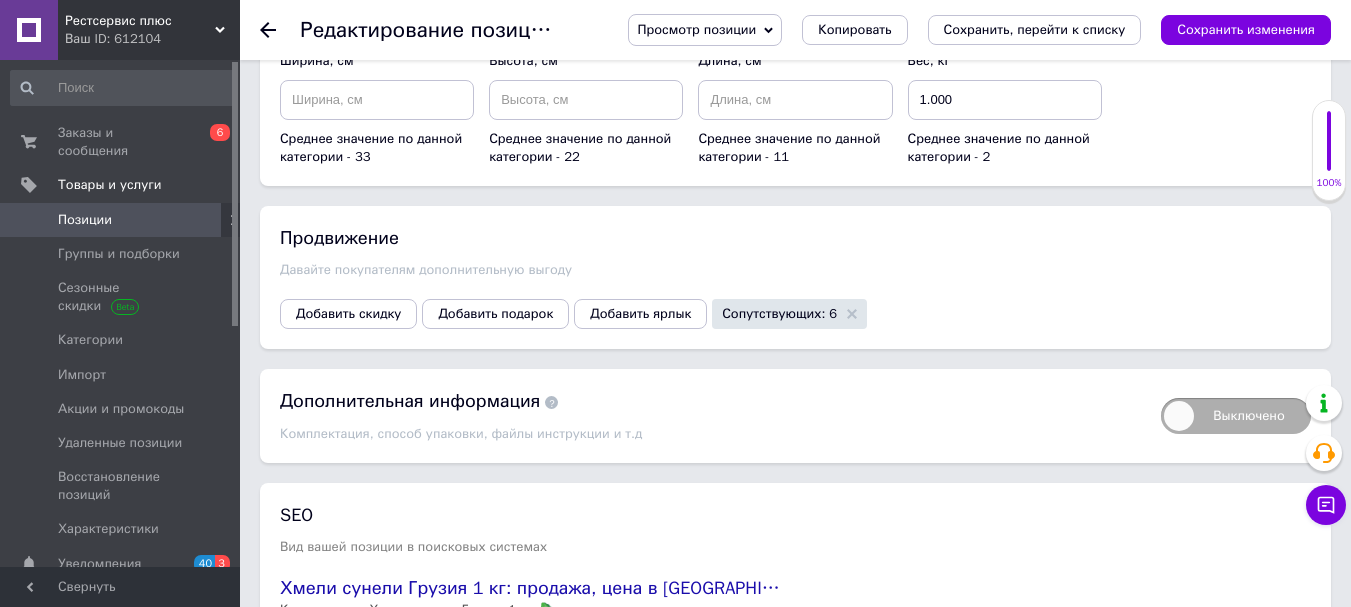 scroll, scrollTop: 2500, scrollLeft: 0, axis: vertical 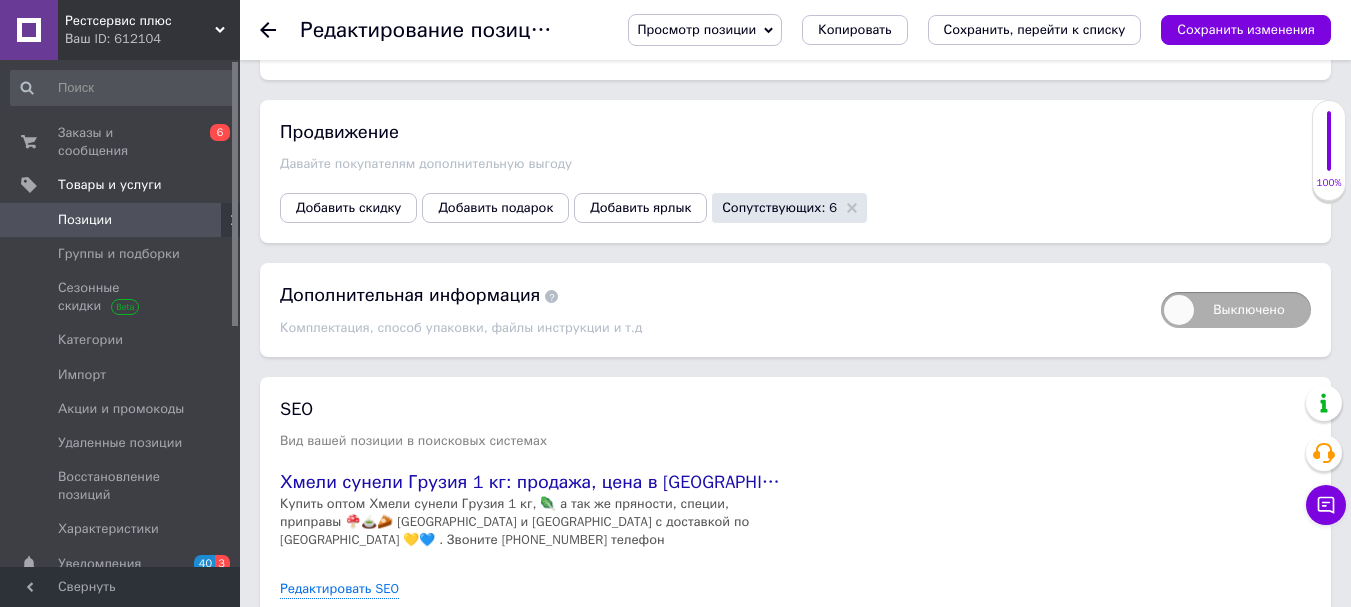 click on "Продвижение [PERSON_NAME] покупателям дополнительную выгоду Добавить скидку Добавить подарок Добавить ярлык Сопутствующих: 6" at bounding box center [795, 171] 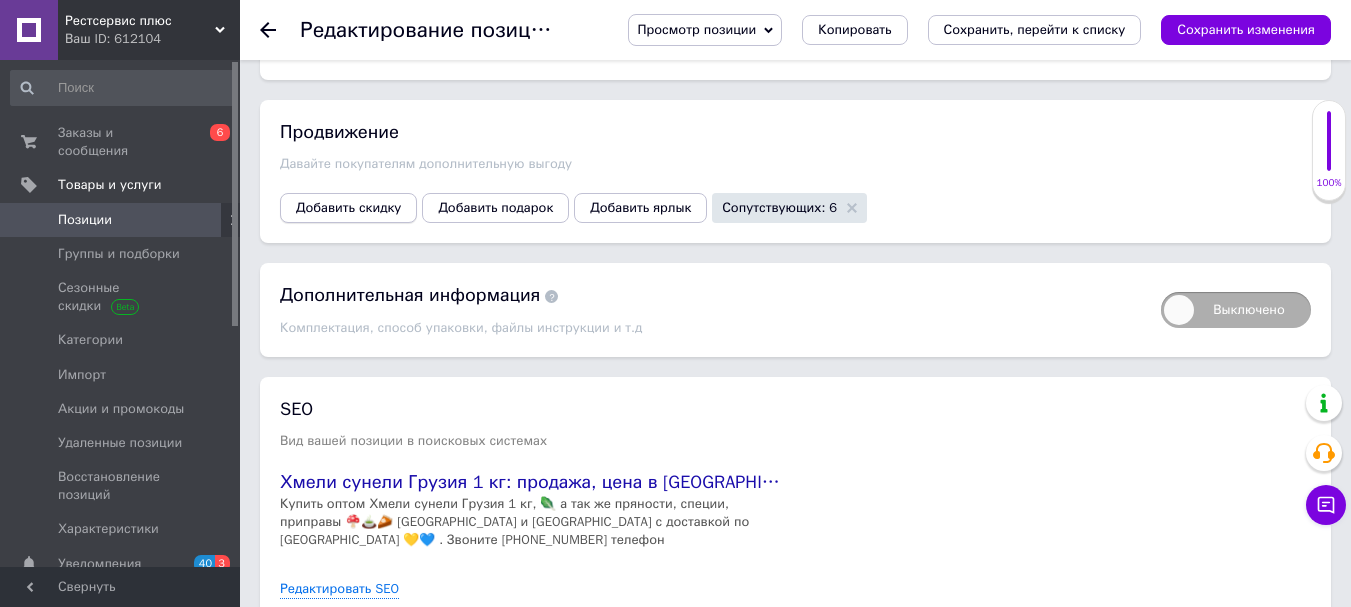 click on "Добавить скидку" at bounding box center (348, 208) 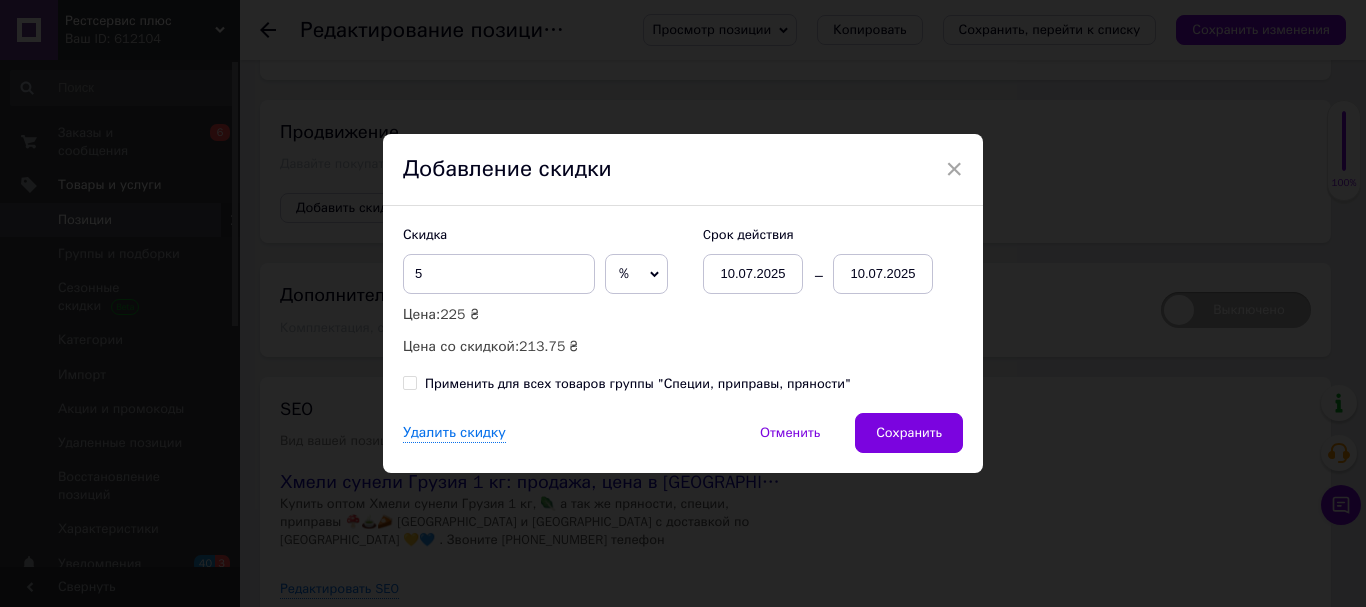 click on "10.07.2025" at bounding box center (883, 274) 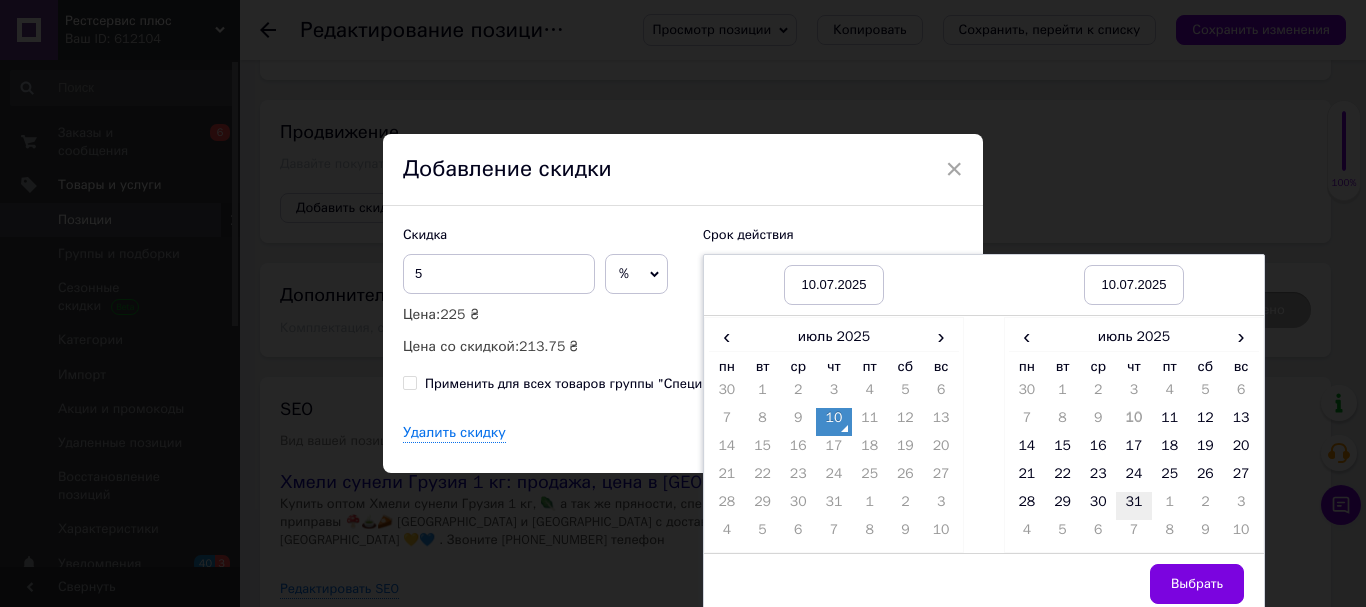 click on "31" at bounding box center [1134, 506] 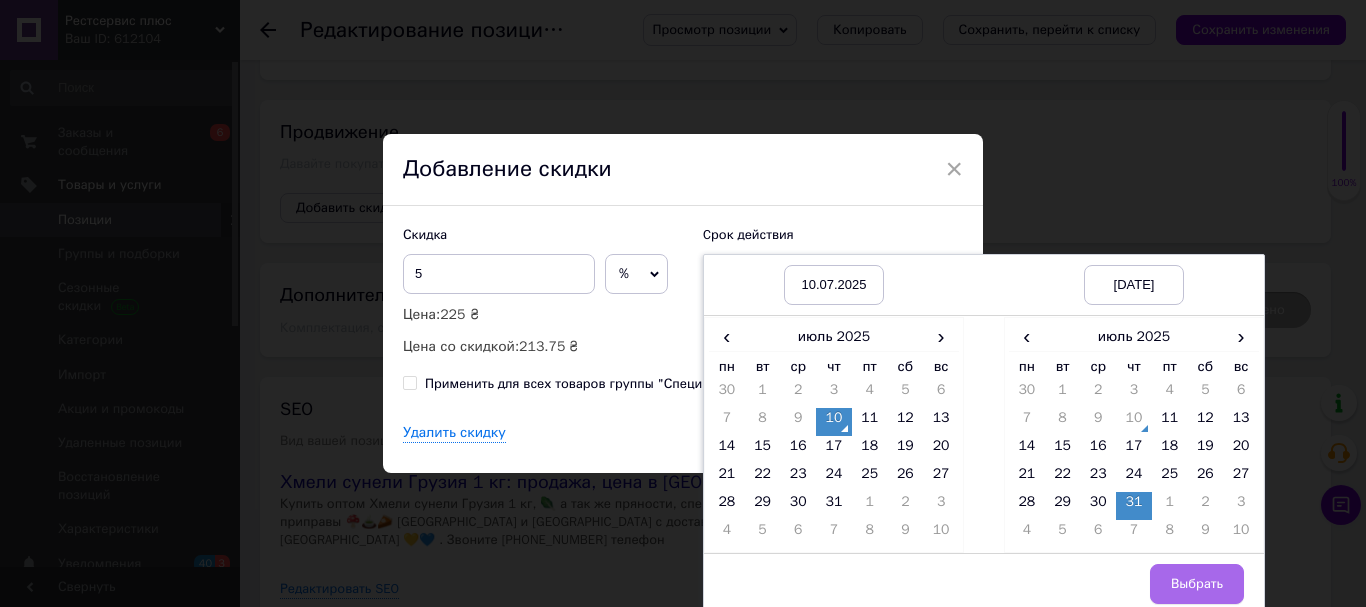 click on "Выбрать" at bounding box center [1197, 584] 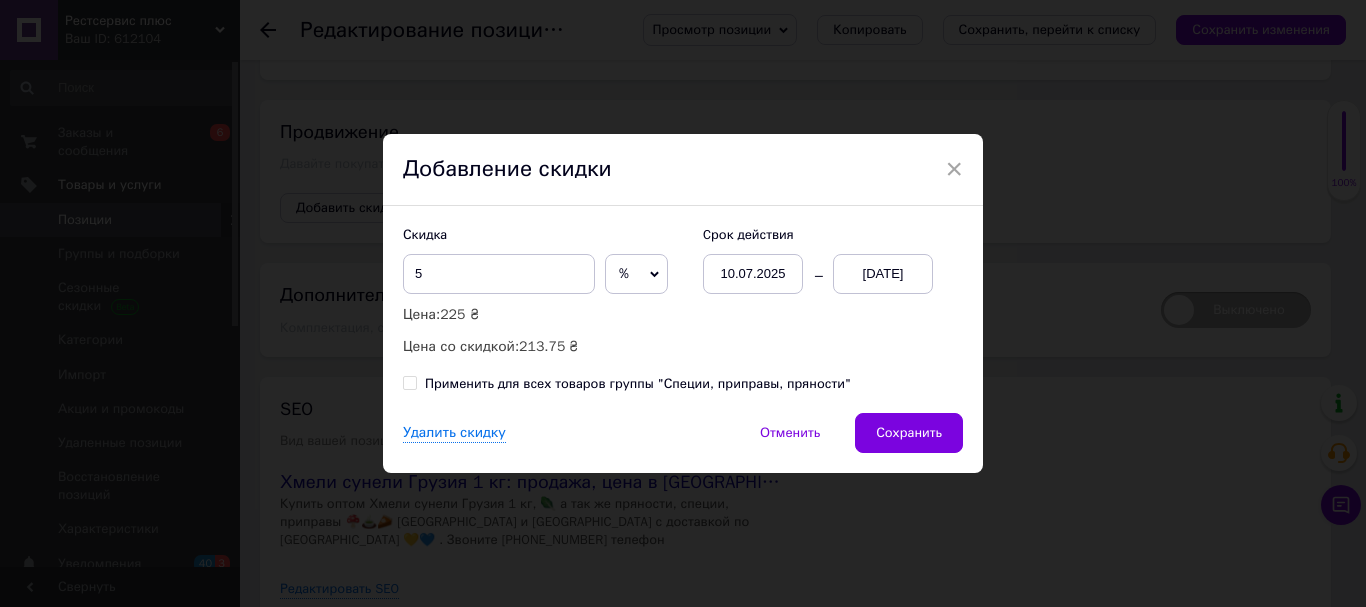 click on "Сохранить" at bounding box center [909, 433] 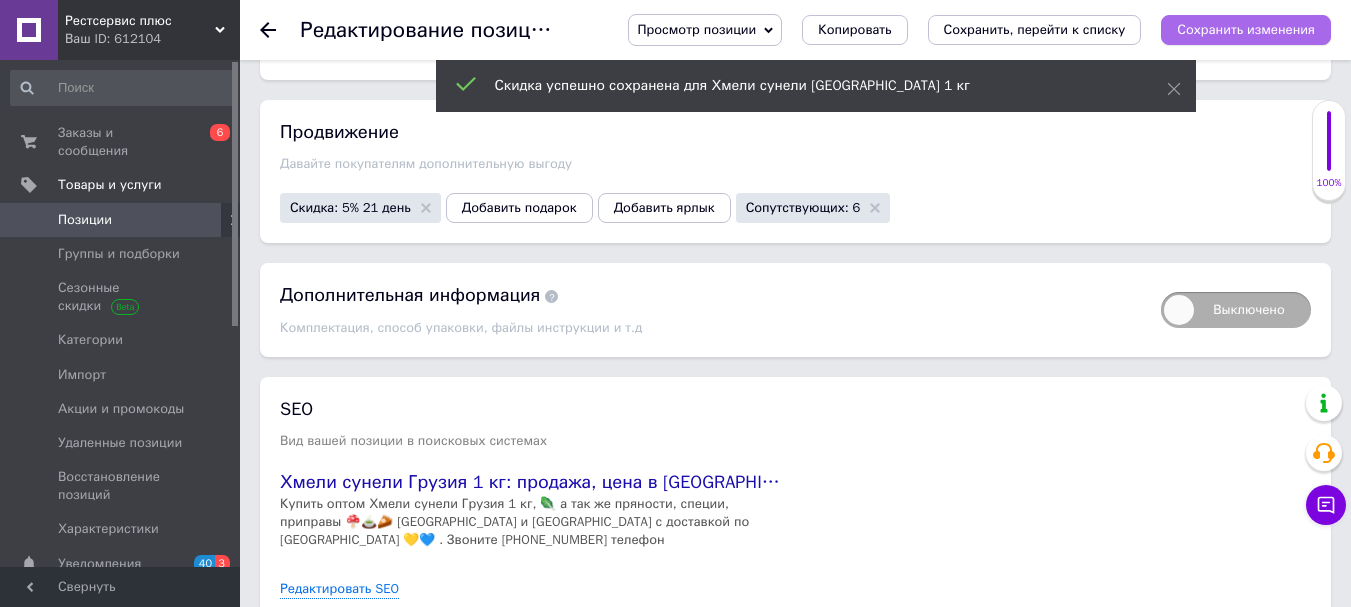 click on "Сохранить изменения" at bounding box center (1246, 29) 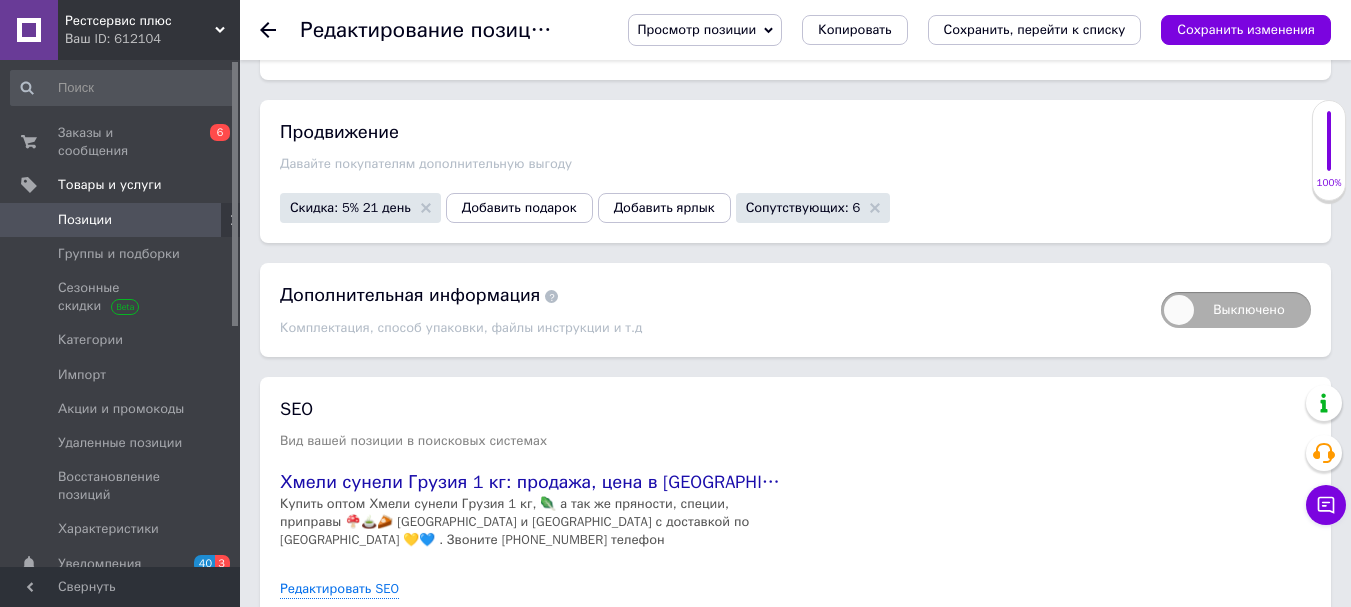 drag, startPoint x: 1053, startPoint y: 31, endPoint x: 905, endPoint y: 71, distance: 153.31015 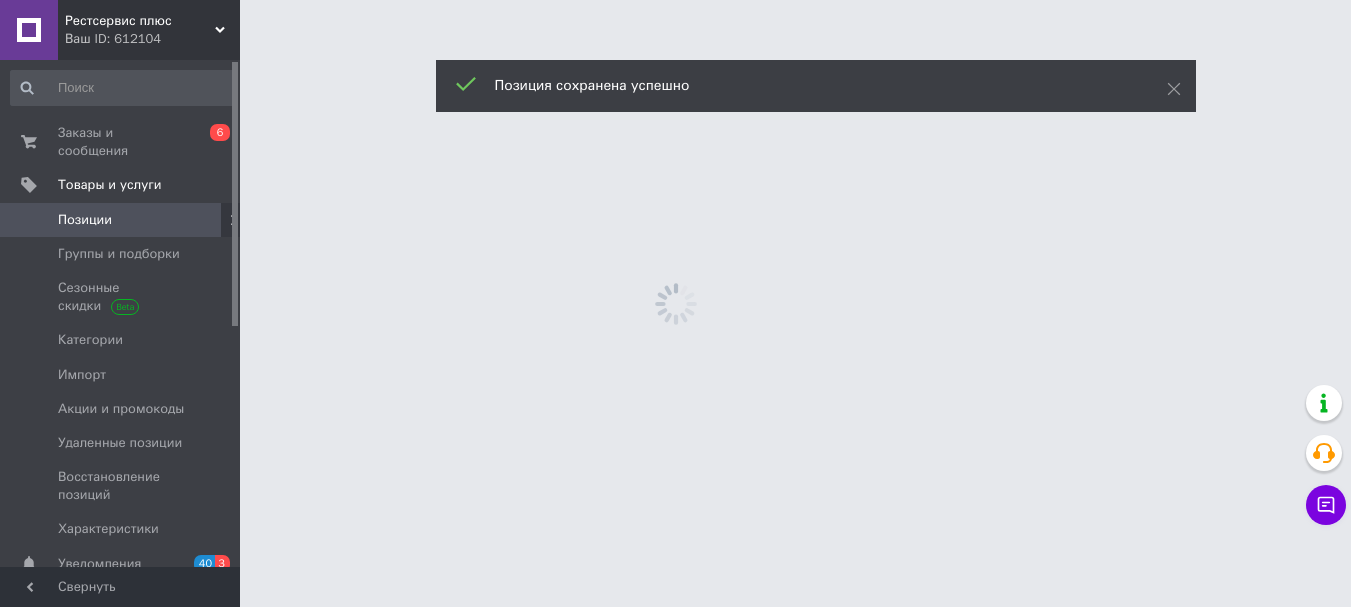 scroll, scrollTop: 0, scrollLeft: 0, axis: both 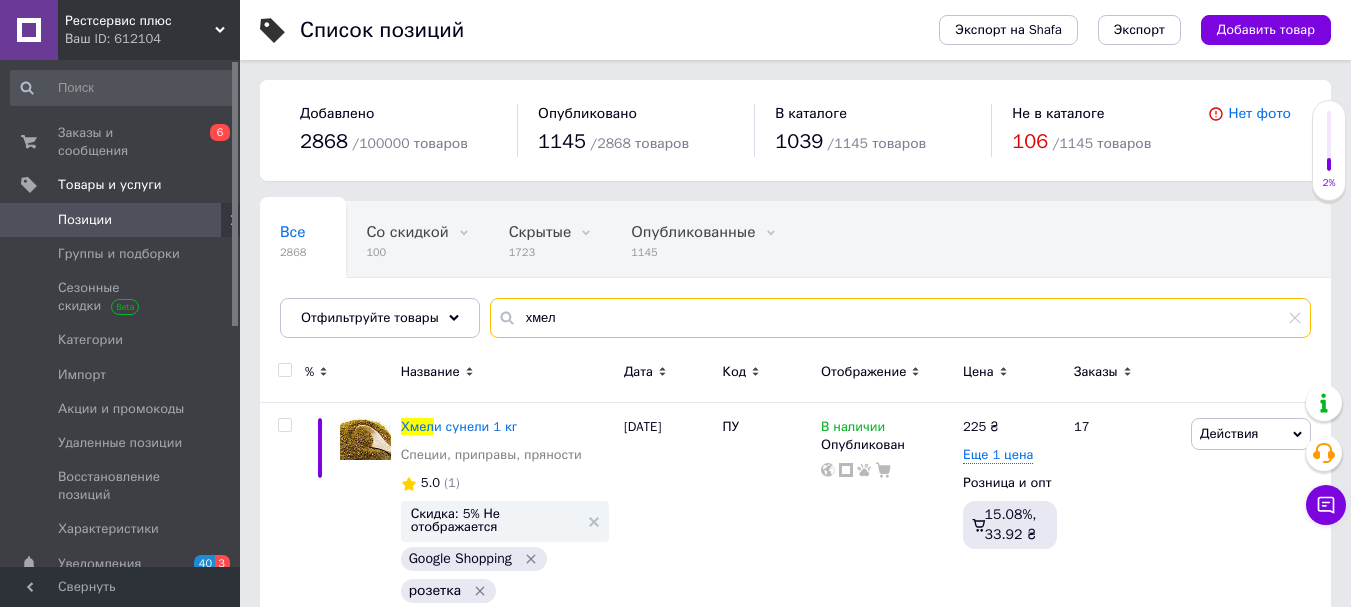 drag, startPoint x: 586, startPoint y: 318, endPoint x: 475, endPoint y: 328, distance: 111.44954 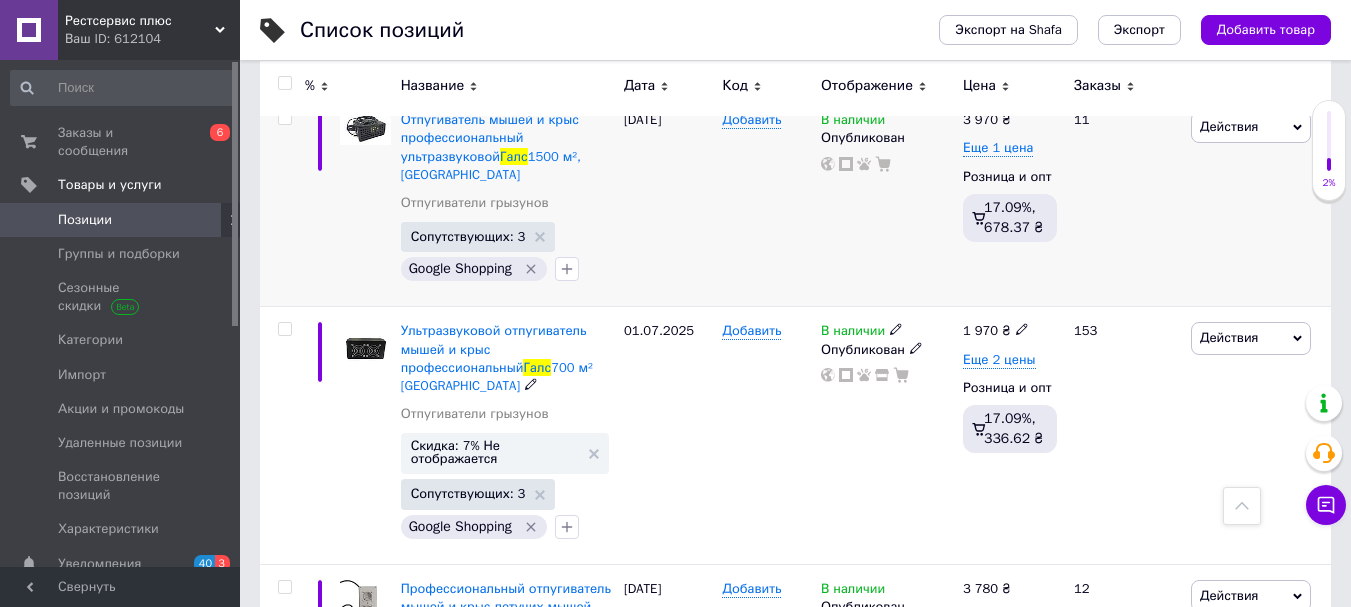 scroll, scrollTop: 600, scrollLeft: 0, axis: vertical 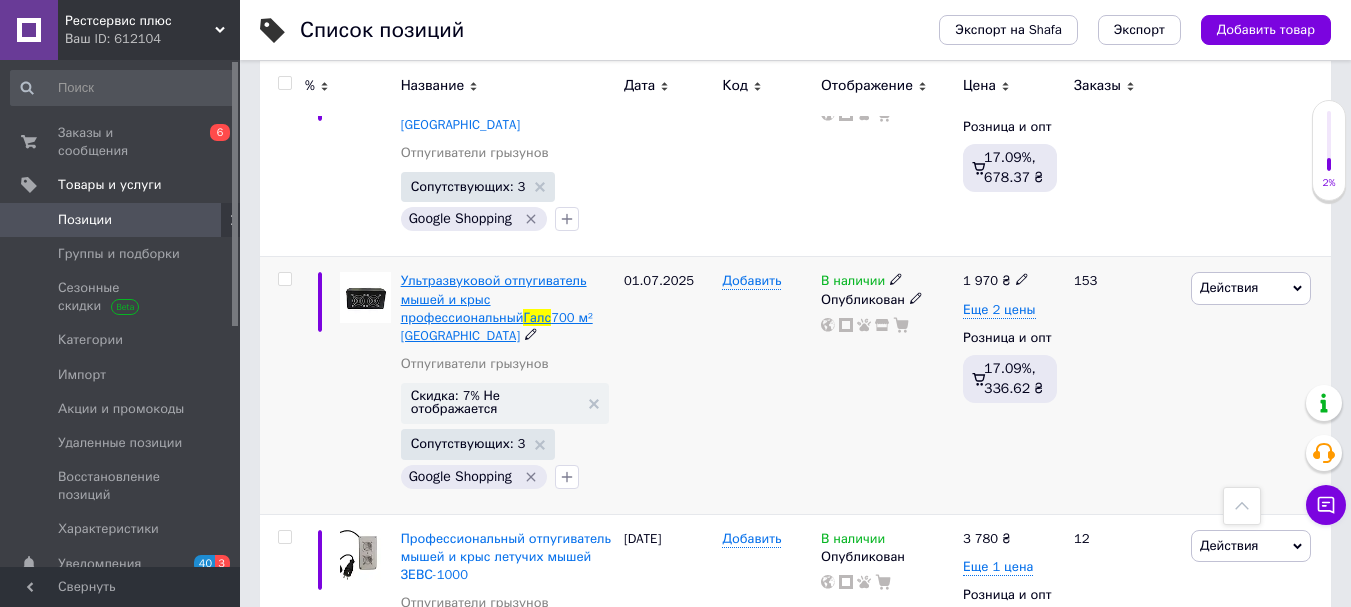 type on "галс" 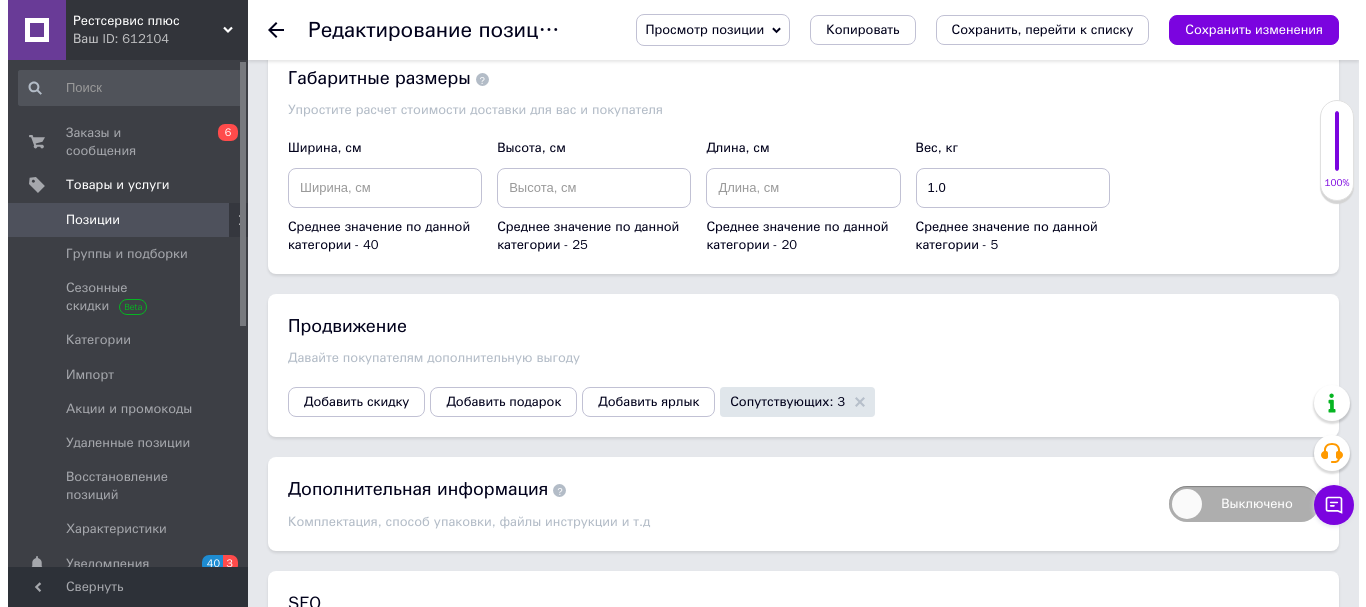 scroll, scrollTop: 2500, scrollLeft: 0, axis: vertical 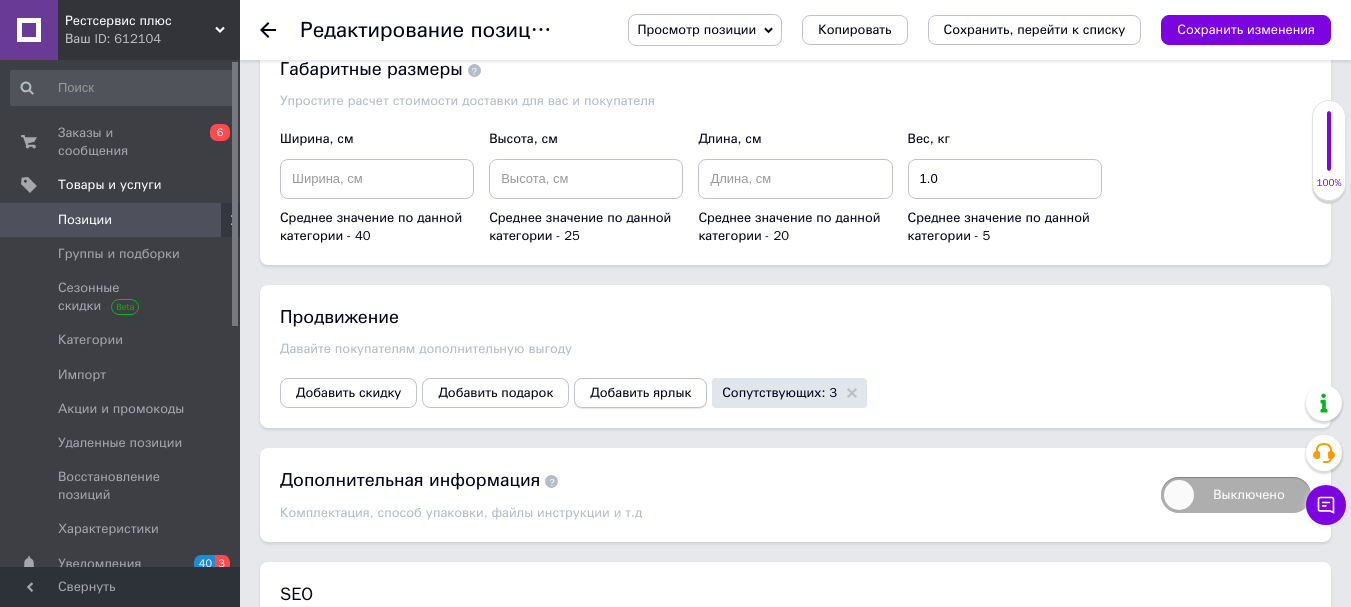 click on "Добавить ярлык" at bounding box center (640, 393) 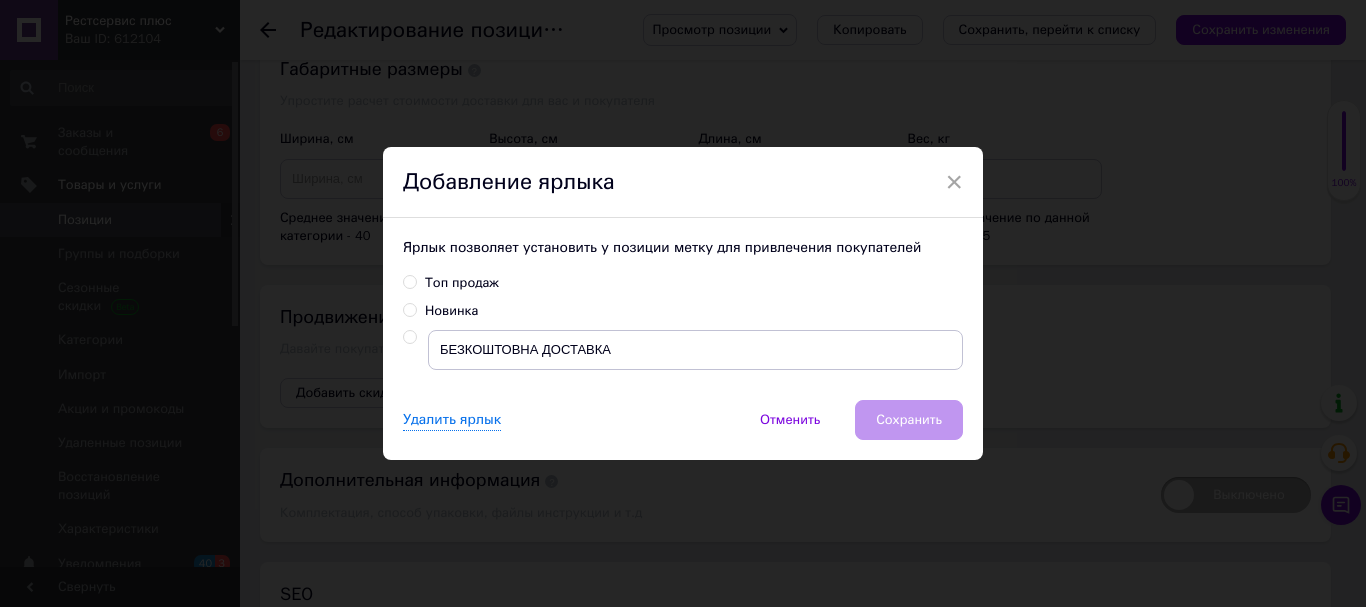 click on "Новинка" at bounding box center [409, 309] 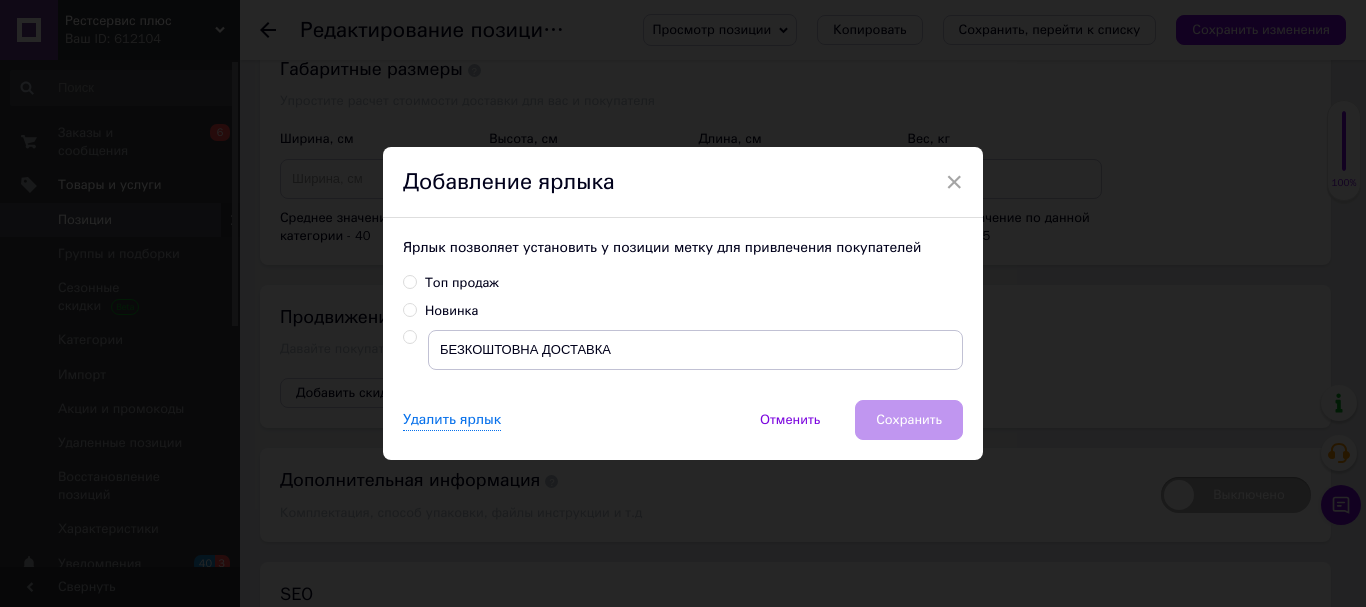 radio on "true" 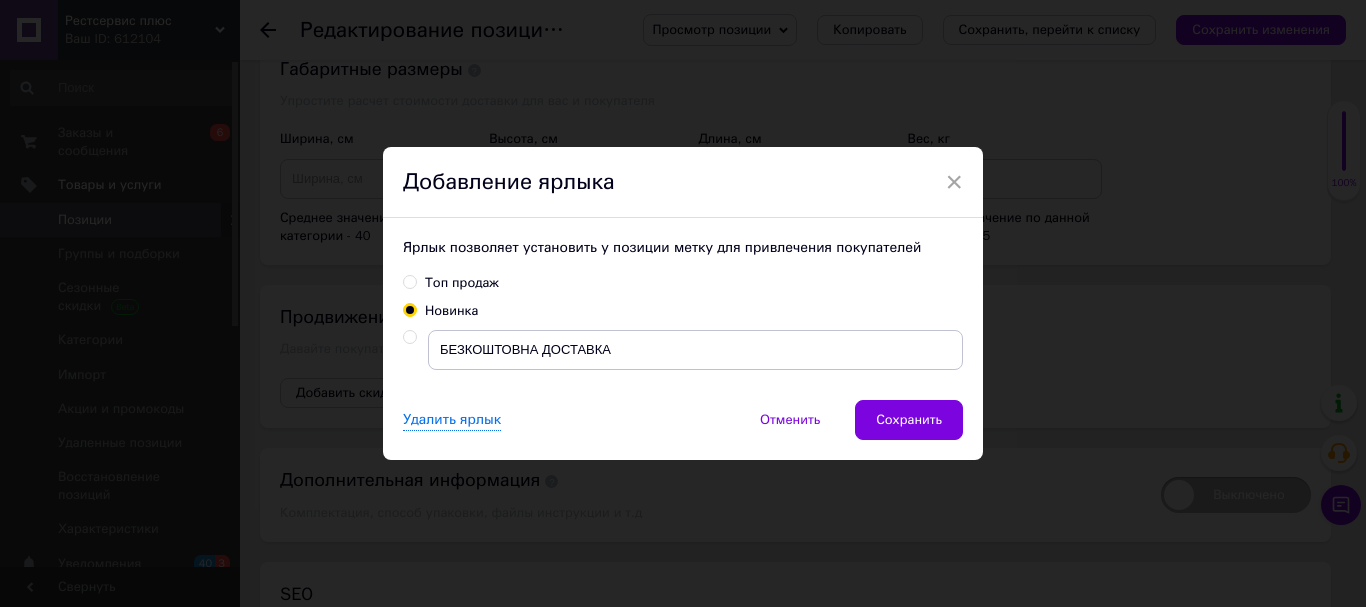 click on "Топ продаж" at bounding box center (409, 281) 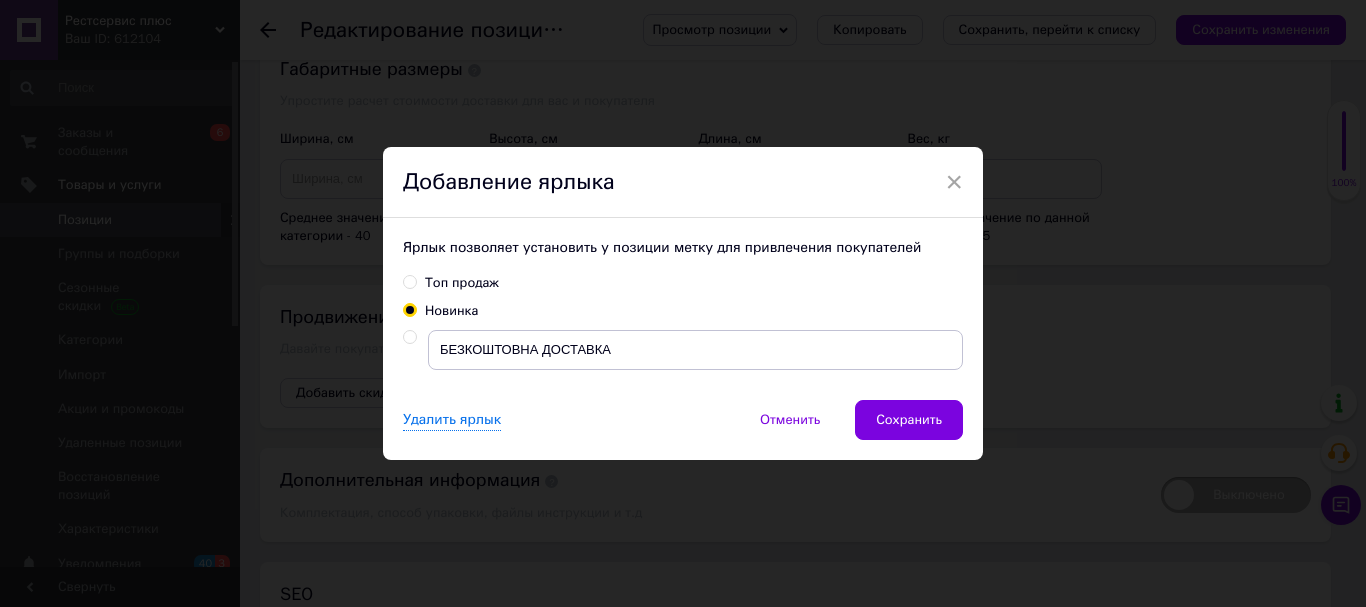 radio on "true" 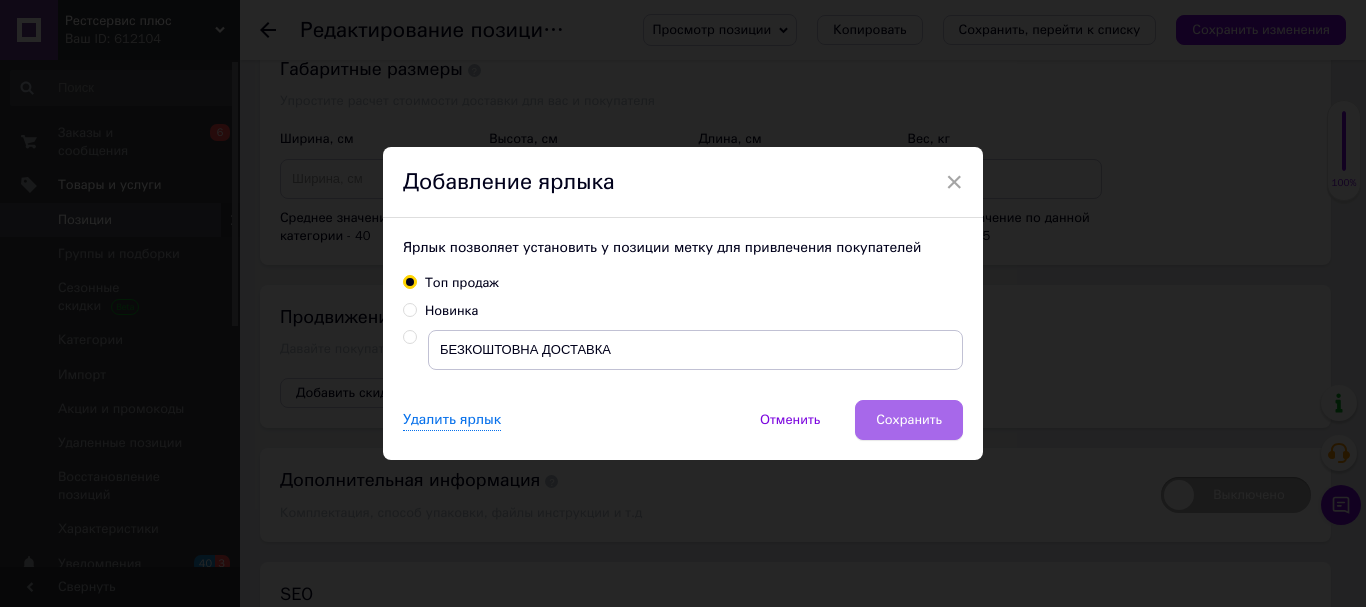 click on "Сохранить" at bounding box center (909, 420) 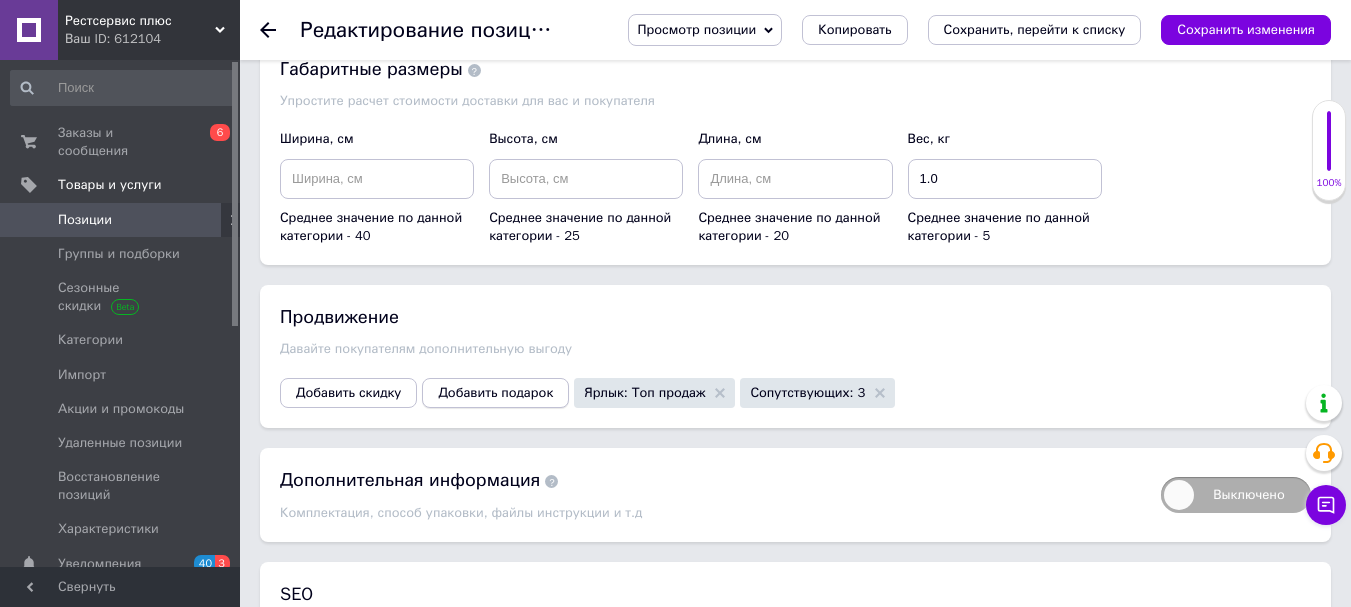 click on "Добавить подарок" at bounding box center (495, 393) 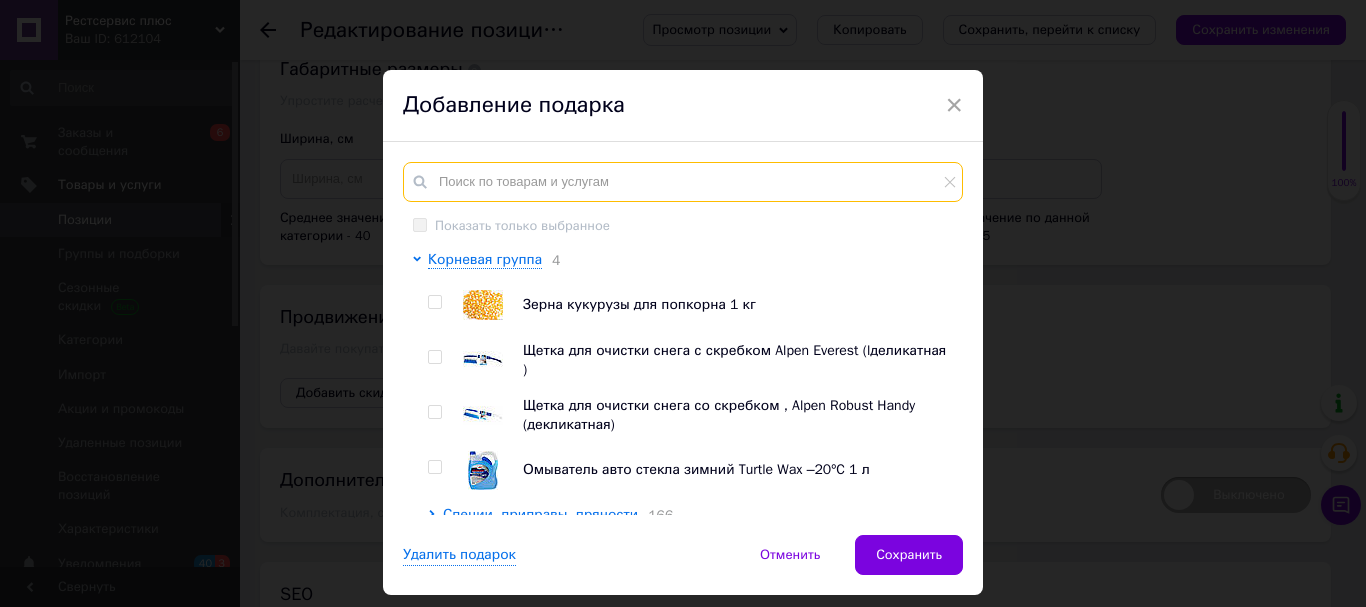 click at bounding box center (683, 182) 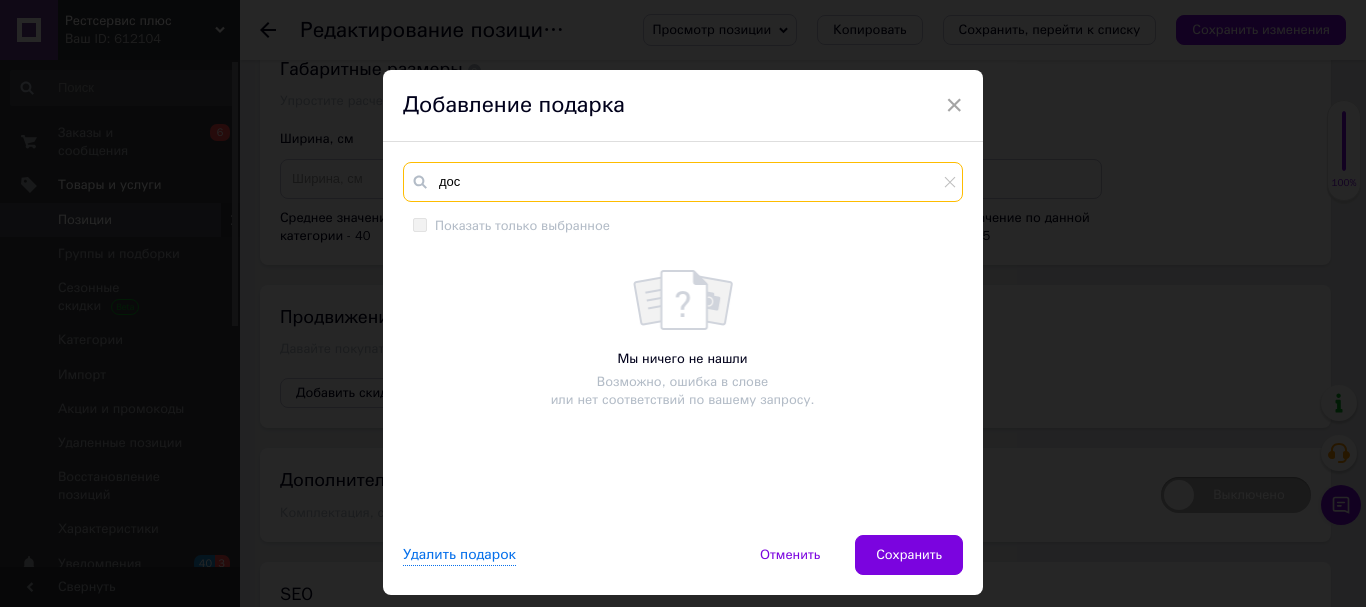 click on "дос" at bounding box center [683, 182] 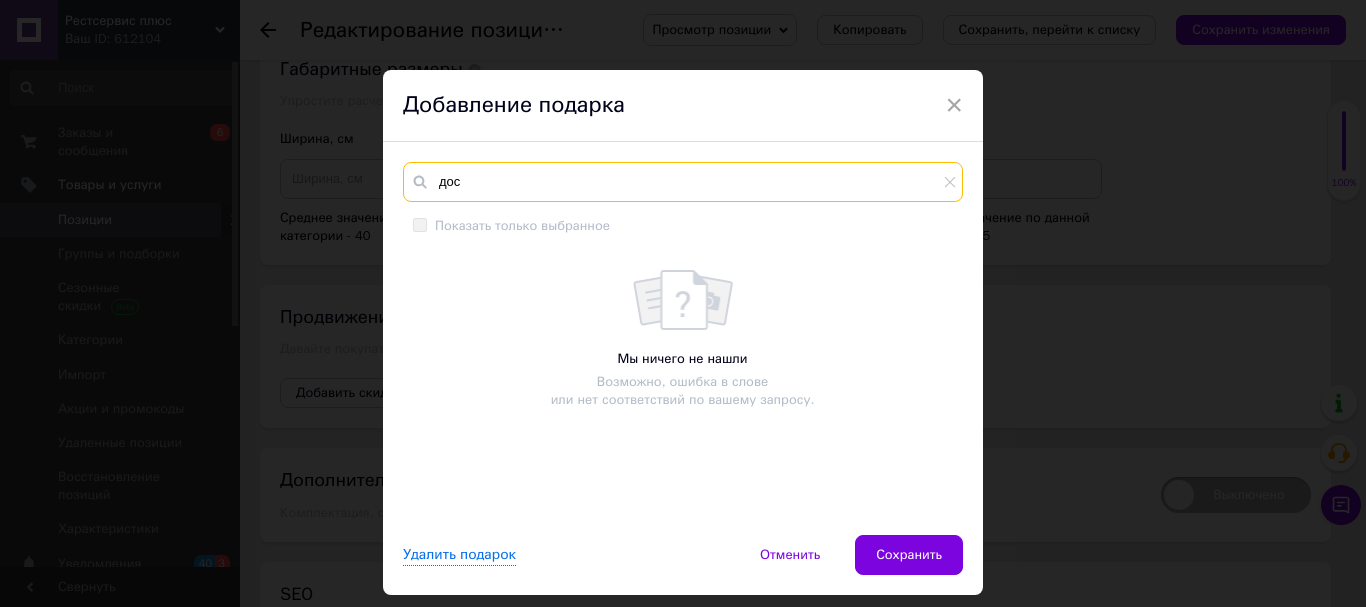 drag, startPoint x: 464, startPoint y: 188, endPoint x: 448, endPoint y: 225, distance: 40.311287 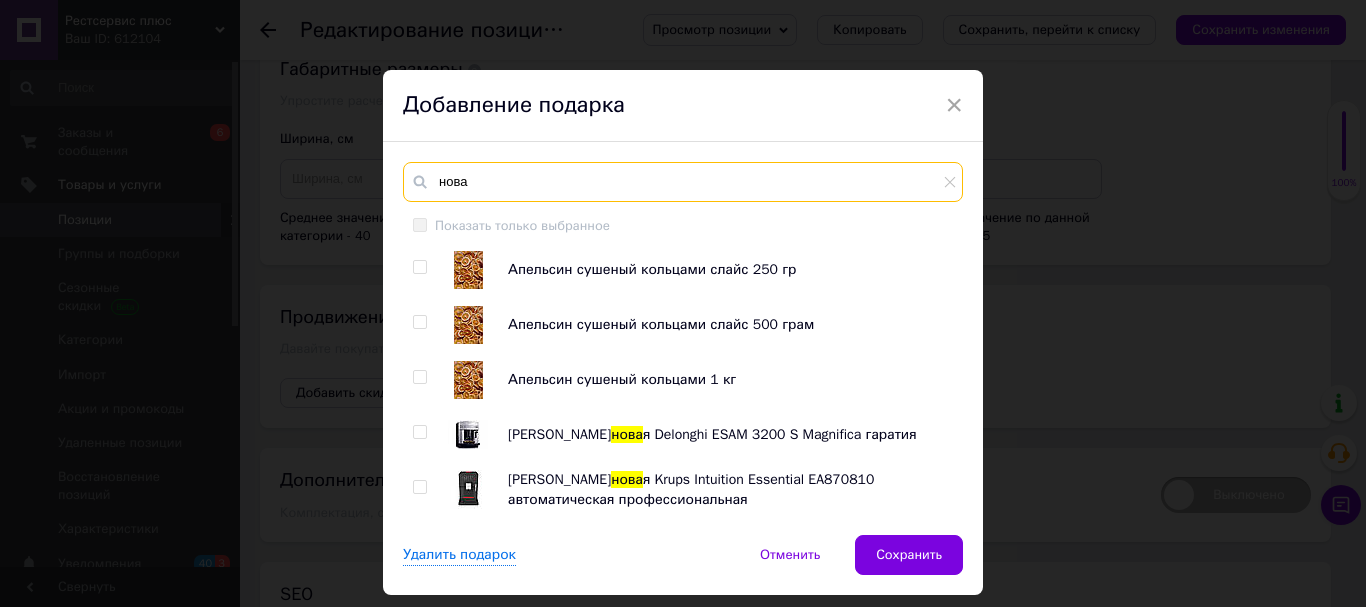 scroll, scrollTop: 58, scrollLeft: 0, axis: vertical 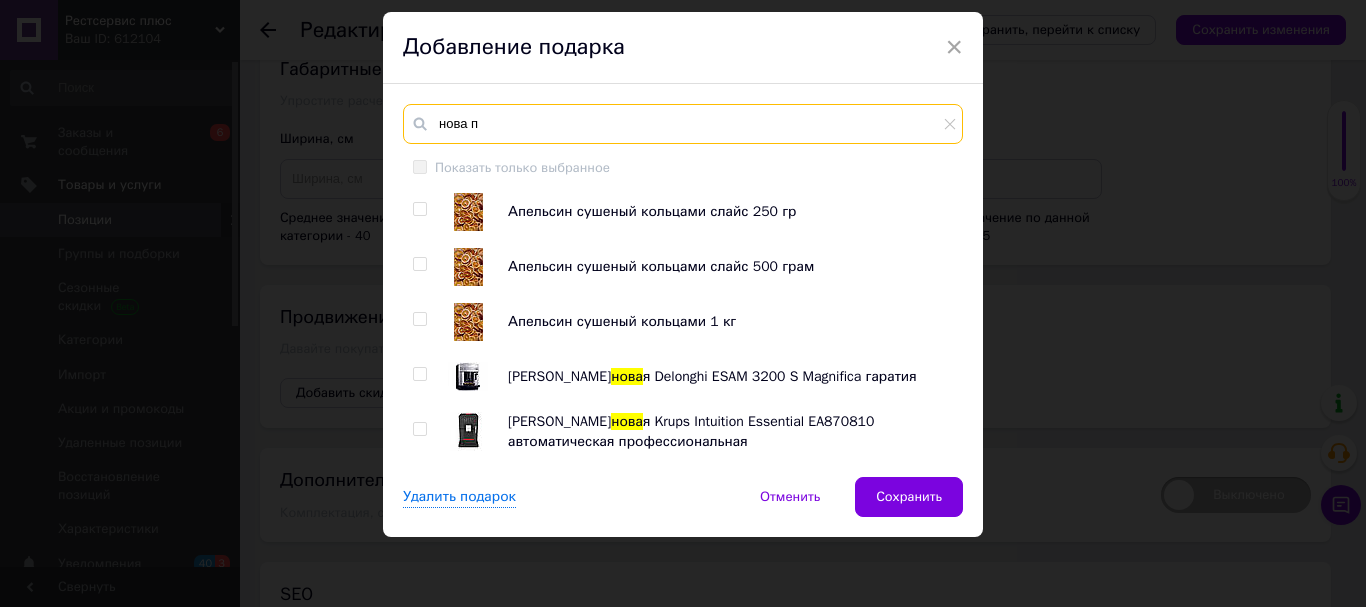 type on "нова по" 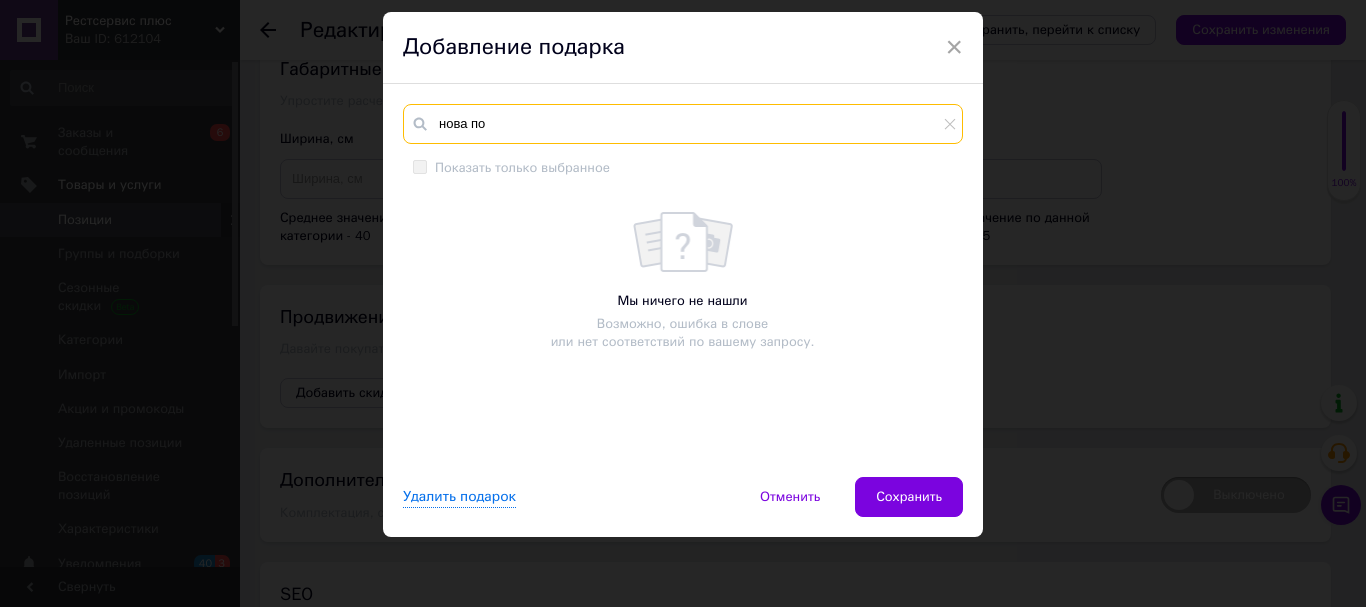 drag, startPoint x: 503, startPoint y: 125, endPoint x: 432, endPoint y: 132, distance: 71.34424 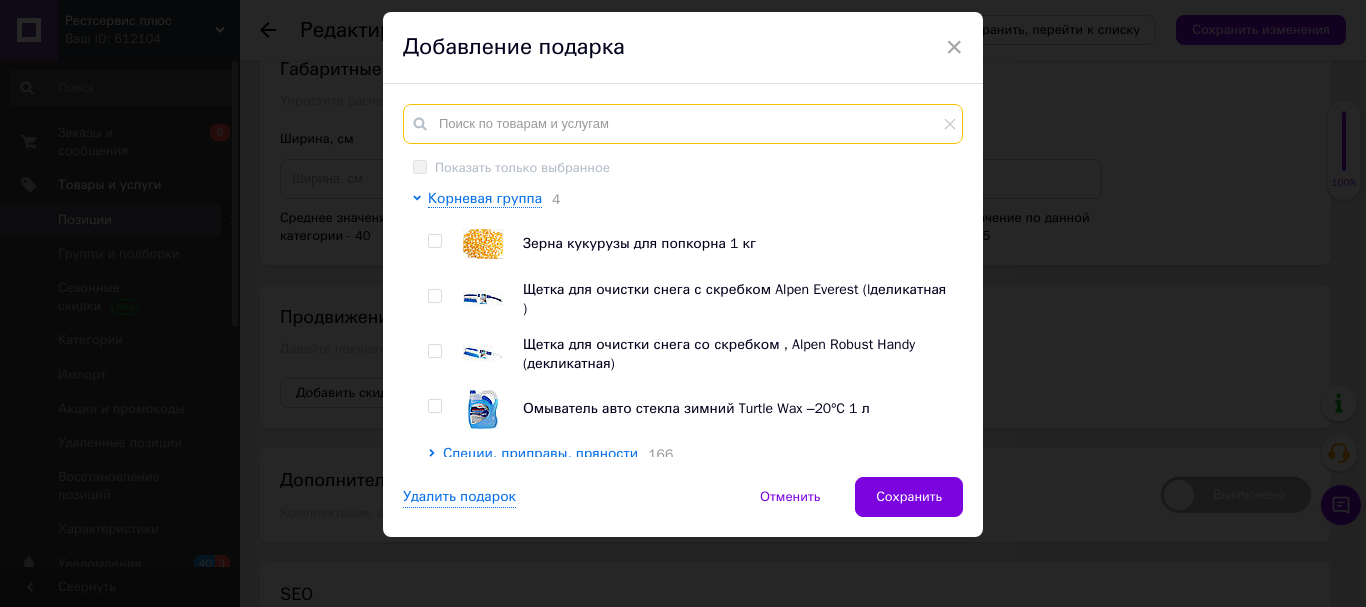 scroll, scrollTop: 0, scrollLeft: 0, axis: both 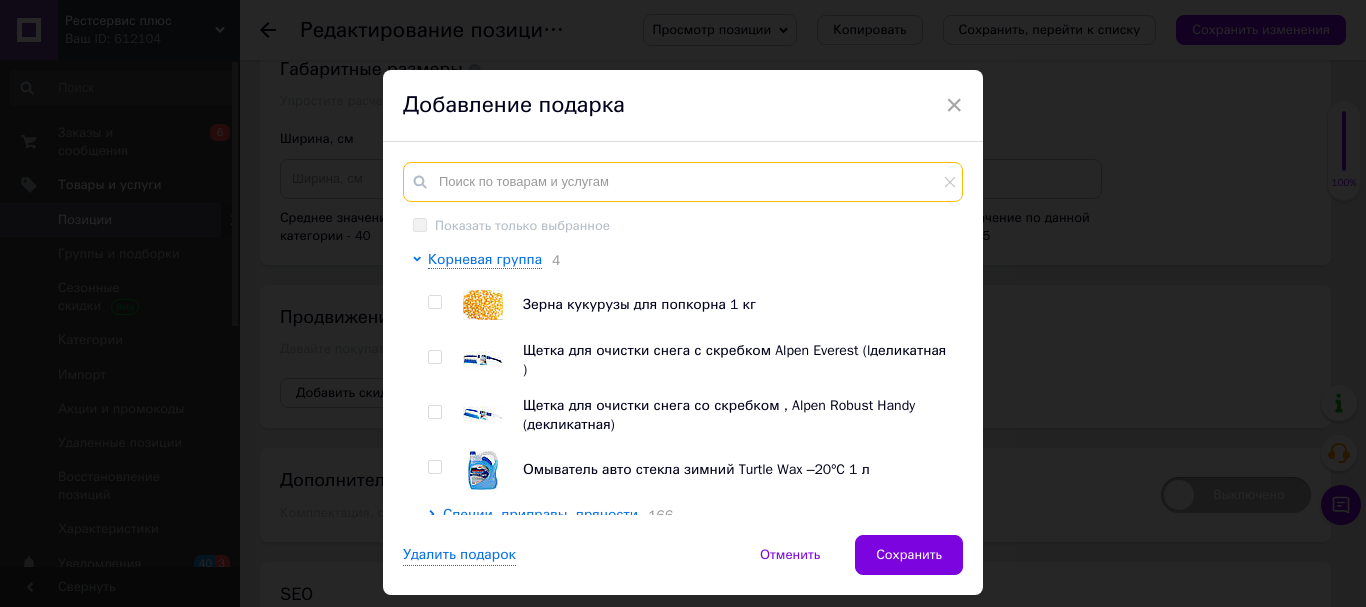 drag, startPoint x: 491, startPoint y: 192, endPoint x: 502, endPoint y: 183, distance: 14.21267 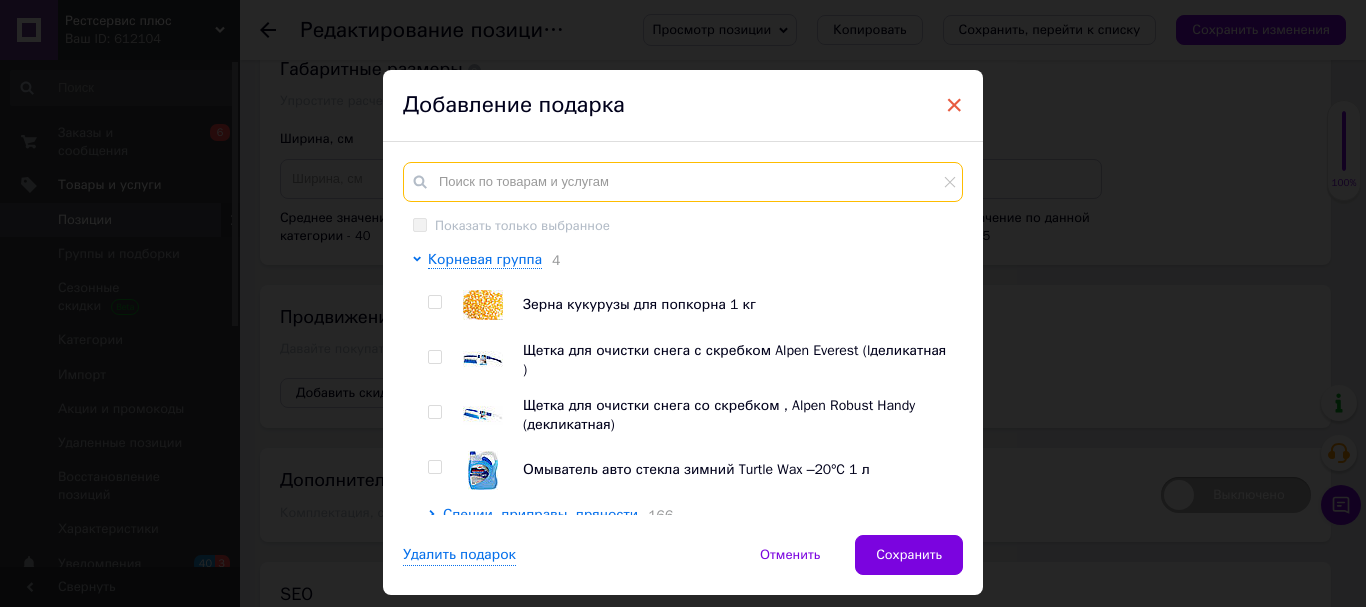 type 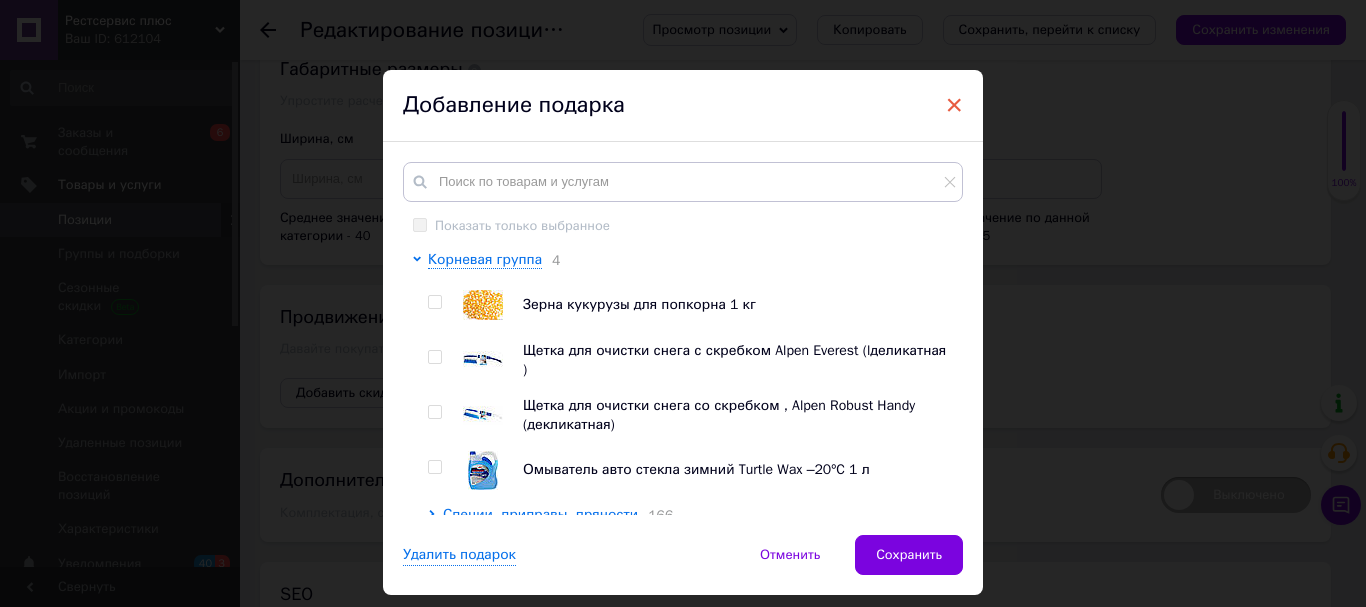 click on "×" at bounding box center (954, 105) 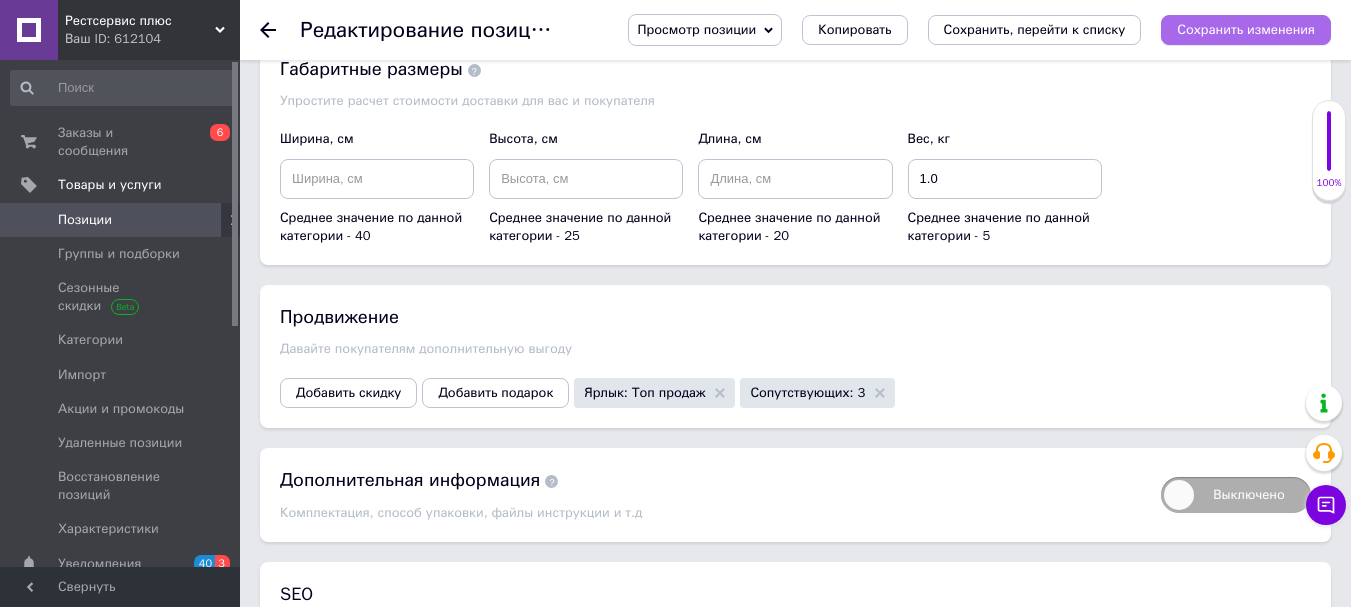 click on "Сохранить изменения" at bounding box center [1246, 29] 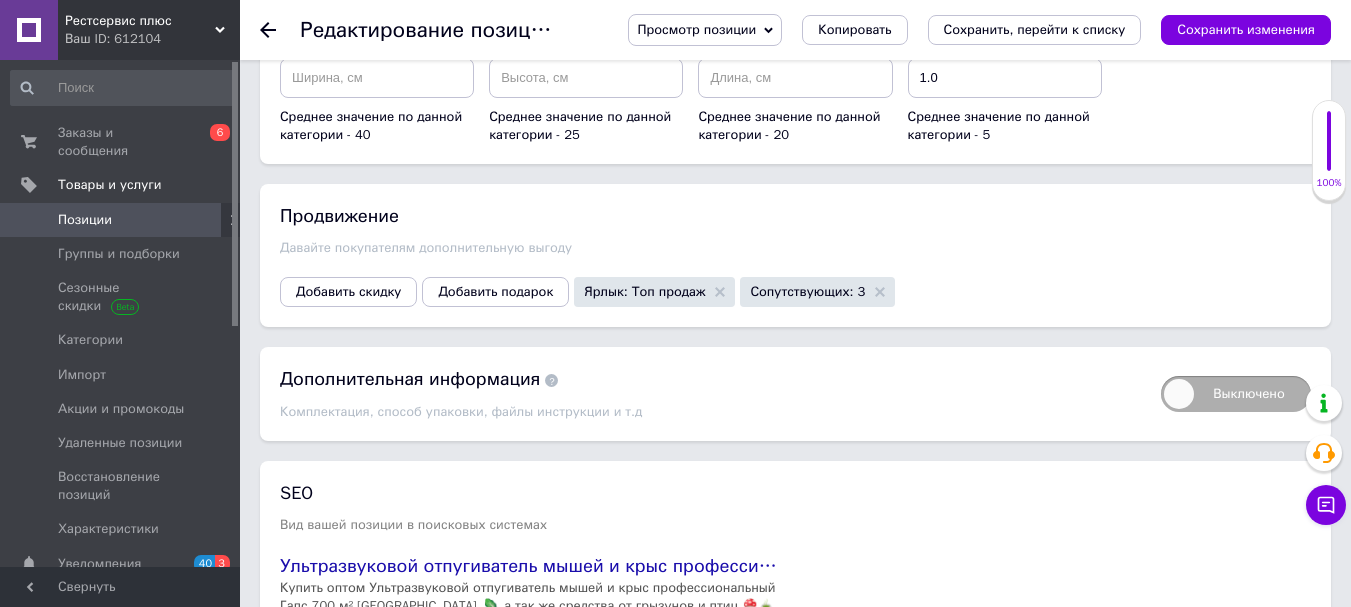 scroll, scrollTop: 2283, scrollLeft: 0, axis: vertical 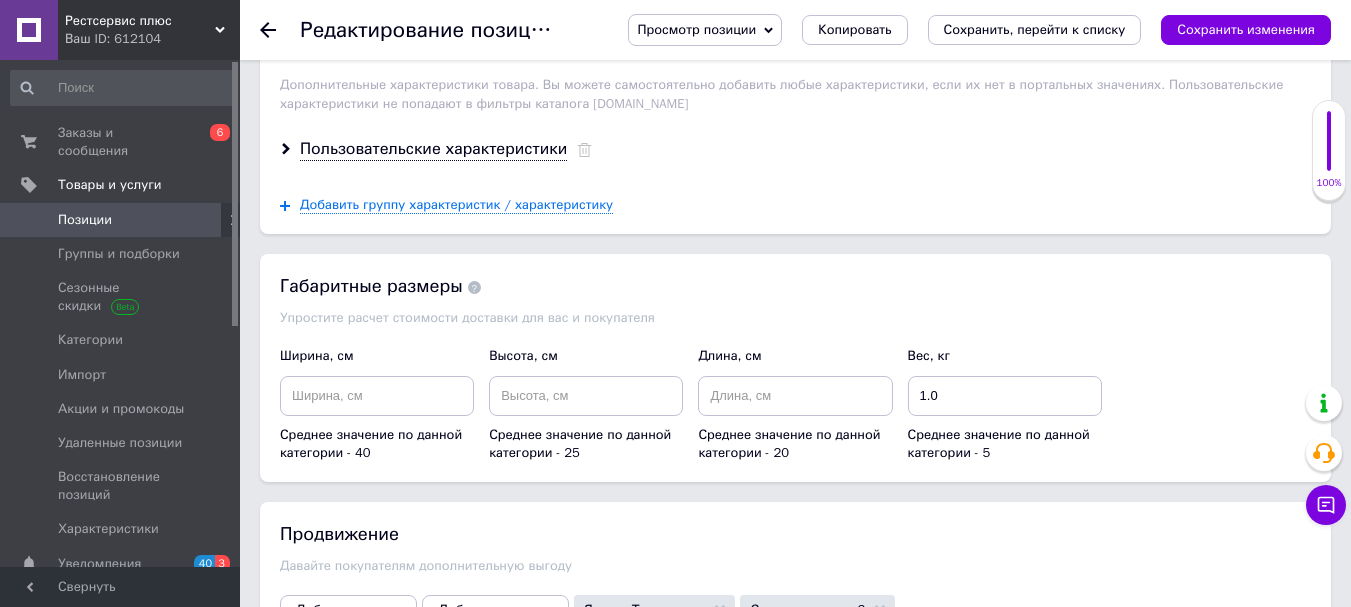 click on "Просмотр позиции" at bounding box center (705, 30) 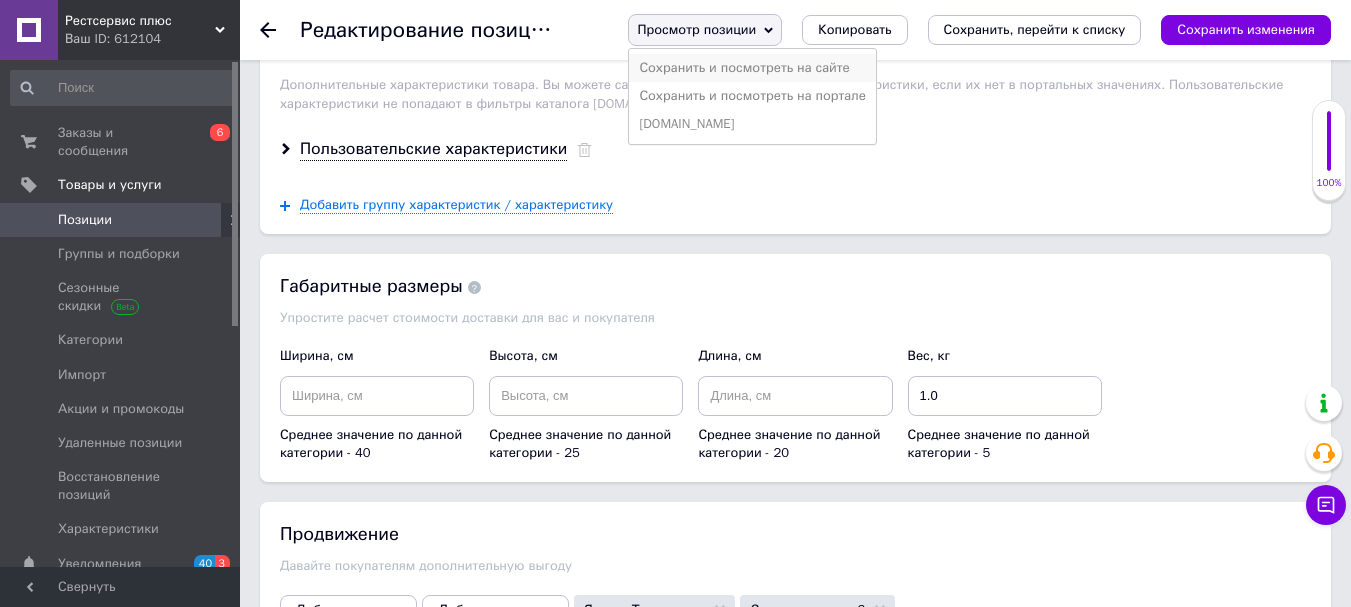 click on "Сохранить и посмотреть на сайте" at bounding box center [752, 68] 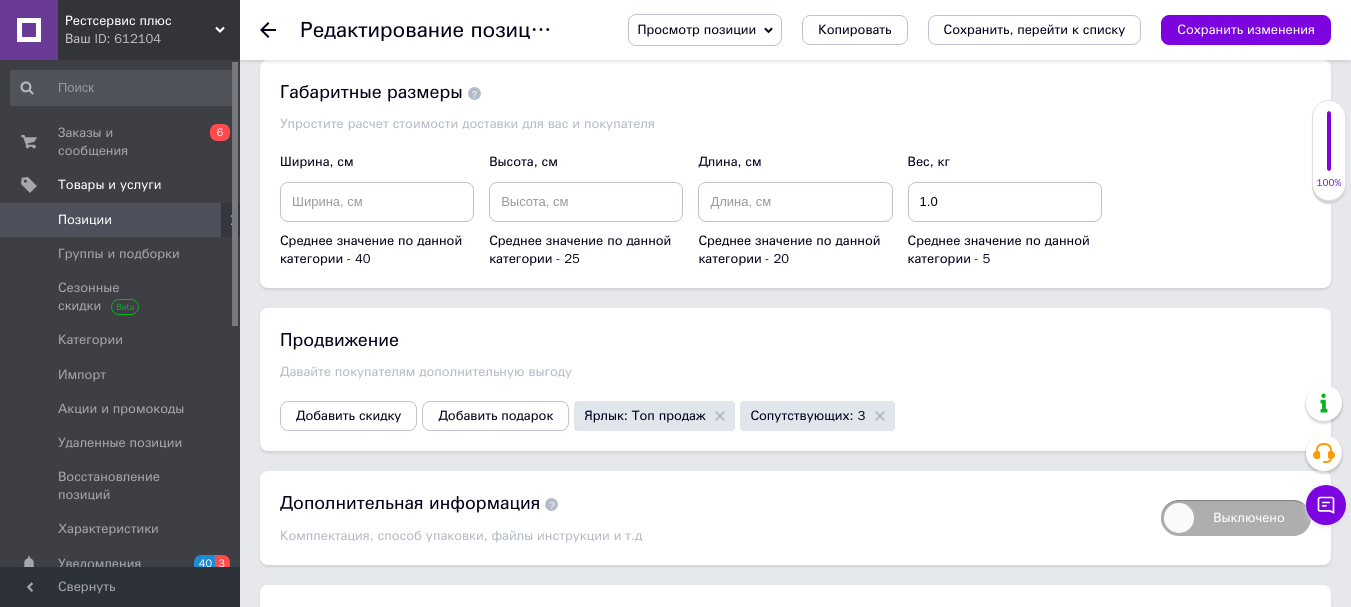 scroll, scrollTop: 2483, scrollLeft: 0, axis: vertical 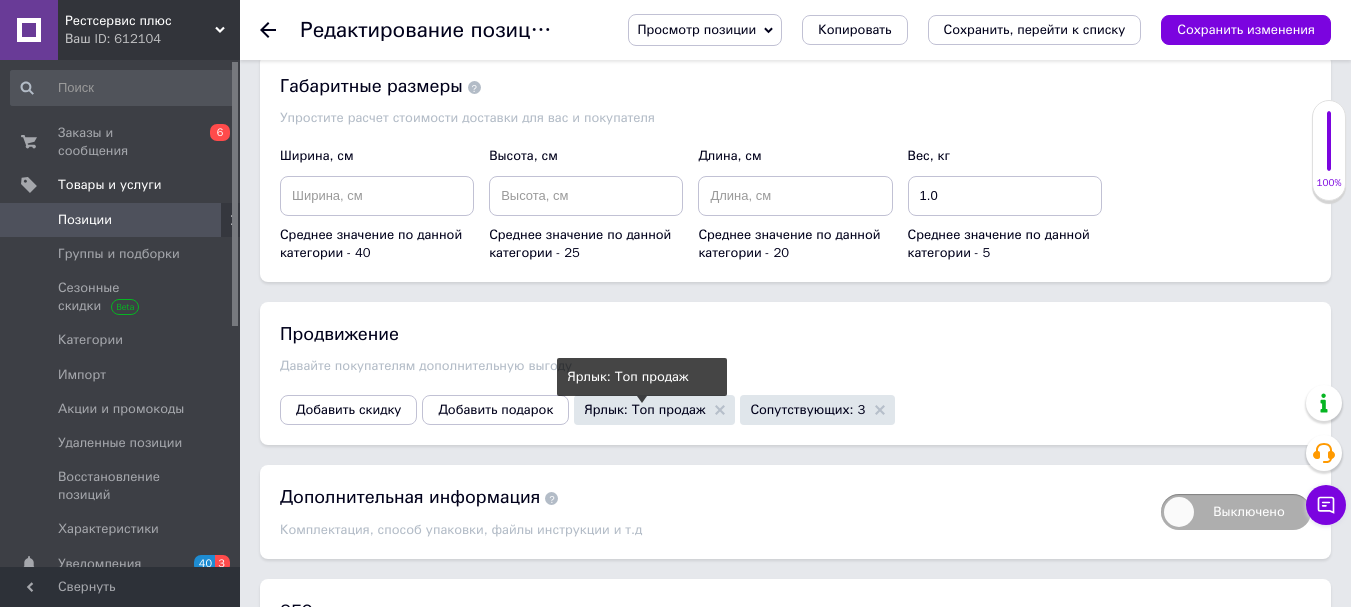 click on "Ярлык: Топ продаж" at bounding box center [644, 409] 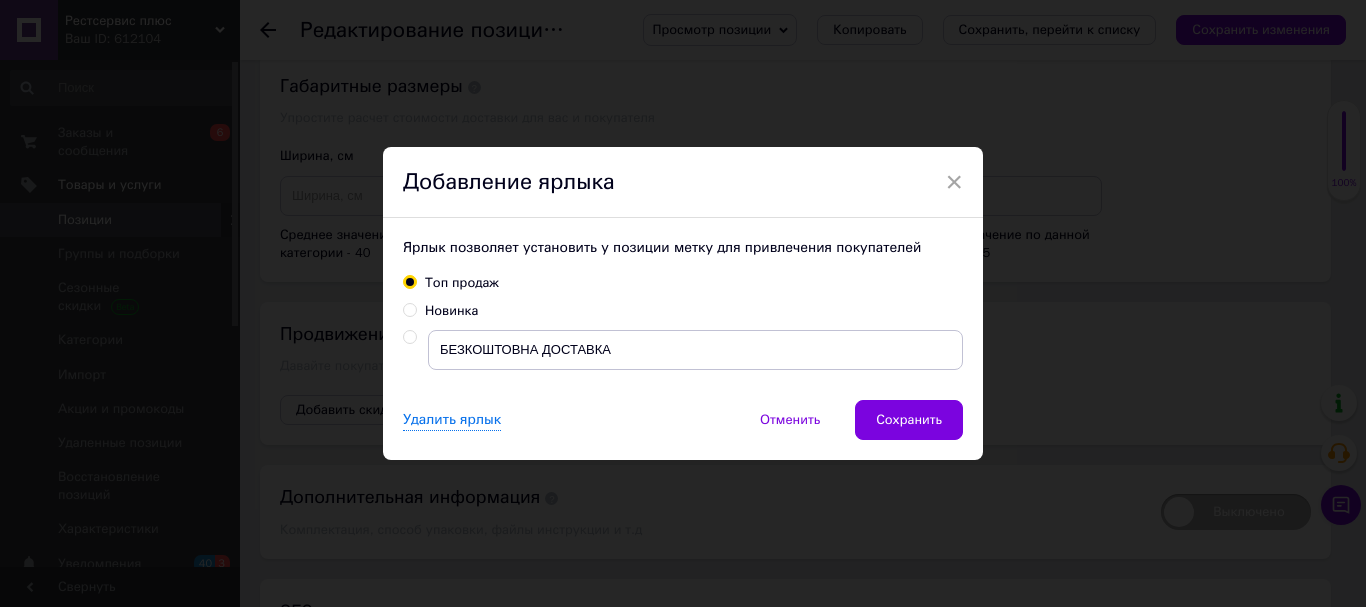 click on "Топ продаж" at bounding box center (683, 283) 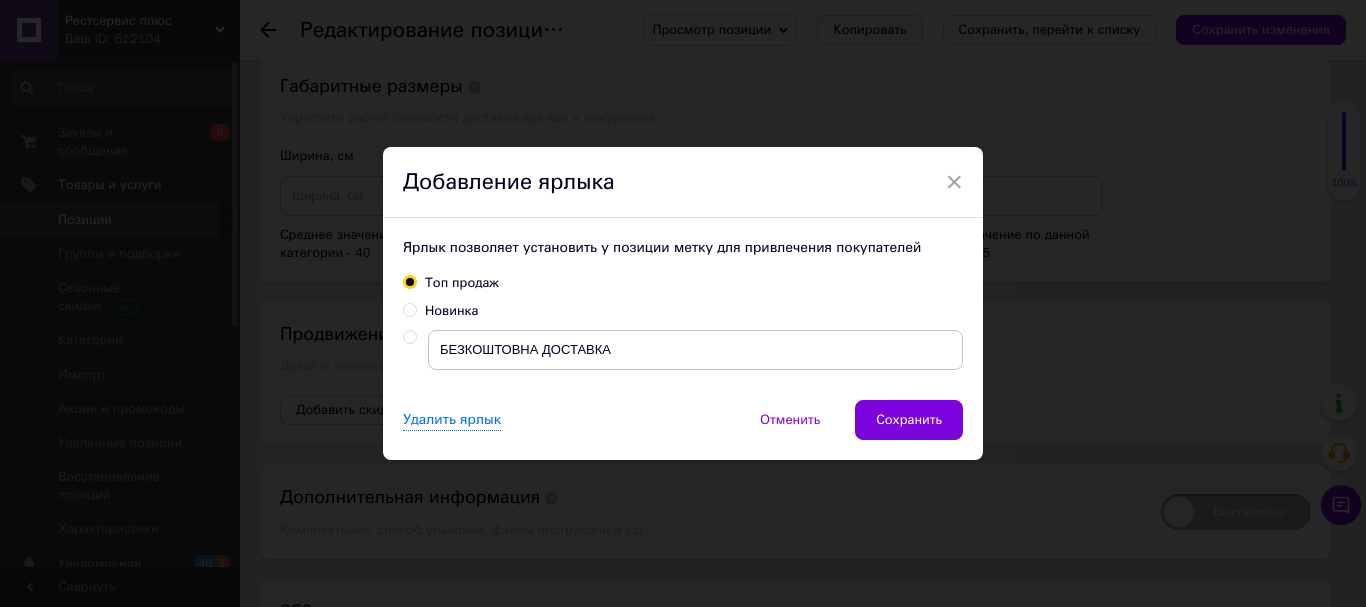 click at bounding box center (409, 337) 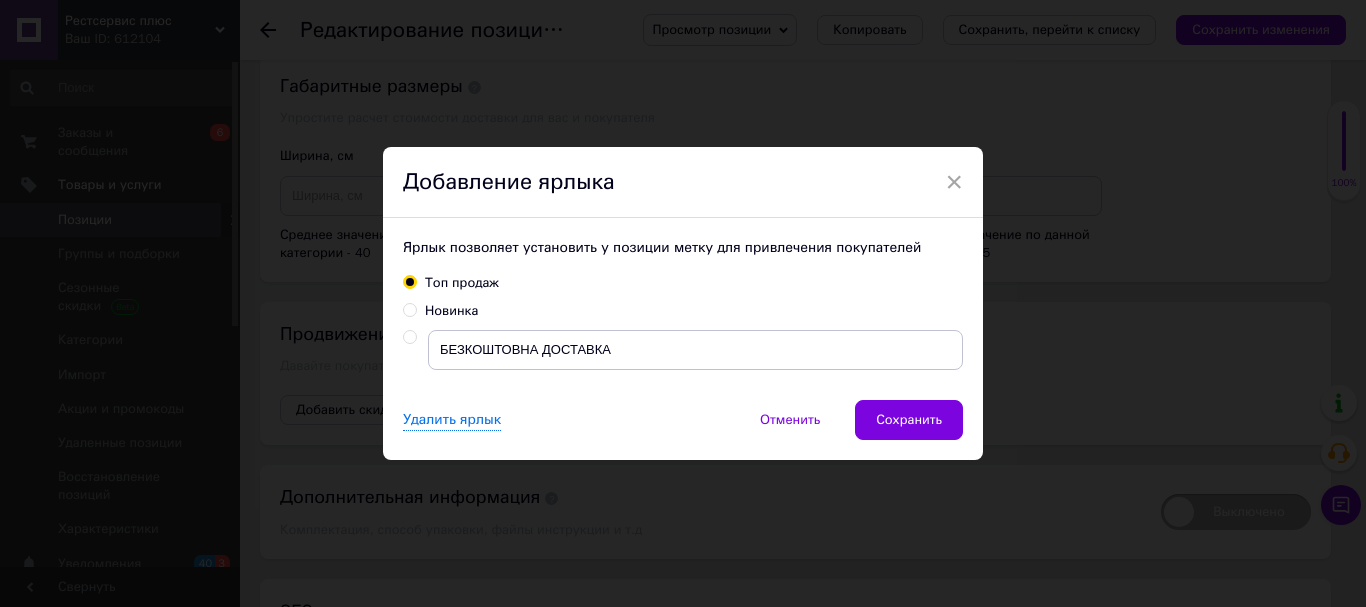 radio on "true" 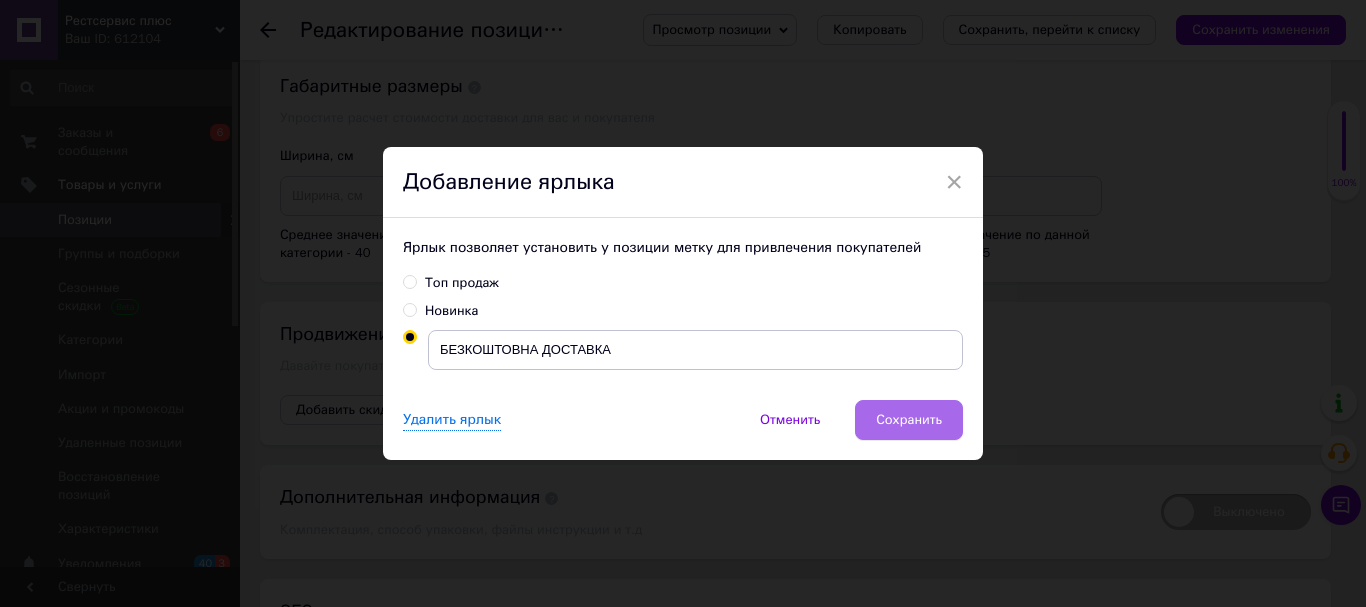 click on "Сохранить" at bounding box center (909, 420) 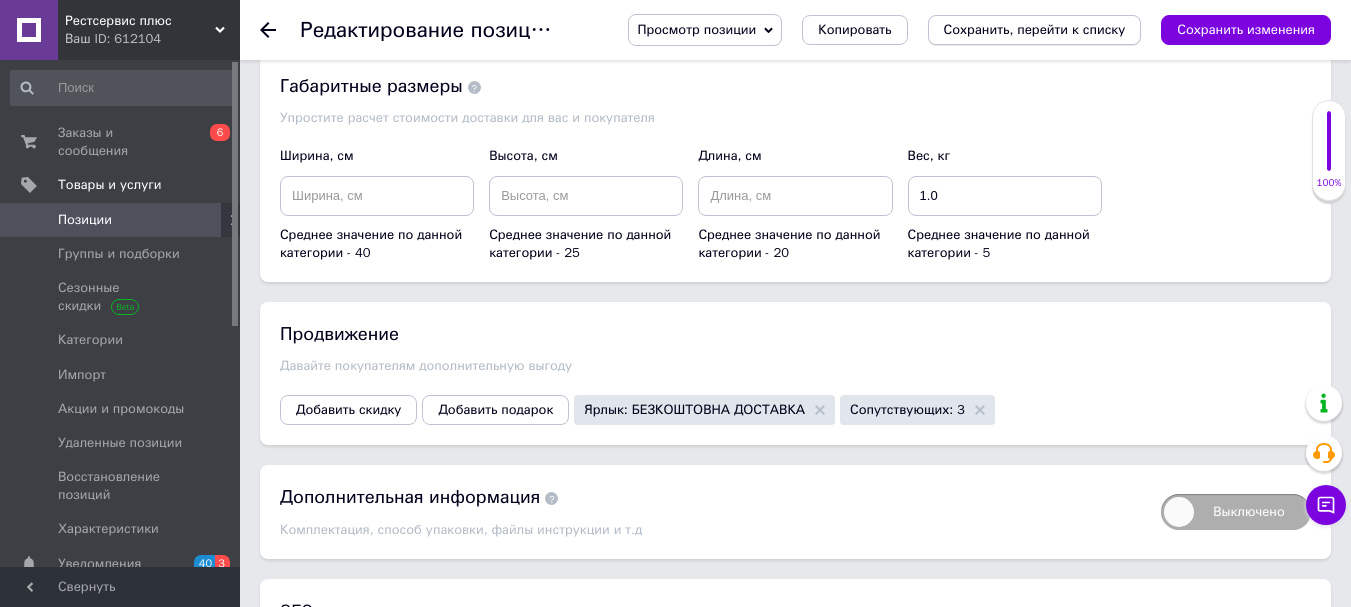 click on "Сохранить, перейти к списку" at bounding box center [1035, 30] 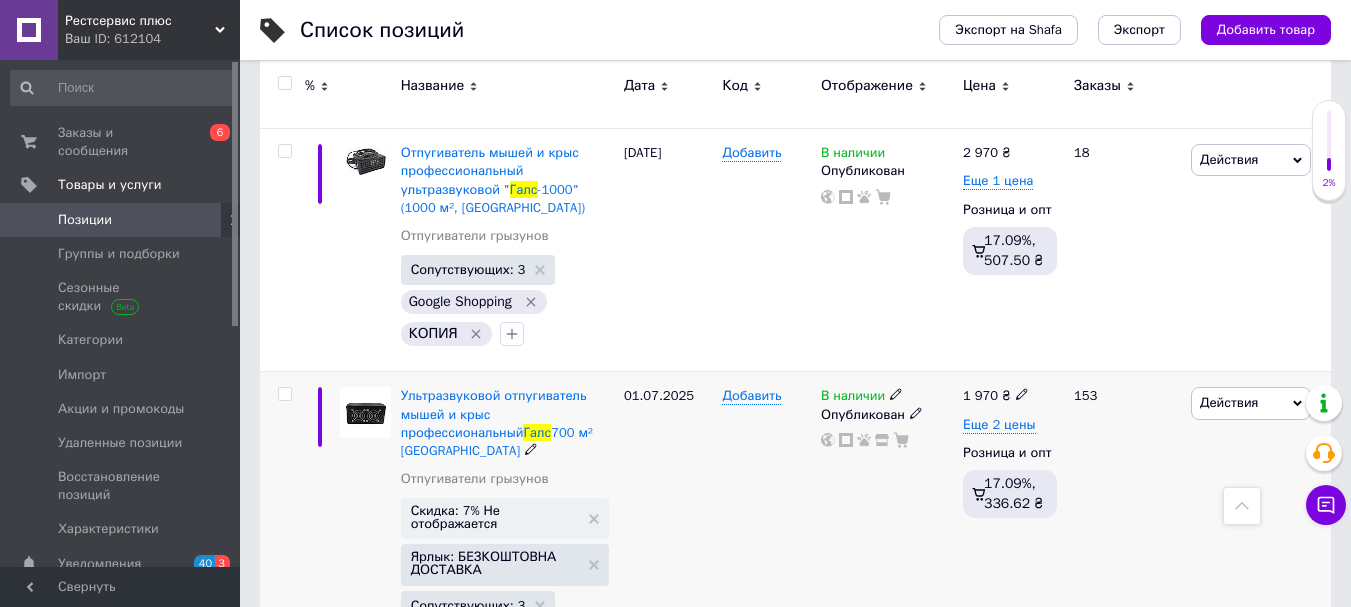 scroll, scrollTop: 600, scrollLeft: 0, axis: vertical 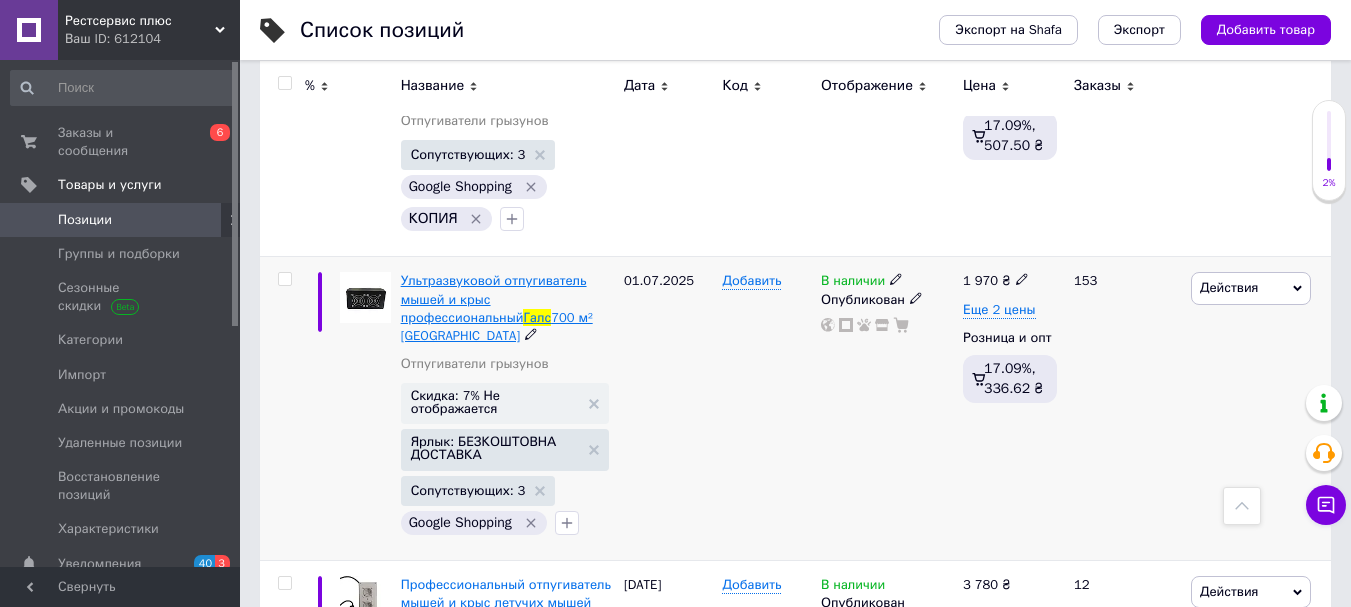 click on "Ультразвуковой отпугиватель мышей и крыс профессиональный" at bounding box center [494, 298] 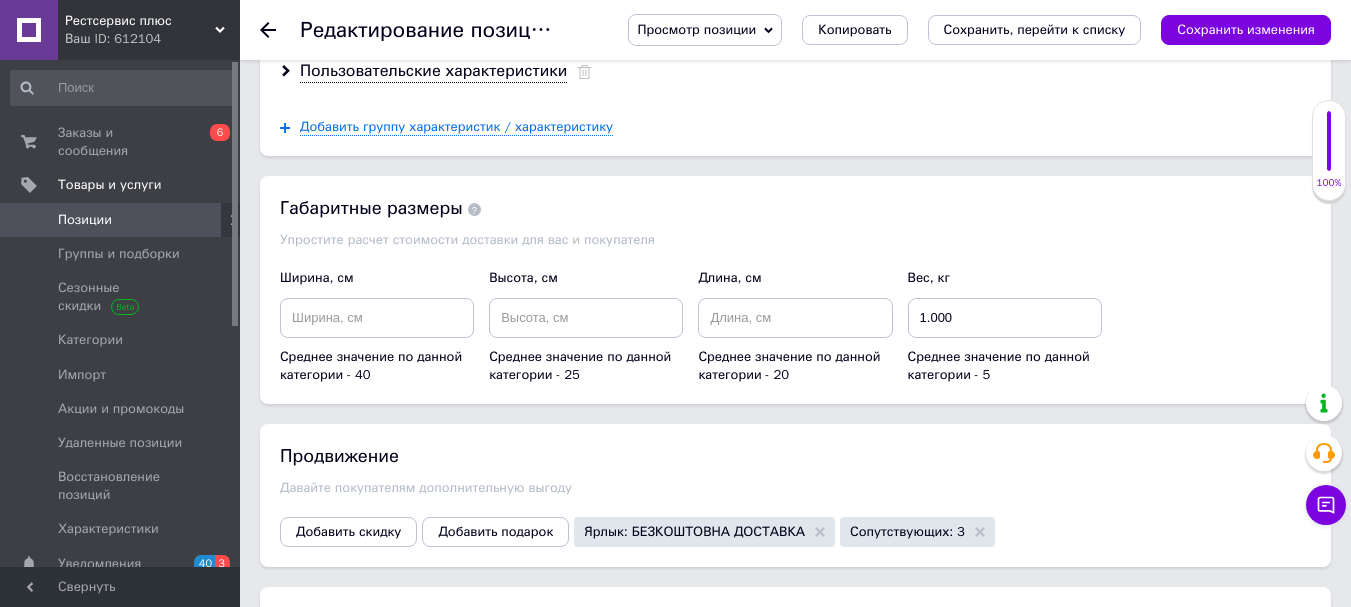 scroll, scrollTop: 2500, scrollLeft: 0, axis: vertical 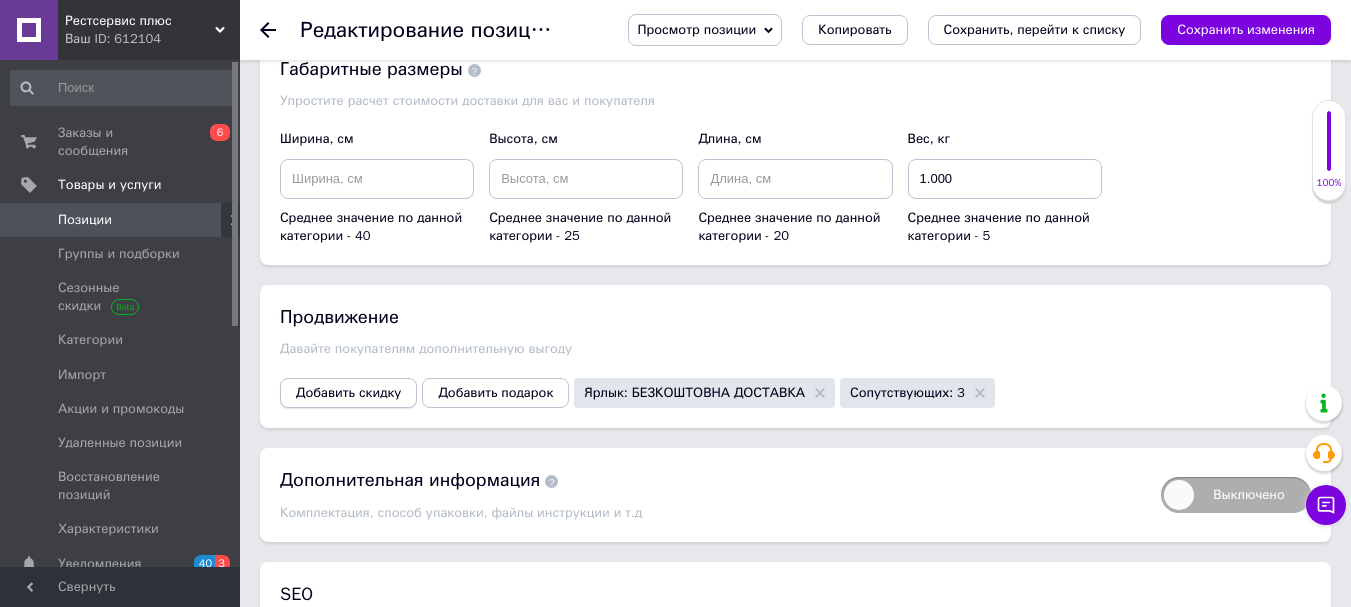 click on "Добавить скидку" at bounding box center [348, 393] 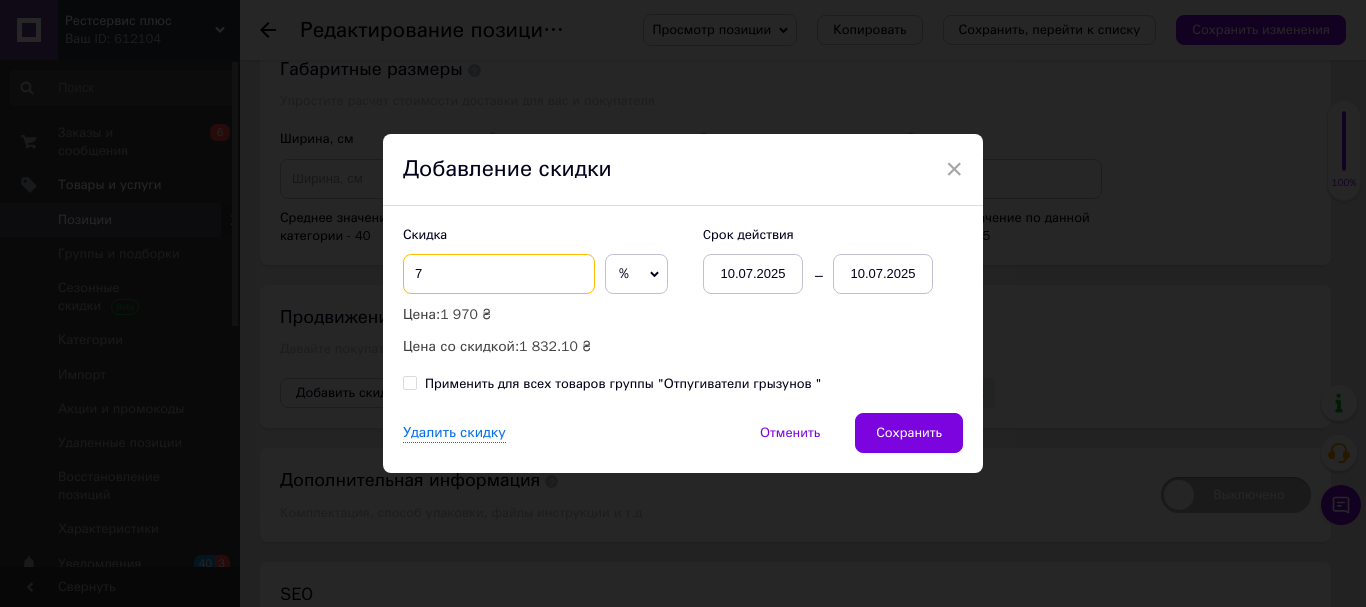 drag, startPoint x: 462, startPoint y: 278, endPoint x: 371, endPoint y: 289, distance: 91.66242 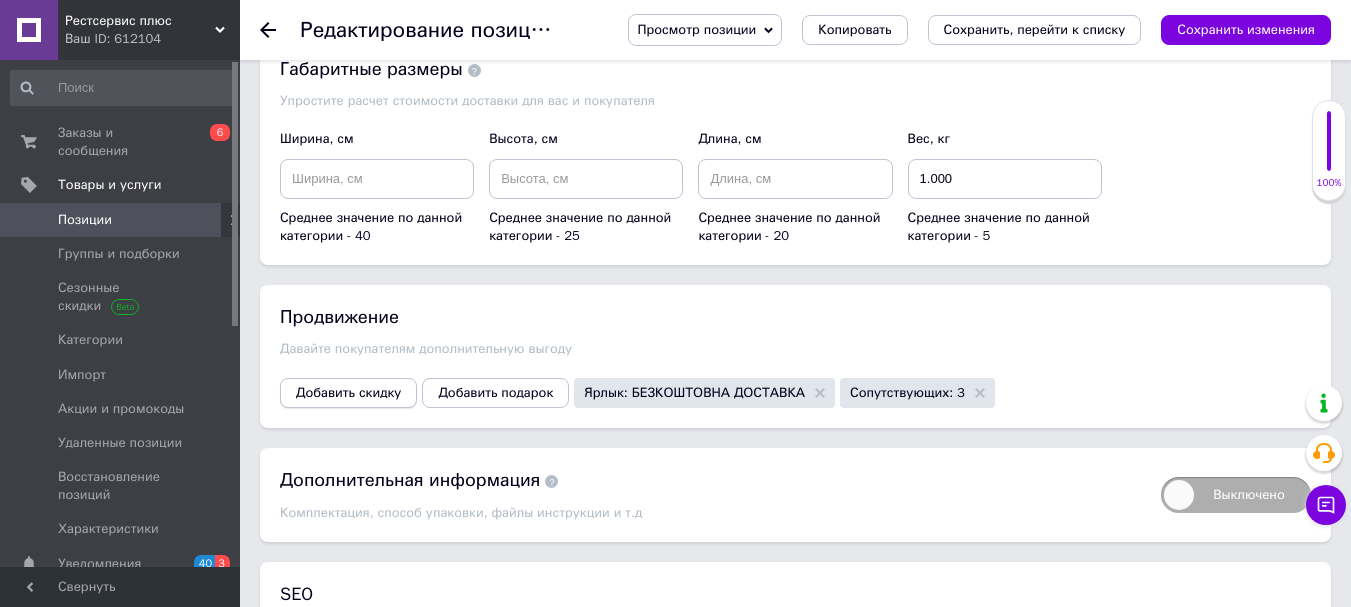 click on "Добавить скидку" at bounding box center (348, 393) 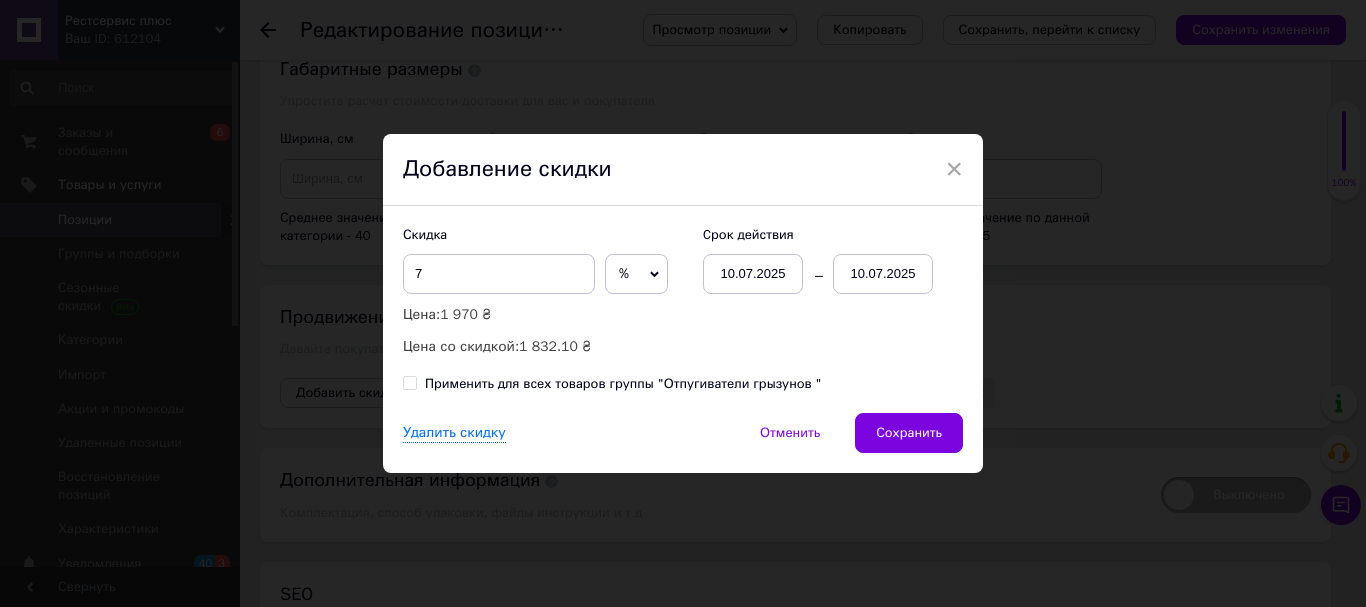 click on "10.07.2025" at bounding box center [883, 274] 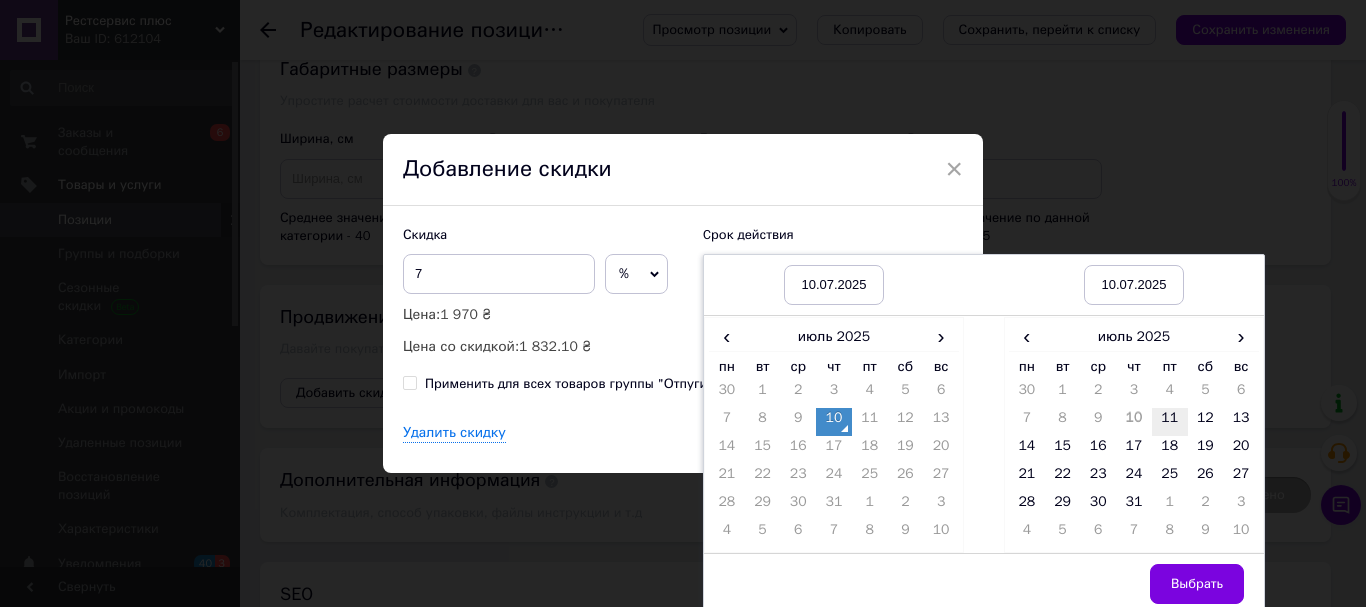 drag, startPoint x: 1177, startPoint y: 416, endPoint x: 1164, endPoint y: 434, distance: 22.203604 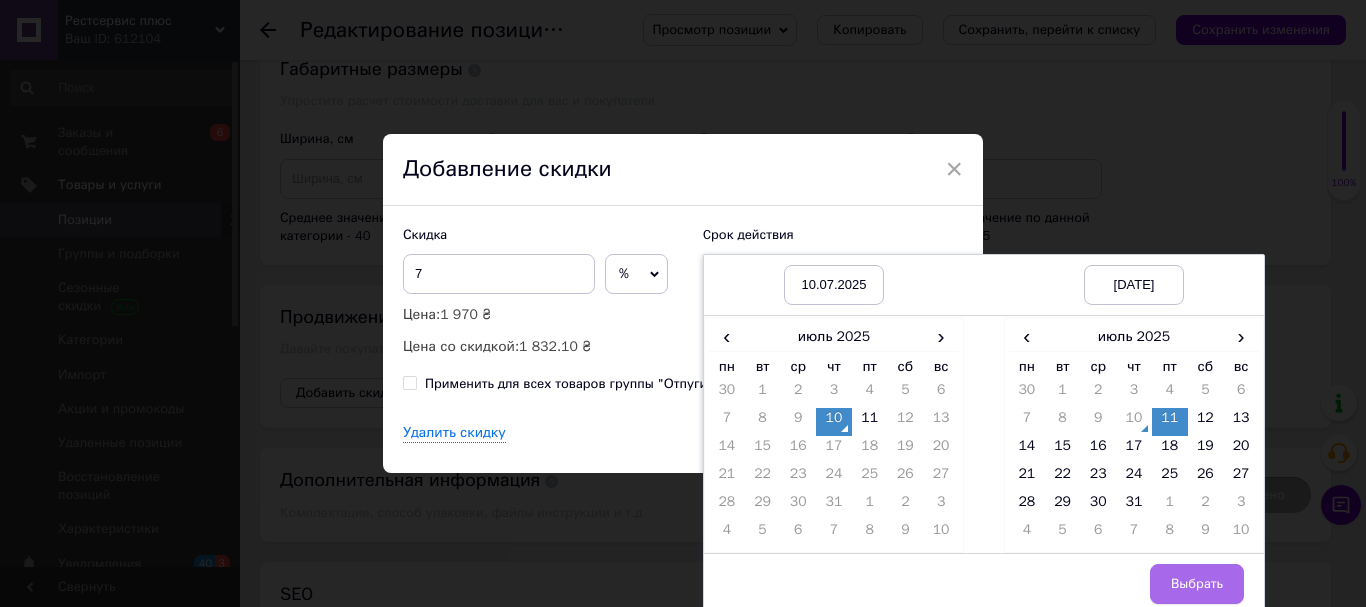 click on "Выбрать" at bounding box center (1197, 584) 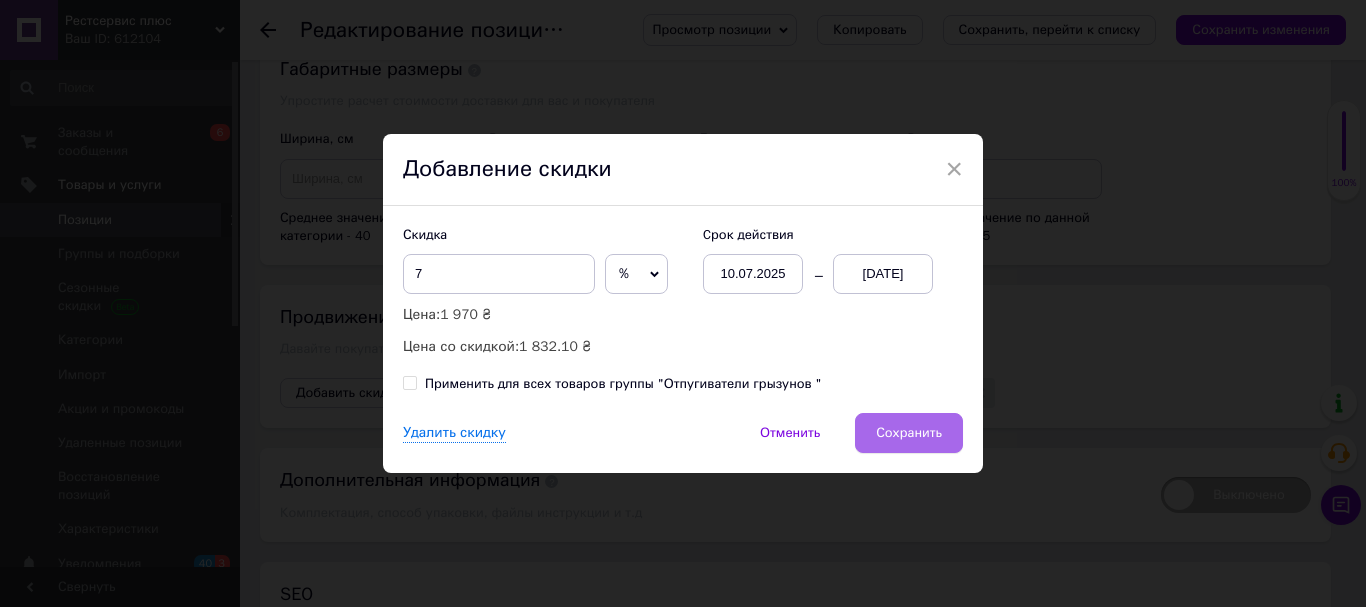 click on "Сохранить" at bounding box center (909, 433) 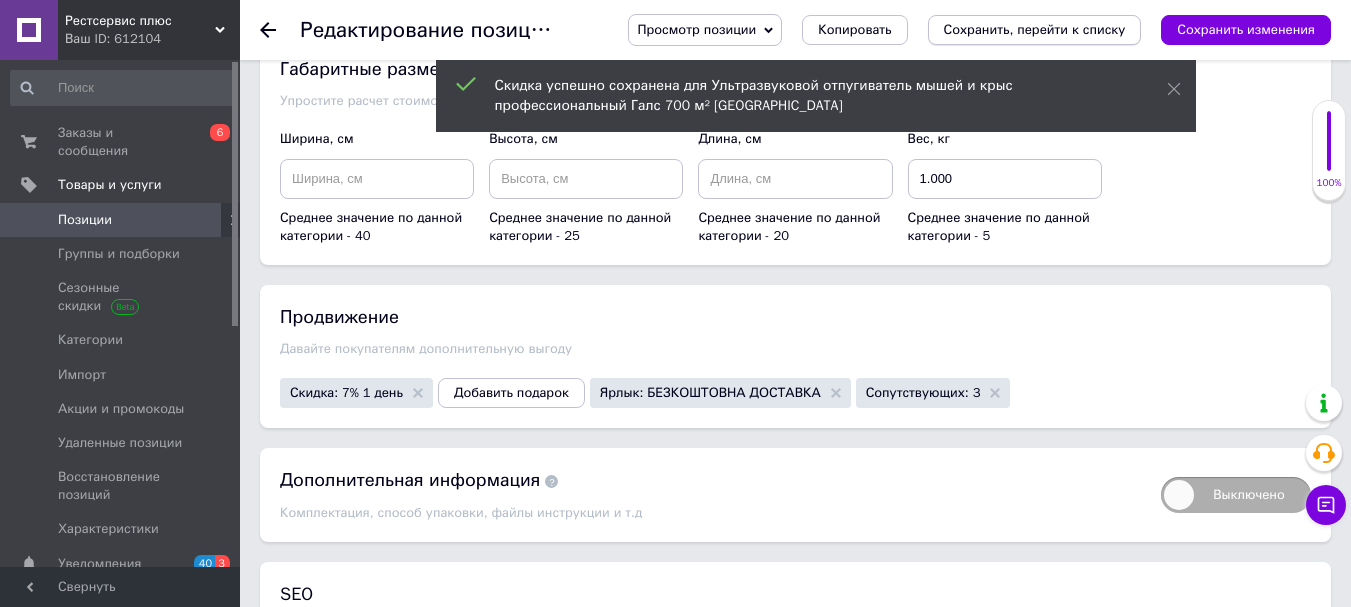 click on "Сохранить, перейти к списку" at bounding box center (1035, 29) 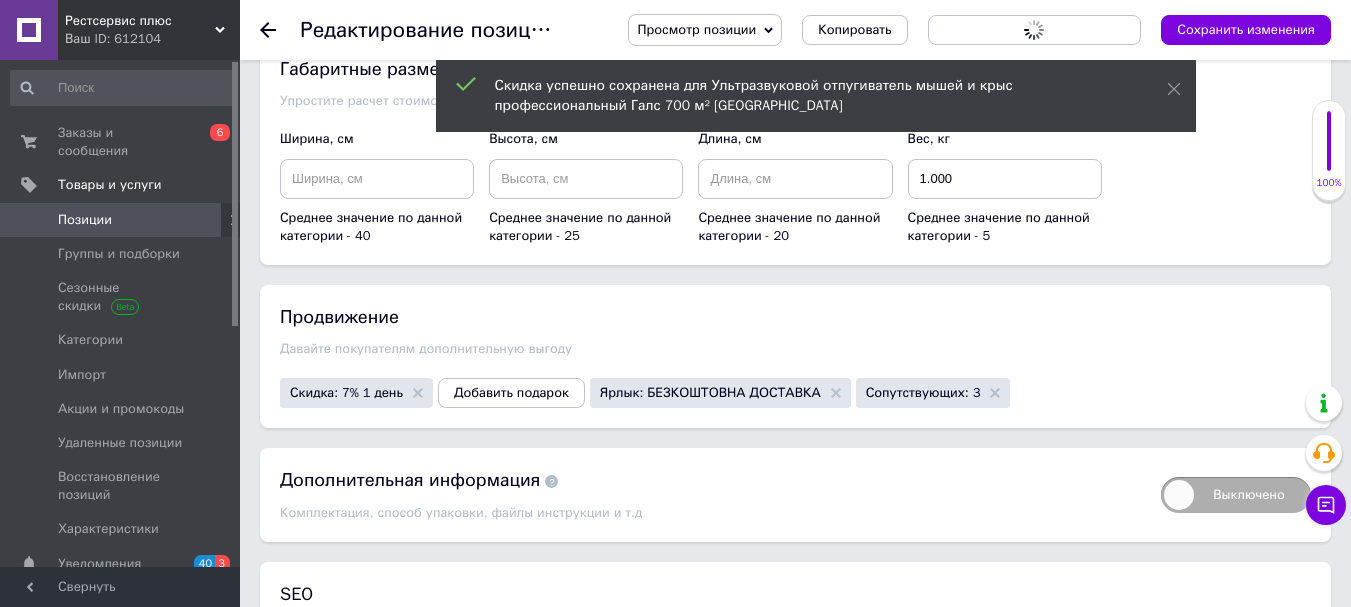 scroll, scrollTop: 0, scrollLeft: 0, axis: both 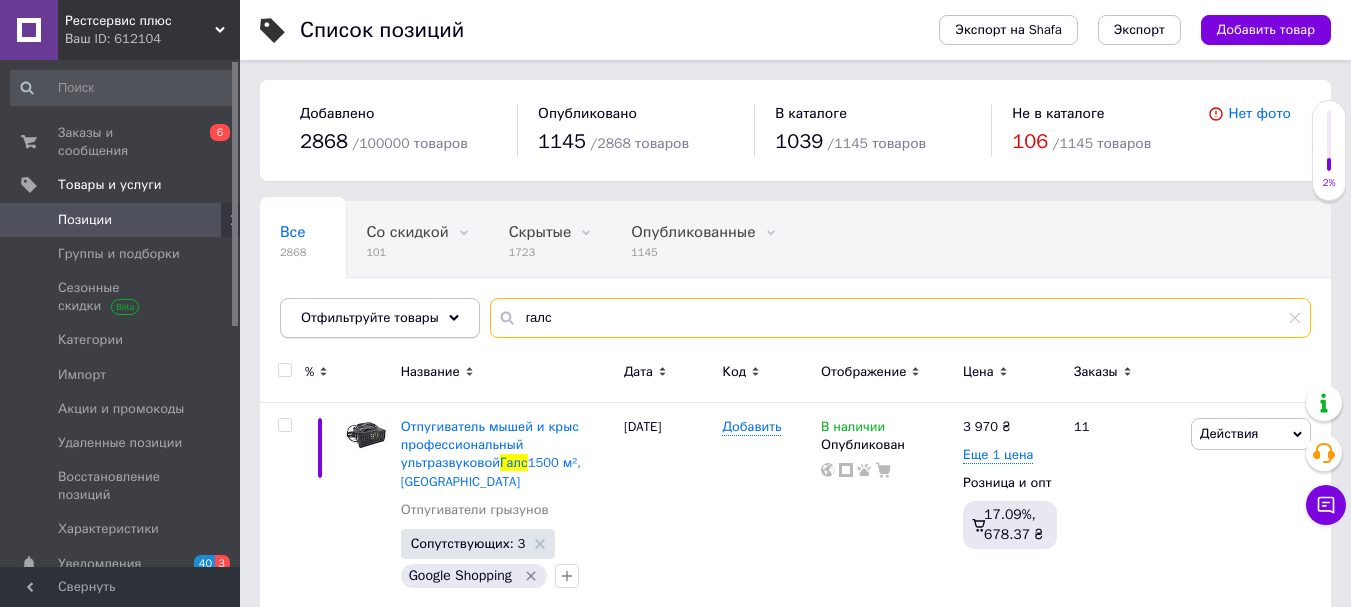 drag, startPoint x: 565, startPoint y: 307, endPoint x: 469, endPoint y: 307, distance: 96 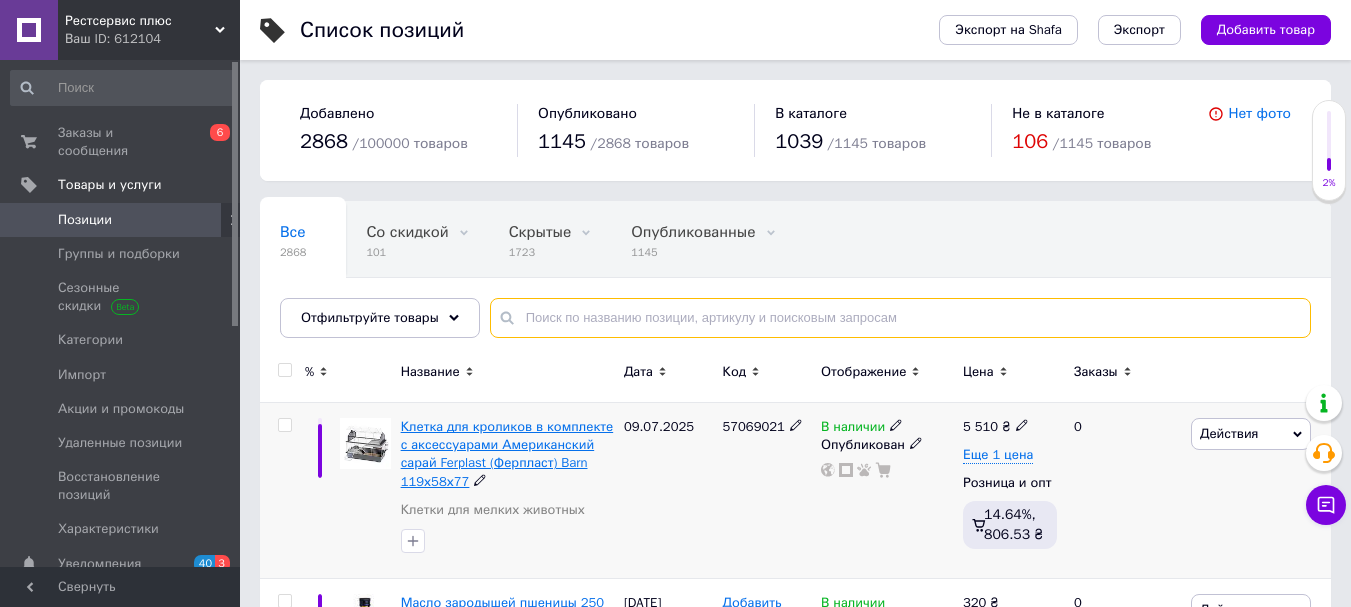 type 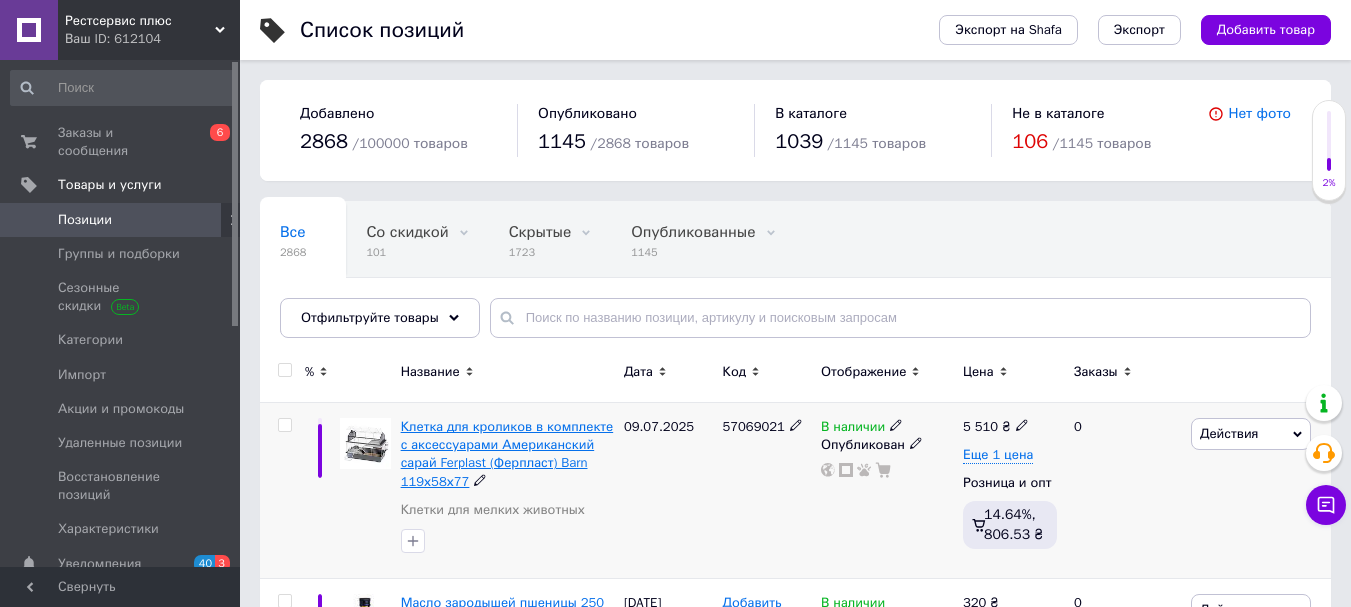 click on "Клетка для кроликов  в комплекте с аксессуарами Американский  сарай Ferplast (Ферпласт) Barn  119х58х77" at bounding box center (507, 454) 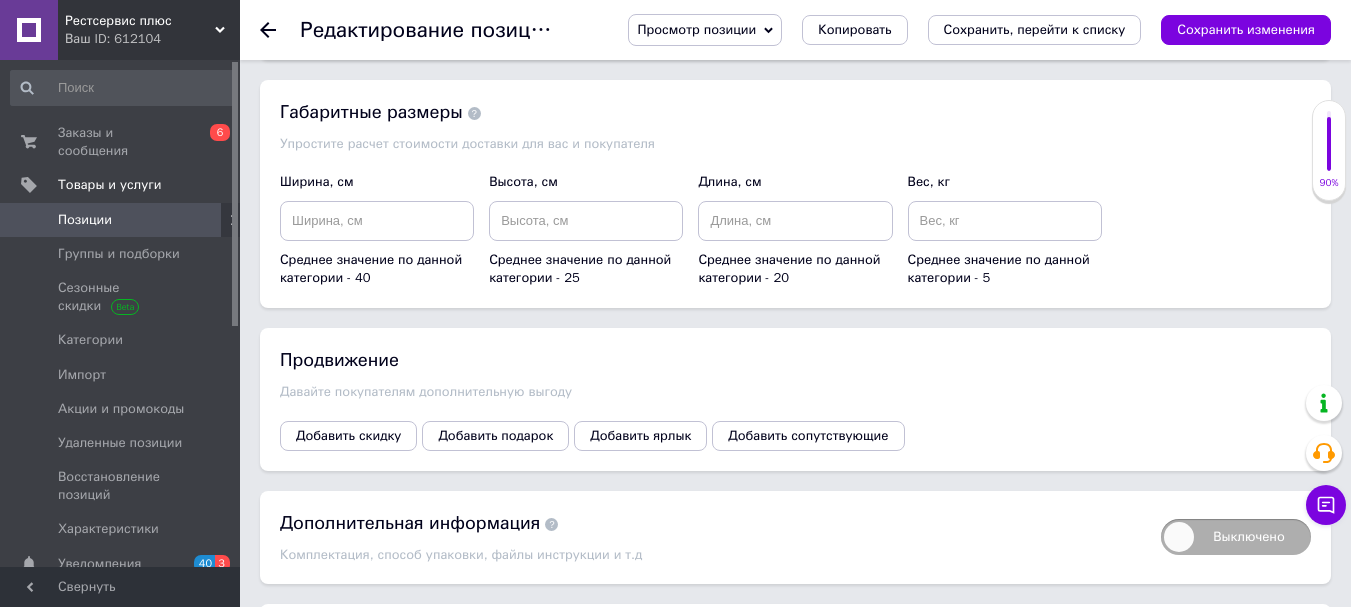 scroll, scrollTop: 2800, scrollLeft: 0, axis: vertical 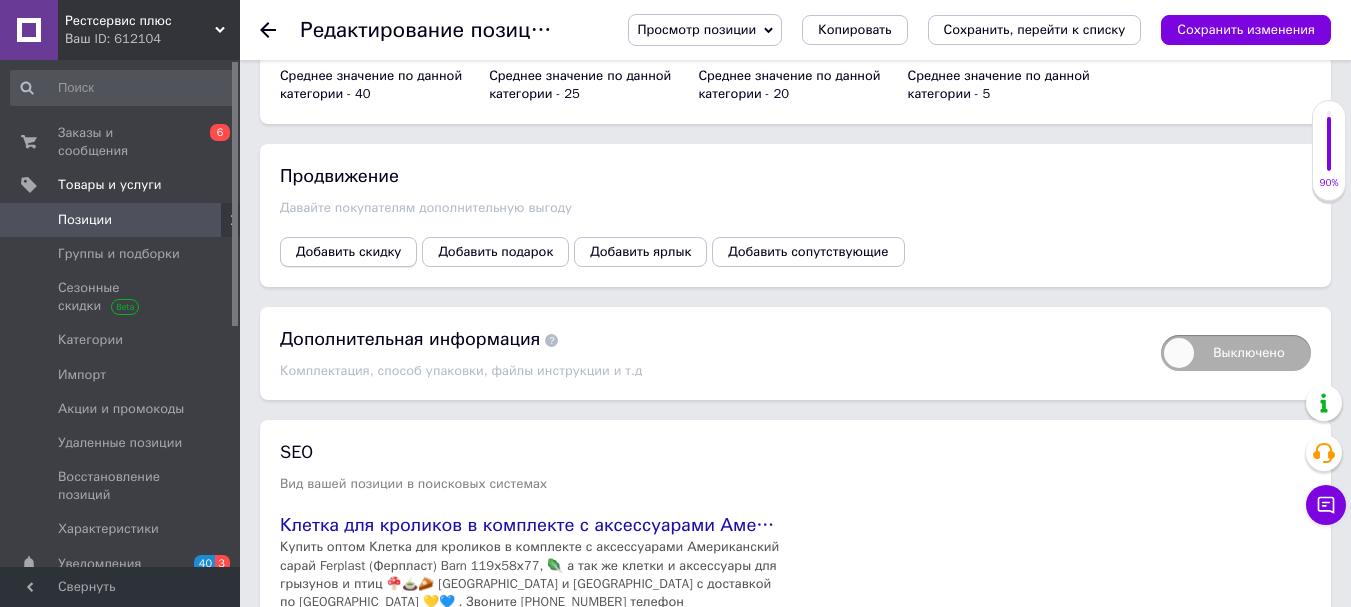 click on "Добавить скидку" at bounding box center [348, 252] 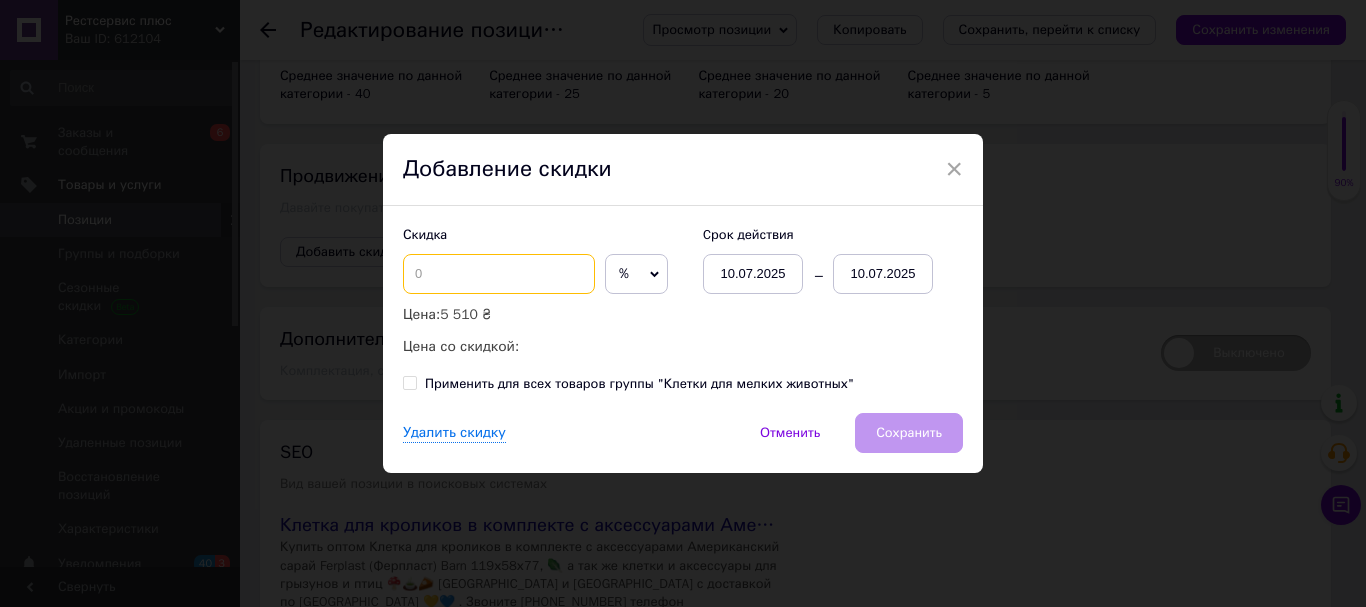 click at bounding box center (499, 274) 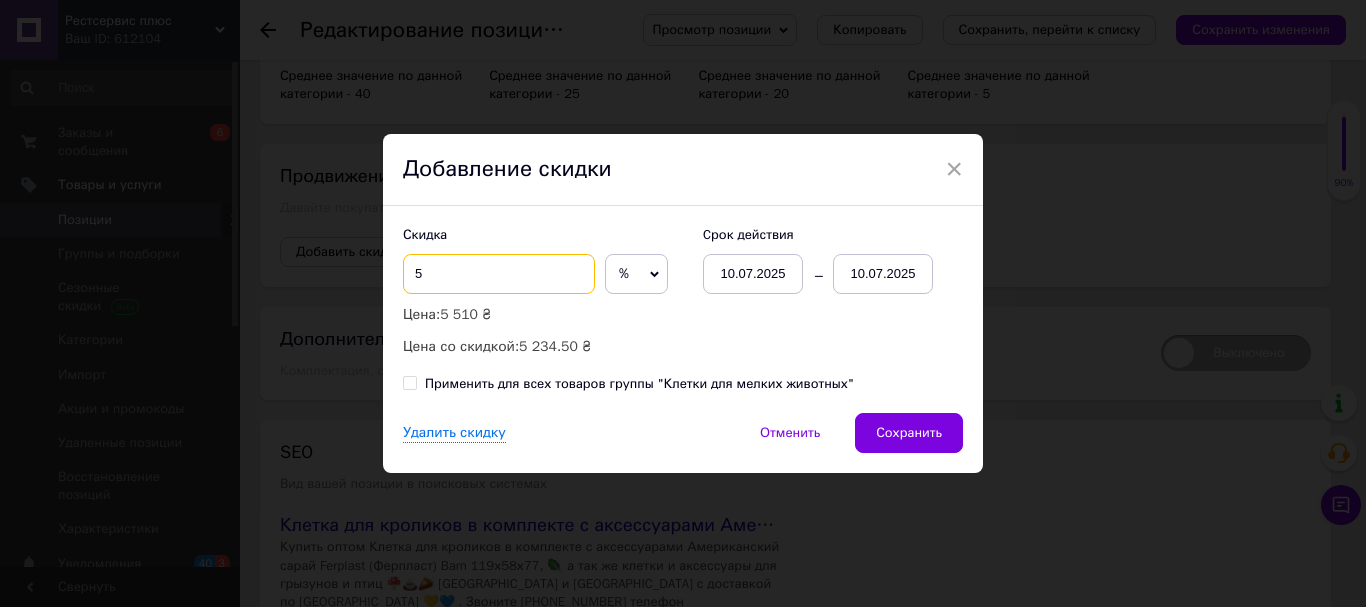 type on "5" 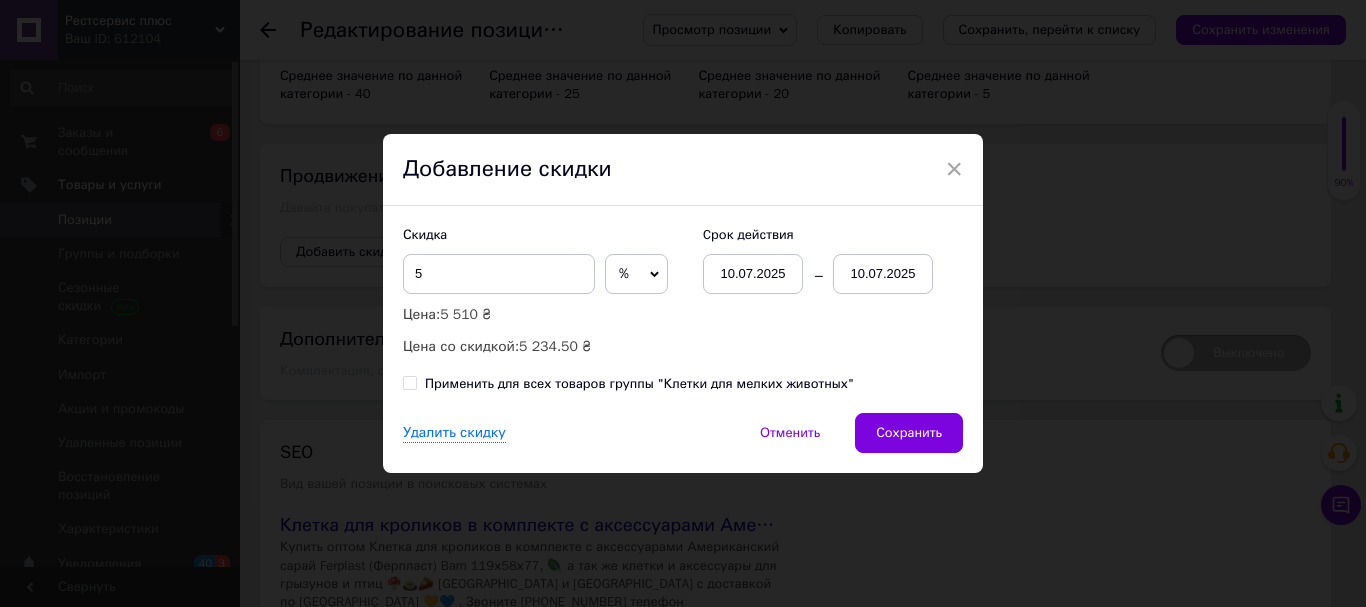 click on "10.07.2025" at bounding box center (883, 274) 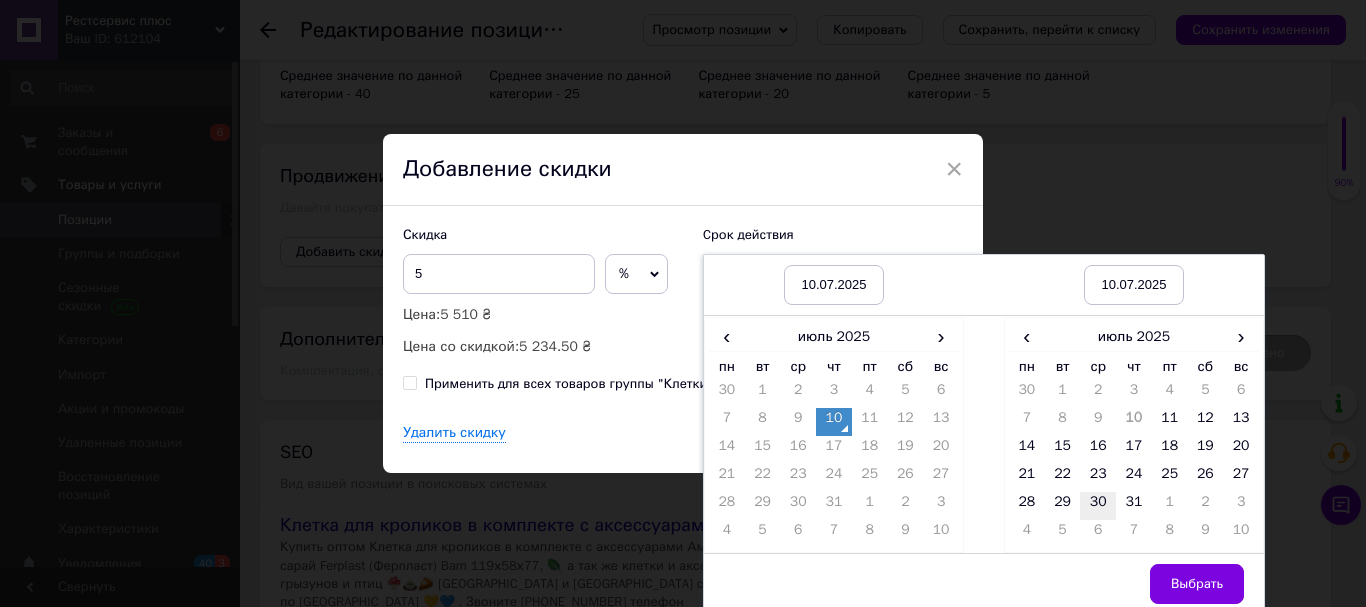 click on "23" at bounding box center (1098, 478) 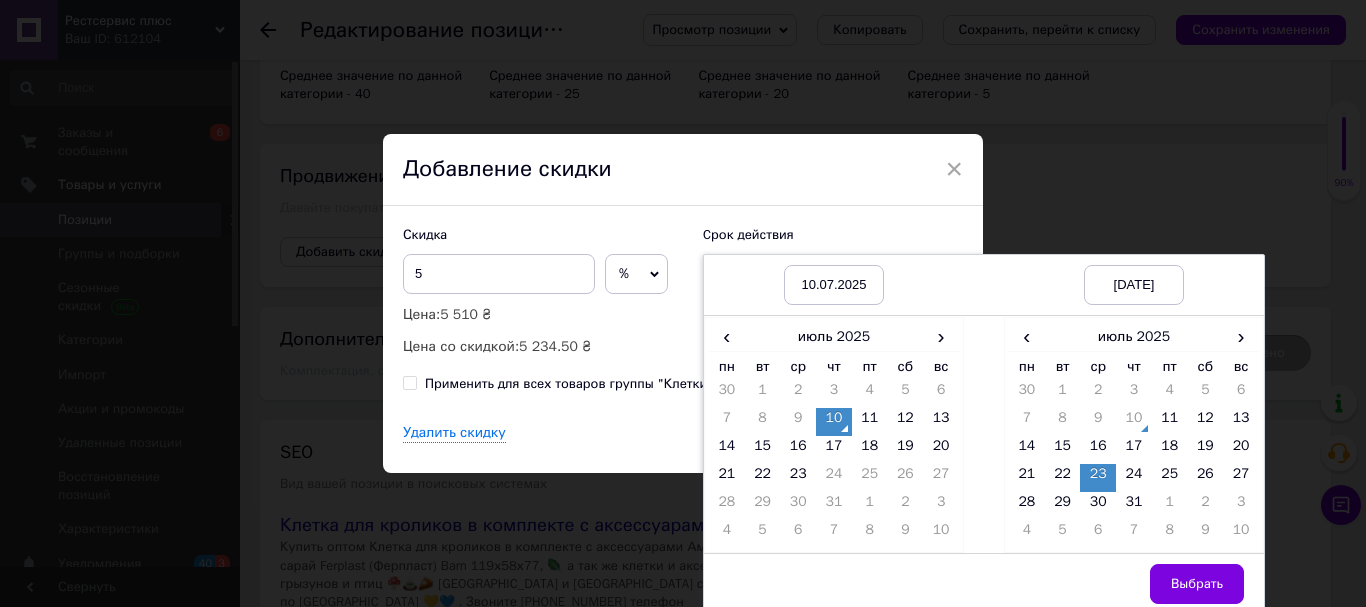 click on "Выбрать" at bounding box center (1197, 584) 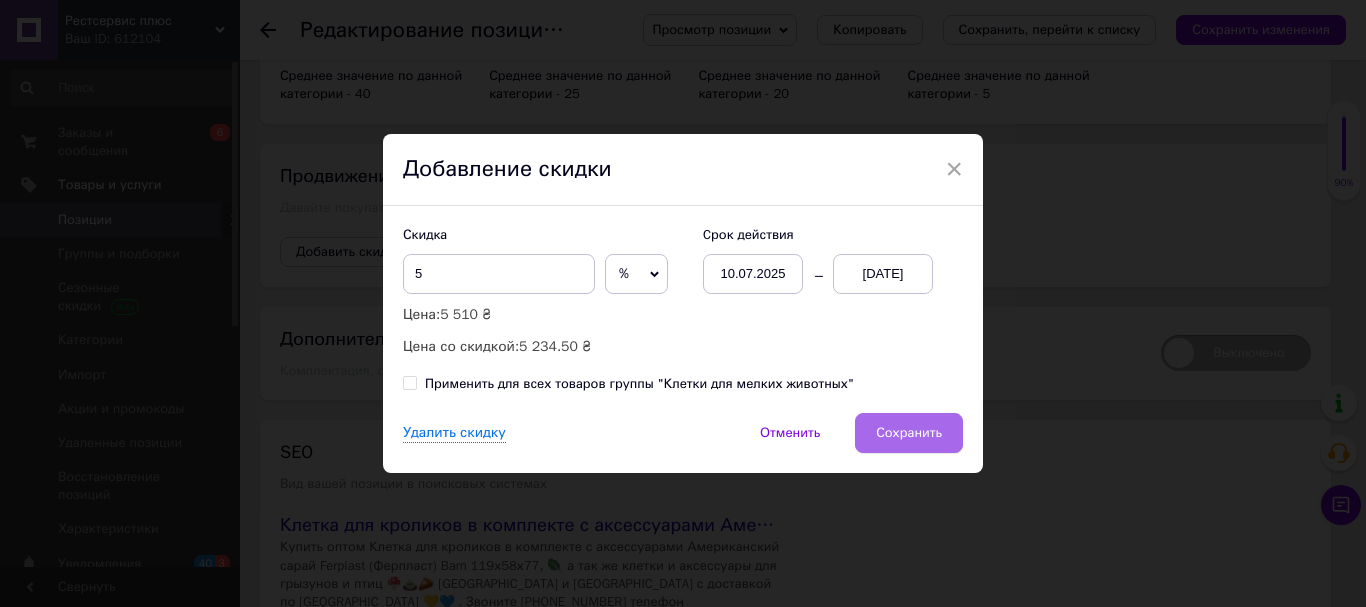 click on "Сохранить" at bounding box center (909, 433) 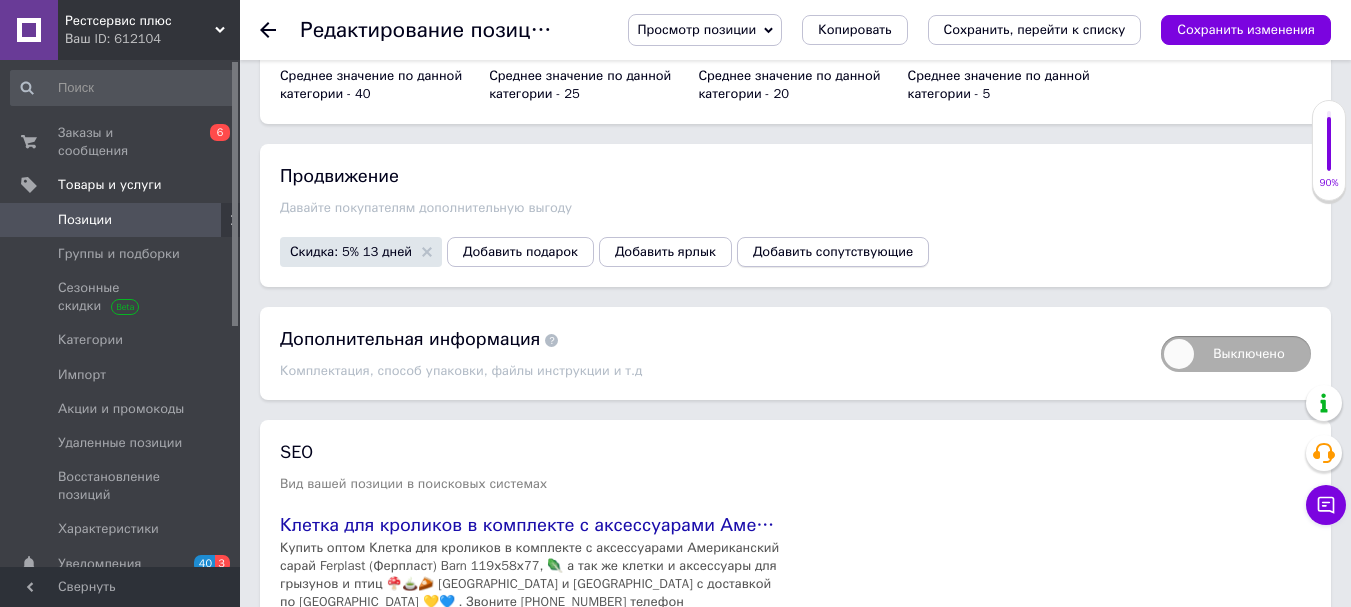 click on "Добавить сопутствующие" at bounding box center [833, 252] 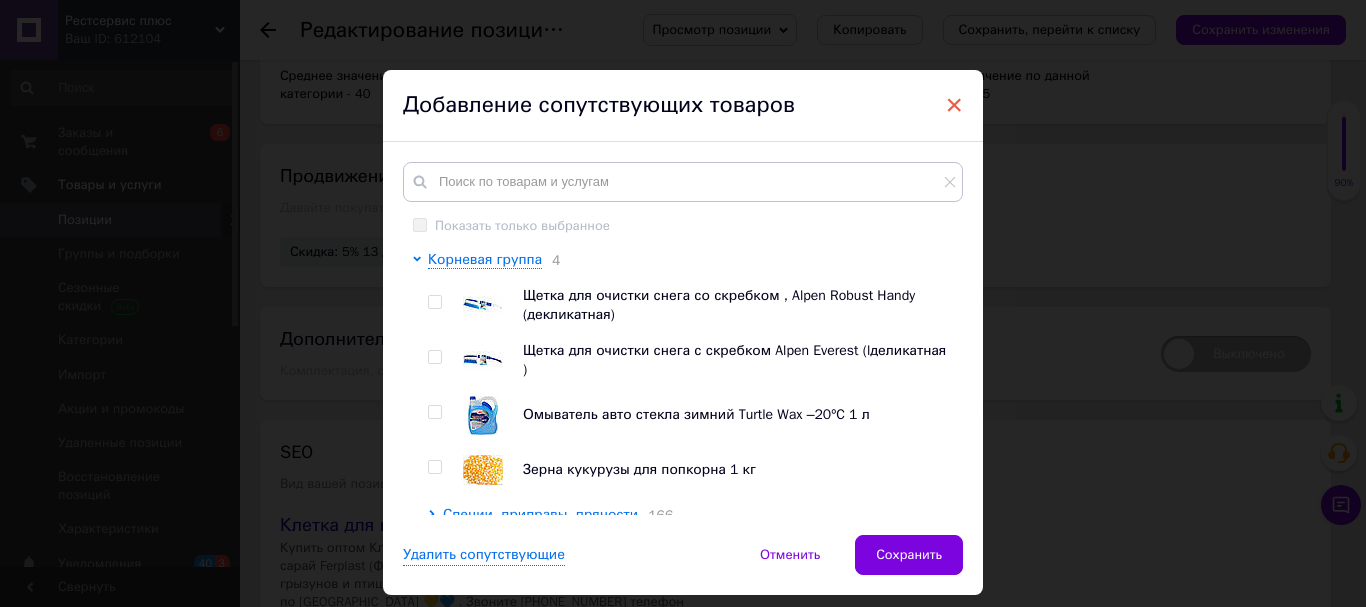 click on "×" at bounding box center [954, 105] 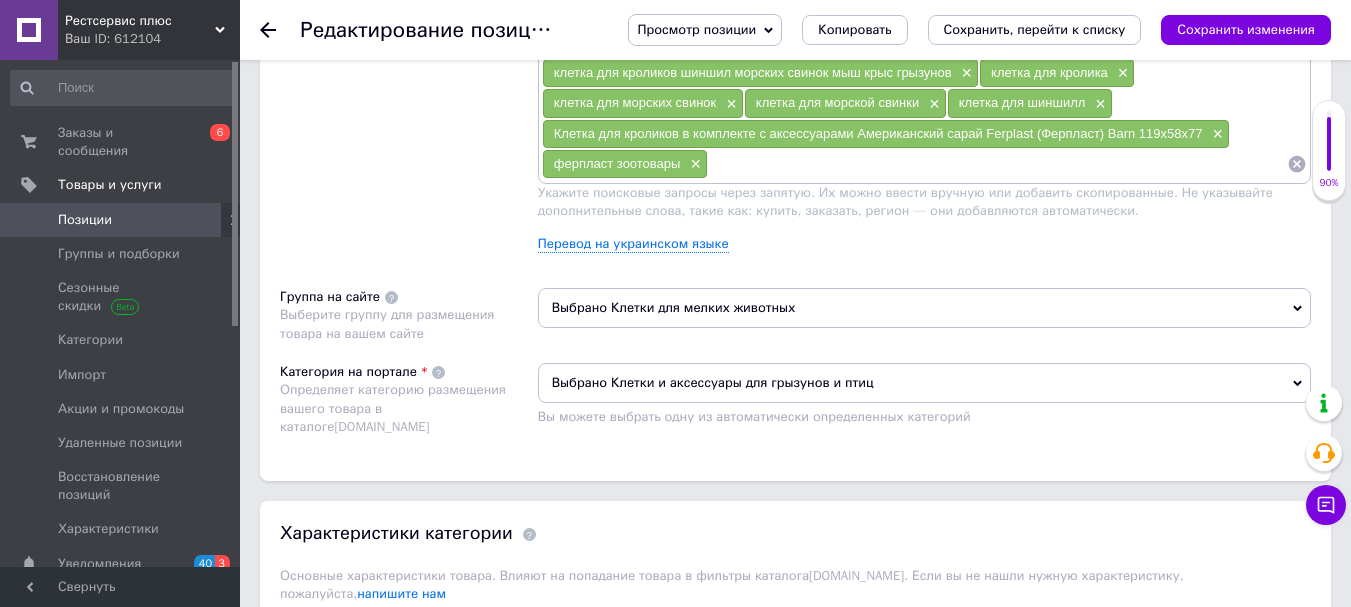 scroll, scrollTop: 1800, scrollLeft: 0, axis: vertical 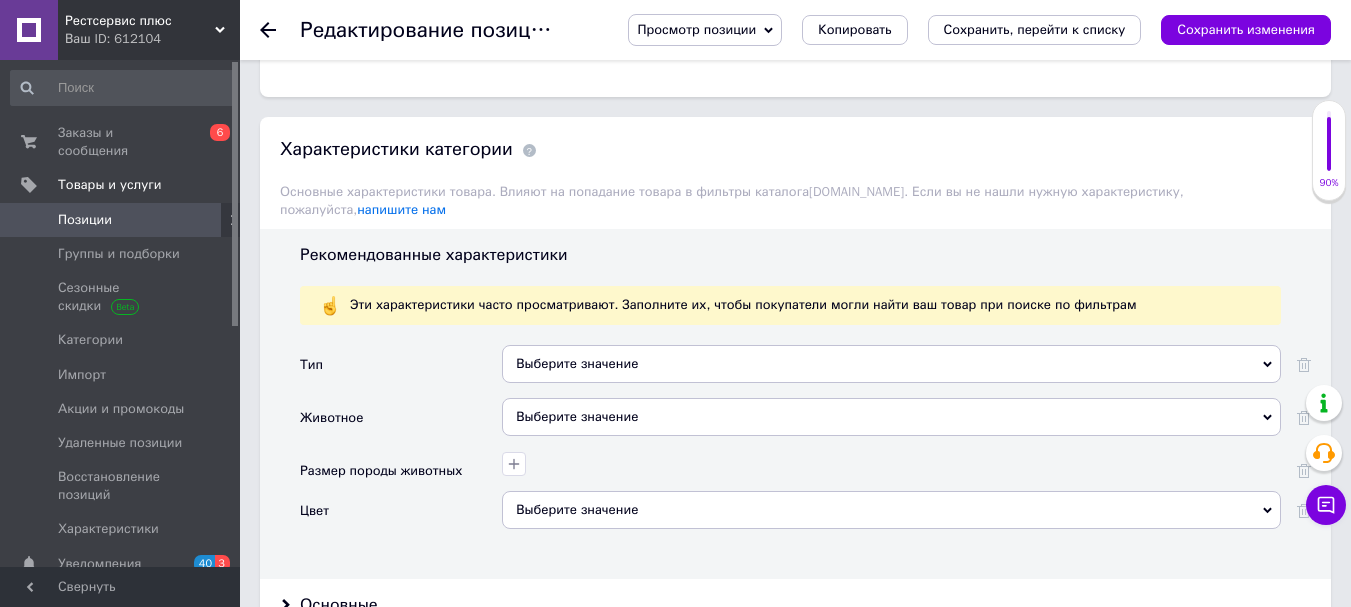 click on "Выберите значение" at bounding box center (891, 364) 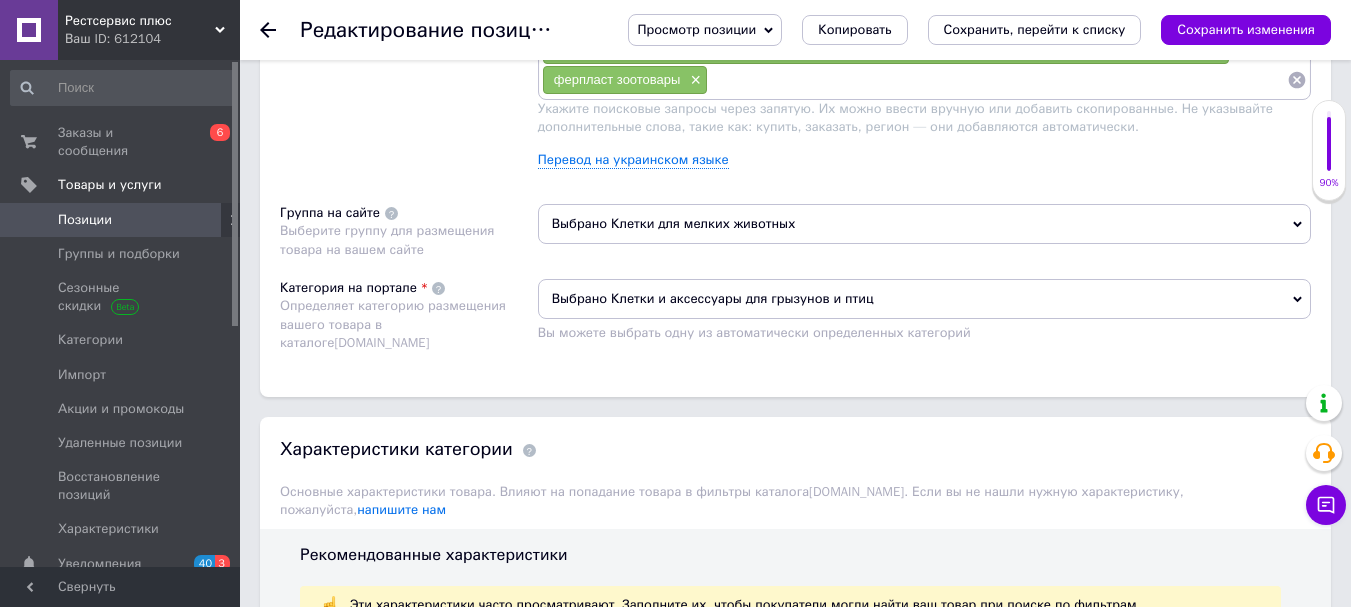 scroll, scrollTop: 1800, scrollLeft: 0, axis: vertical 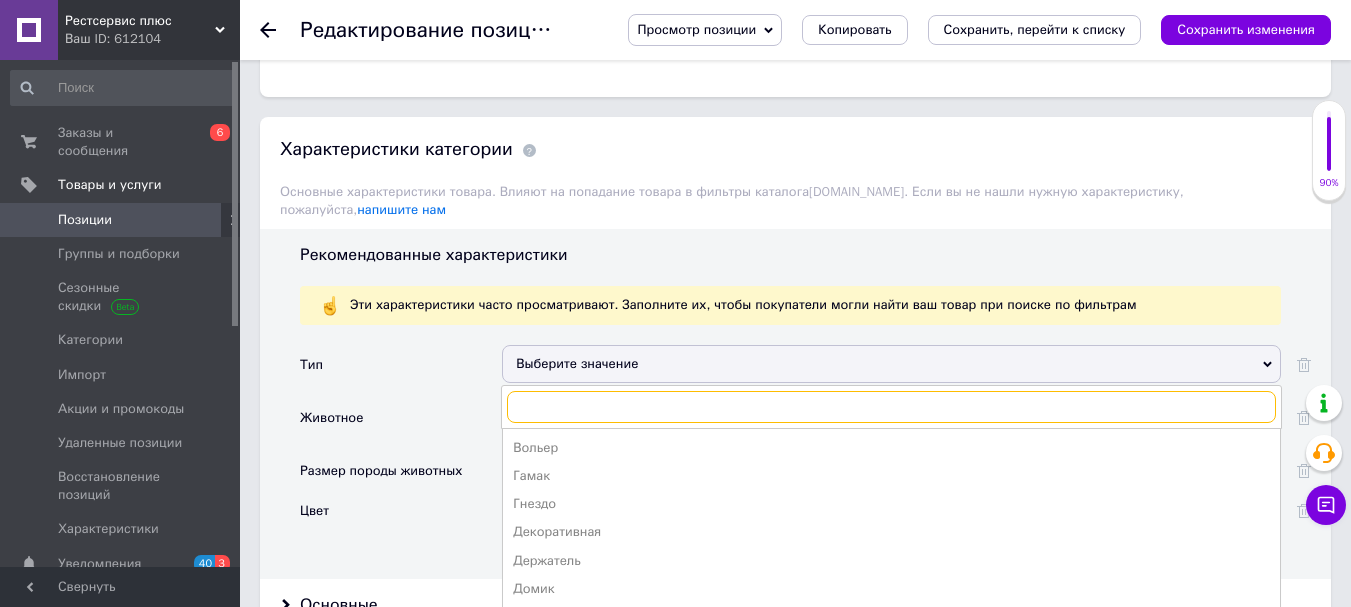 click at bounding box center (891, 407) 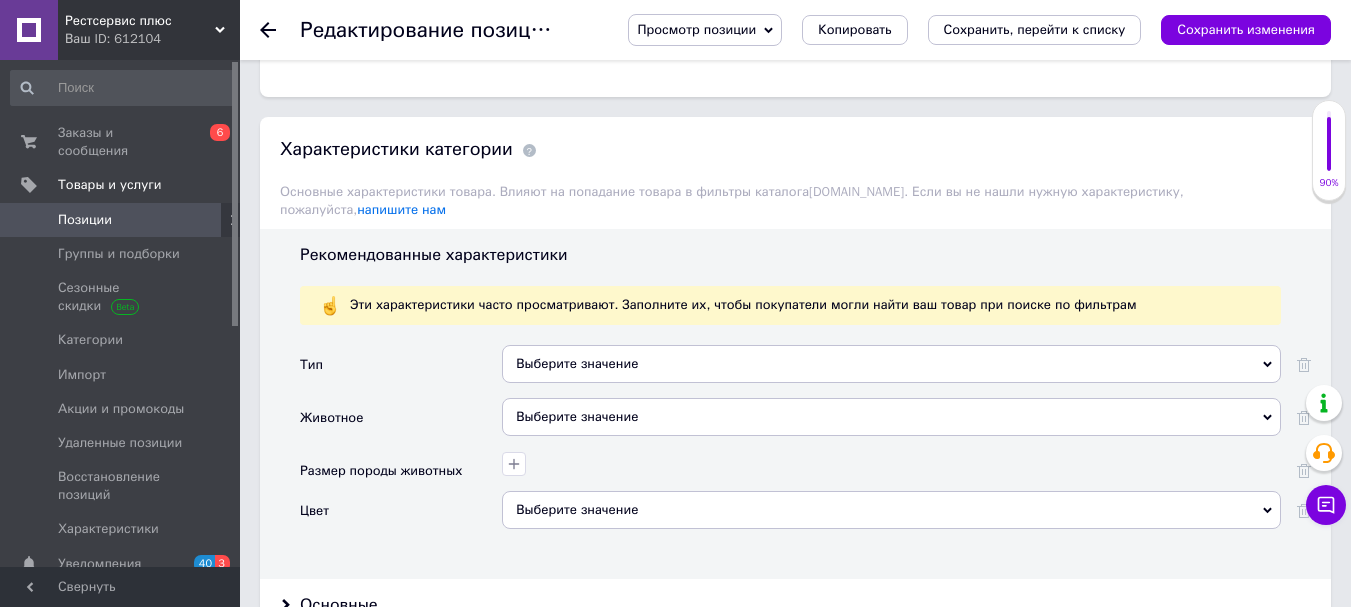 click on "Тип" at bounding box center (401, 371) 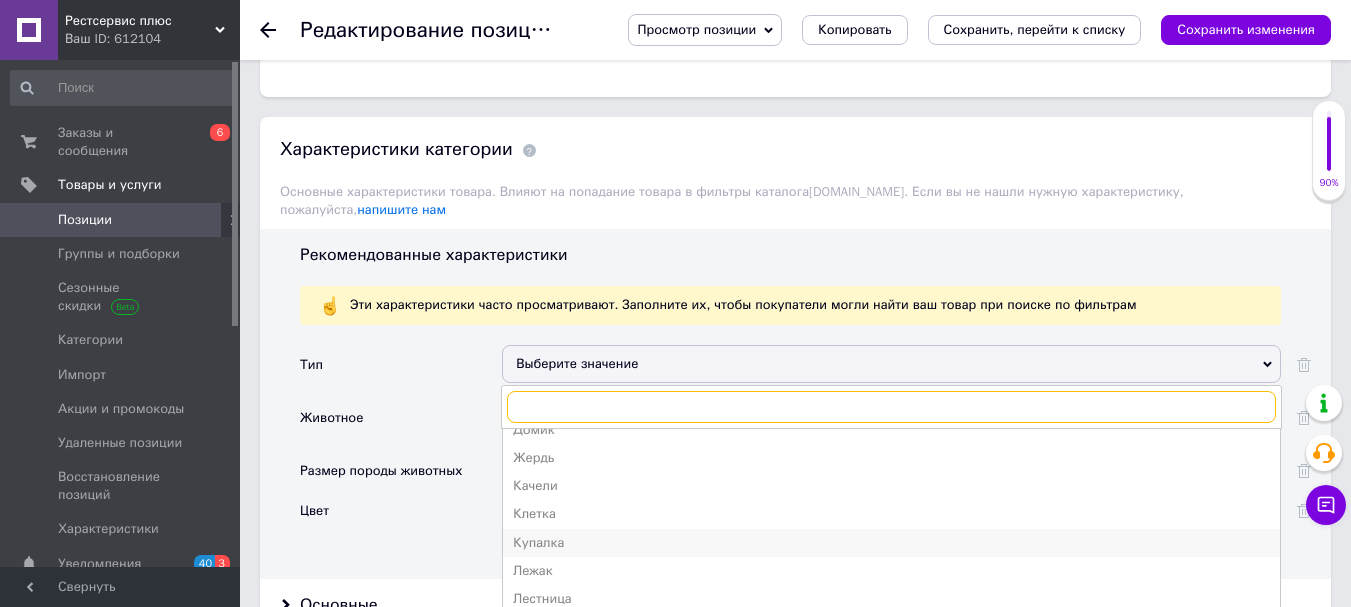 scroll, scrollTop: 191, scrollLeft: 0, axis: vertical 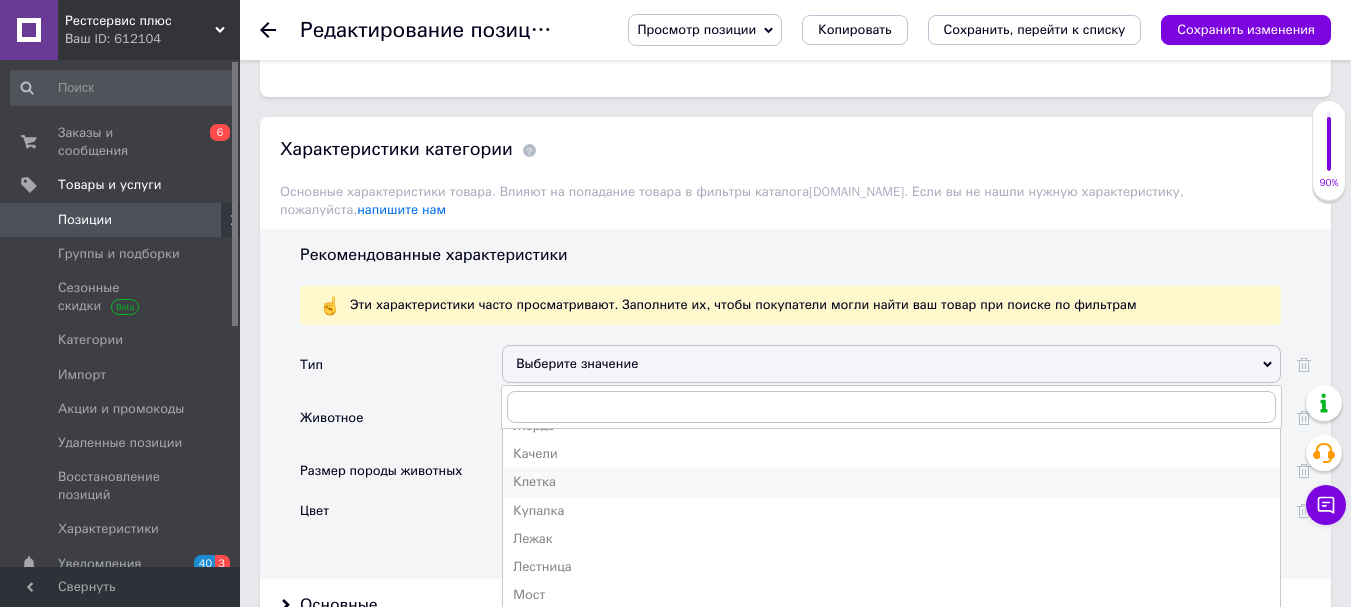 click on "Клетка" at bounding box center [891, 482] 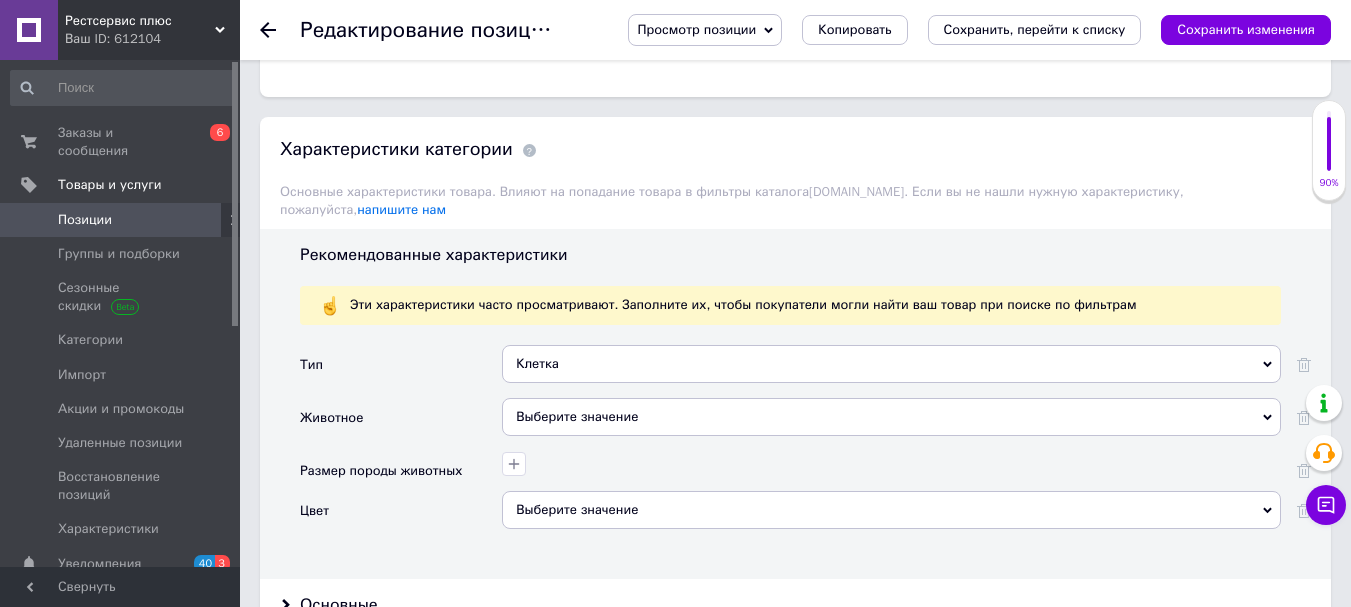 click on "Выберите значение" at bounding box center (891, 417) 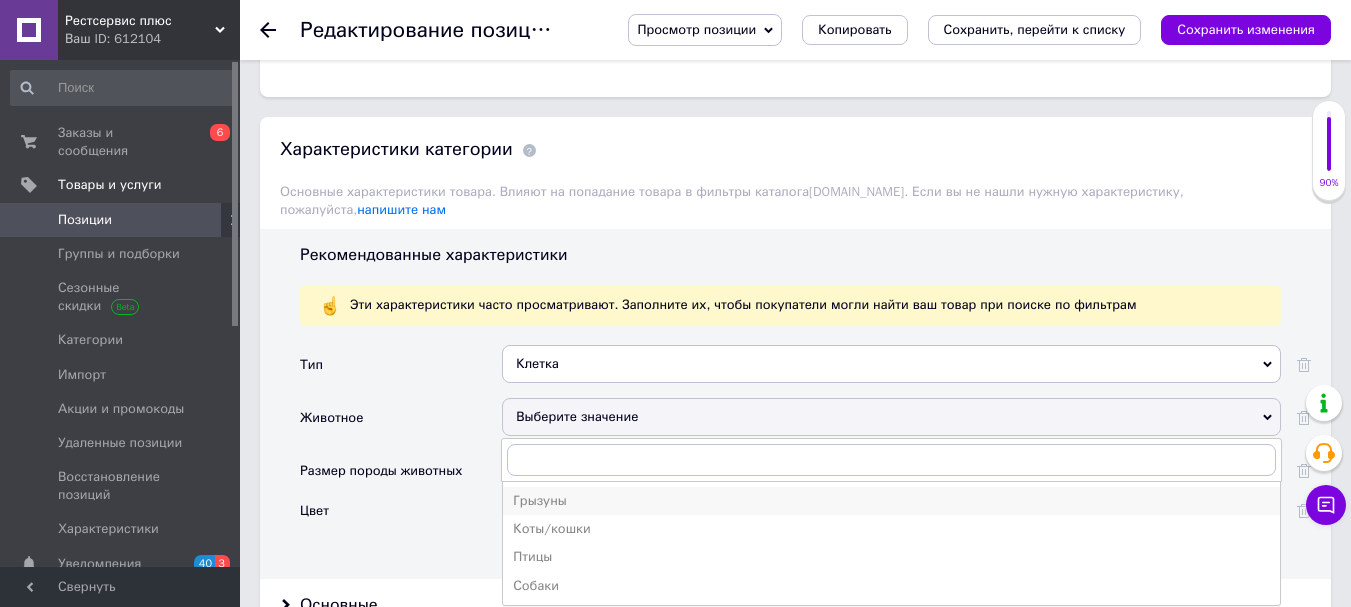 click on "Грызуны" at bounding box center (891, 501) 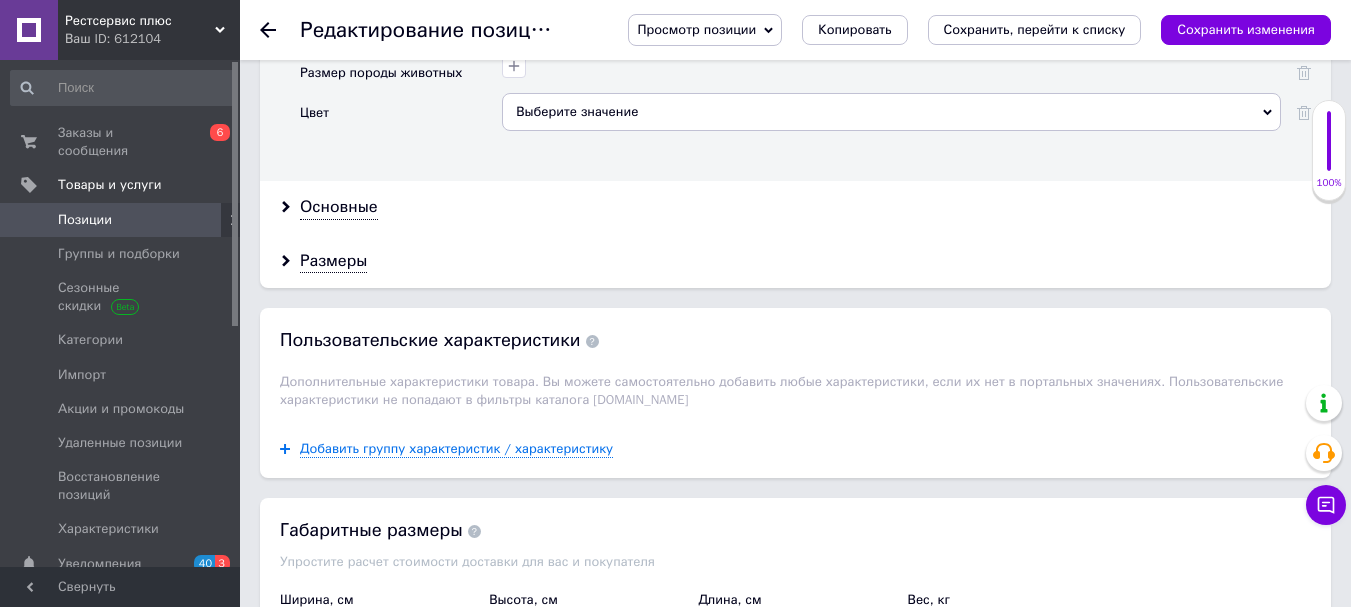 scroll, scrollTop: 2200, scrollLeft: 0, axis: vertical 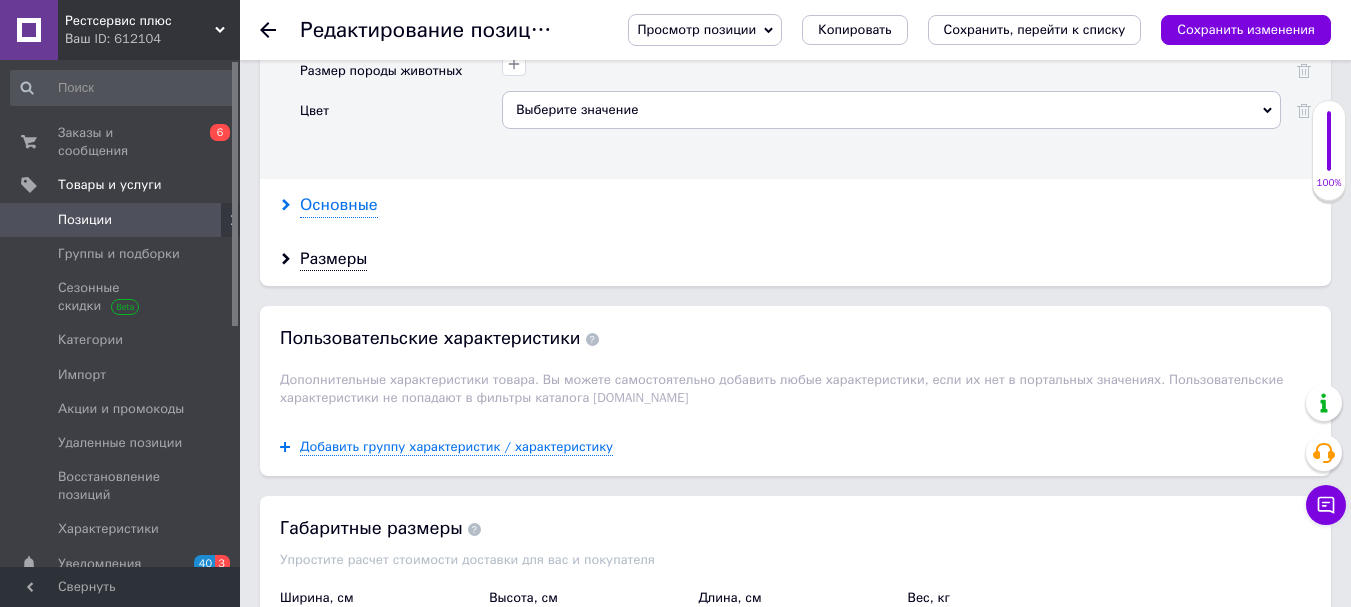click on "Основные" at bounding box center (339, 205) 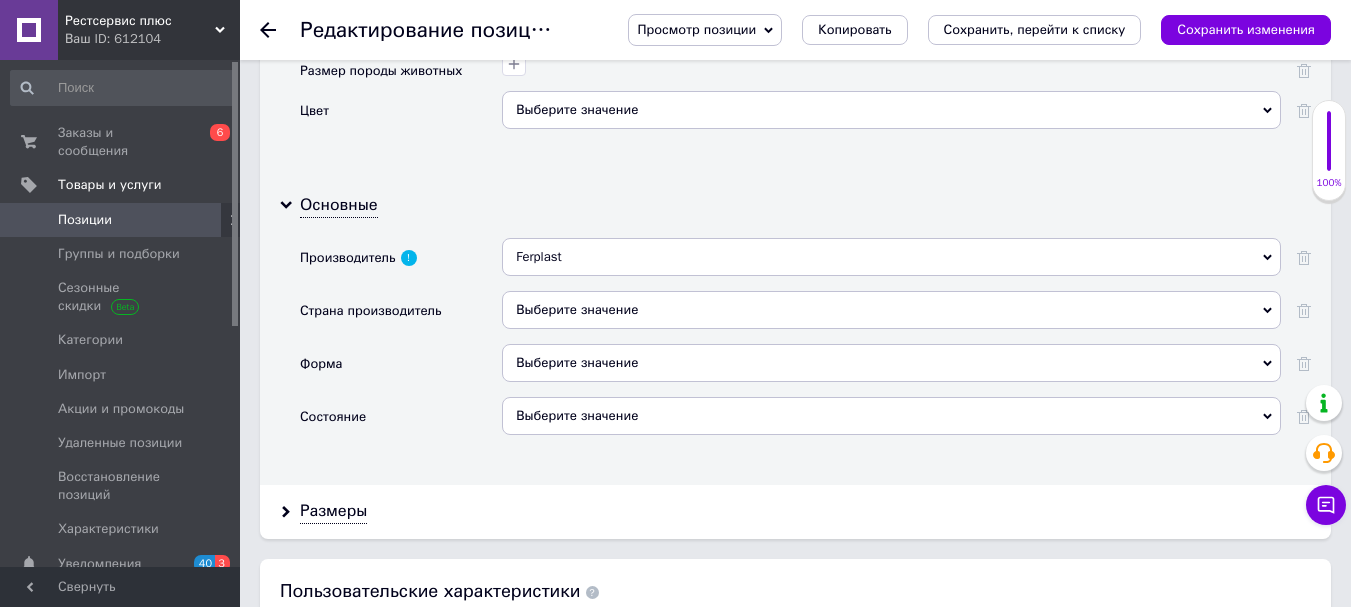 click on "Выберите значение" at bounding box center (891, 310) 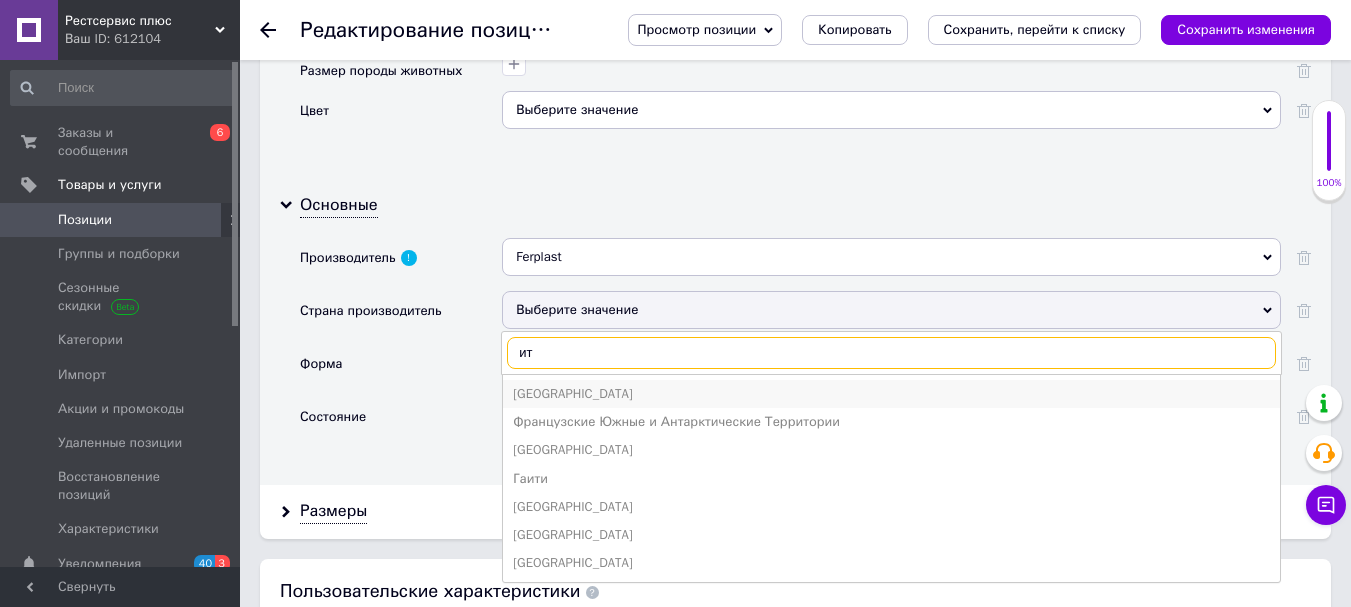 type on "ит" 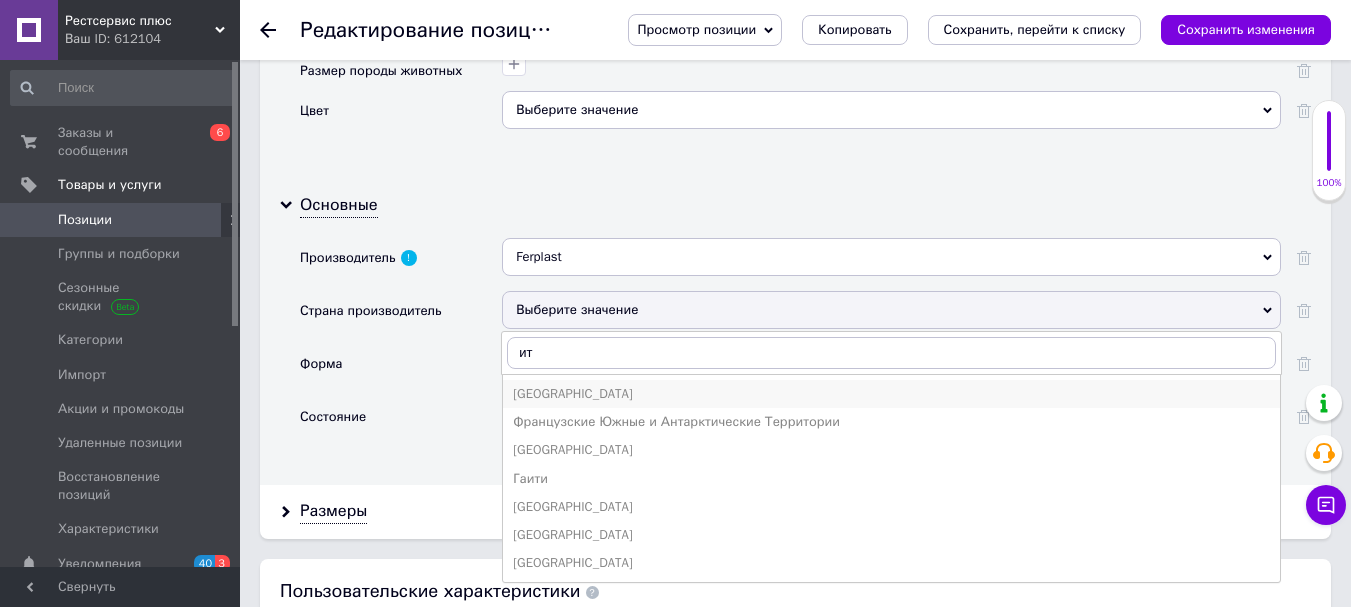 click on "[GEOGRAPHIC_DATA]" at bounding box center (891, 394) 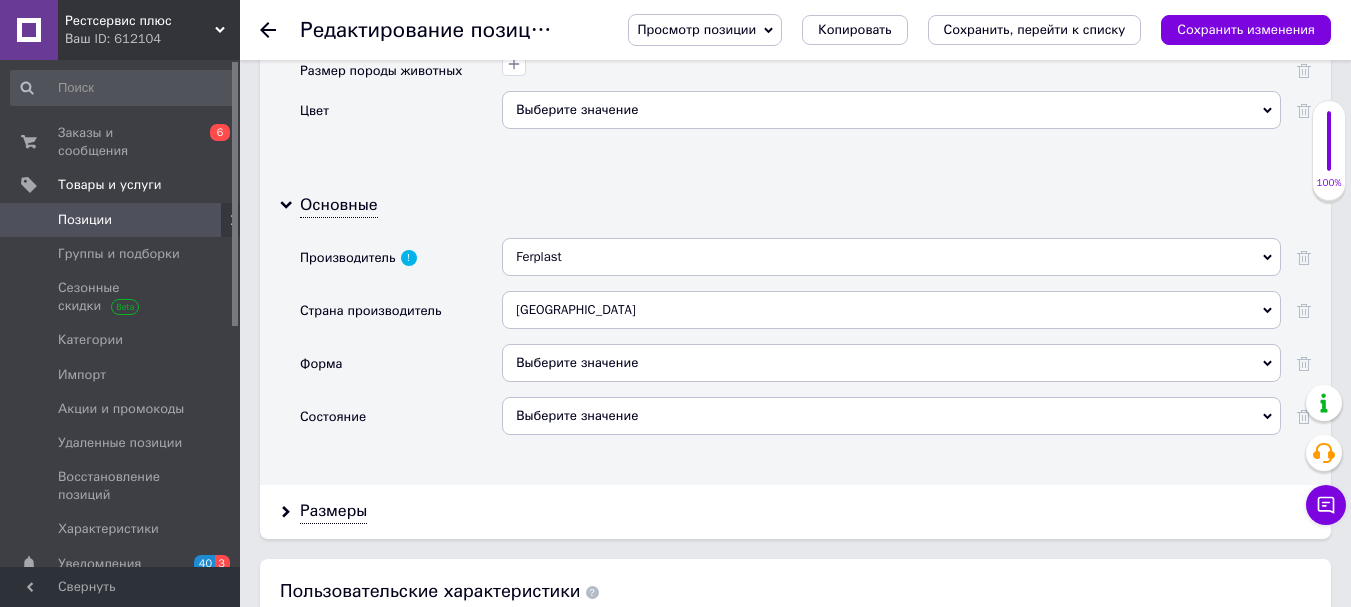 click on "Выберите значение" at bounding box center [891, 363] 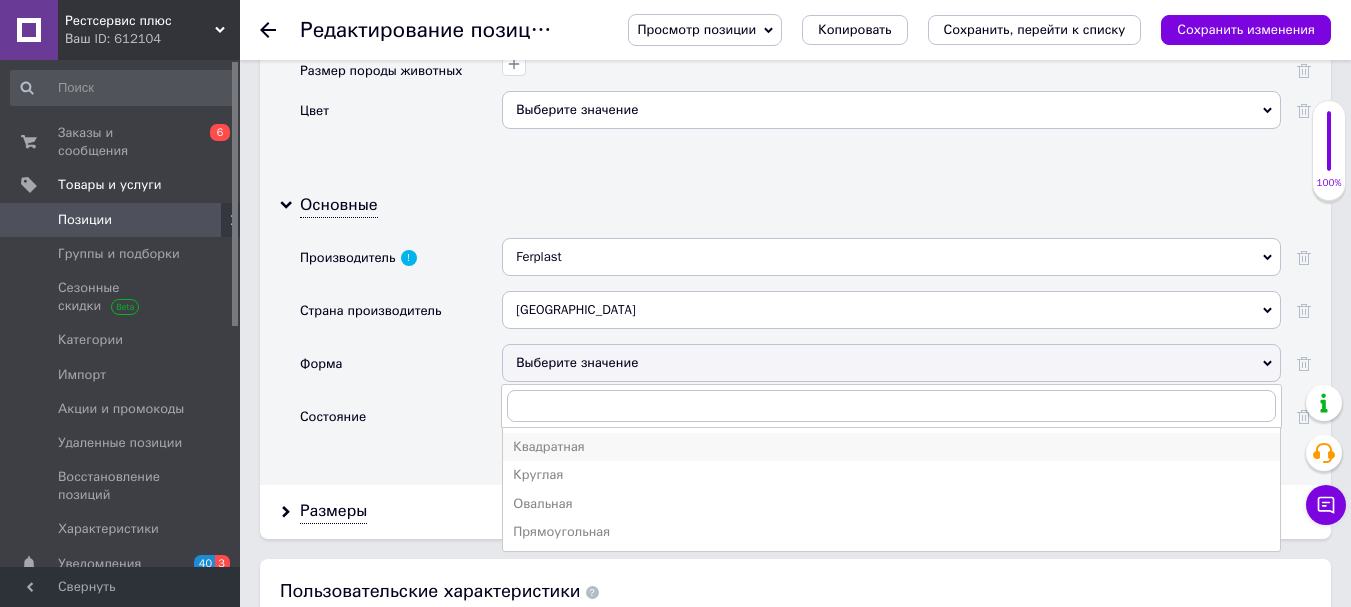 click on "Квадратная" at bounding box center [891, 447] 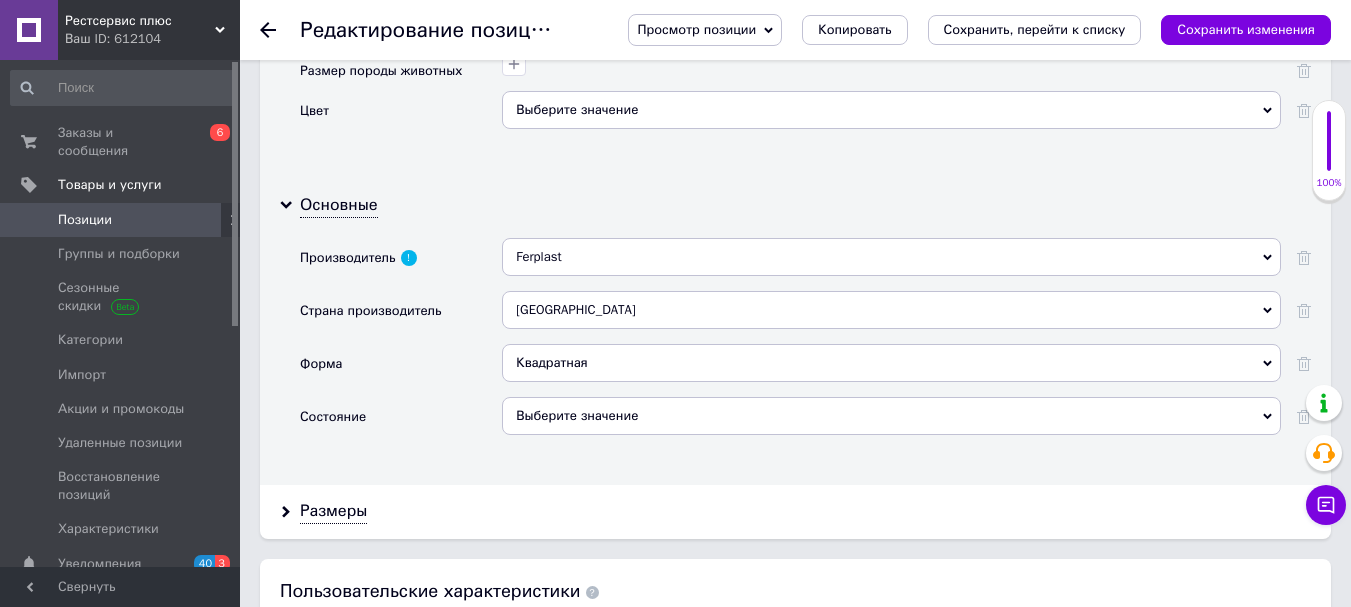 click on "Выберите значение" at bounding box center [891, 416] 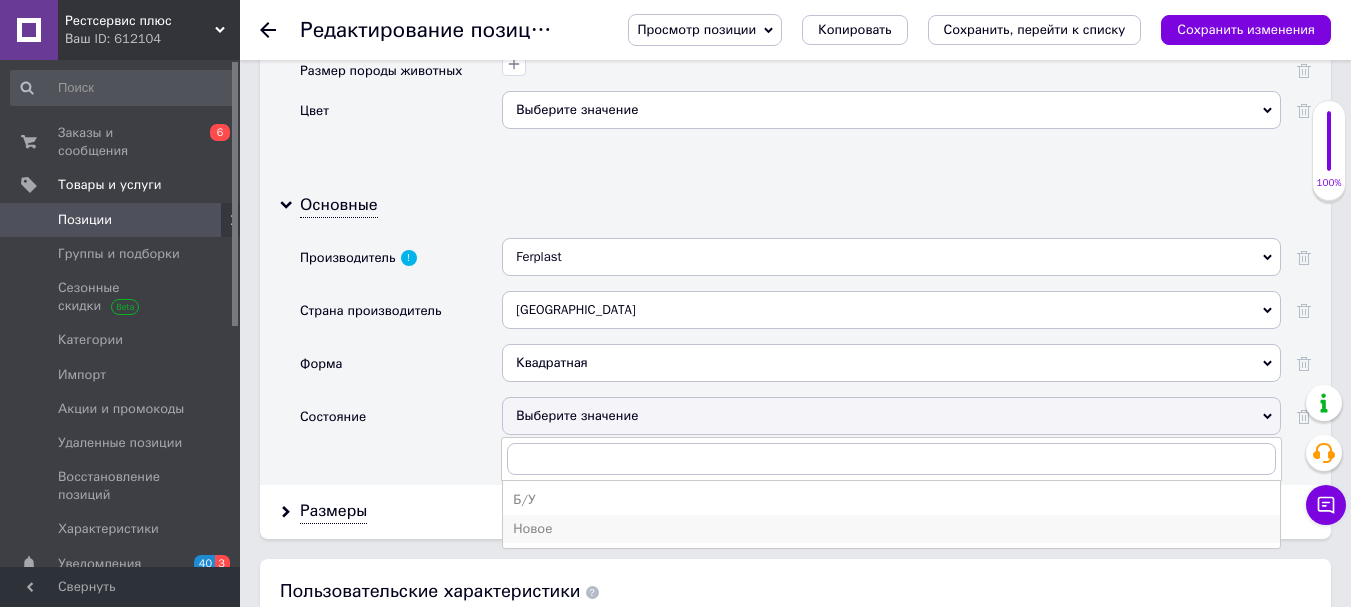 click on "Новое" at bounding box center (891, 529) 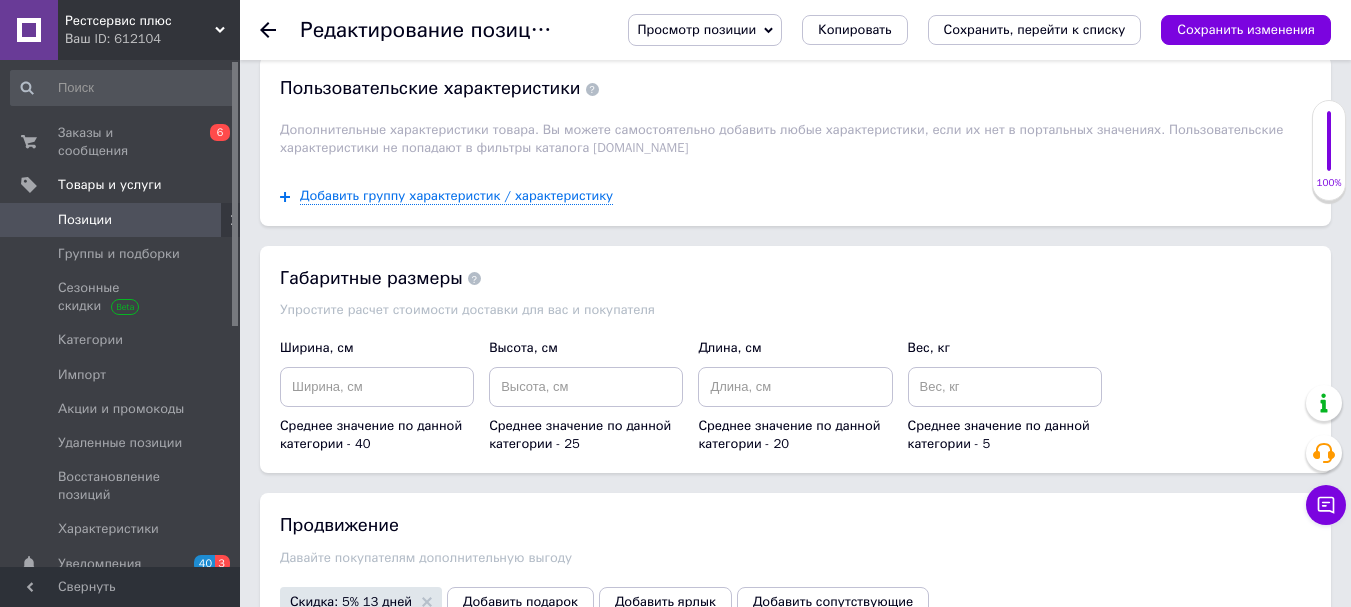 scroll, scrollTop: 2800, scrollLeft: 0, axis: vertical 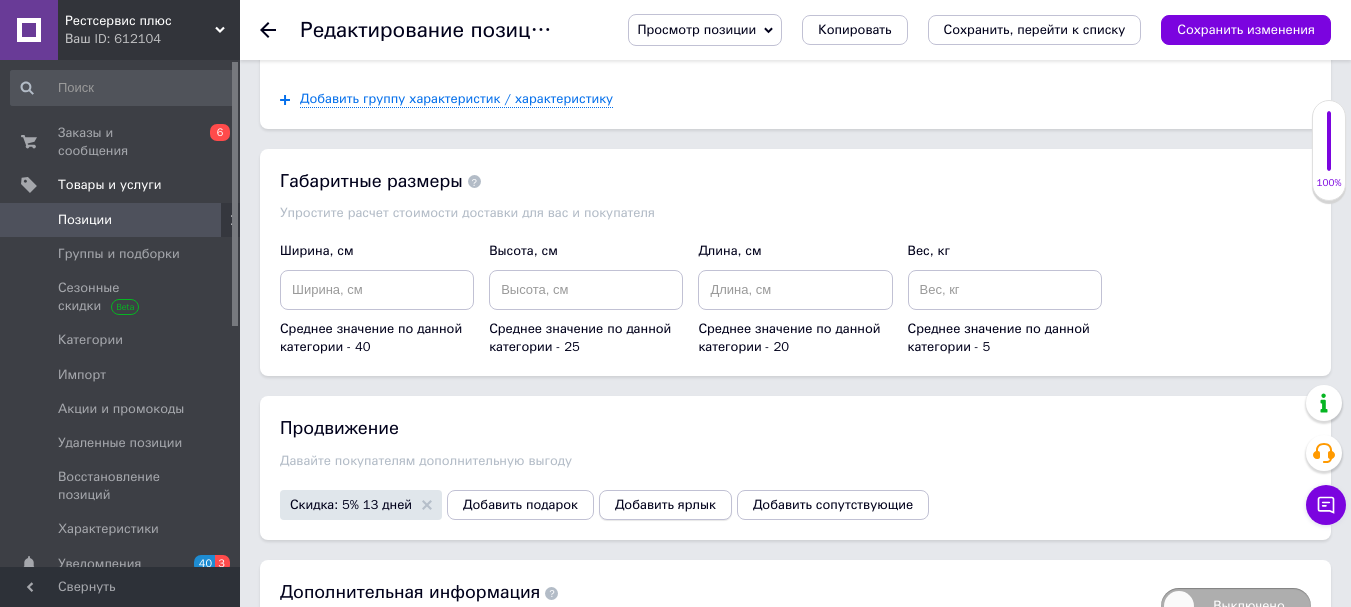 click on "Добавить ярлык" at bounding box center (665, 505) 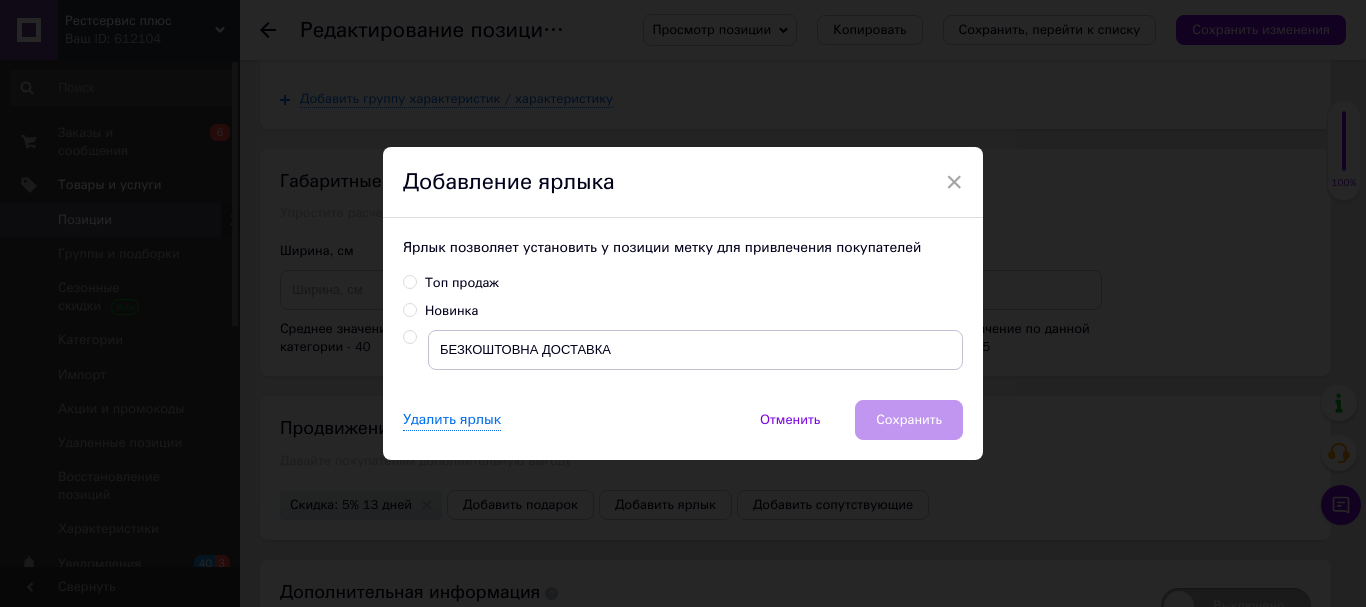 click on "Топ продаж" at bounding box center [462, 283] 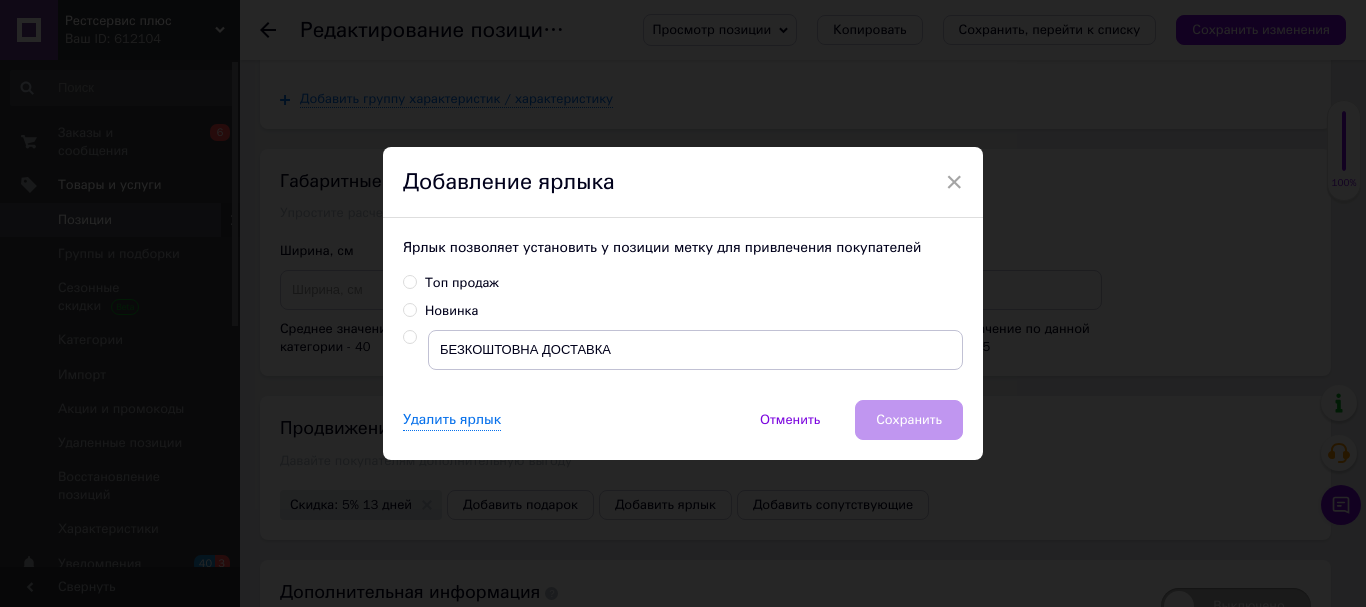 radio on "true" 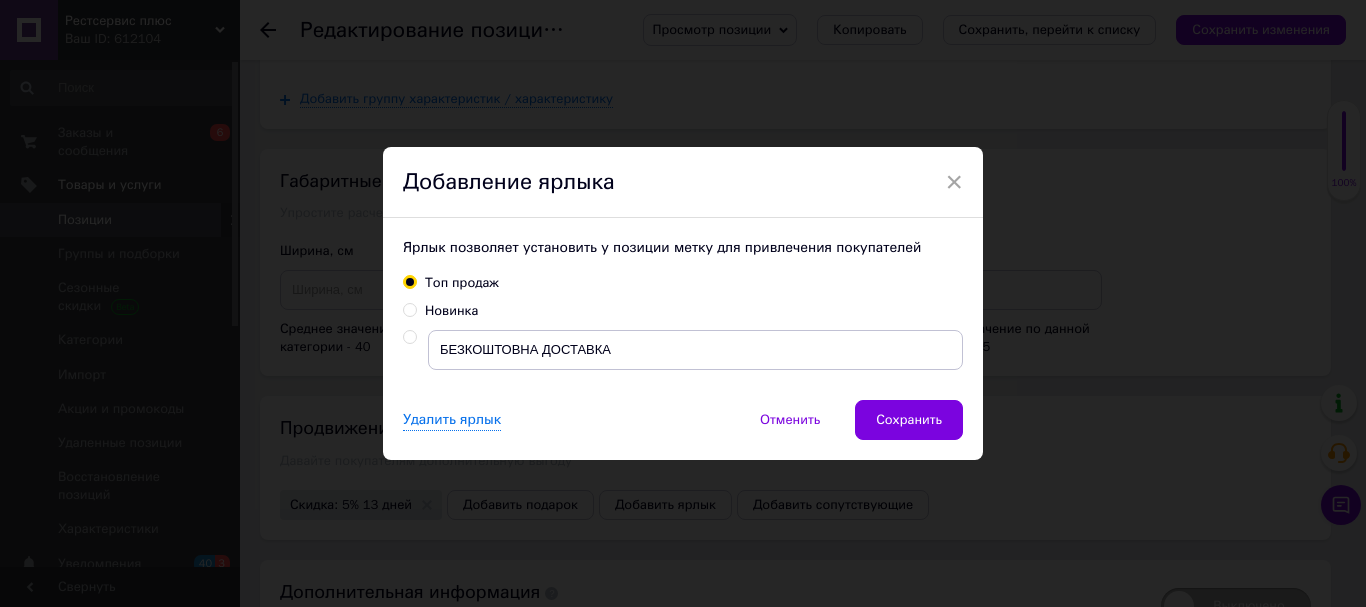 drag, startPoint x: 906, startPoint y: 422, endPoint x: 898, endPoint y: 431, distance: 12.0415945 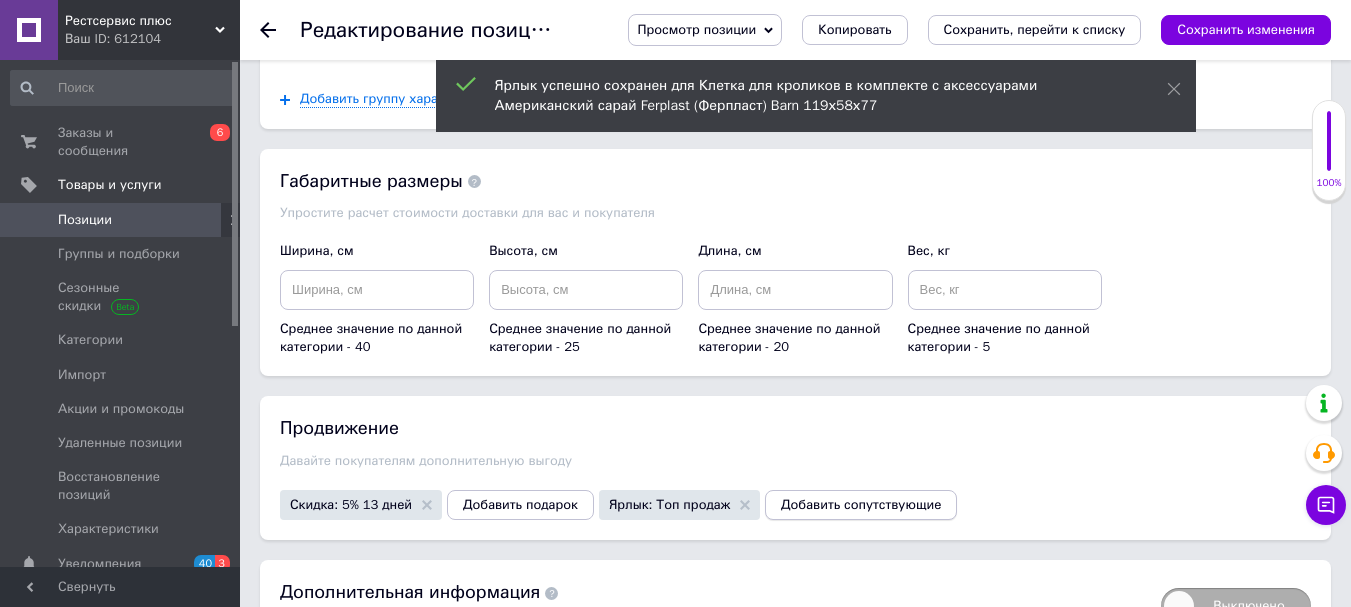 click on "Добавить сопутствующие" at bounding box center [861, 505] 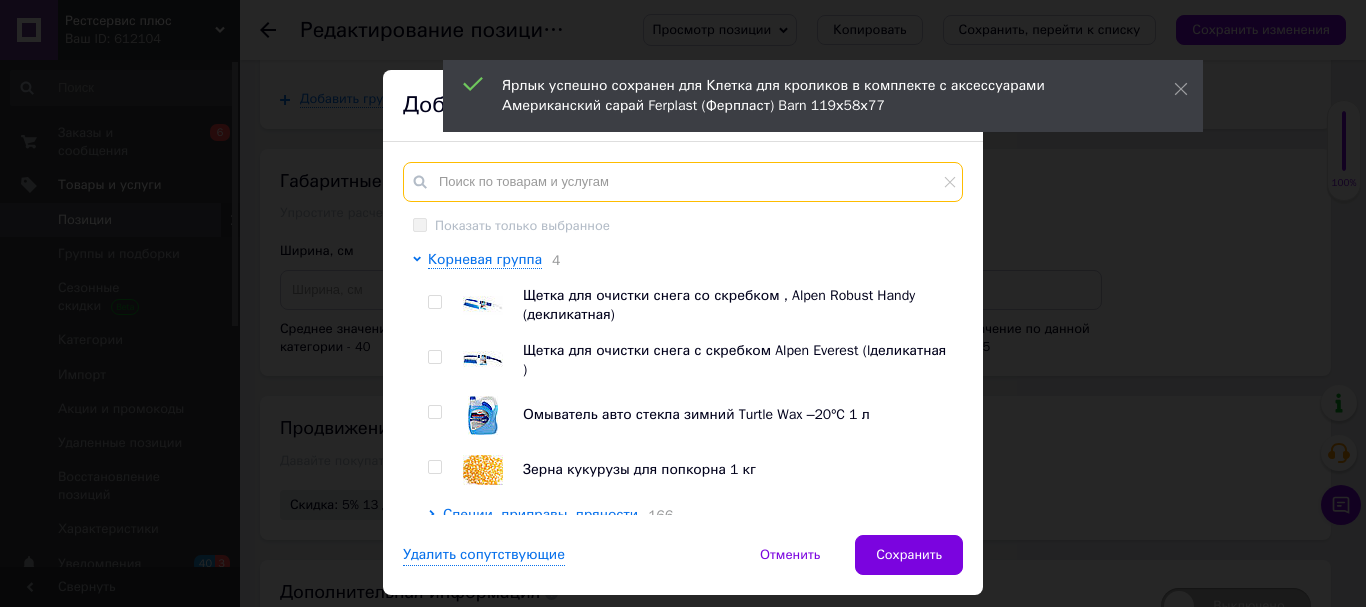click at bounding box center (683, 182) 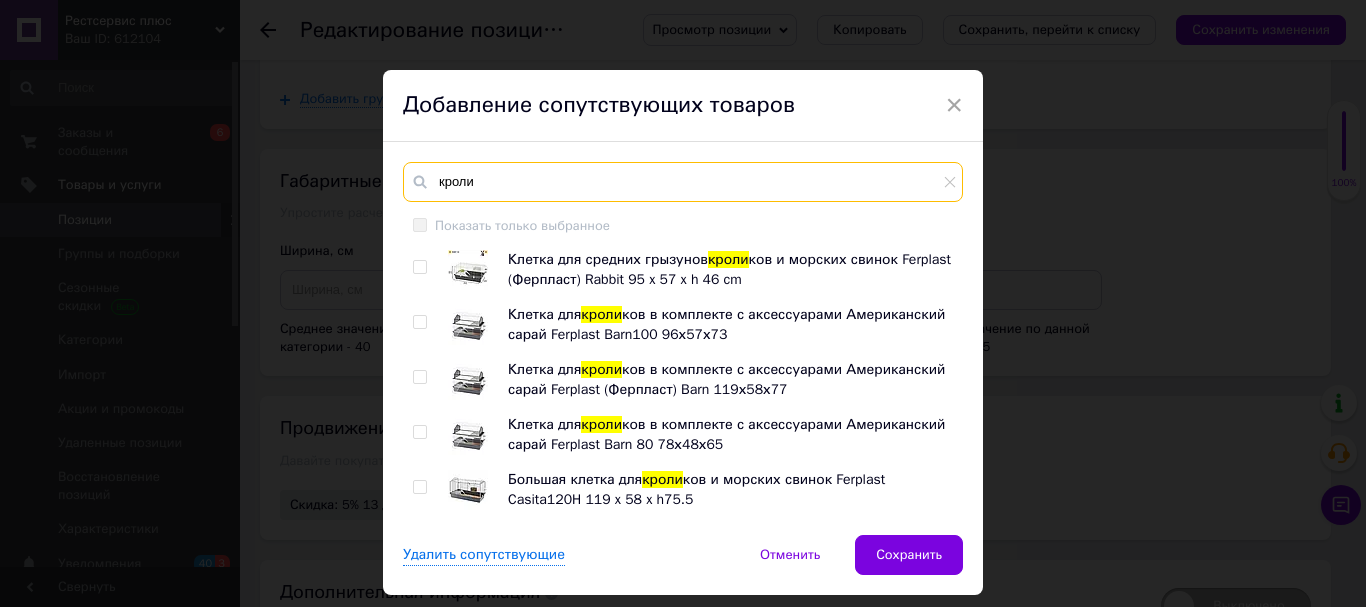type on "кроли" 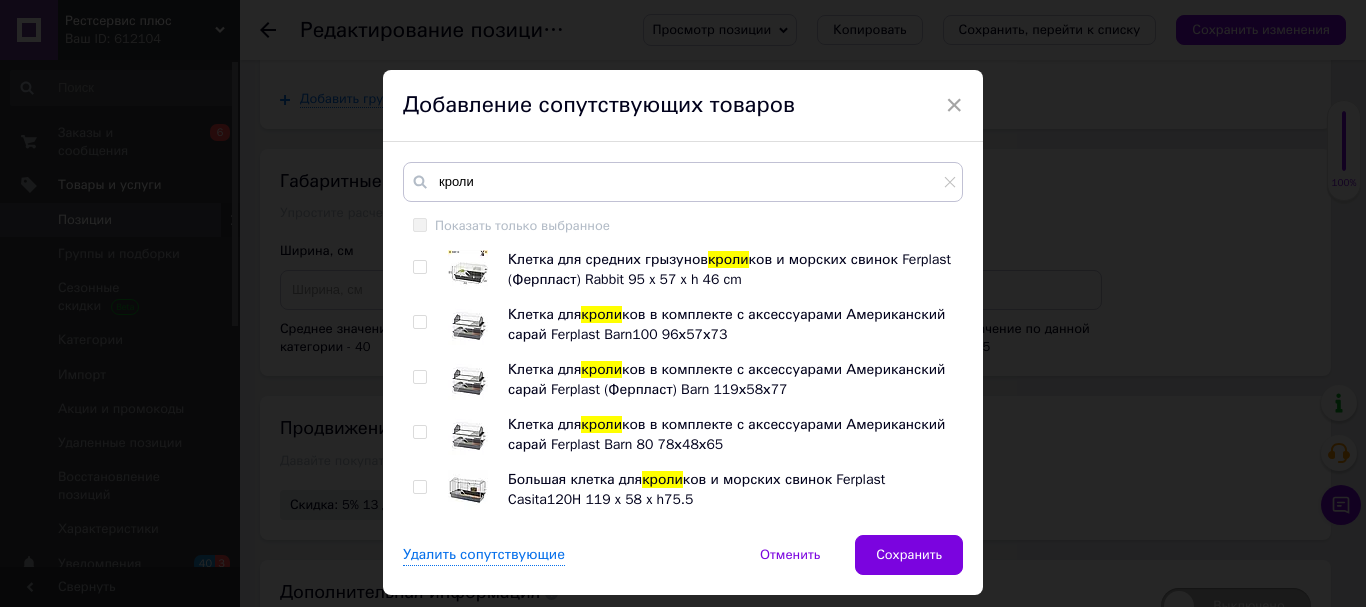 click on "Клетка для средних грызунов  кроли ков и морских свинок Ferplast (Ферпласт) Rabbit  95 x 57 x h 46 cm Клетка для  кроли ков  в комплекте с аксессуарами Американский  сарай Ferplast  Barn100  96х57х73 Клетка для  кроли ков  в комплекте с аксессуарами Американский  сарай Ferplast (Ферпласт) Barn  119х58х77 Клетка для  кроли ков  в комплекте с аксессуарами Американский  сарай Ferplast Barn 80  78х48х65 Большая клетка для  кроли ков и морских свинок Ferplast Casita120H 119 x 58 x h75.5 Клетка для  кроли ков и морских свинок Ferplast с широким пространством  Casita 80 78 x 48 x h 50 cm Клетка для хомяков морских свинок и  кроли Клетка для" at bounding box center [682, 382] 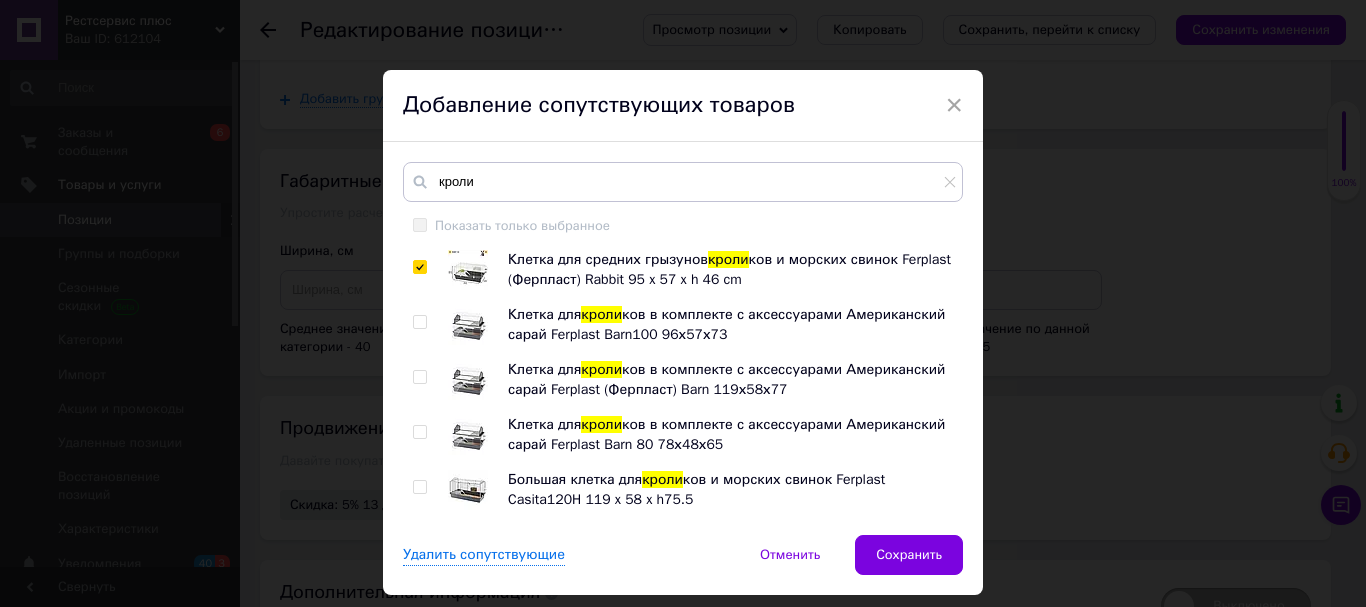 checkbox on "true" 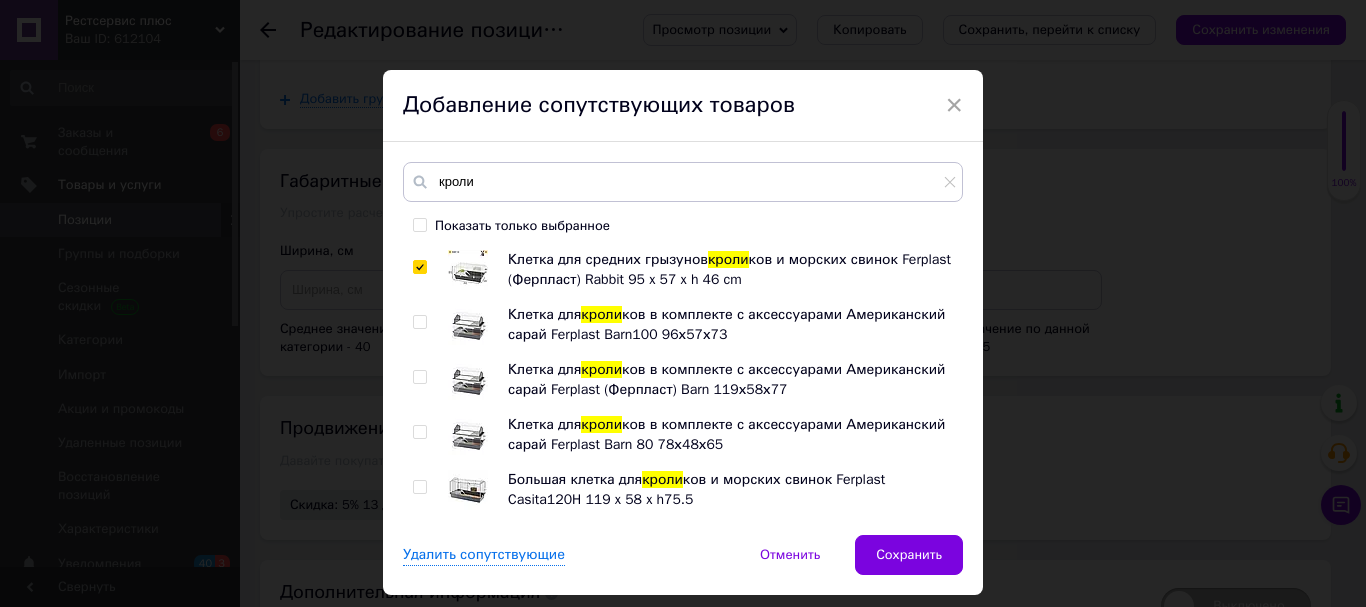 click at bounding box center (419, 322) 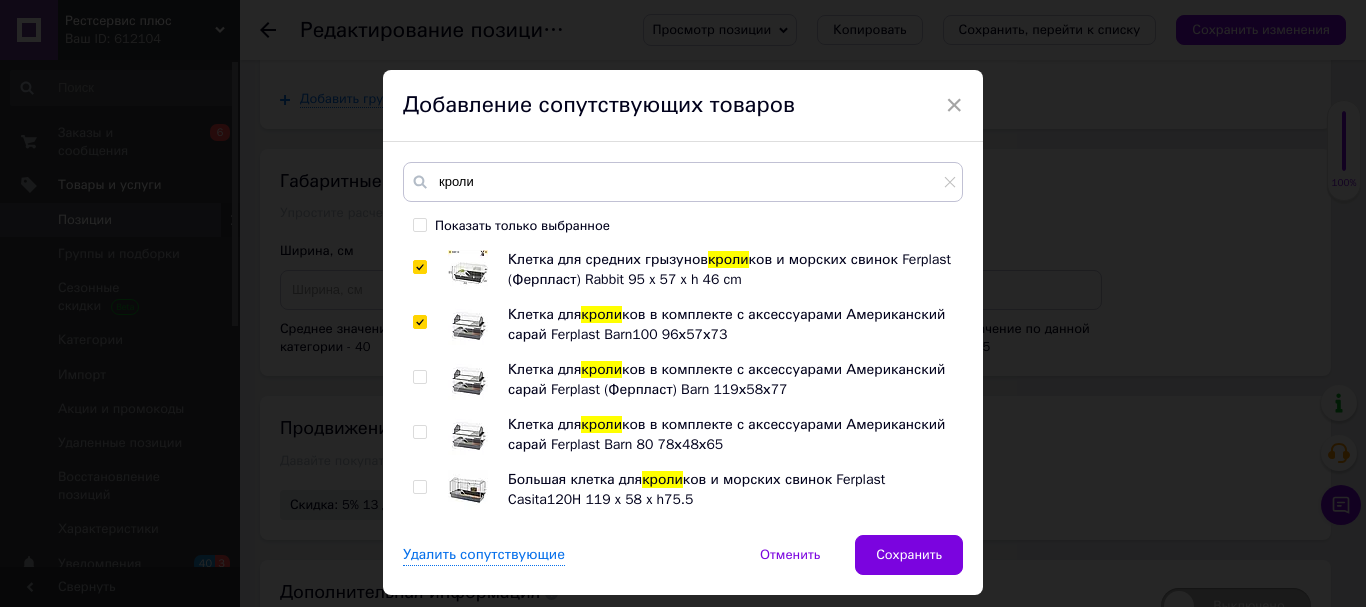 checkbox on "true" 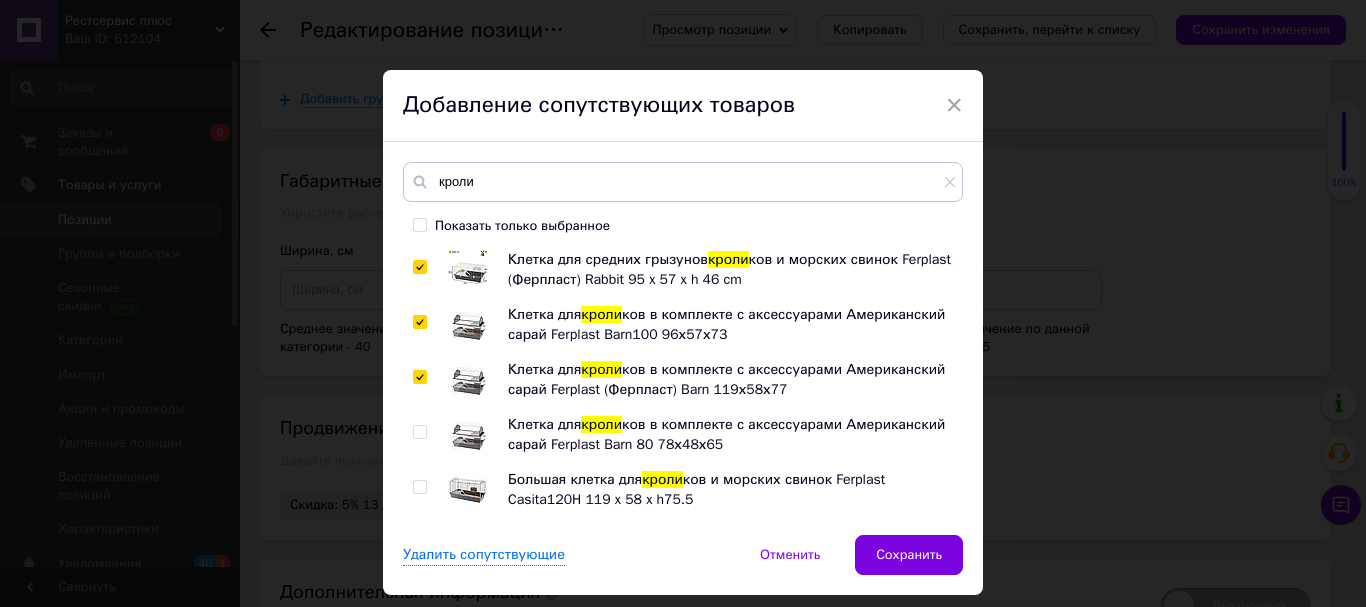checkbox on "true" 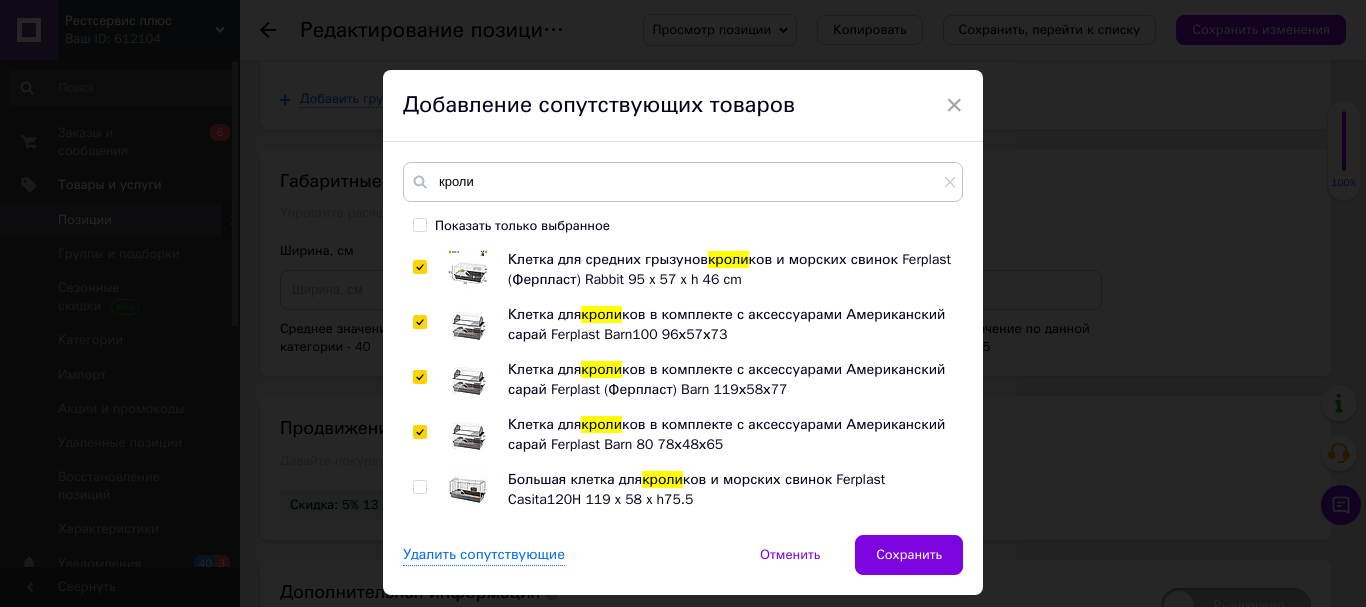 checkbox on "true" 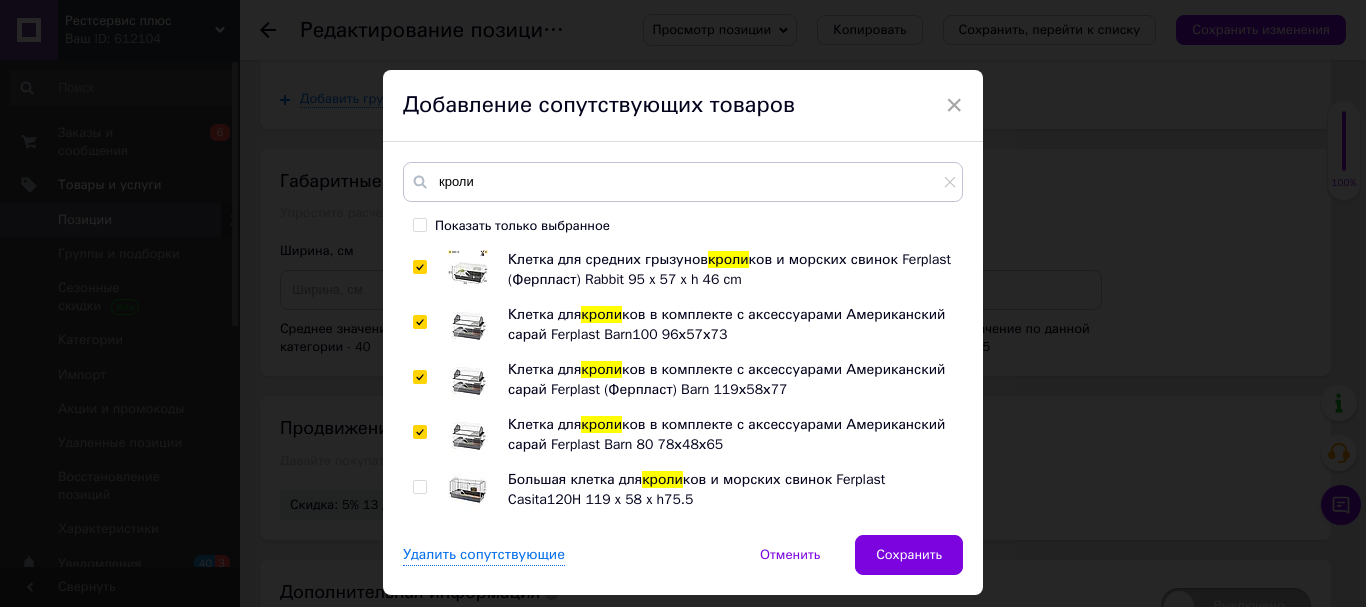 click at bounding box center (419, 487) 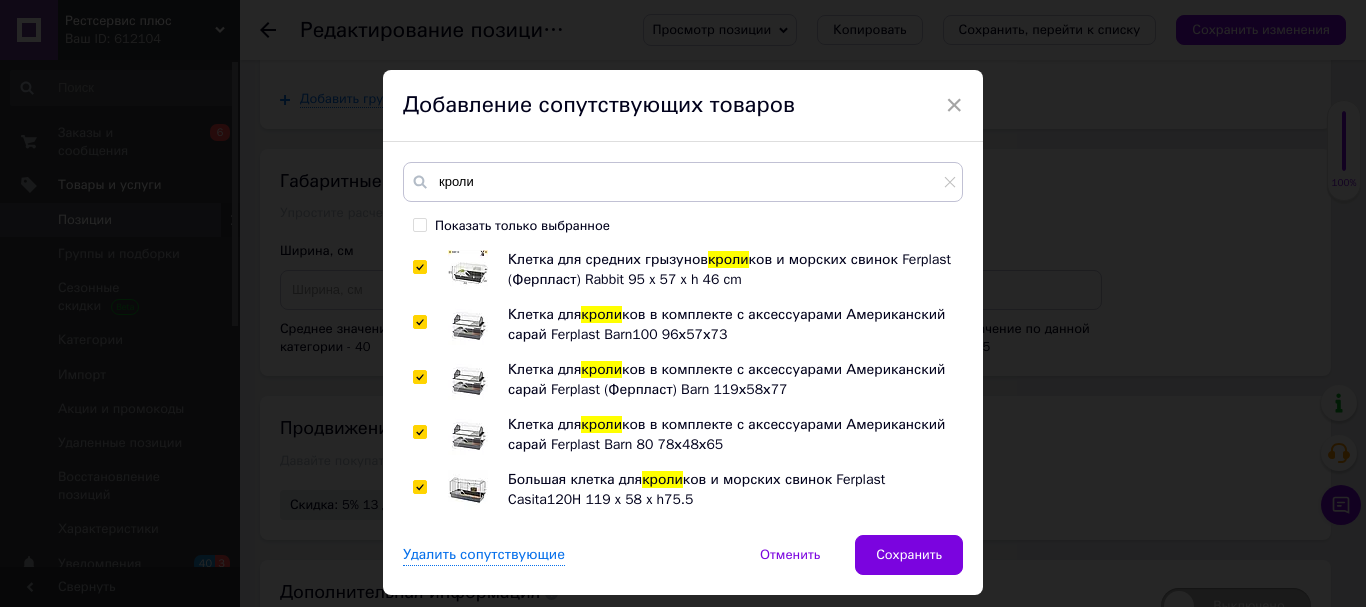 checkbox on "true" 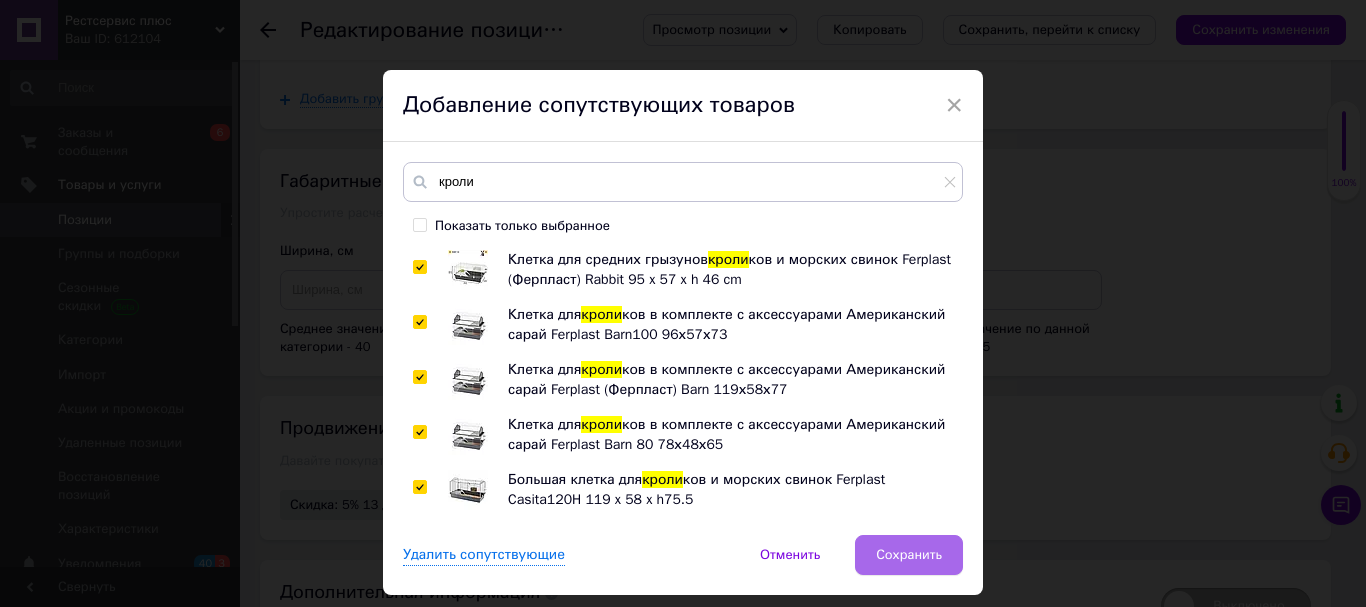 click on "Сохранить" at bounding box center (909, 555) 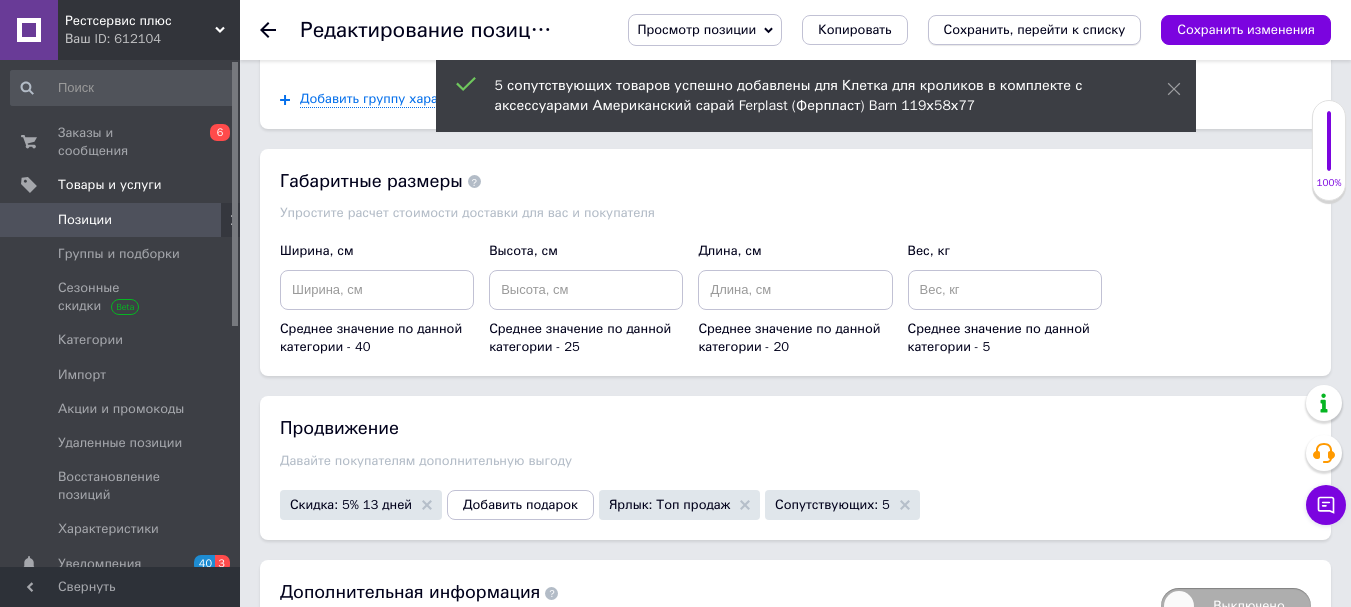 click on "Сохранить, перейти к списку" at bounding box center (1035, 30) 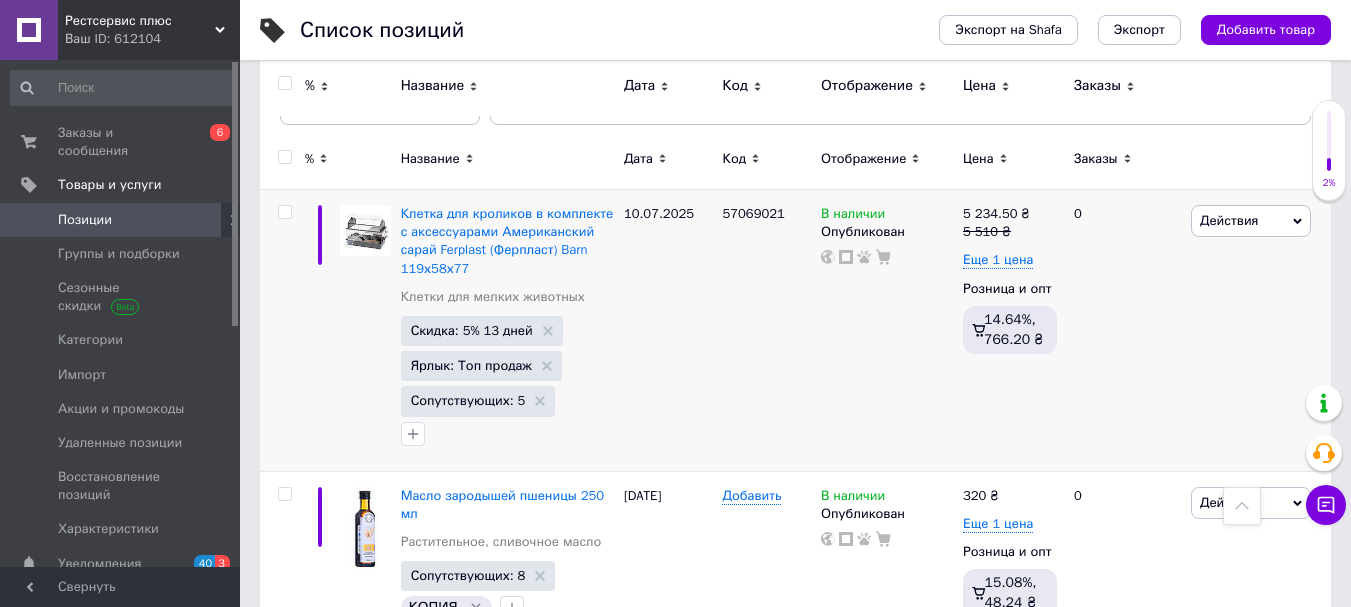 scroll, scrollTop: 100, scrollLeft: 0, axis: vertical 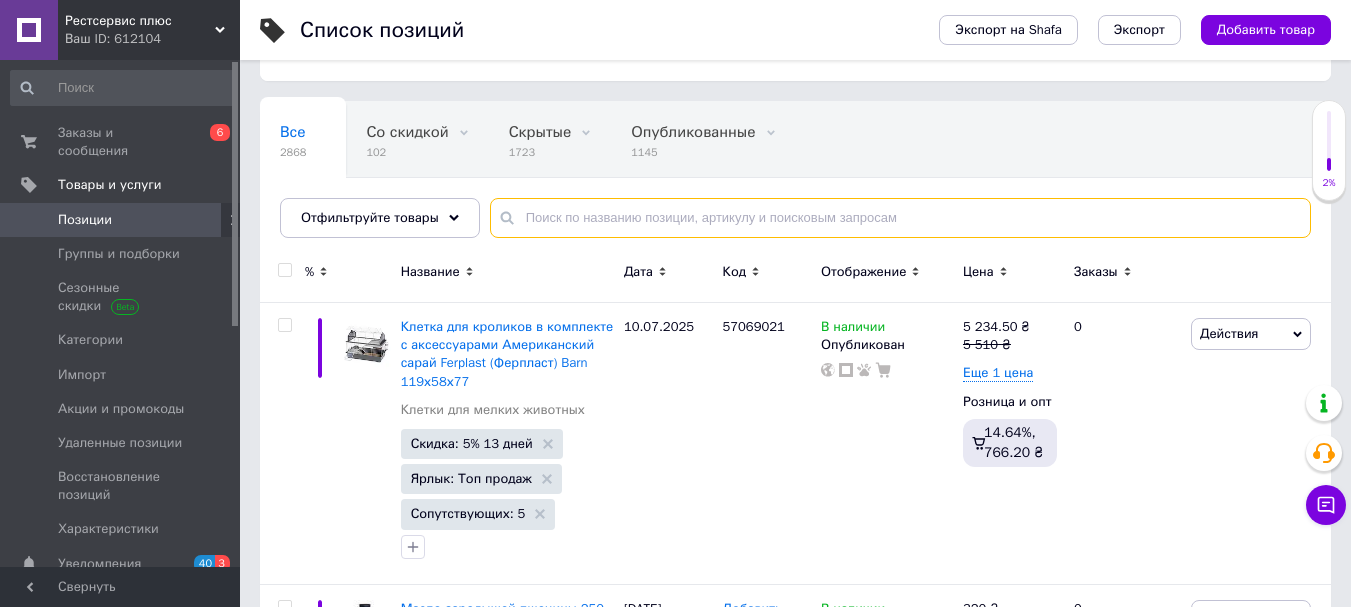 click at bounding box center (900, 218) 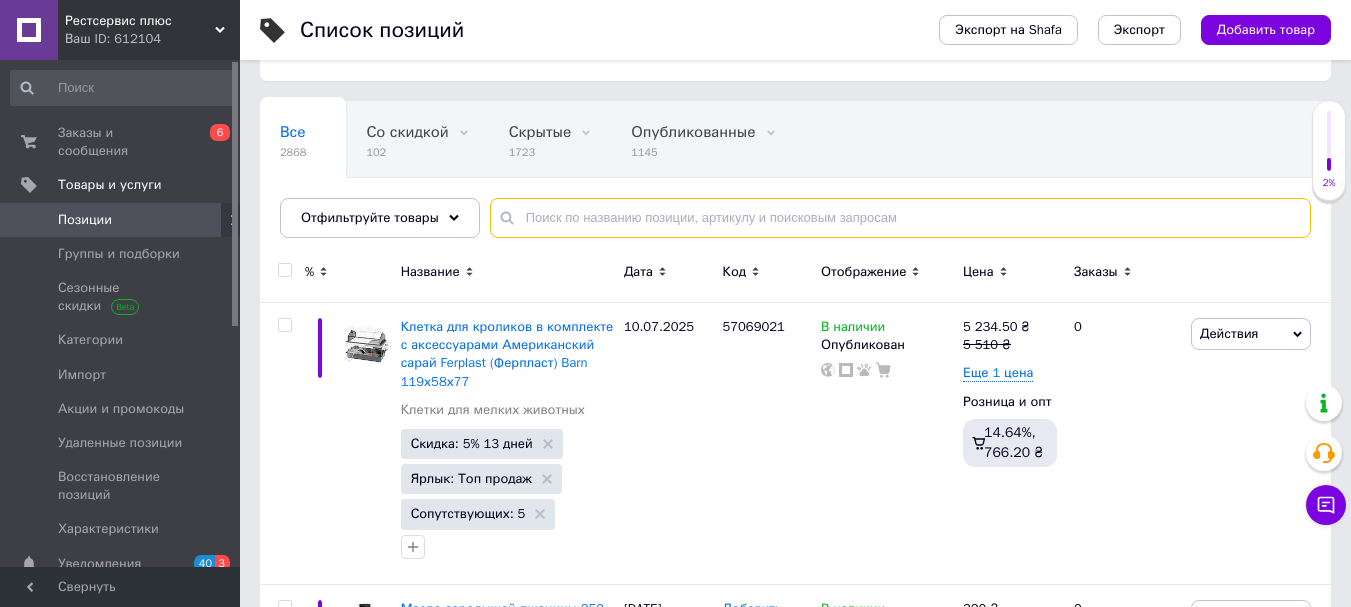click at bounding box center [900, 218] 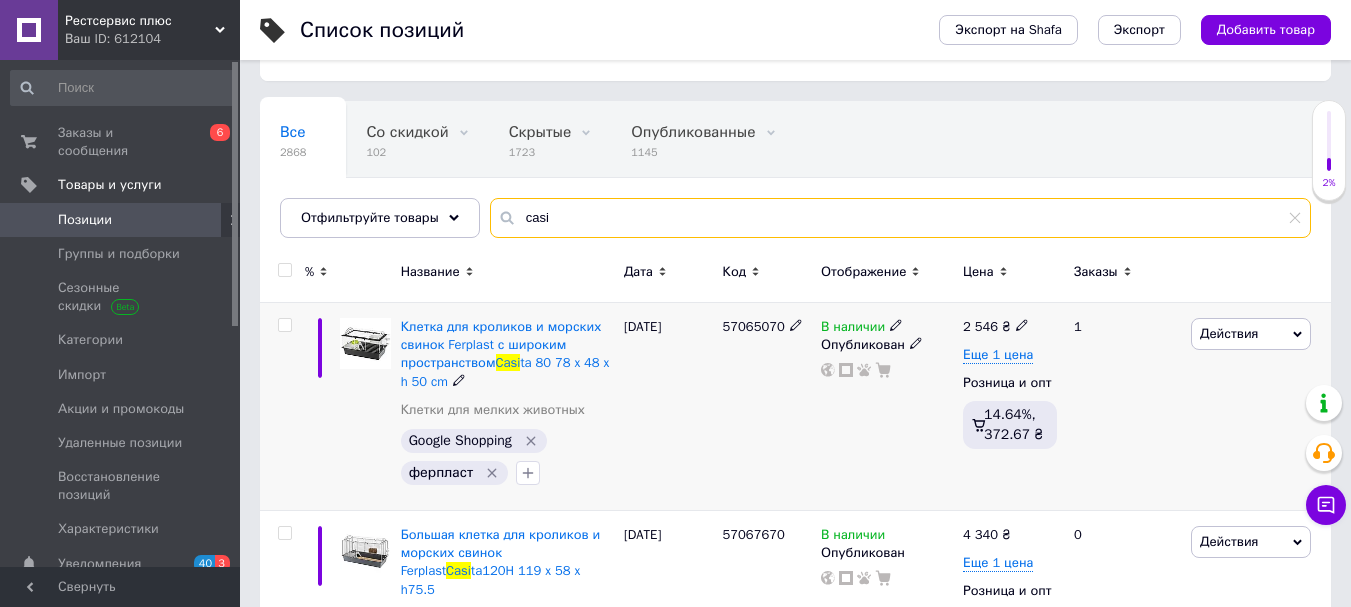 type on "casi" 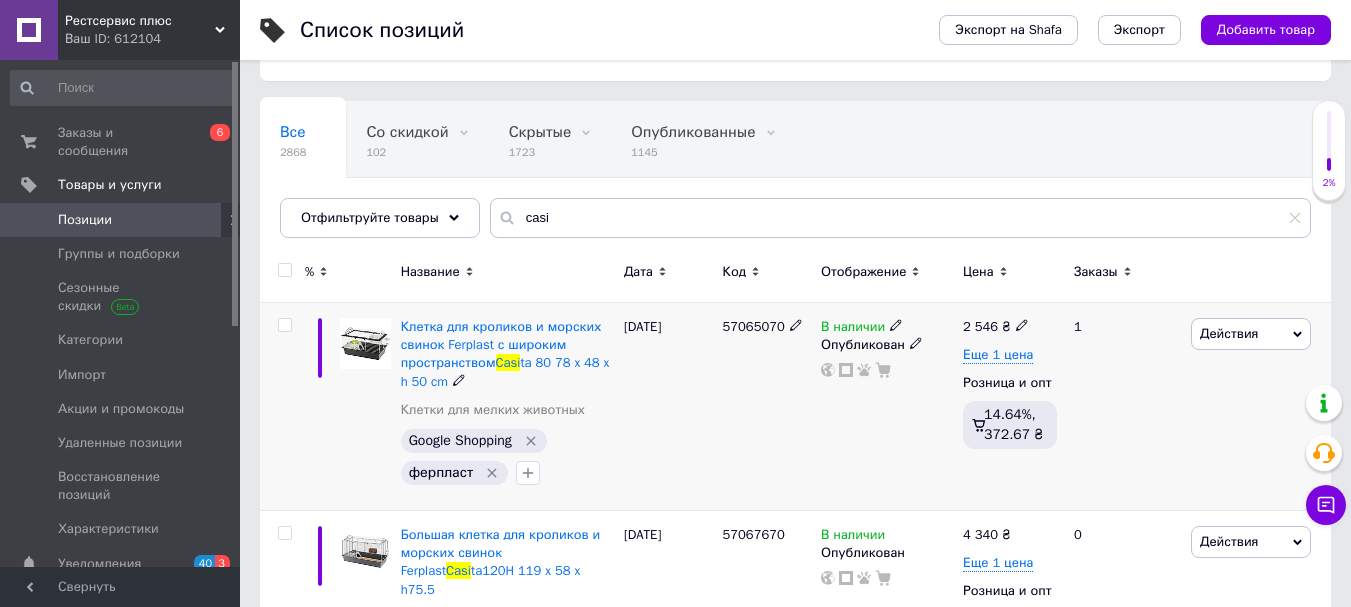 click at bounding box center [284, 325] 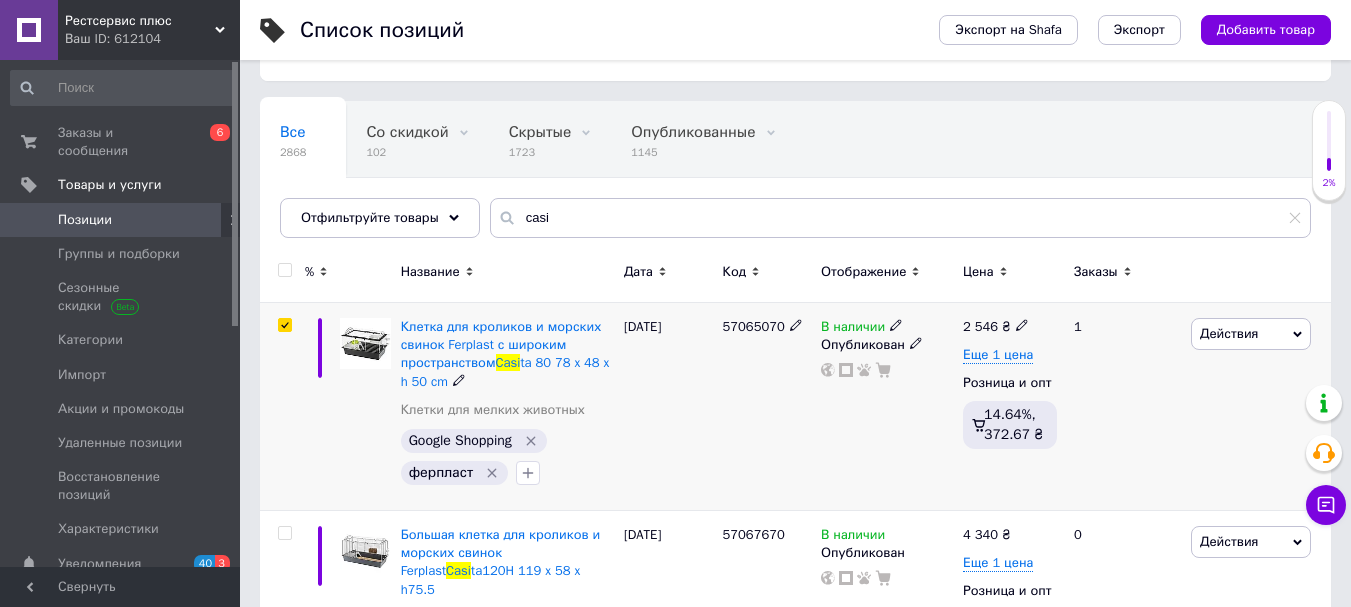 checkbox on "true" 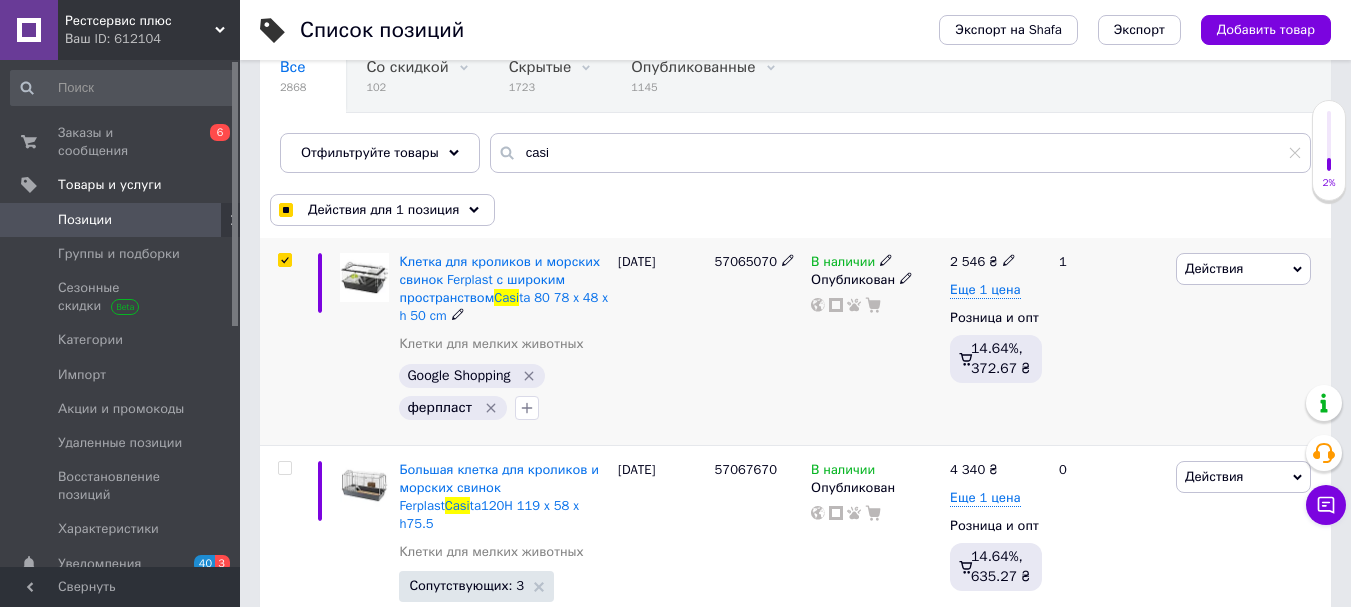 scroll, scrollTop: 200, scrollLeft: 0, axis: vertical 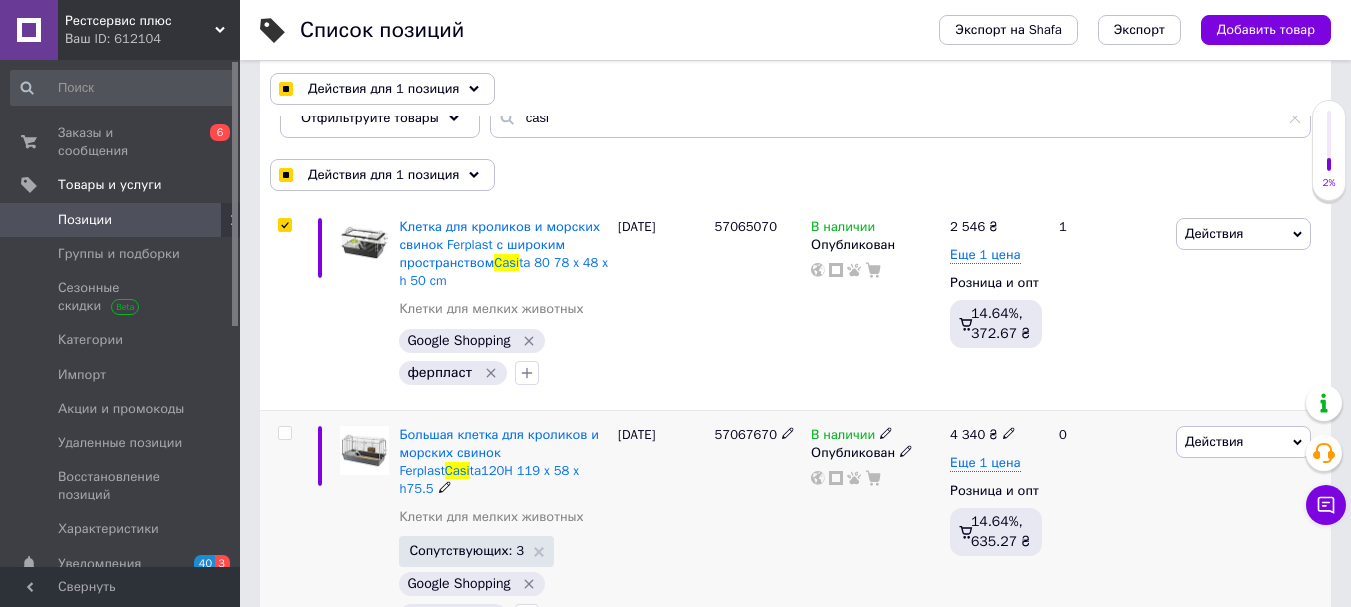 click at bounding box center (284, 433) 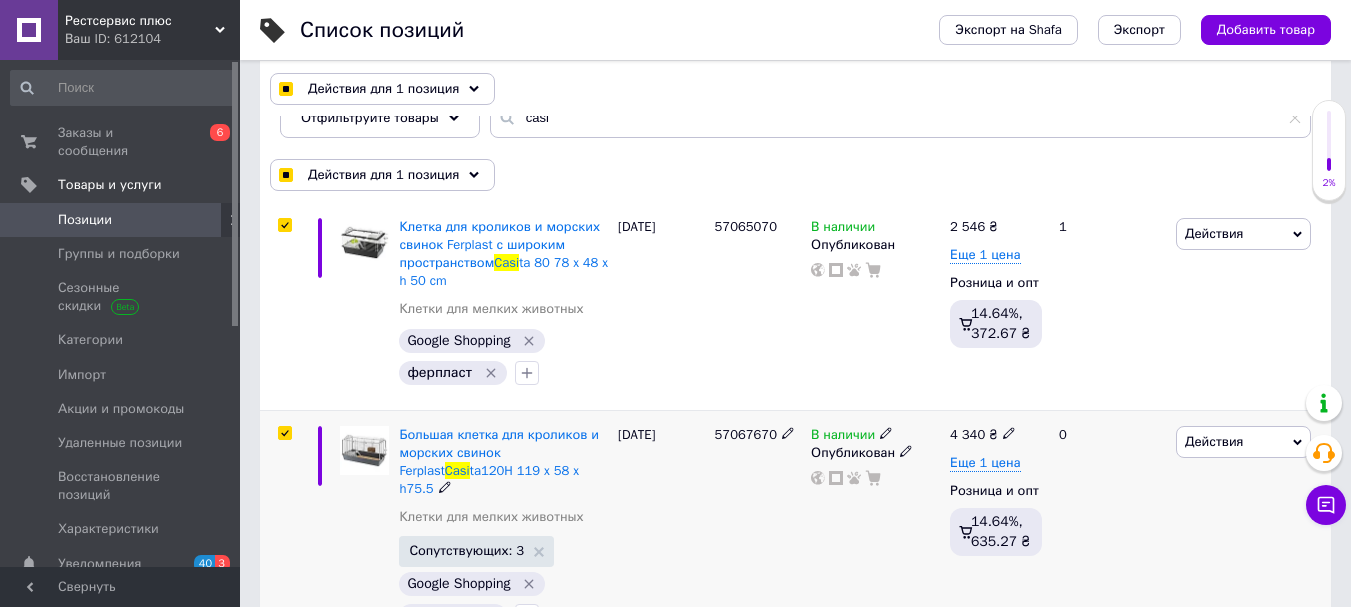 checkbox on "true" 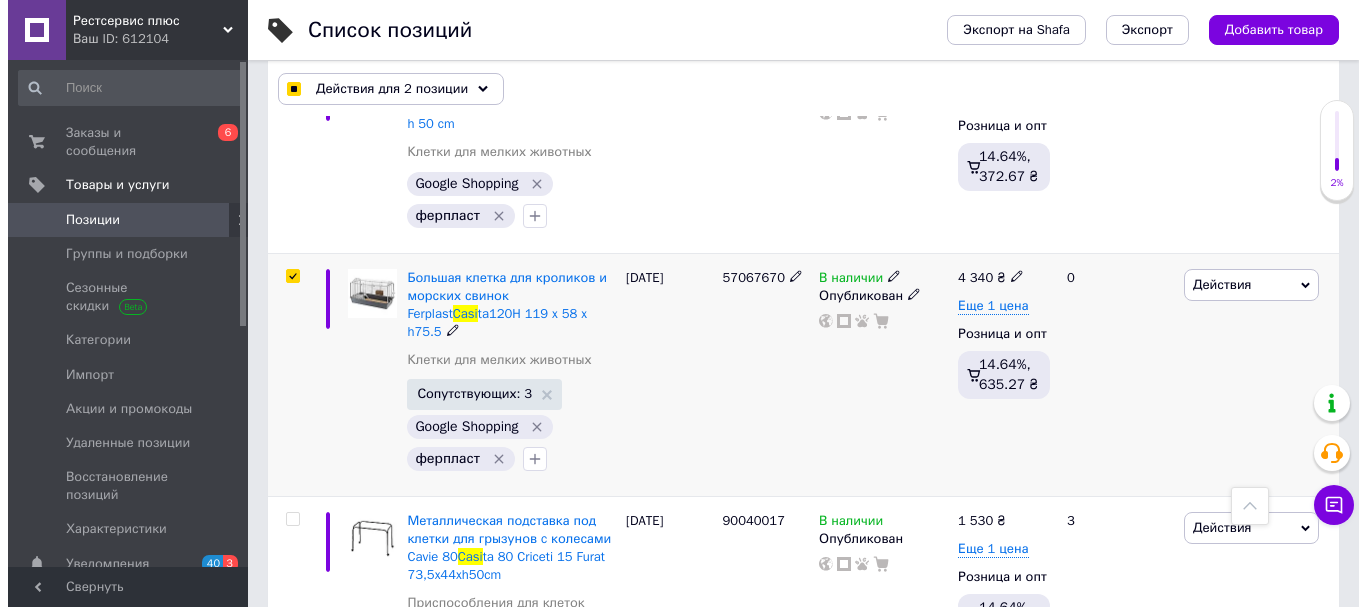 scroll, scrollTop: 157, scrollLeft: 0, axis: vertical 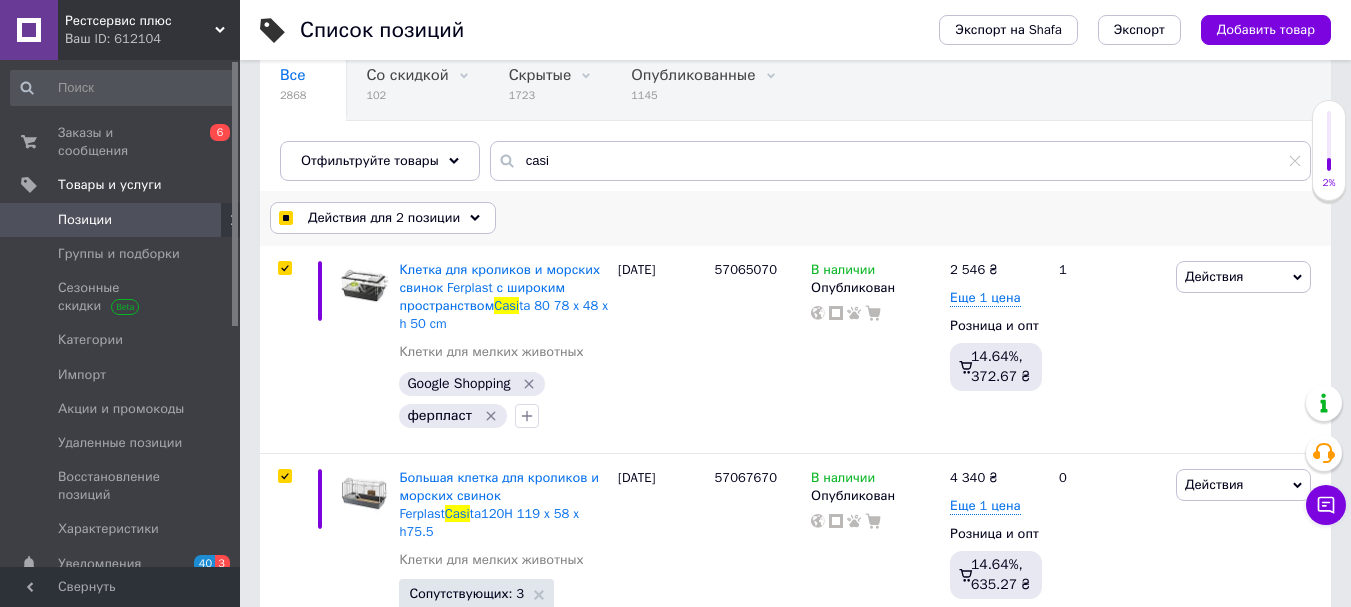 click 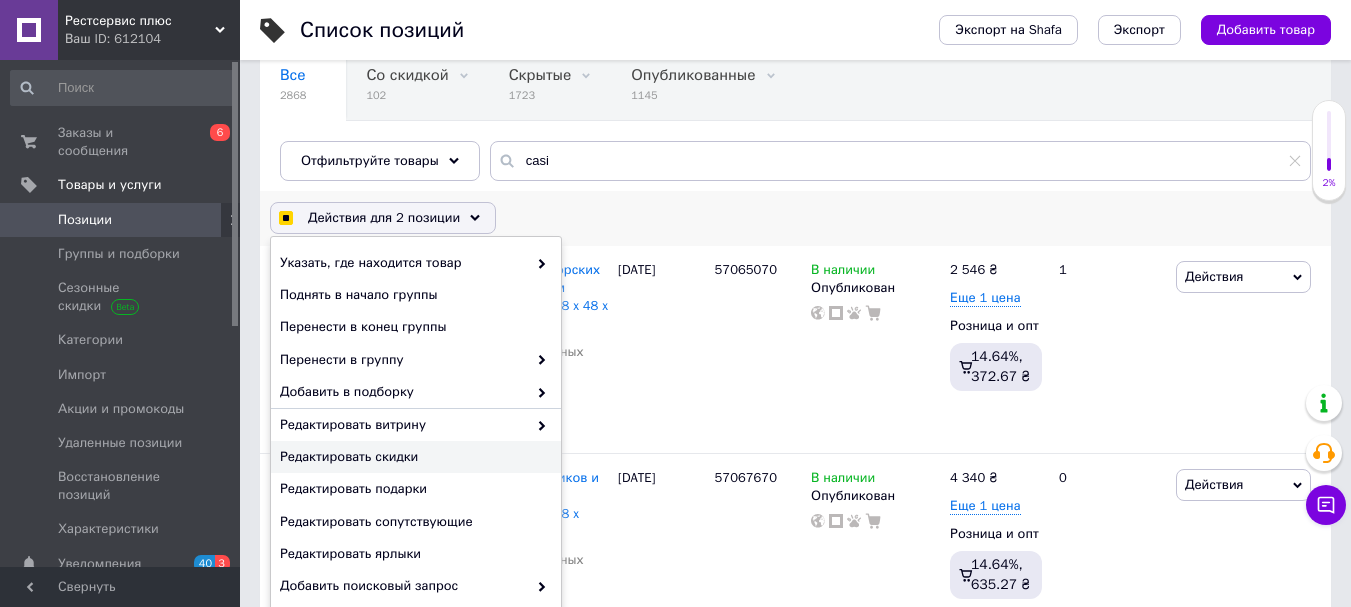 click on "Редактировать скидки" at bounding box center [413, 457] 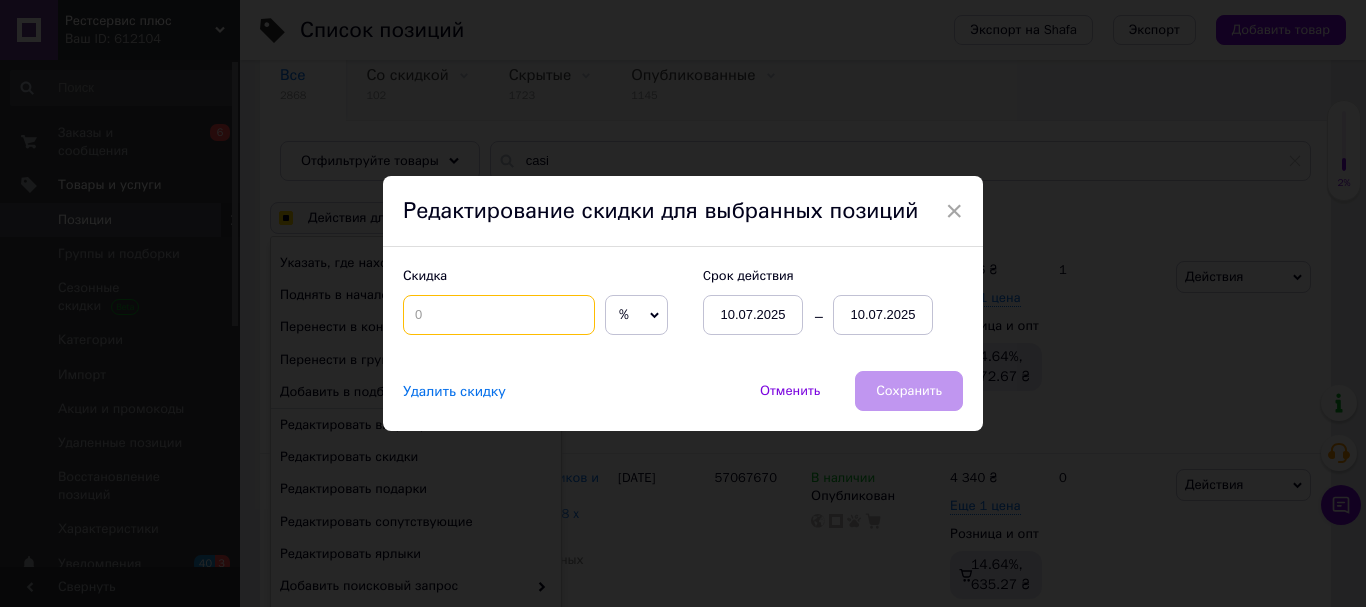 drag, startPoint x: 472, startPoint y: 301, endPoint x: 457, endPoint y: 323, distance: 26.627054 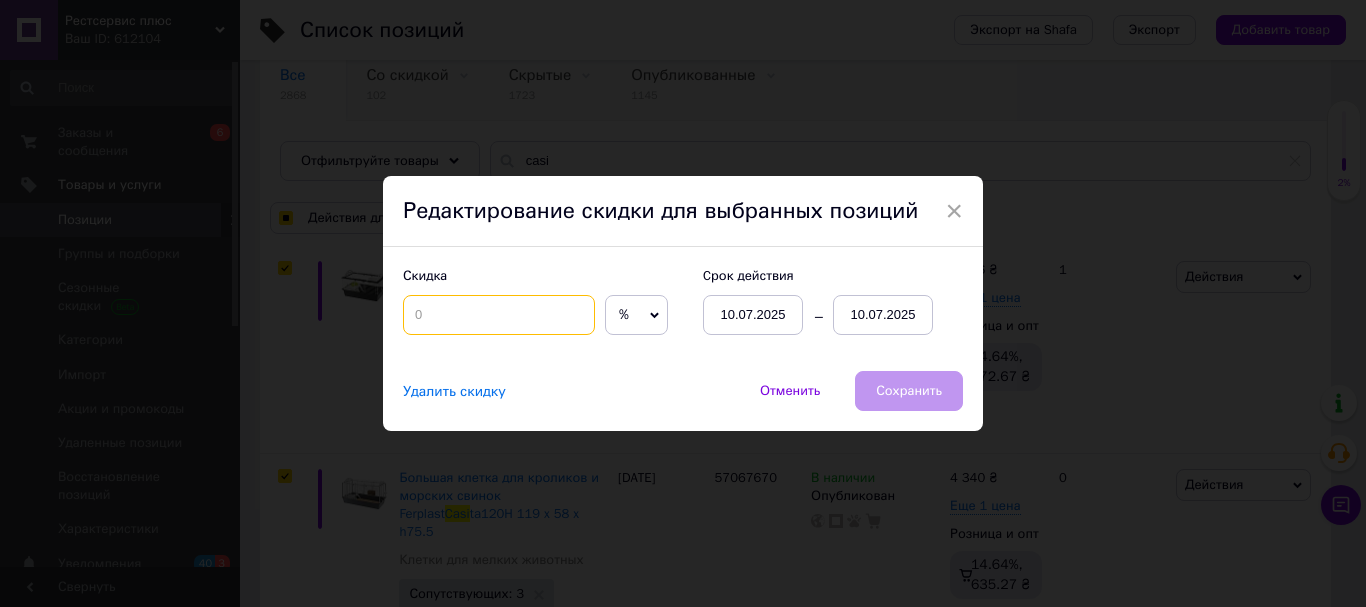checkbox on "true" 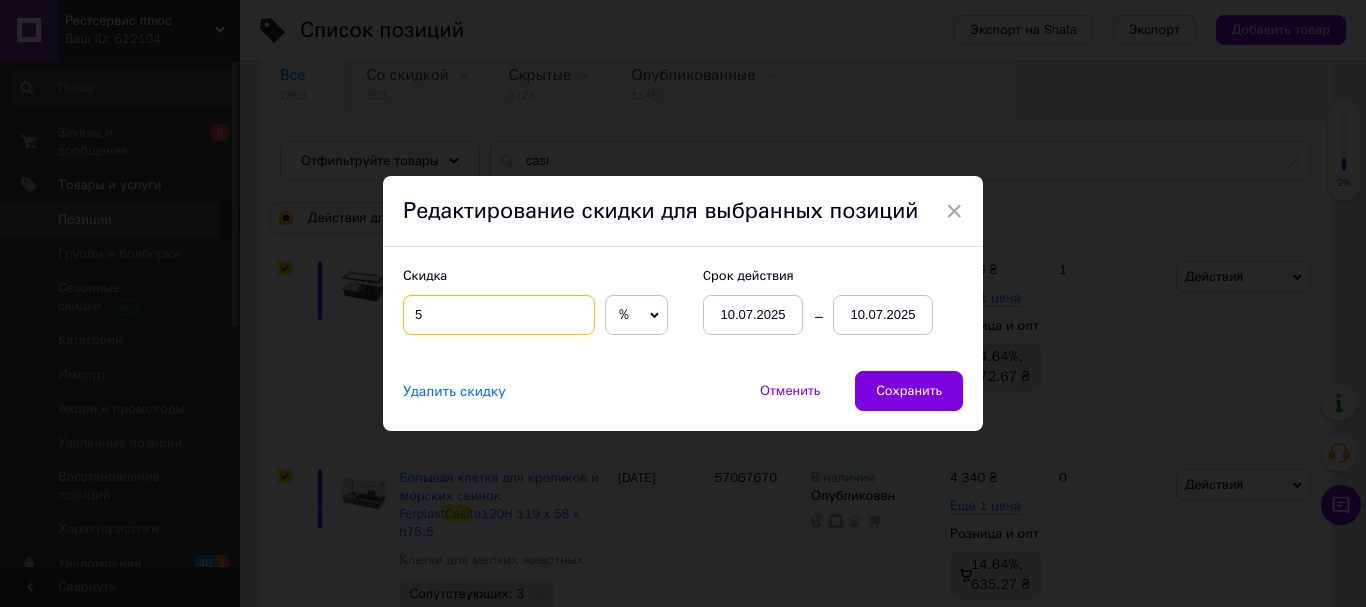 type on "5" 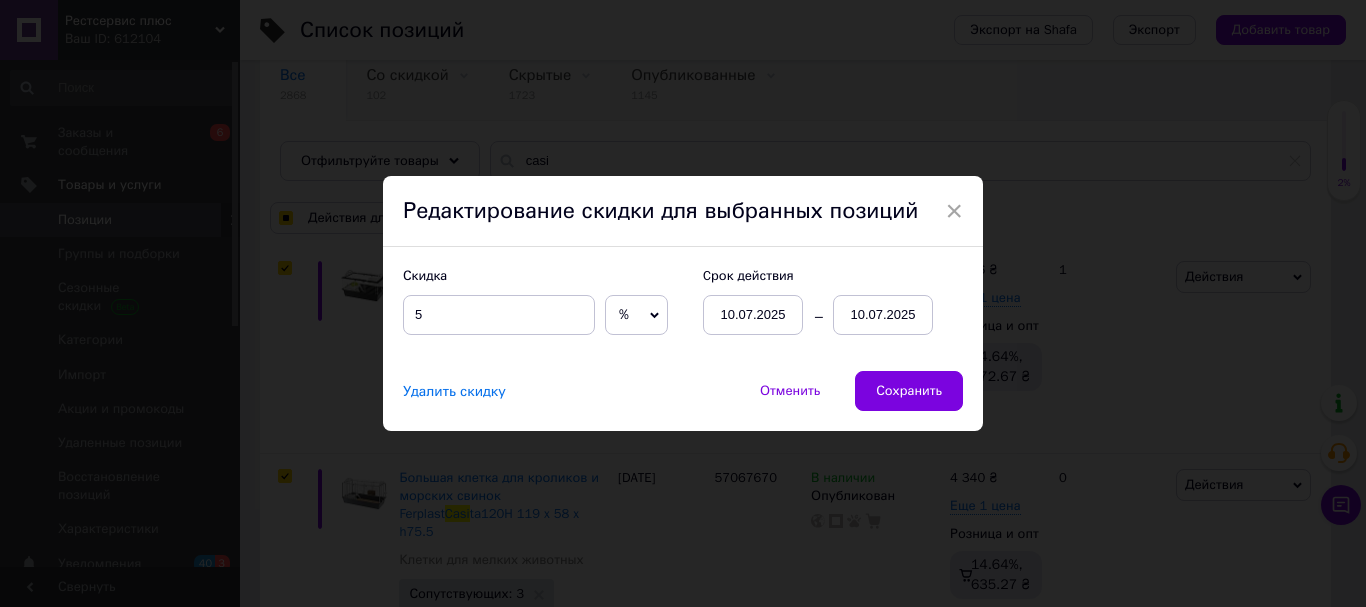 click on "10.07.2025" at bounding box center (883, 315) 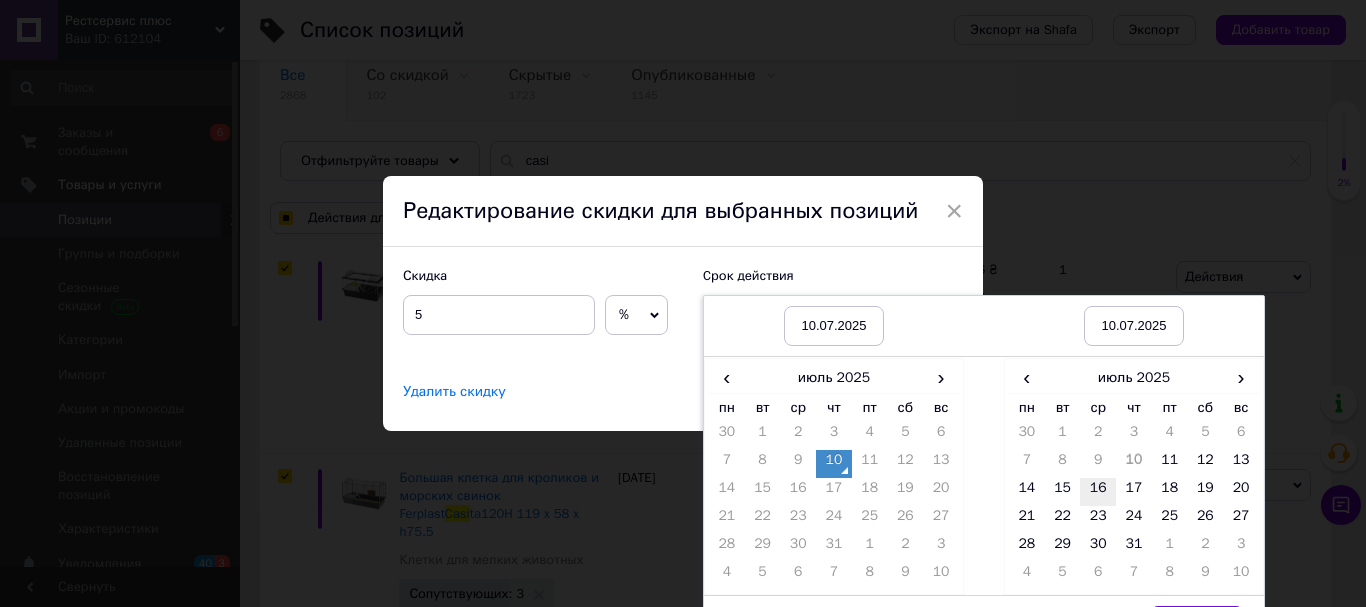 click on "16" at bounding box center [1098, 492] 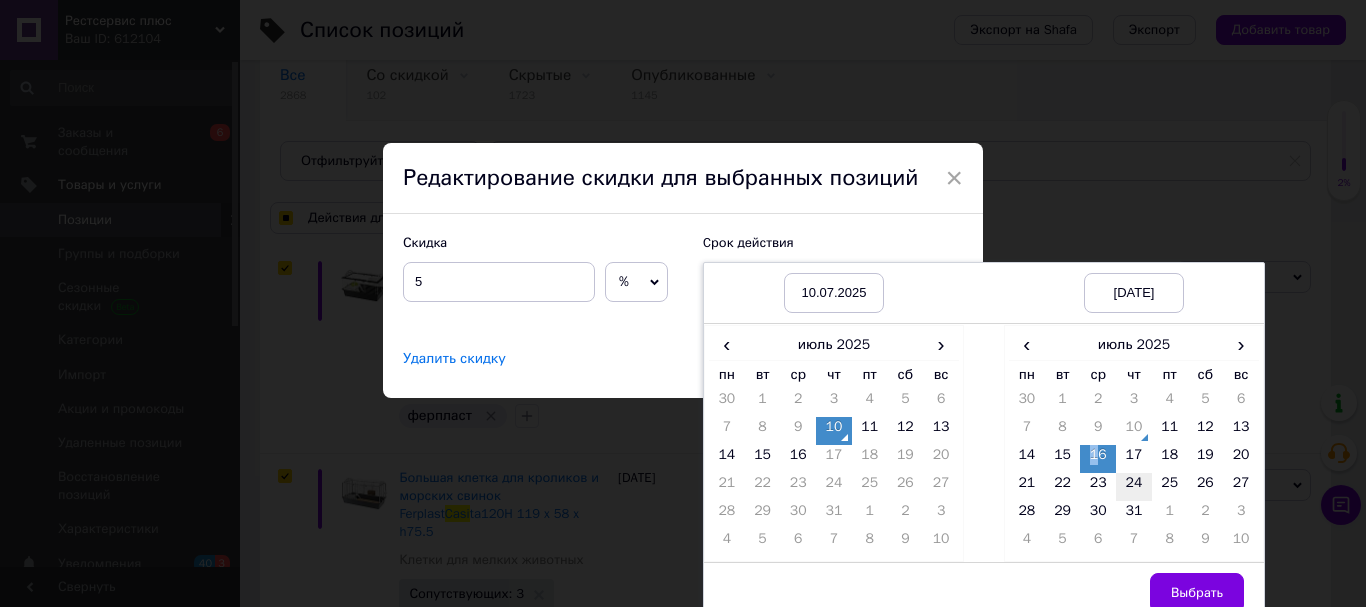 scroll, scrollTop: 49, scrollLeft: 0, axis: vertical 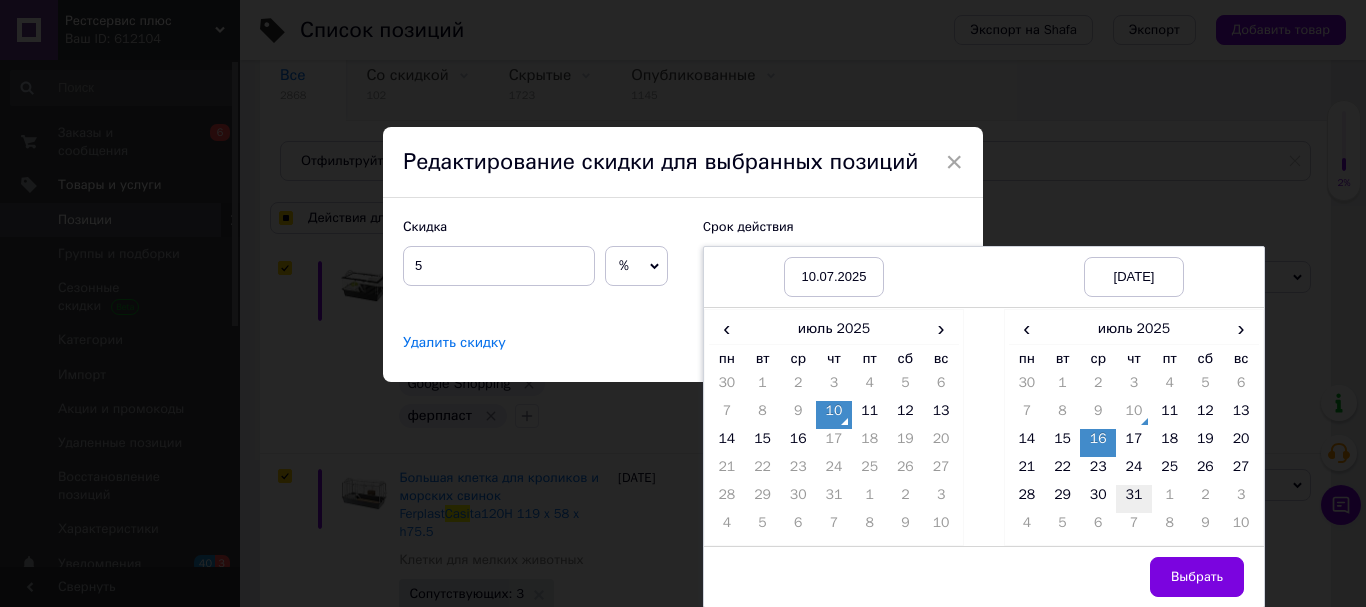 drag, startPoint x: 1092, startPoint y: 464, endPoint x: 1119, endPoint y: 499, distance: 44.20407 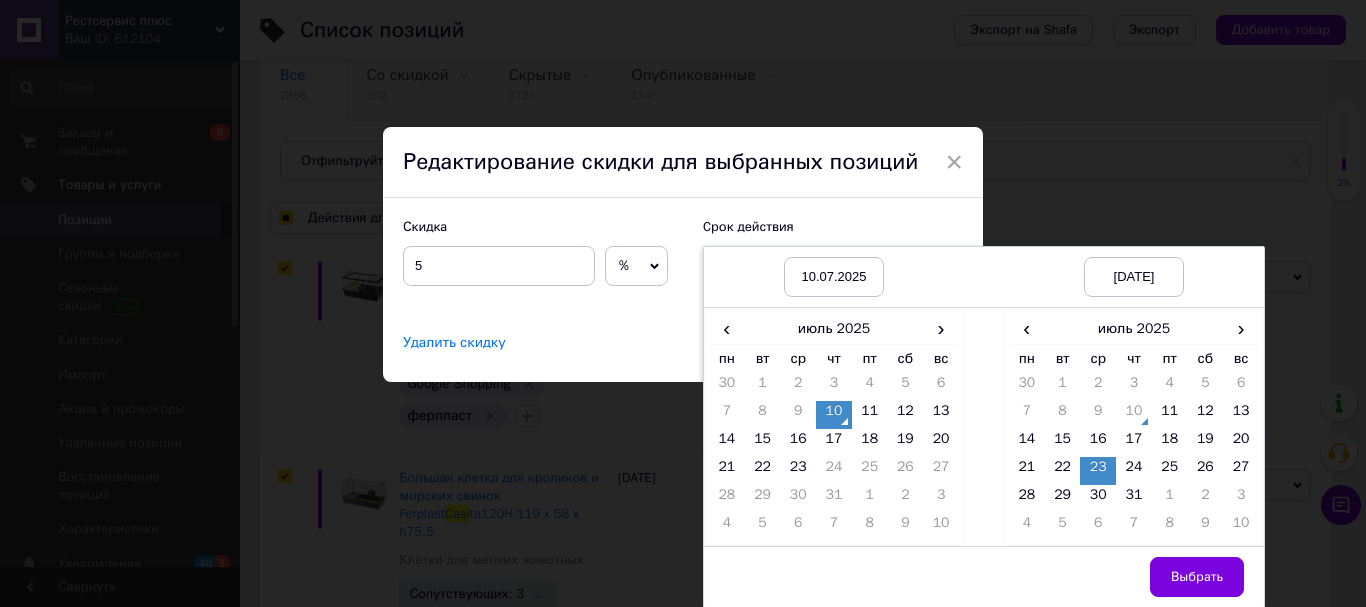 click on "Выбрать" at bounding box center [1197, 577] 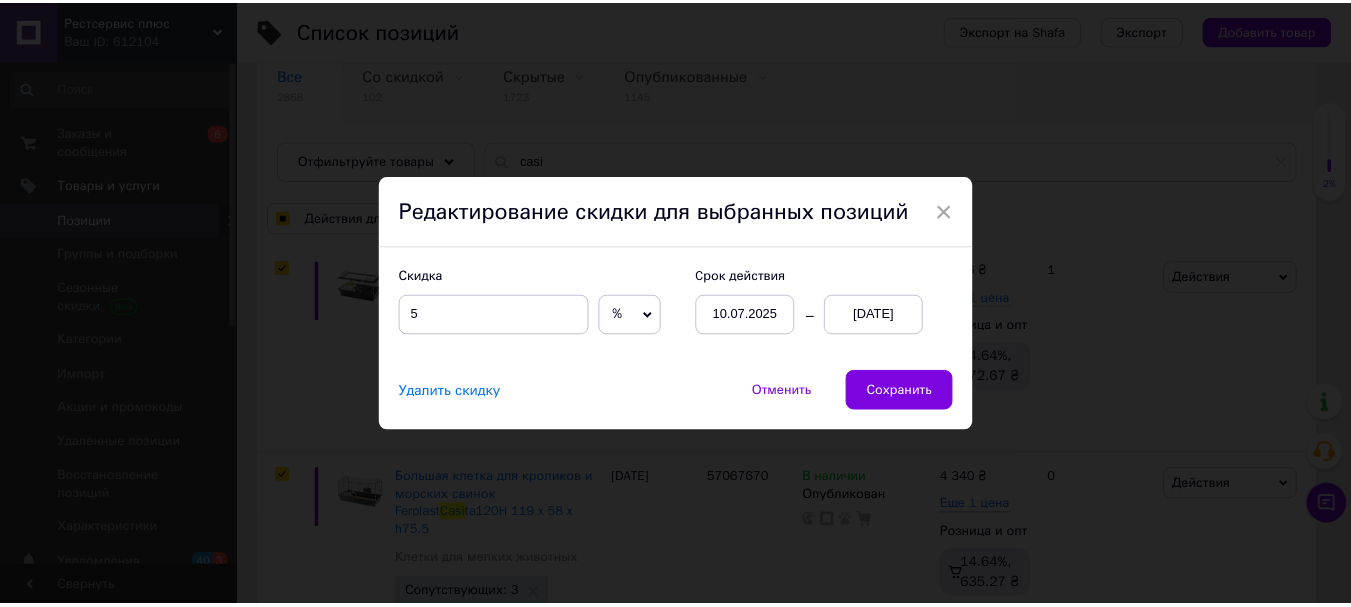 scroll, scrollTop: 0, scrollLeft: 0, axis: both 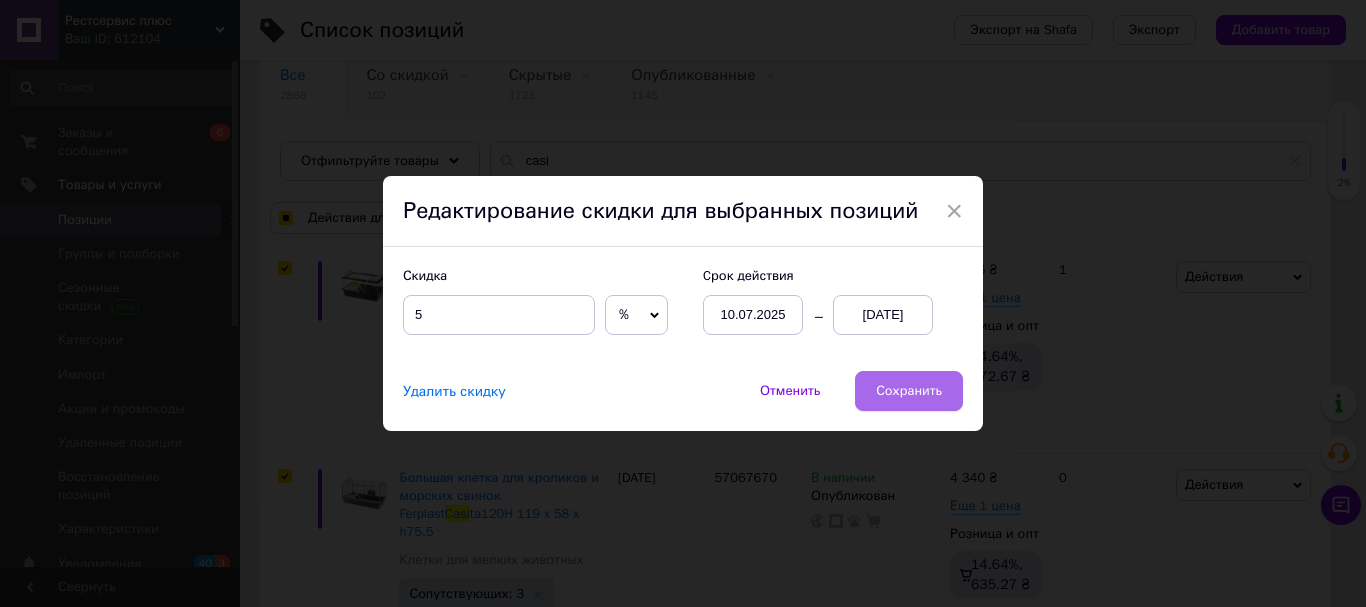 click on "Сохранить" at bounding box center (909, 391) 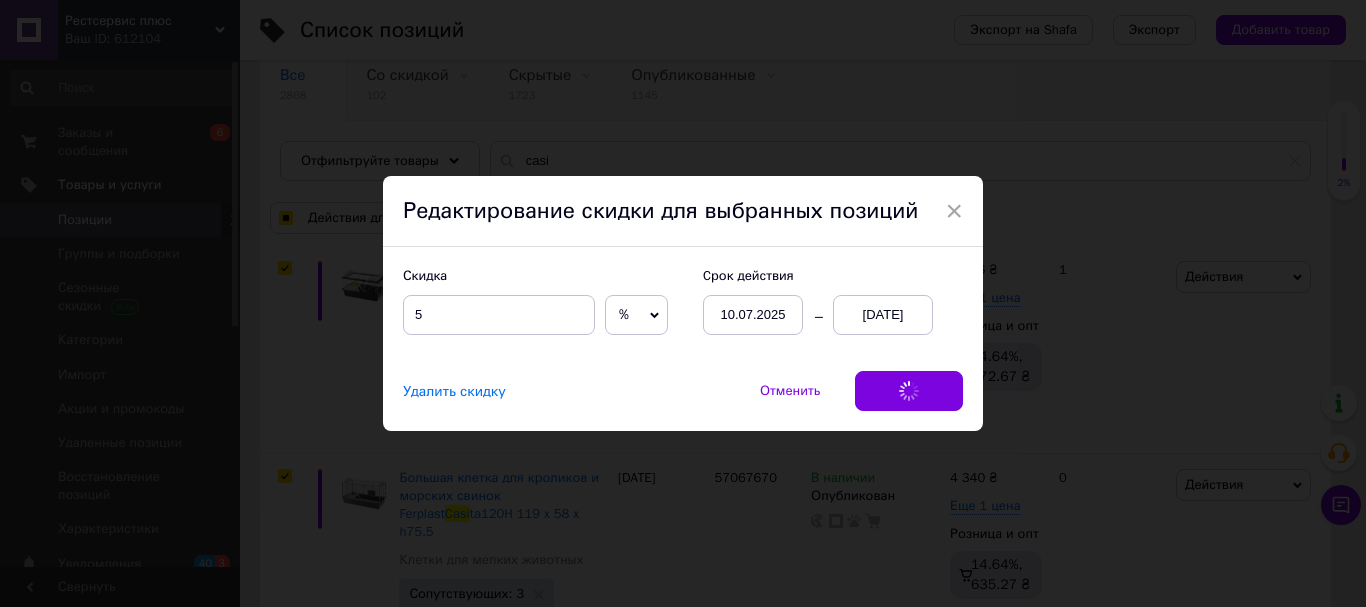 checkbox on "true" 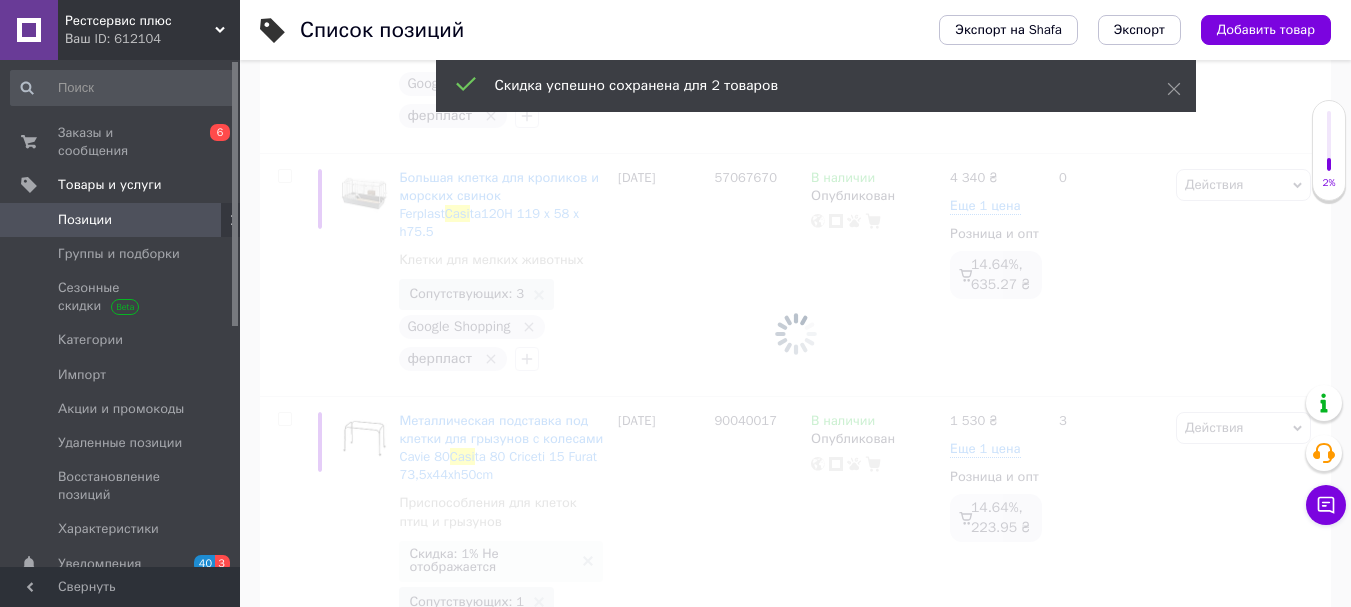 checkbox on "false" 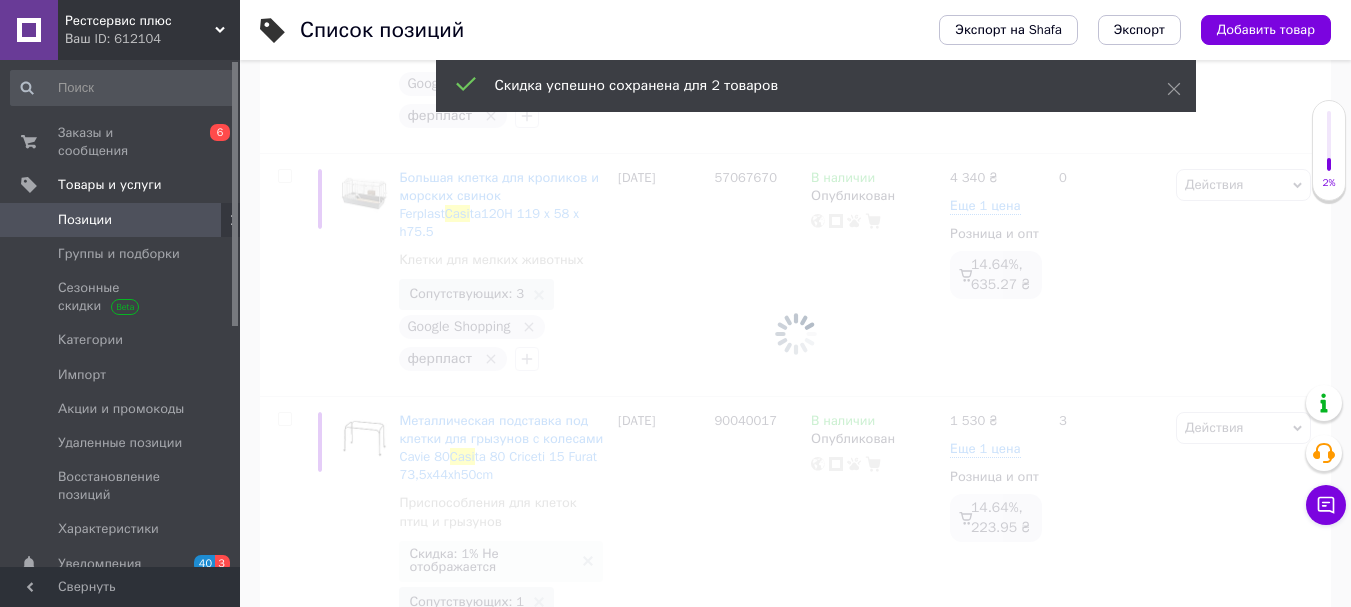 checkbox on "false" 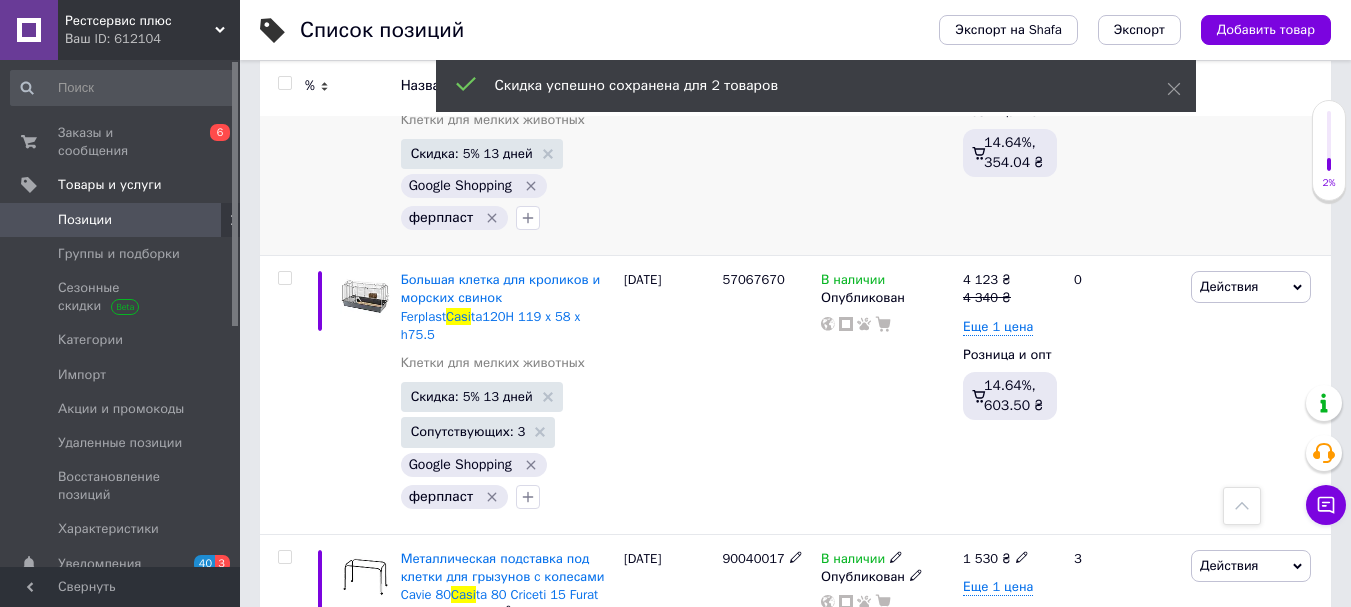 scroll, scrollTop: 94, scrollLeft: 0, axis: vertical 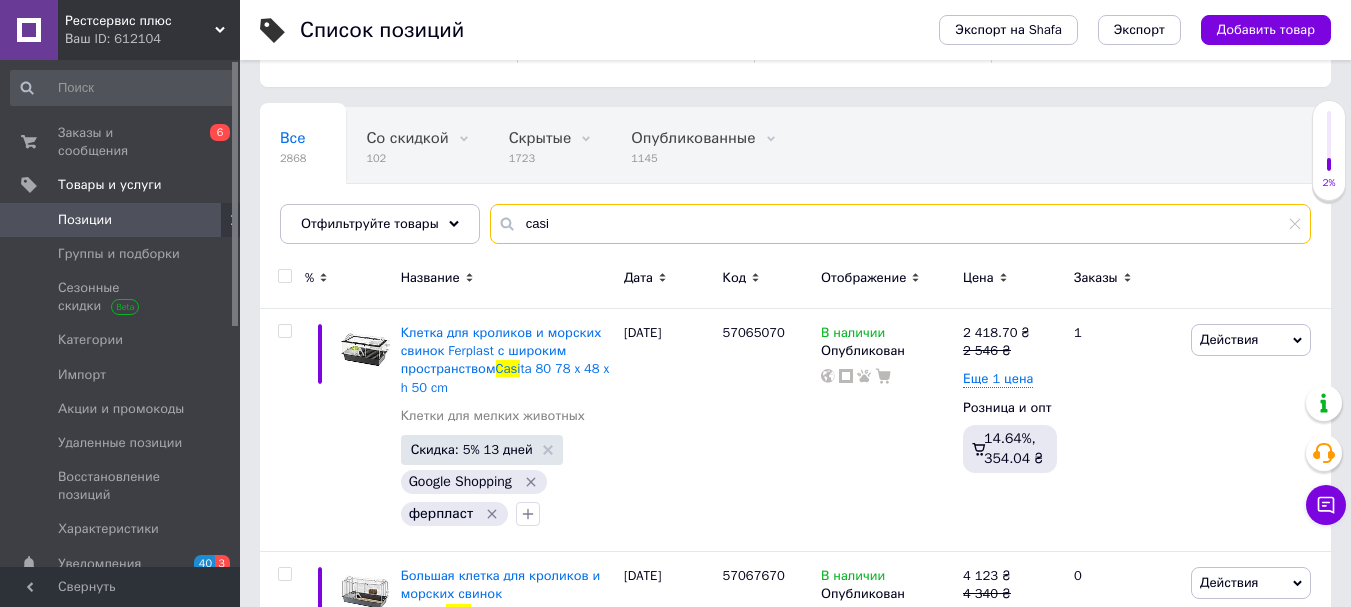 drag, startPoint x: 560, startPoint y: 219, endPoint x: 513, endPoint y: 222, distance: 47.095646 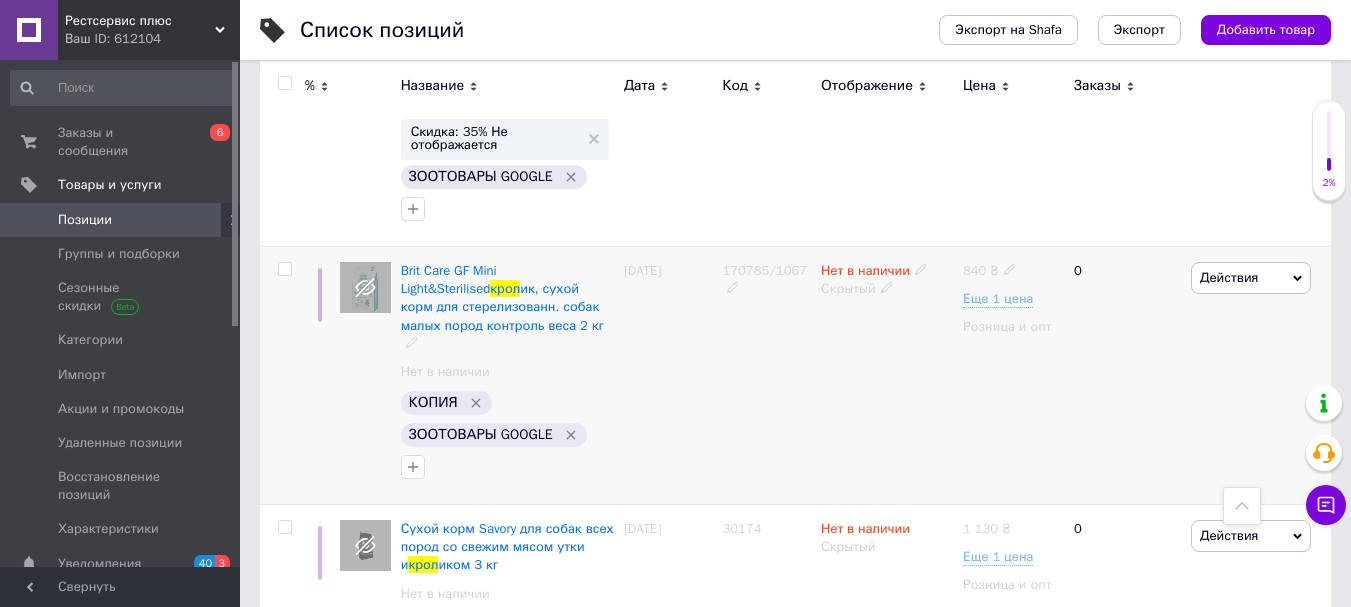 scroll, scrollTop: 3945, scrollLeft: 0, axis: vertical 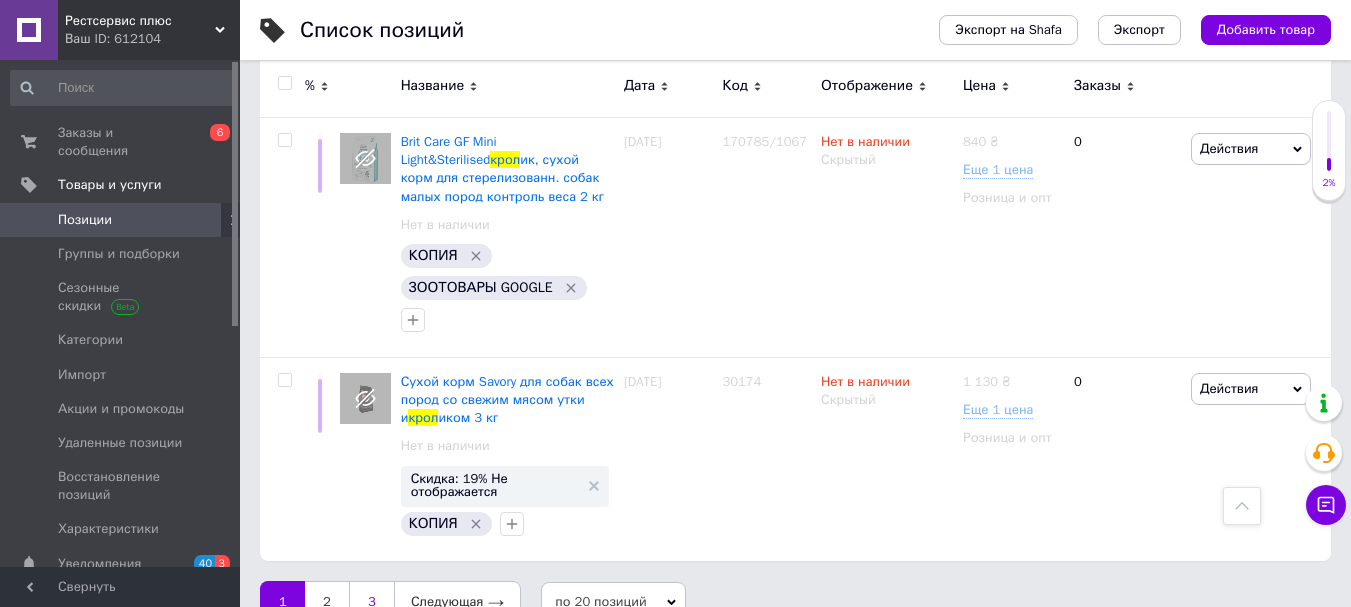 type on "крол" 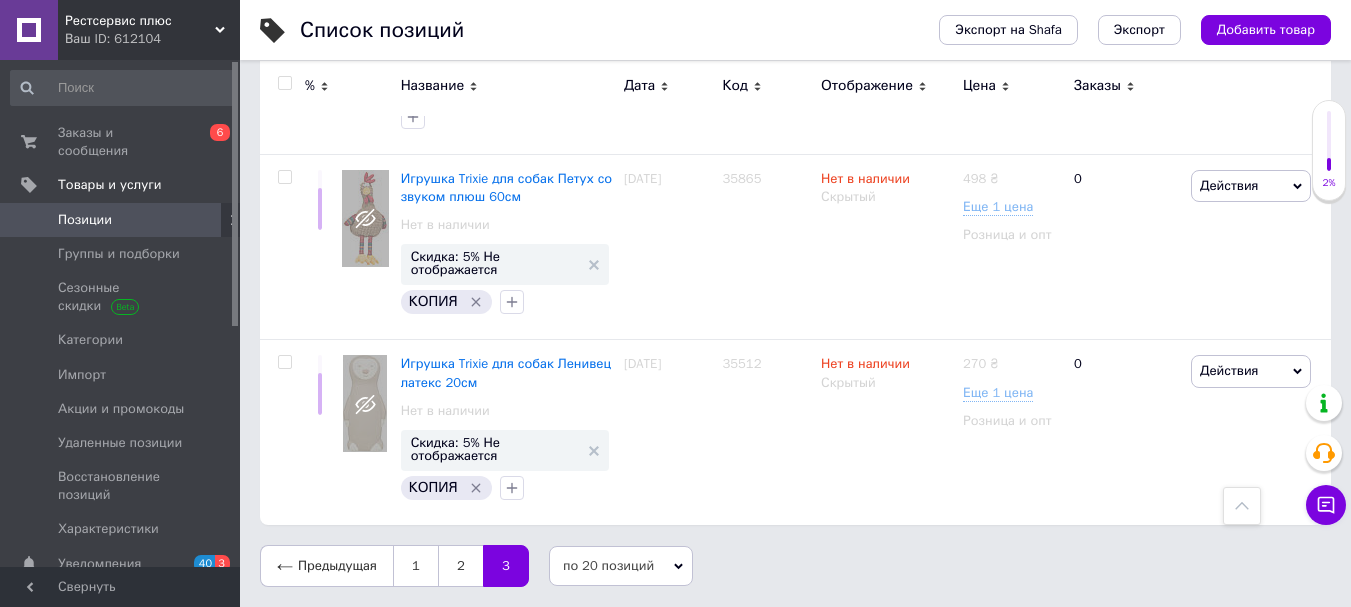 scroll, scrollTop: 1747, scrollLeft: 0, axis: vertical 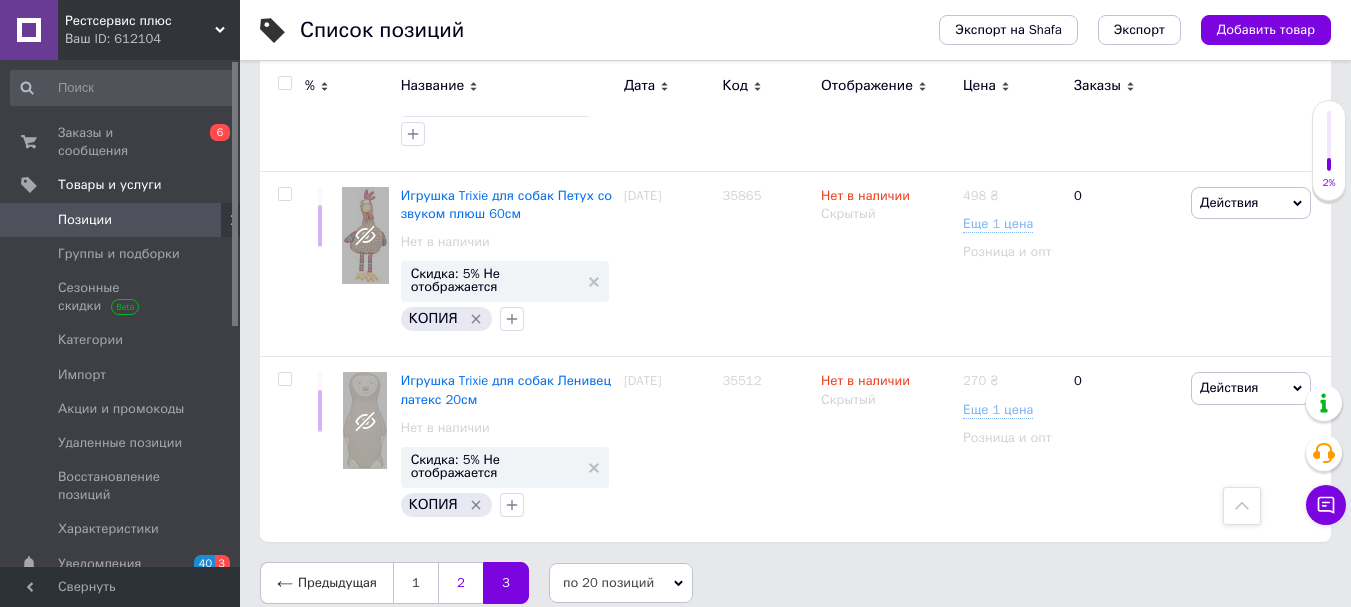 click on "2" at bounding box center (460, 583) 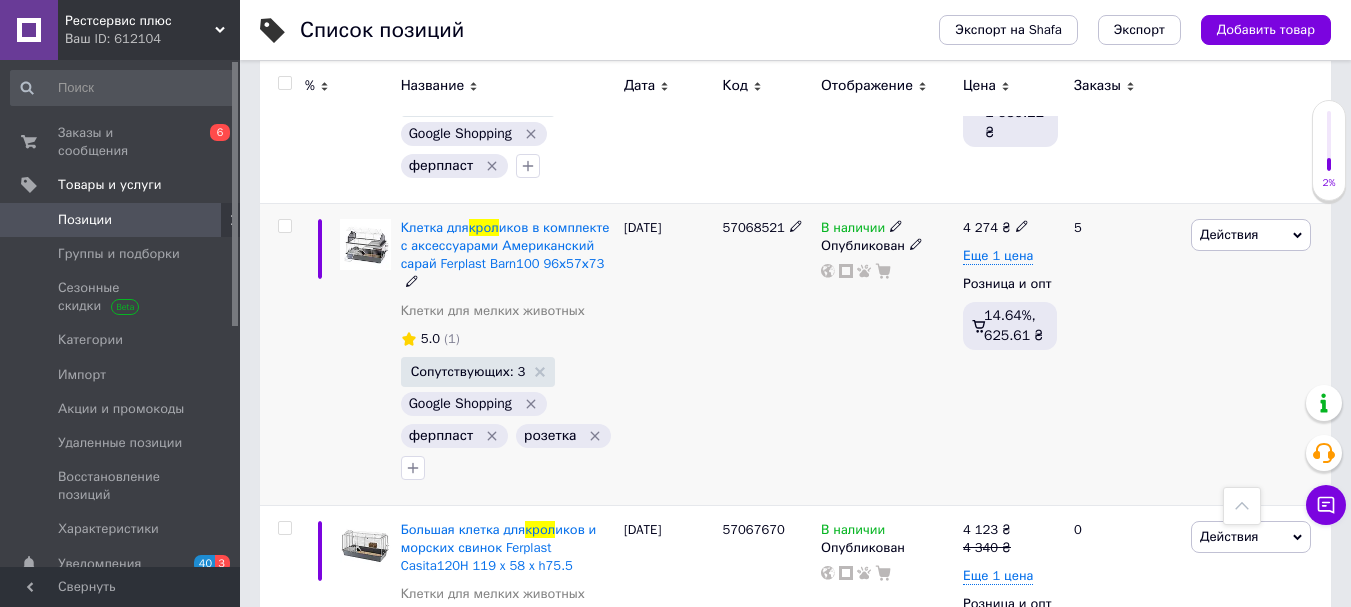 scroll, scrollTop: 3945, scrollLeft: 0, axis: vertical 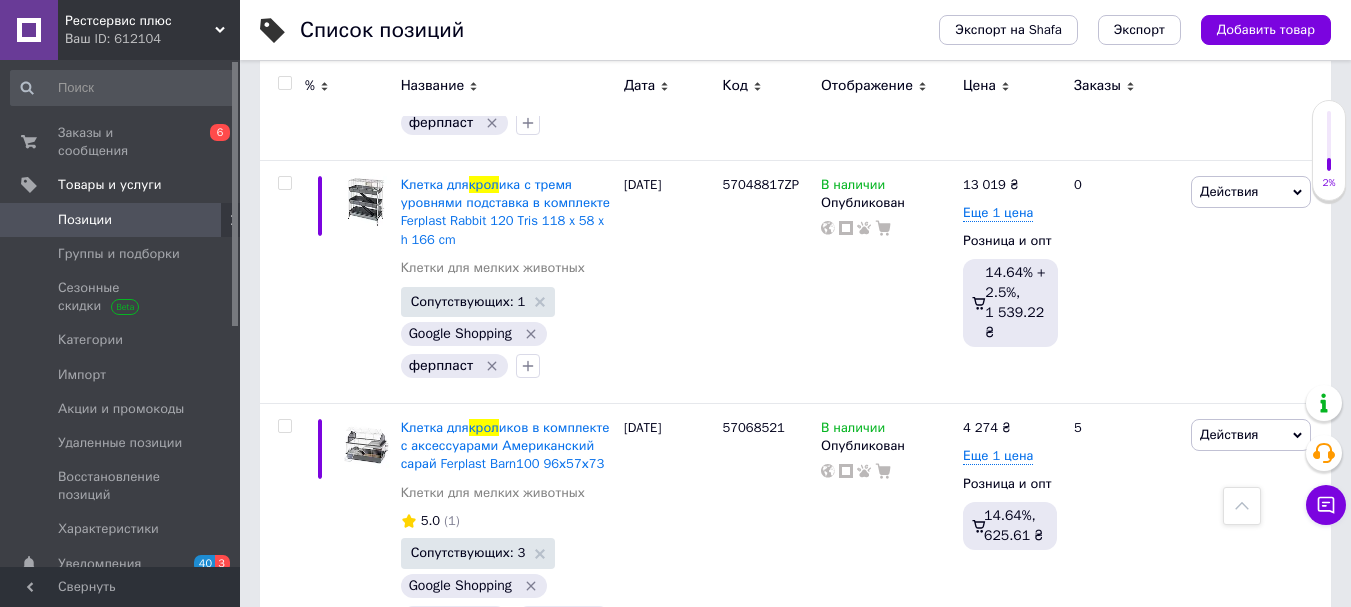 click at bounding box center [284, 83] 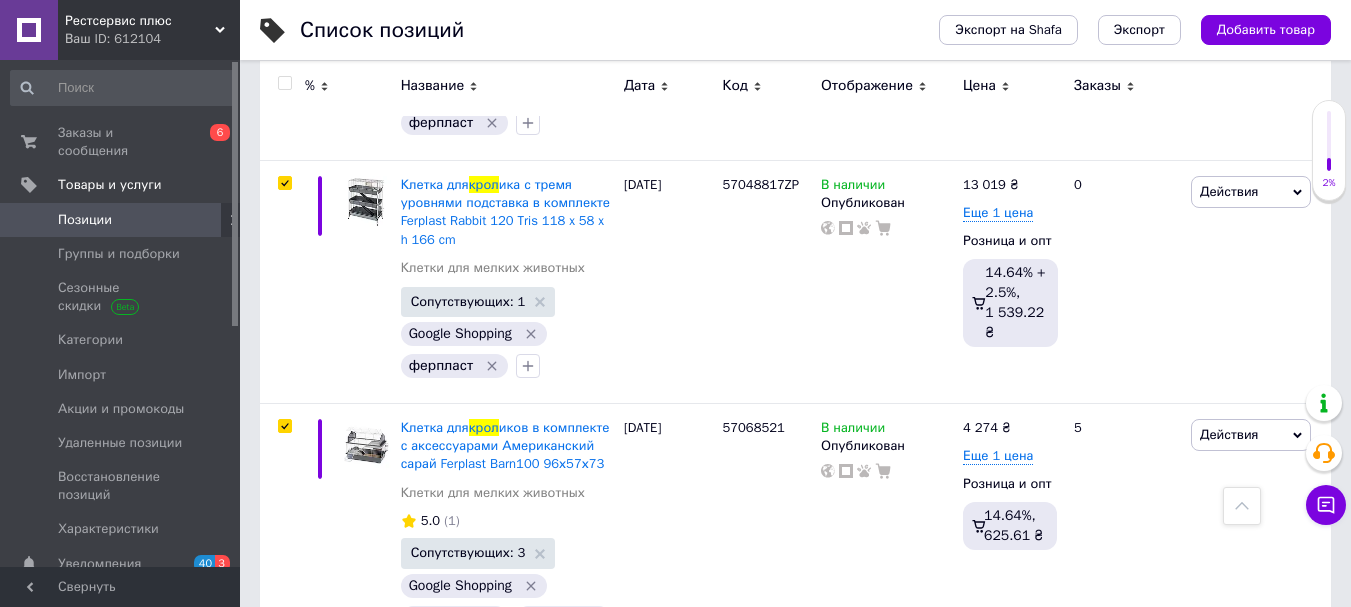 checkbox on "true" 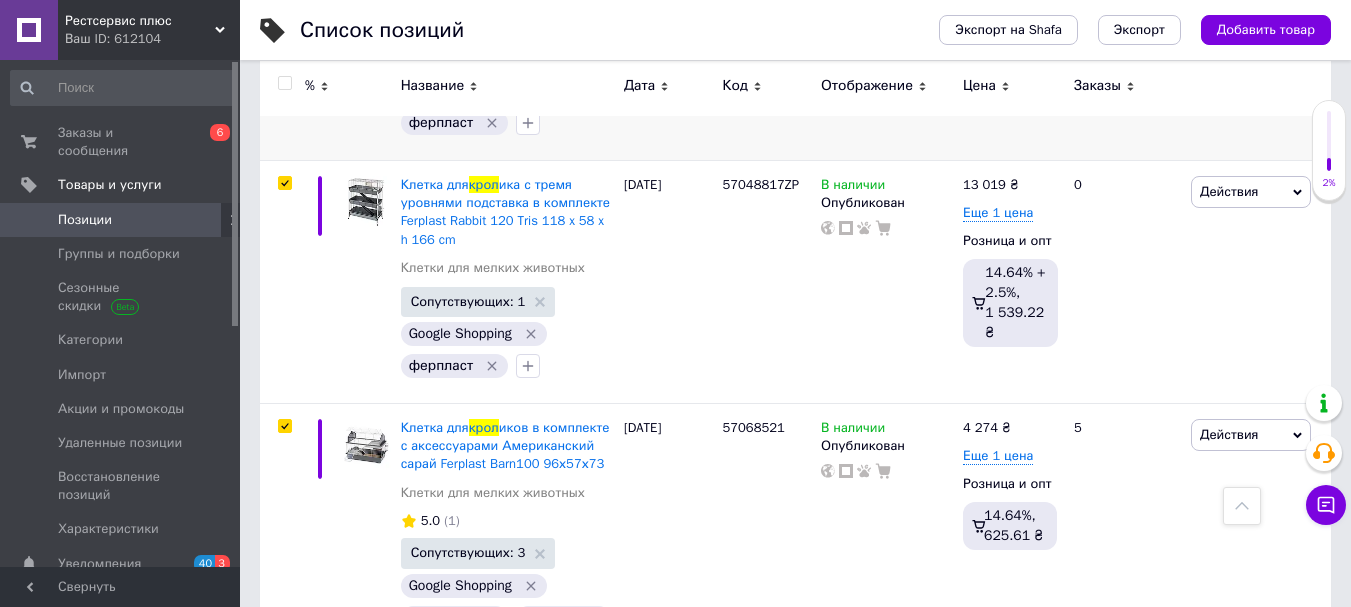 scroll, scrollTop: 3963, scrollLeft: 0, axis: vertical 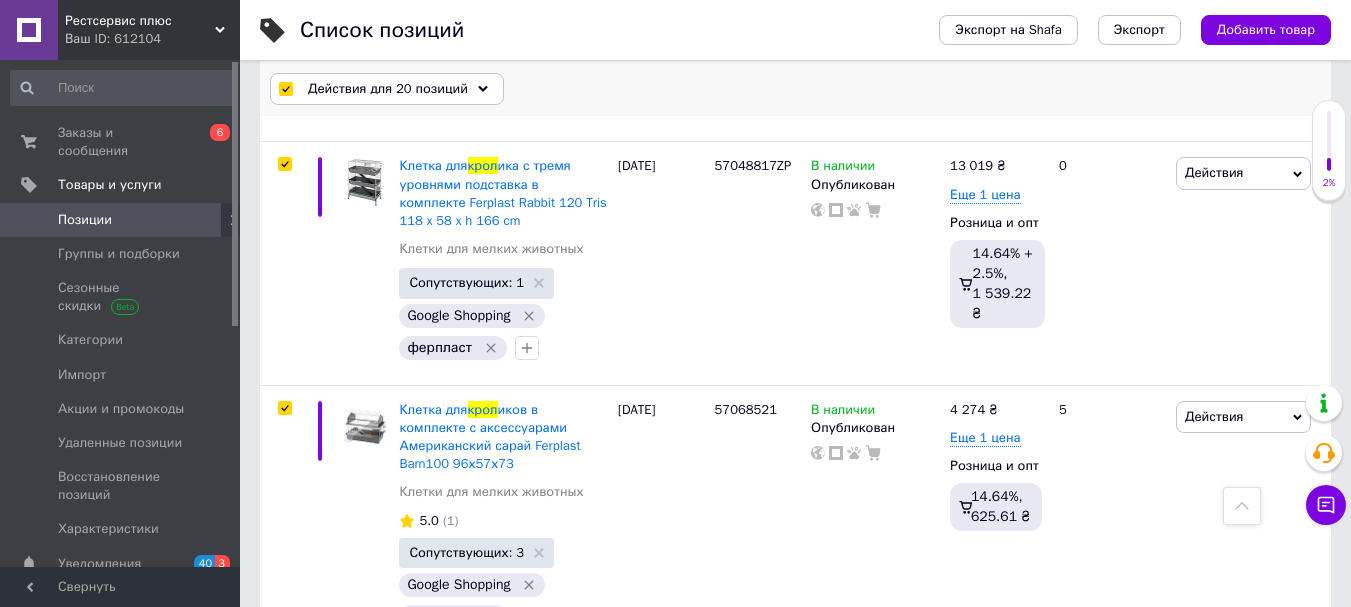 click 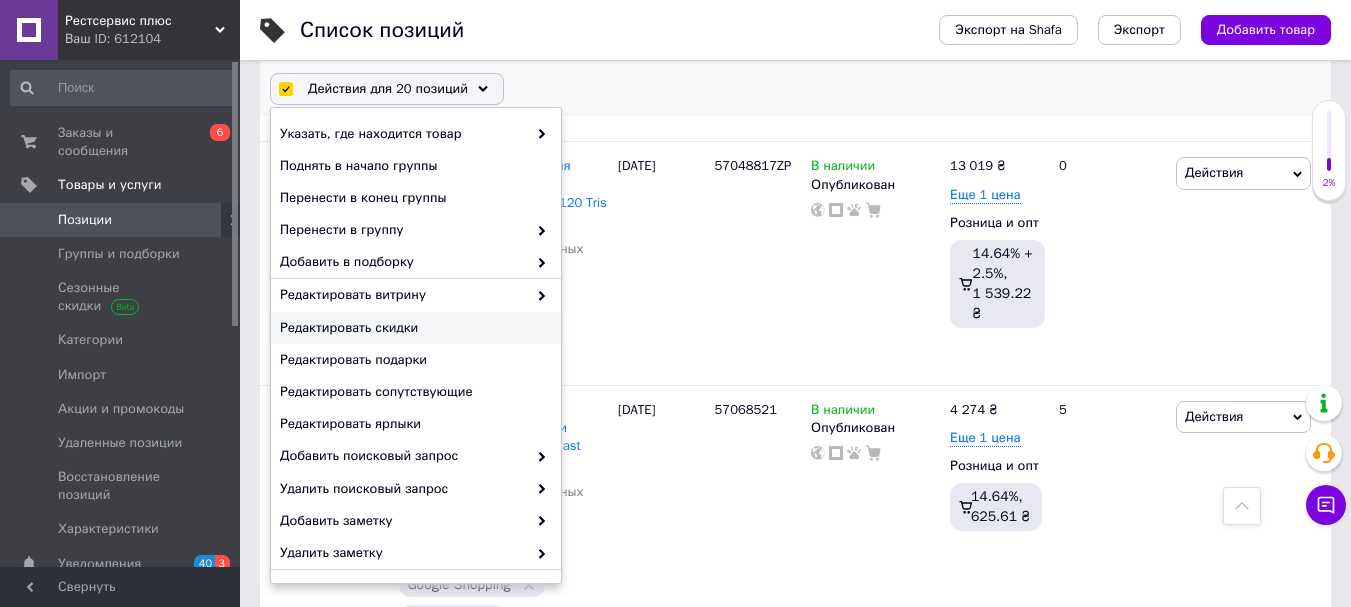 click on "Редактировать скидки" at bounding box center (413, 328) 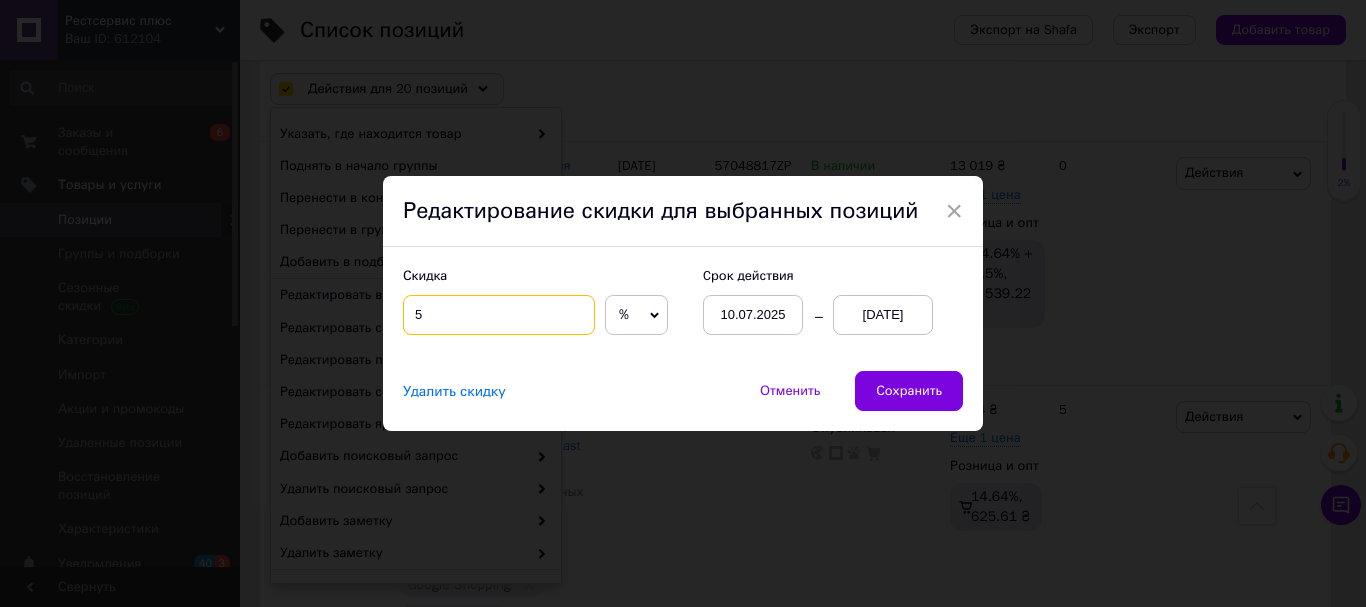 drag, startPoint x: 421, startPoint y: 321, endPoint x: 398, endPoint y: 335, distance: 26.925823 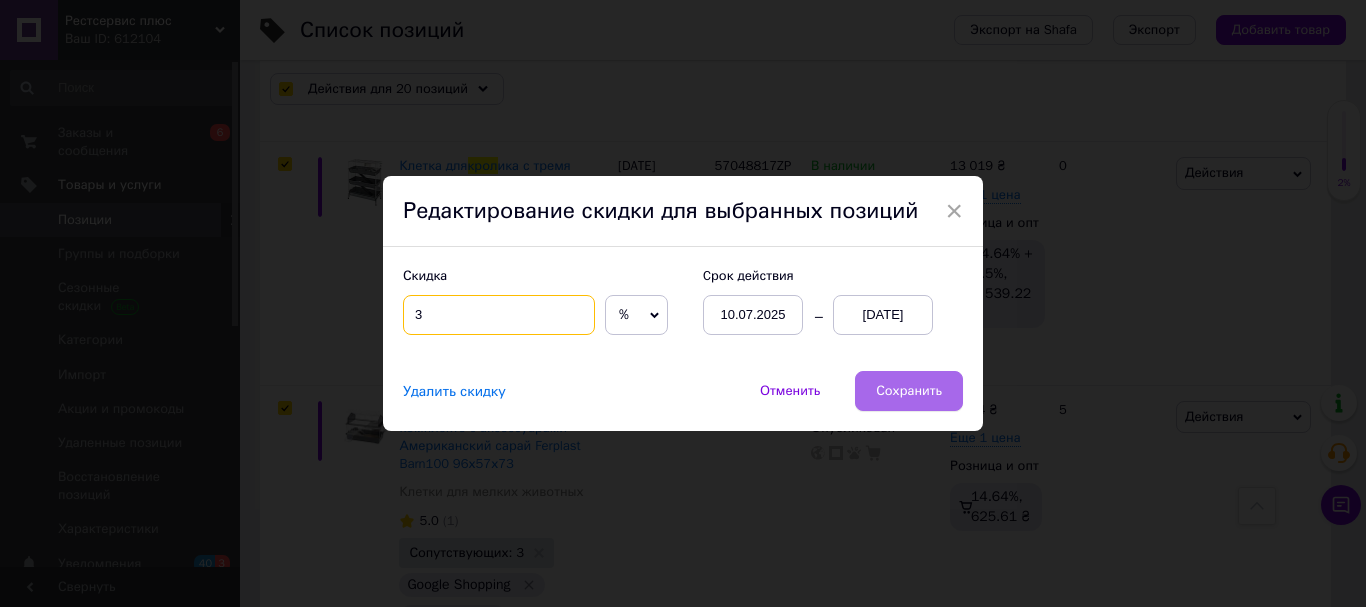 type on "3" 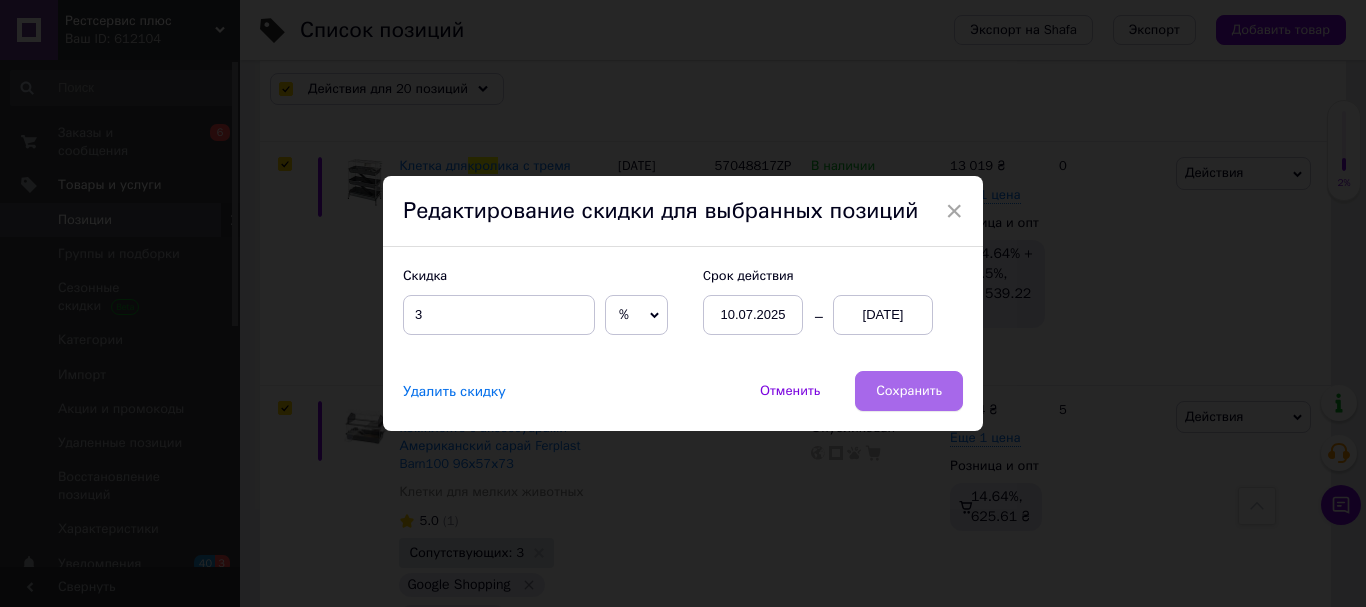 click on "Сохранить" at bounding box center (909, 391) 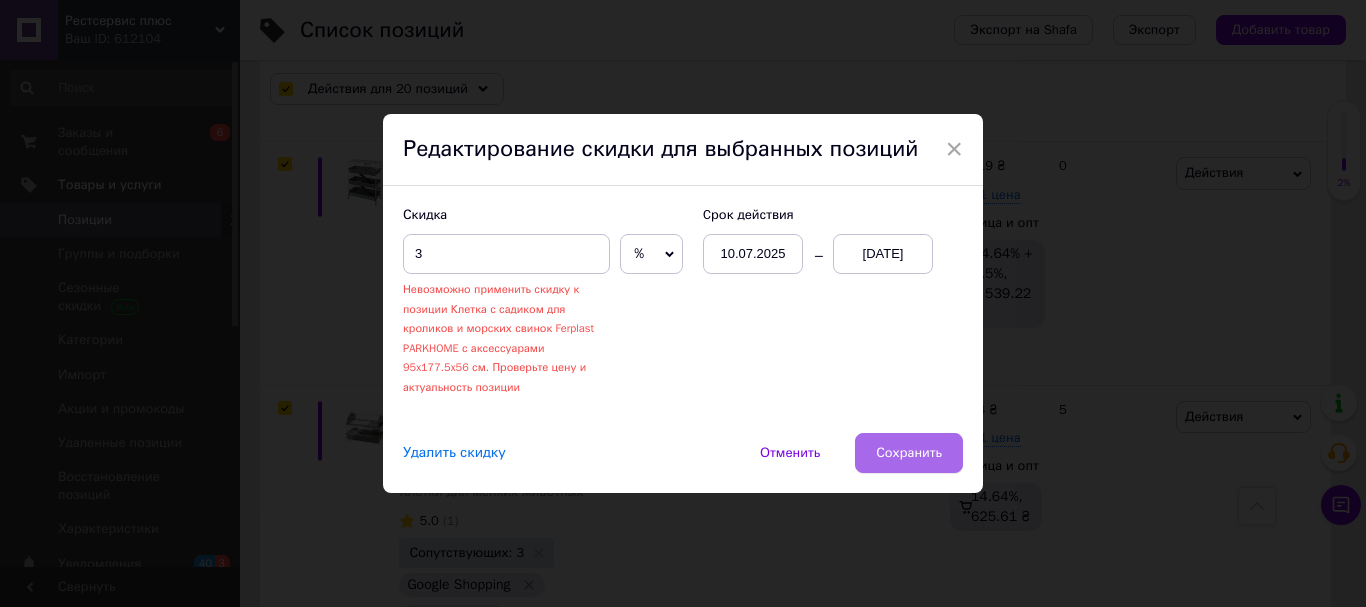 click on "Сохранить" at bounding box center (909, 453) 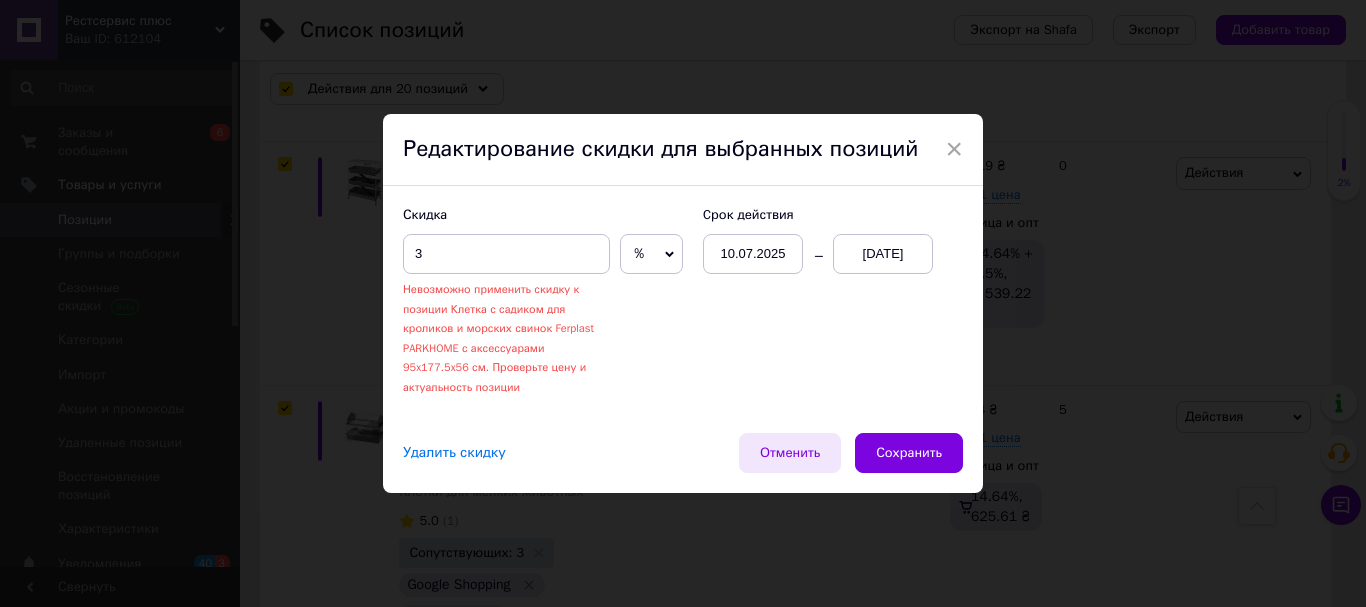 click on "Отменить" at bounding box center (790, 453) 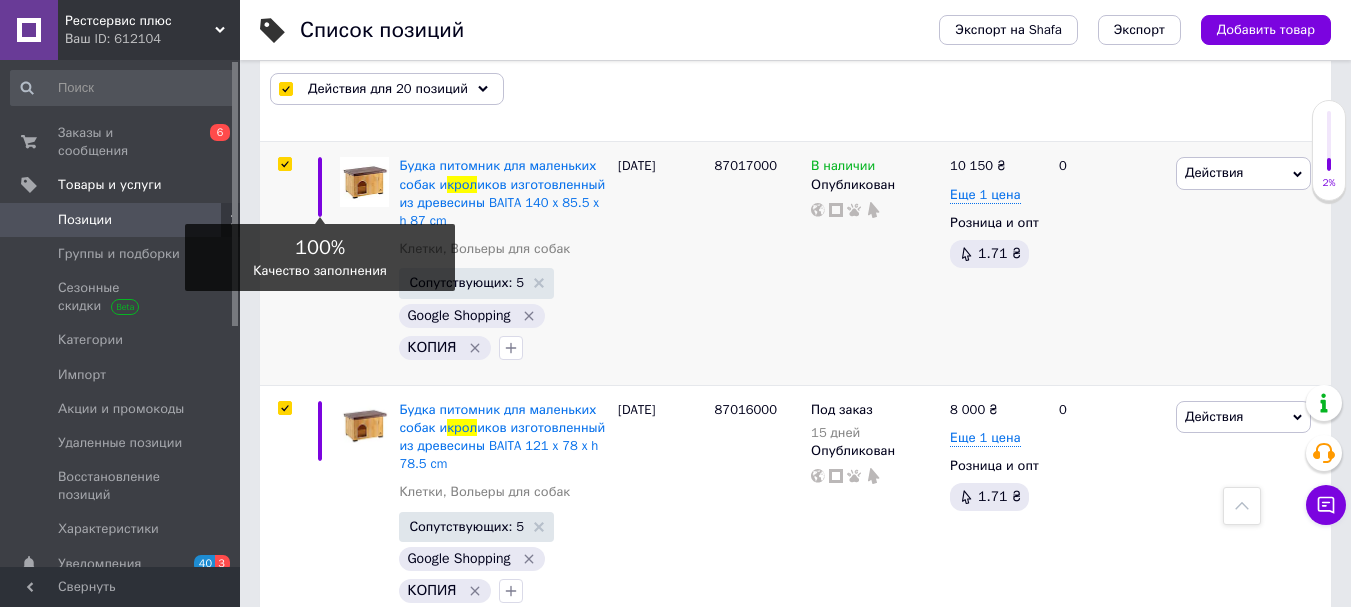scroll, scrollTop: 1949, scrollLeft: 0, axis: vertical 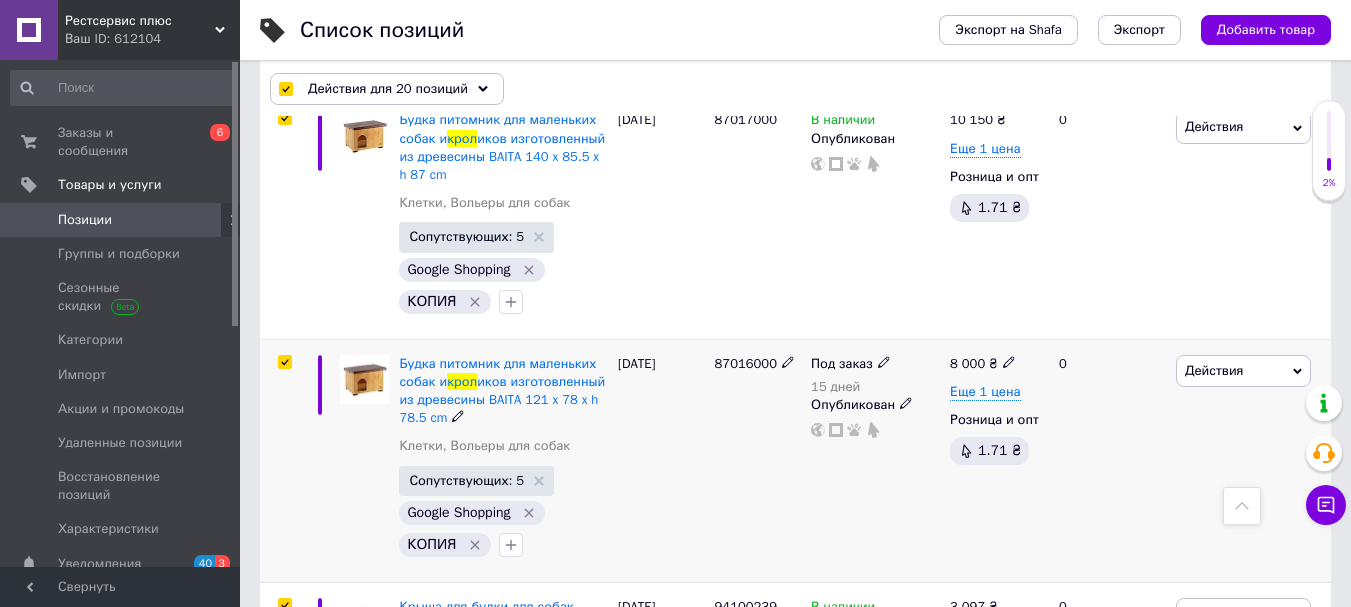 click at bounding box center [284, 362] 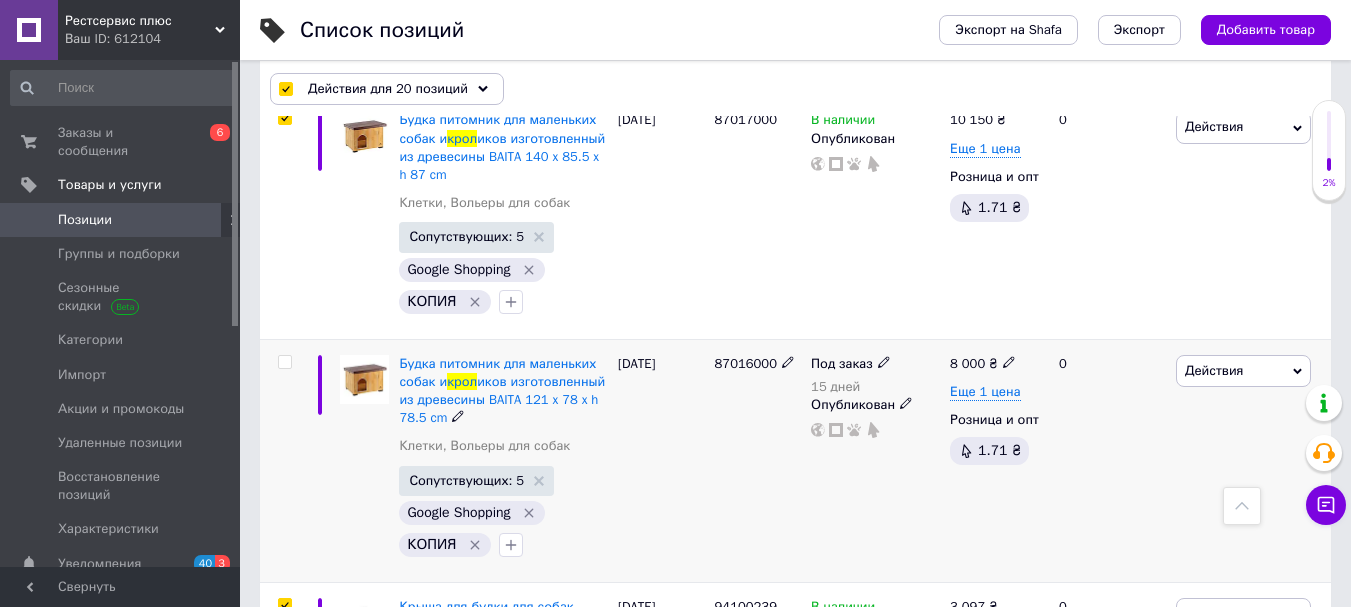 checkbox on "false" 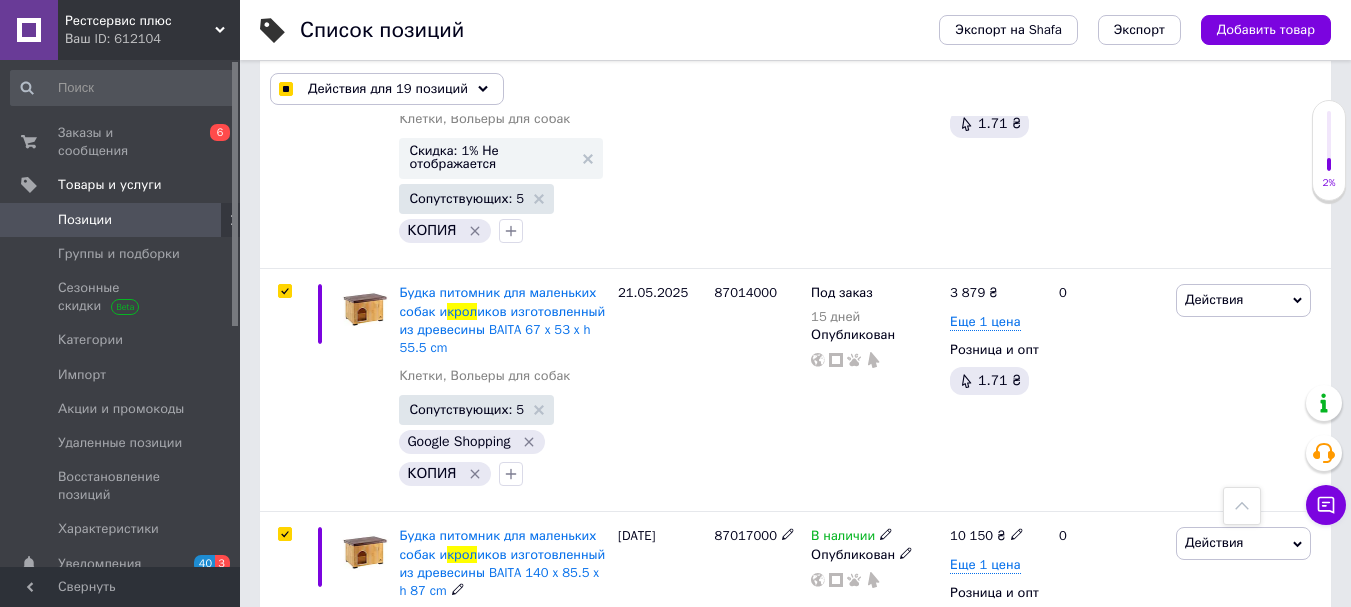 scroll, scrollTop: 1349, scrollLeft: 0, axis: vertical 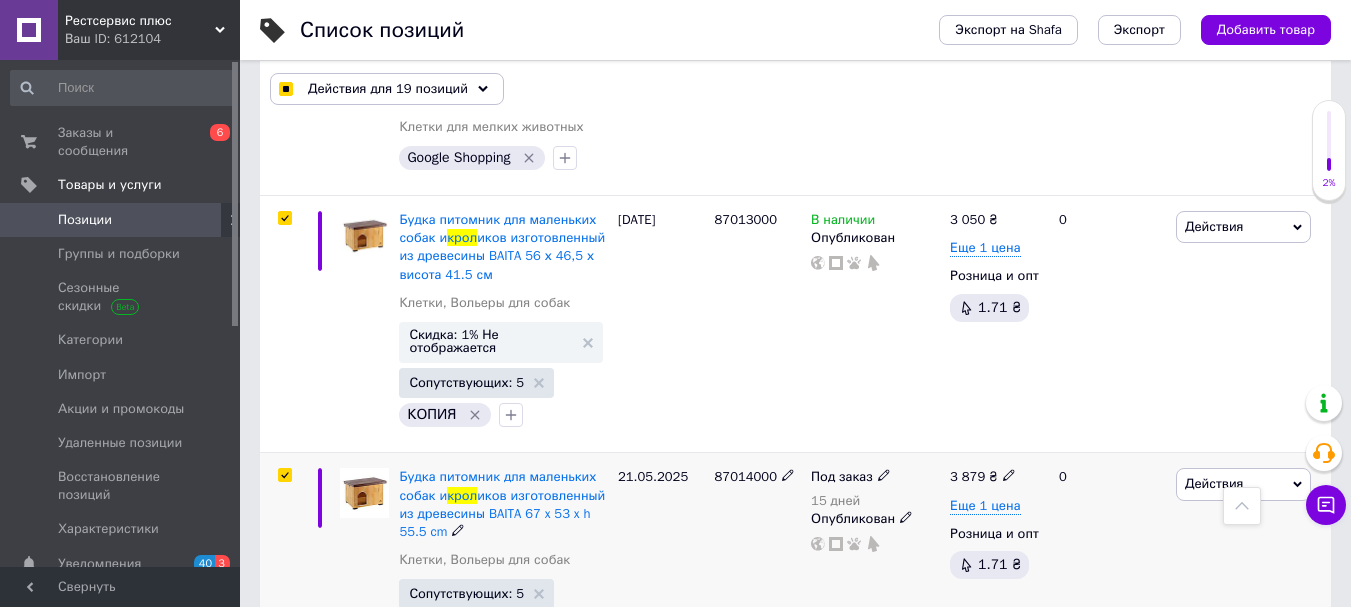 click at bounding box center (284, 475) 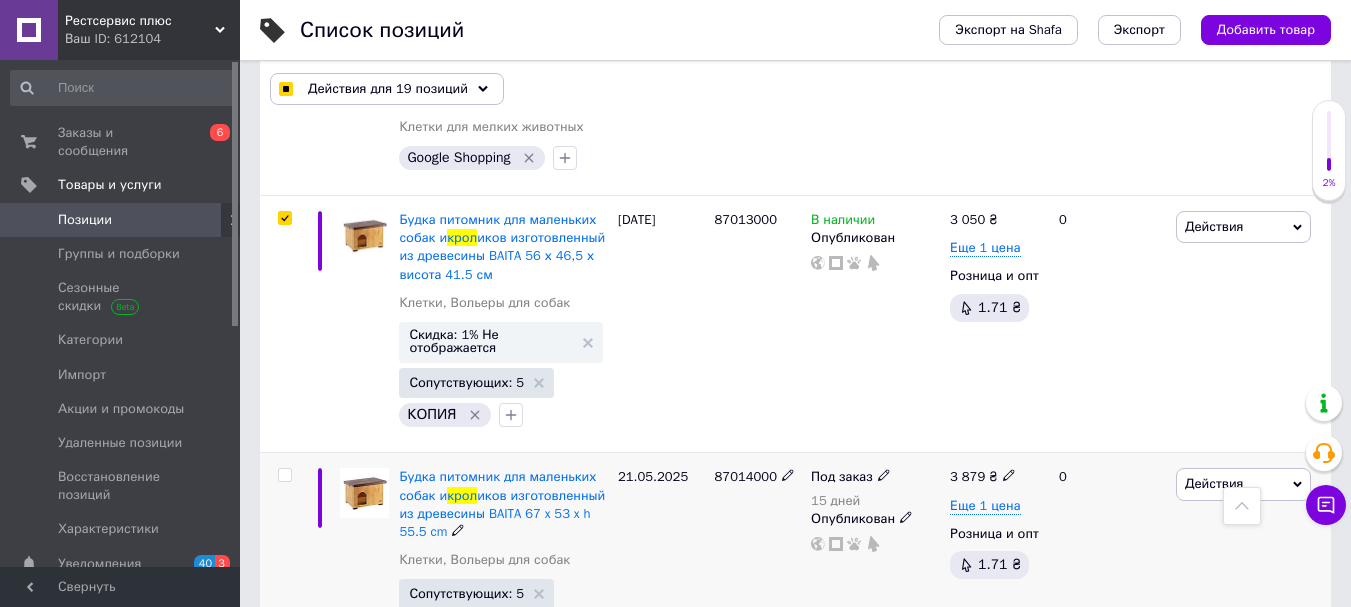 checkbox on "false" 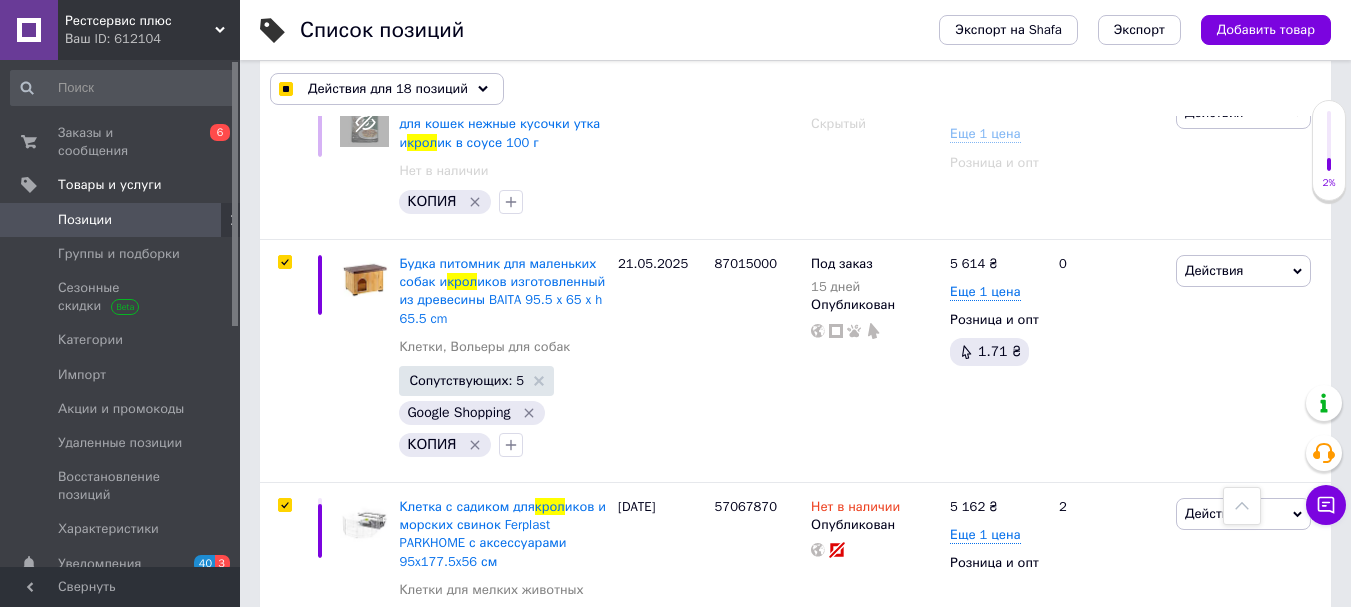 scroll, scrollTop: 849, scrollLeft: 0, axis: vertical 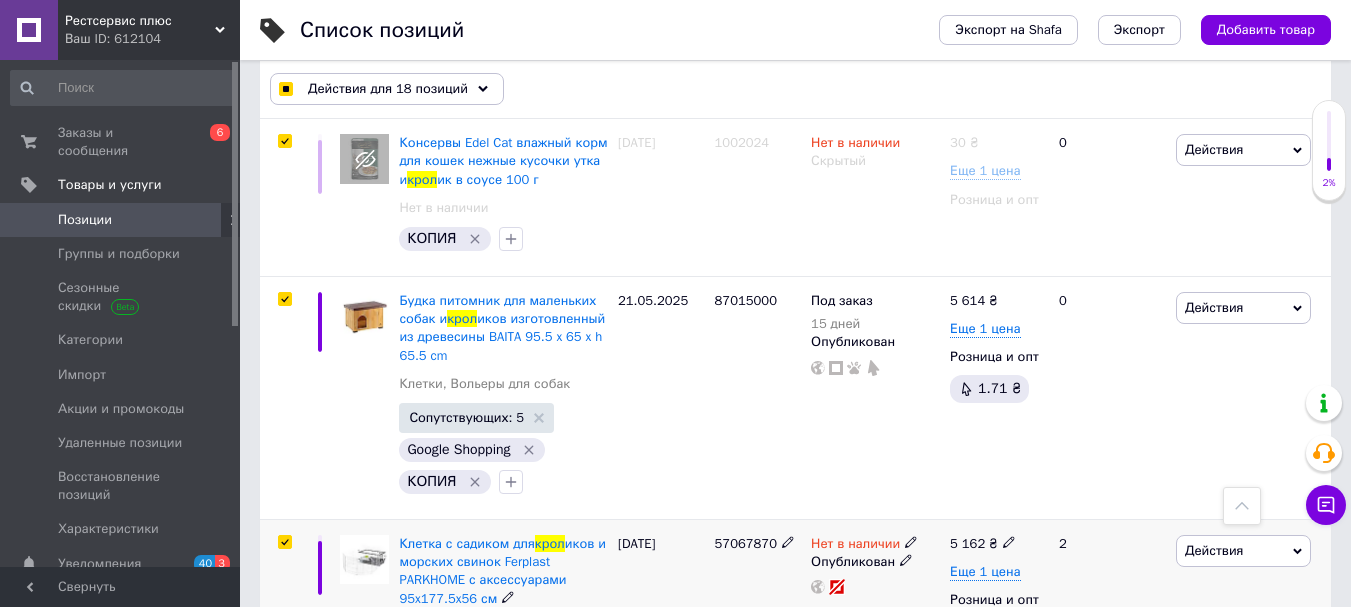 click at bounding box center (284, 542) 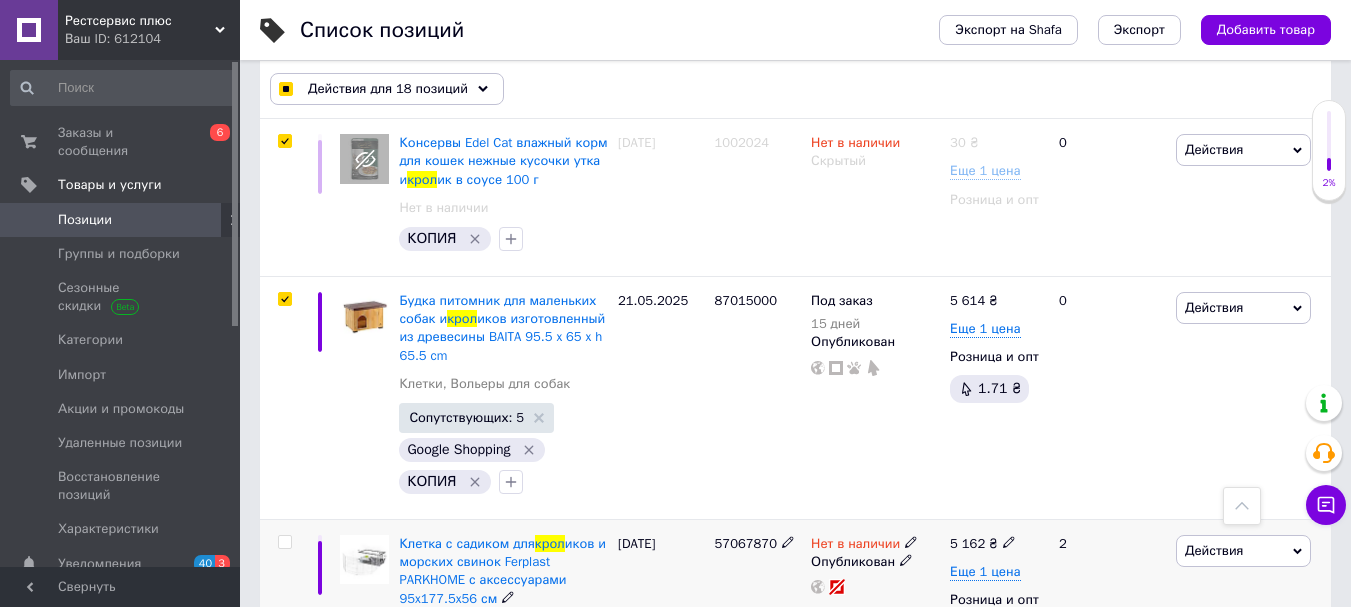 checkbox on "false" 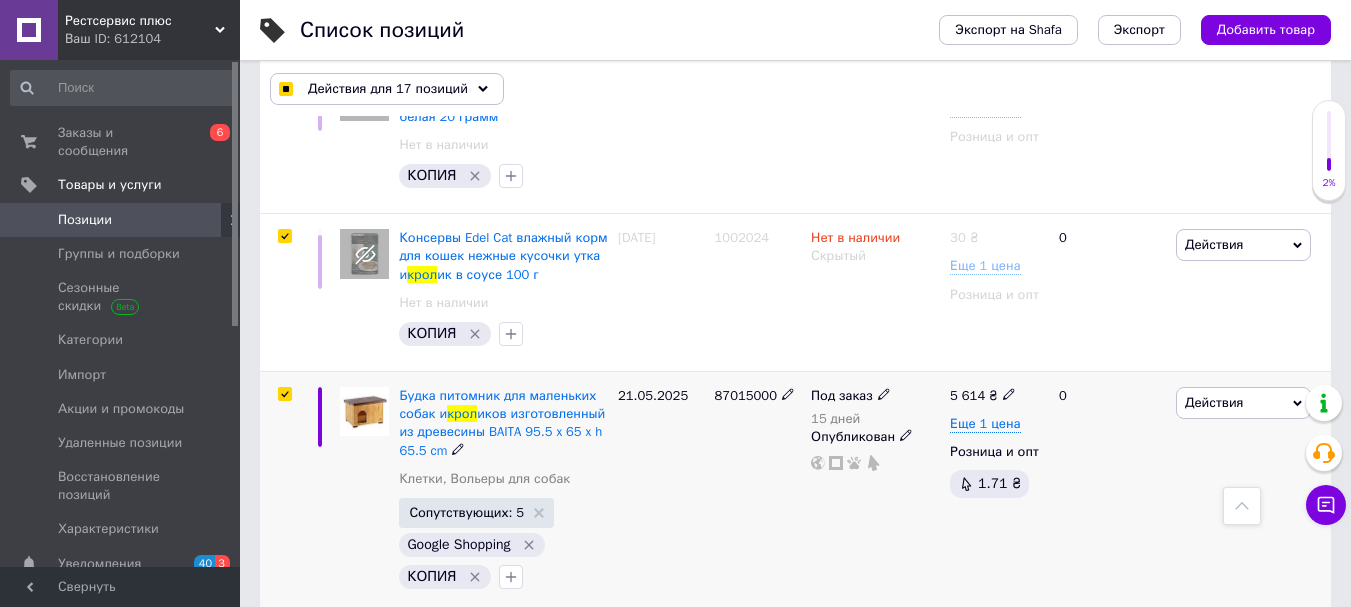 scroll, scrollTop: 649, scrollLeft: 0, axis: vertical 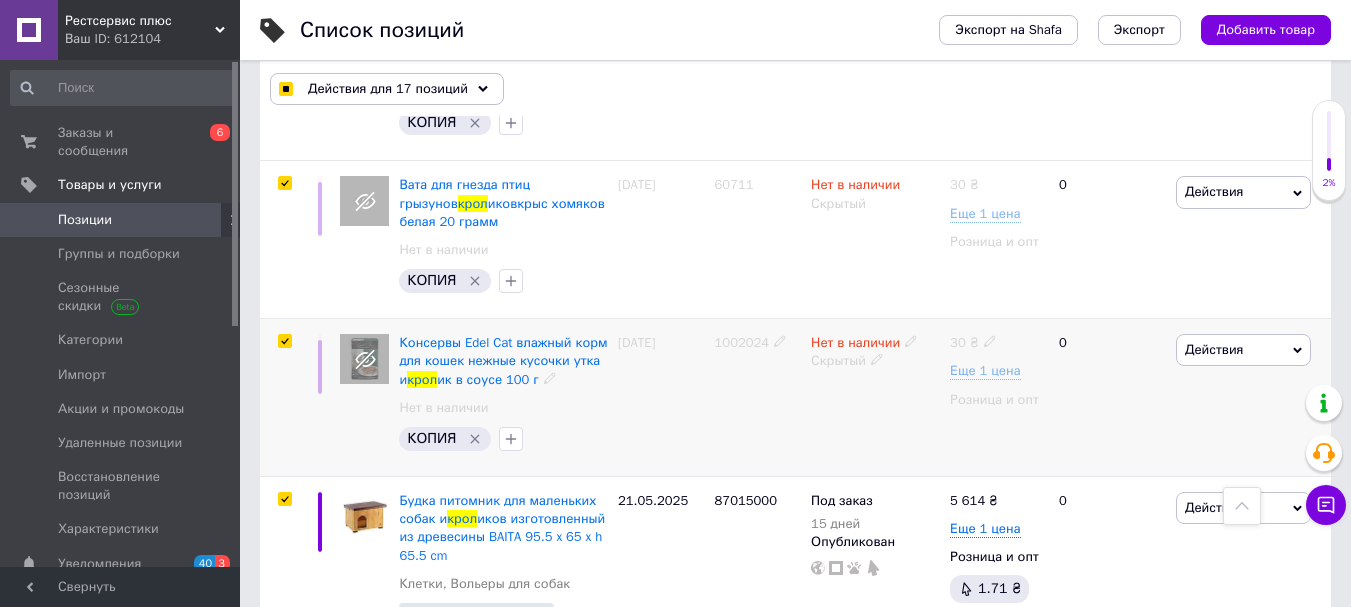 click at bounding box center (284, 341) 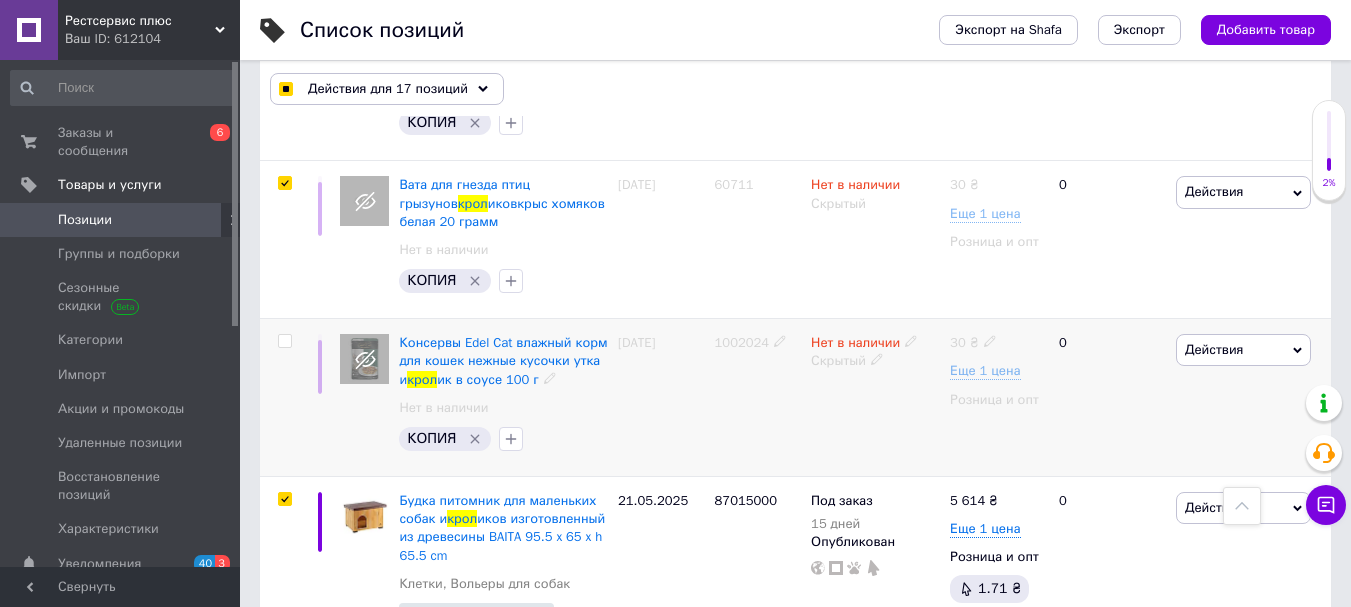 checkbox on "false" 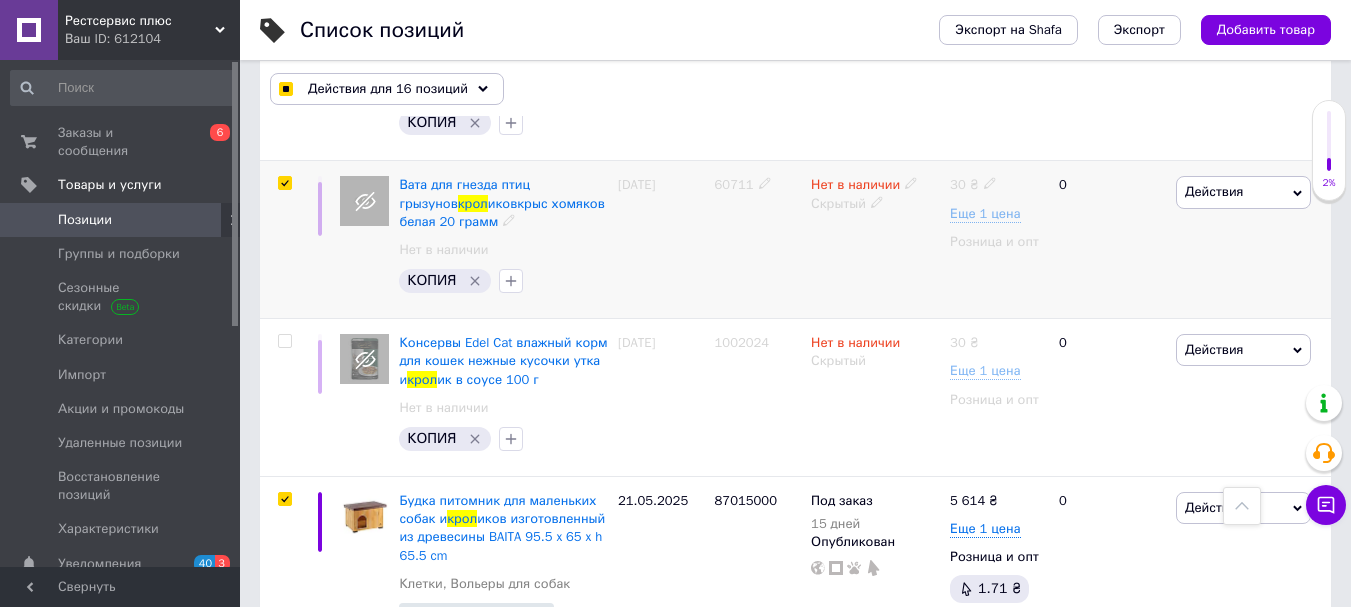 click at bounding box center (284, 183) 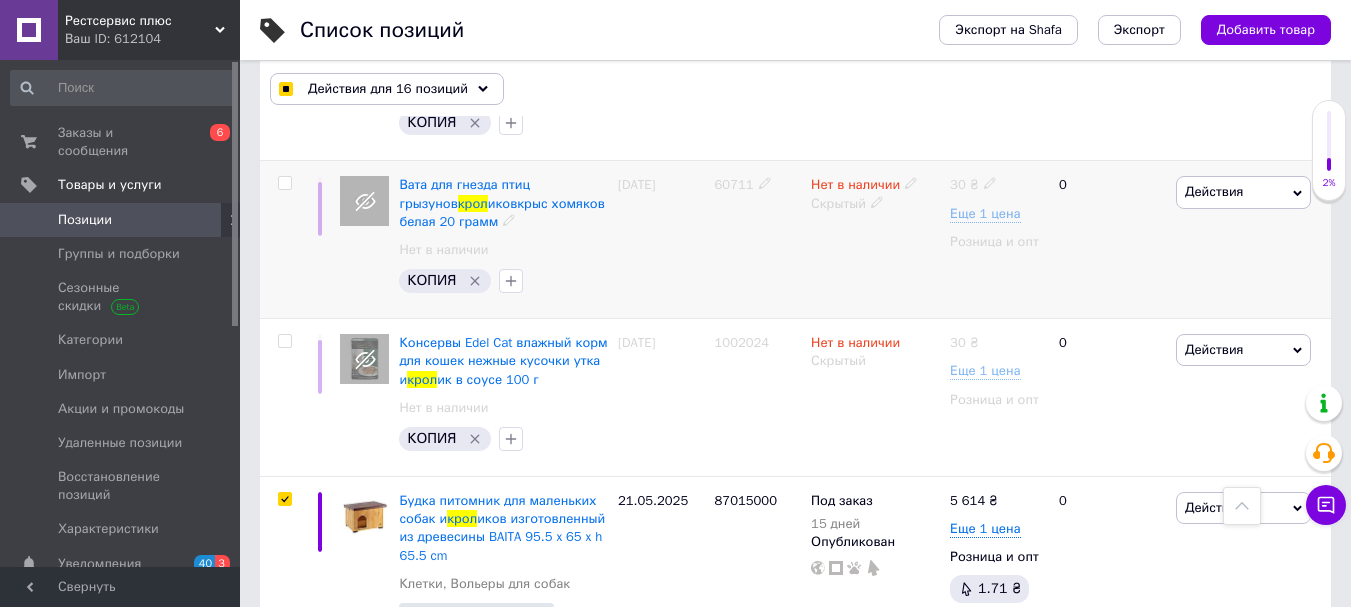 checkbox on "false" 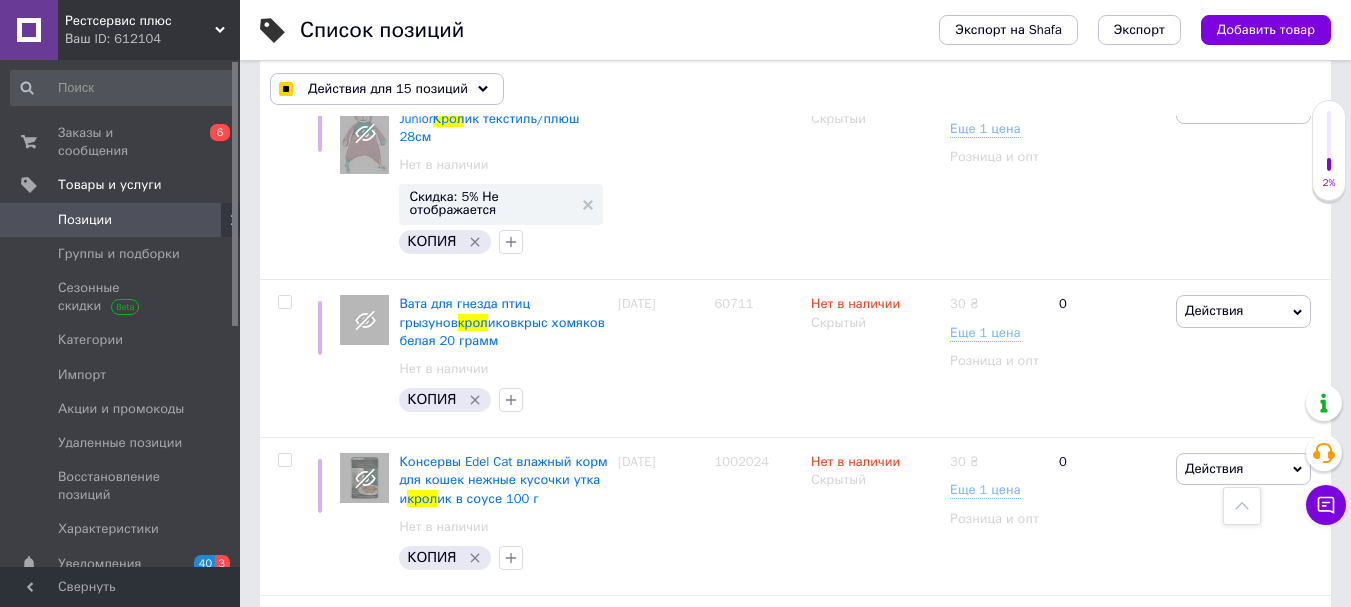 scroll, scrollTop: 349, scrollLeft: 0, axis: vertical 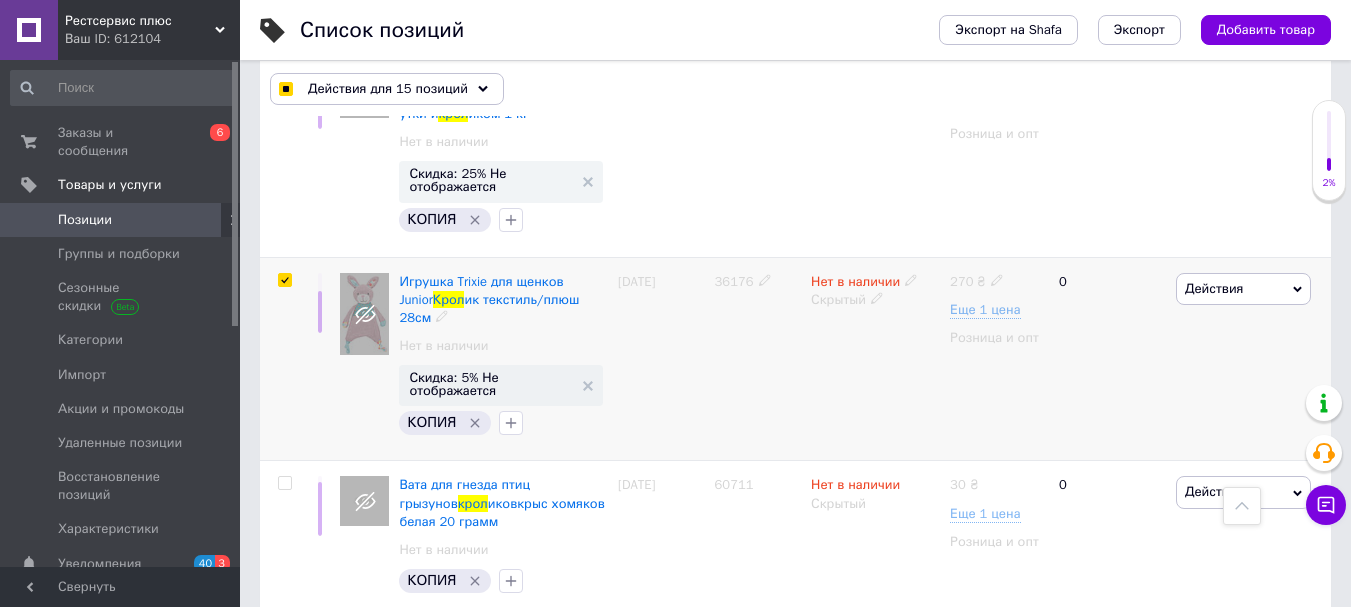 click at bounding box center [284, 280] 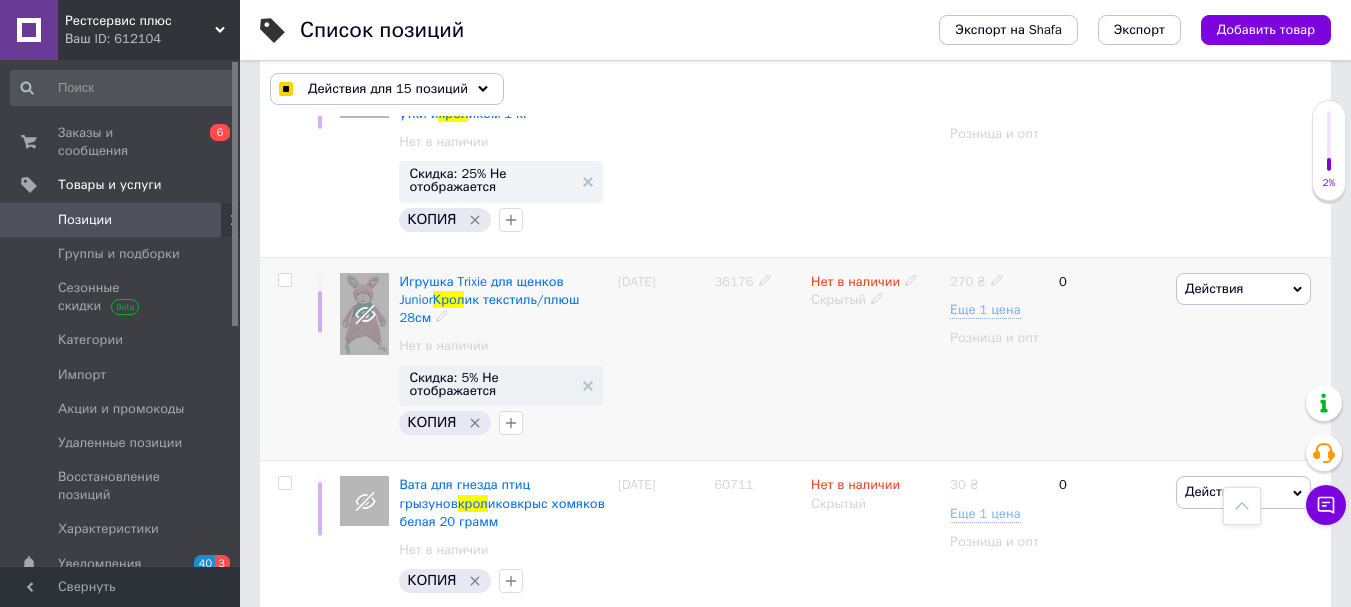 checkbox on "false" 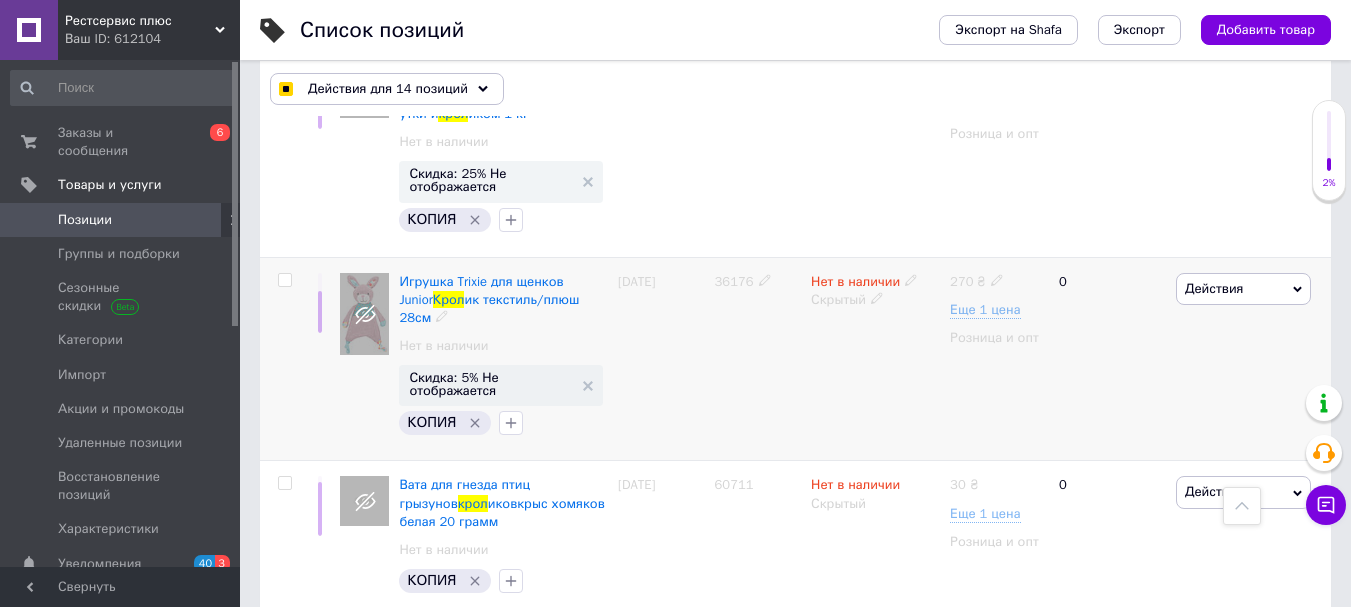 scroll, scrollTop: 49, scrollLeft: 0, axis: vertical 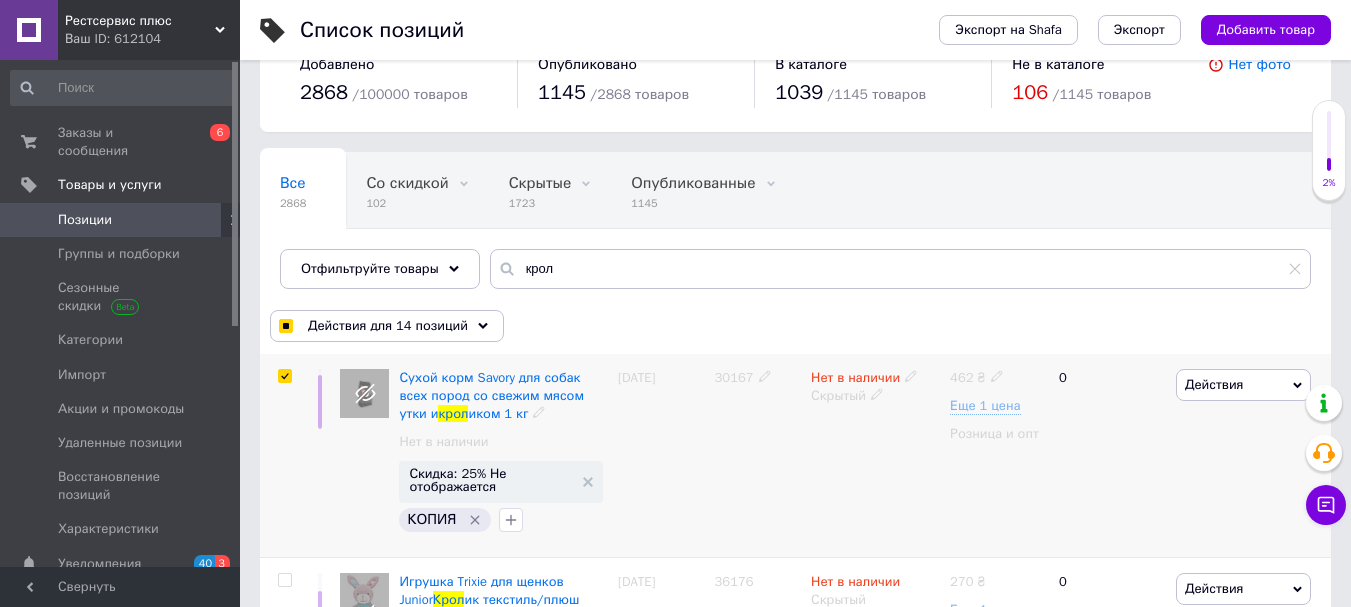 click at bounding box center [285, 376] 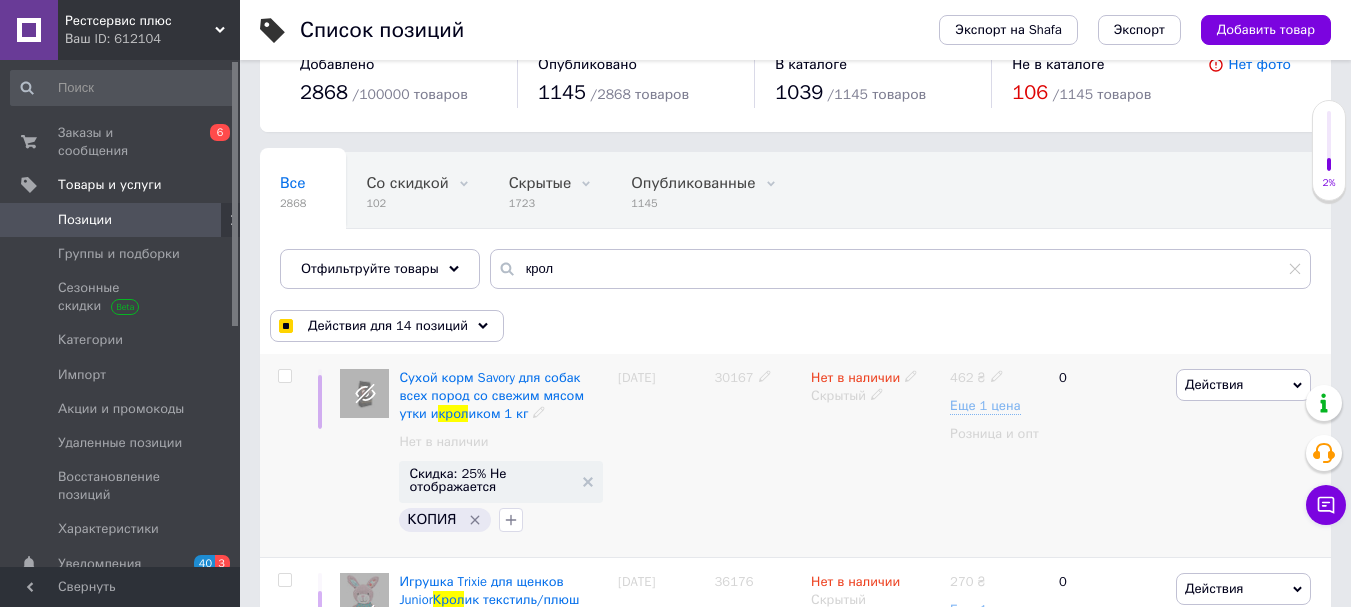 checkbox on "false" 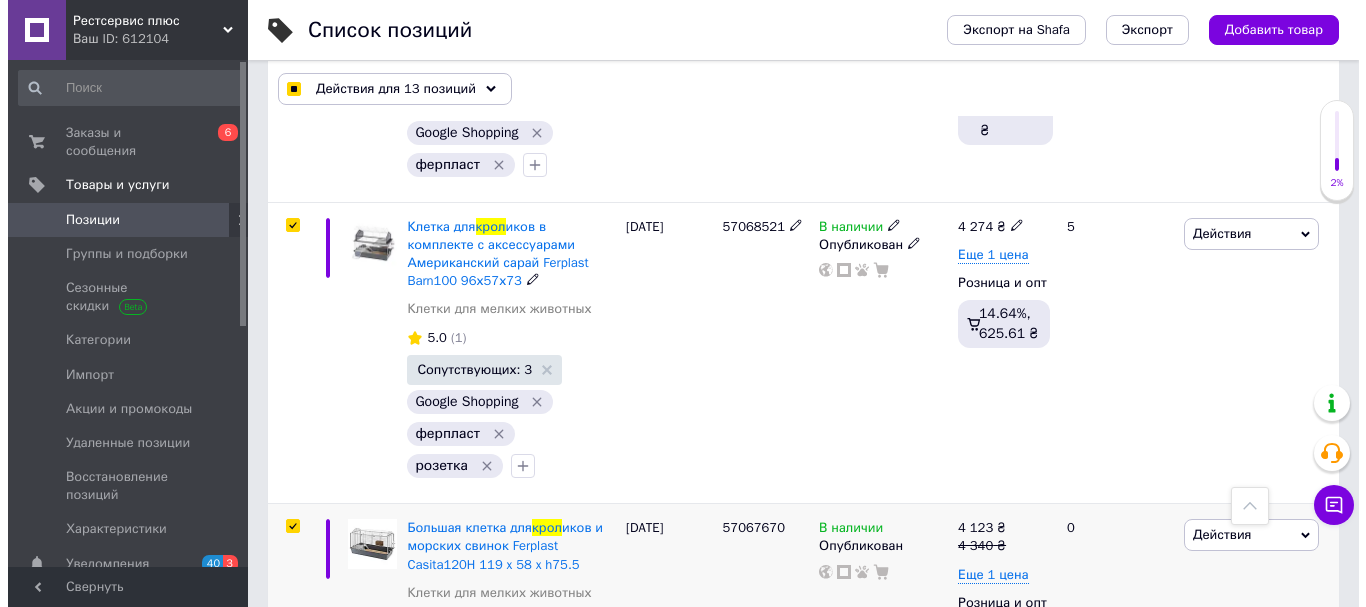 scroll, scrollTop: 4349, scrollLeft: 0, axis: vertical 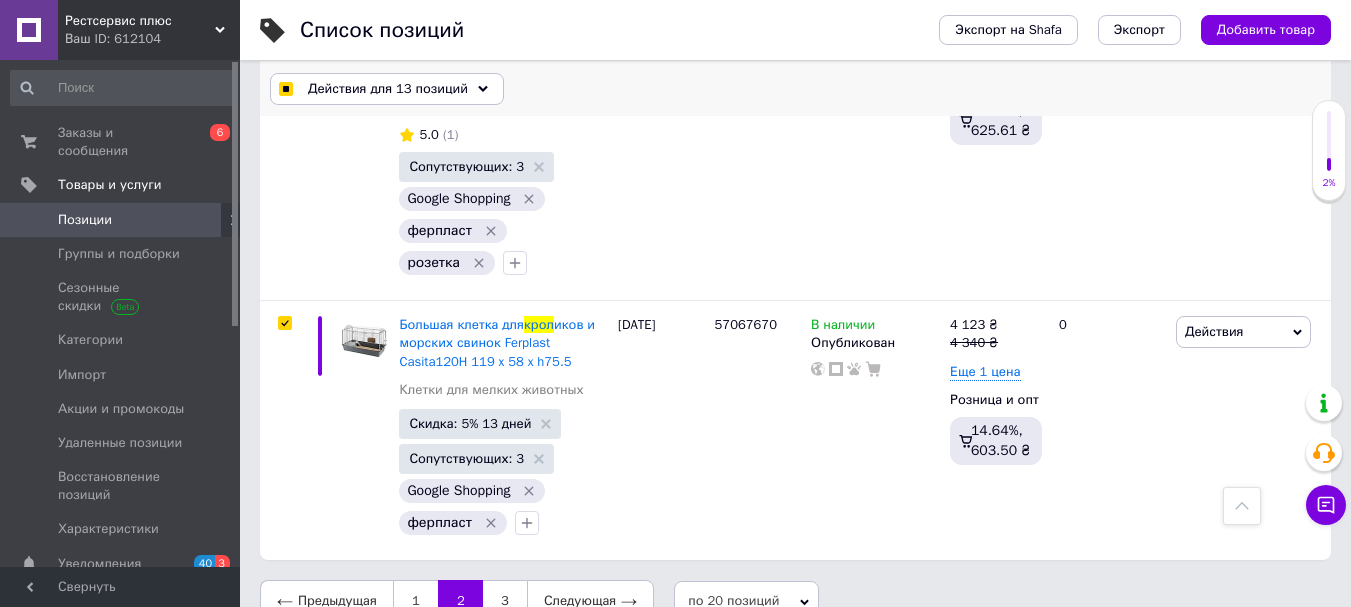 click on "Действия для 13 позиций" at bounding box center [387, 89] 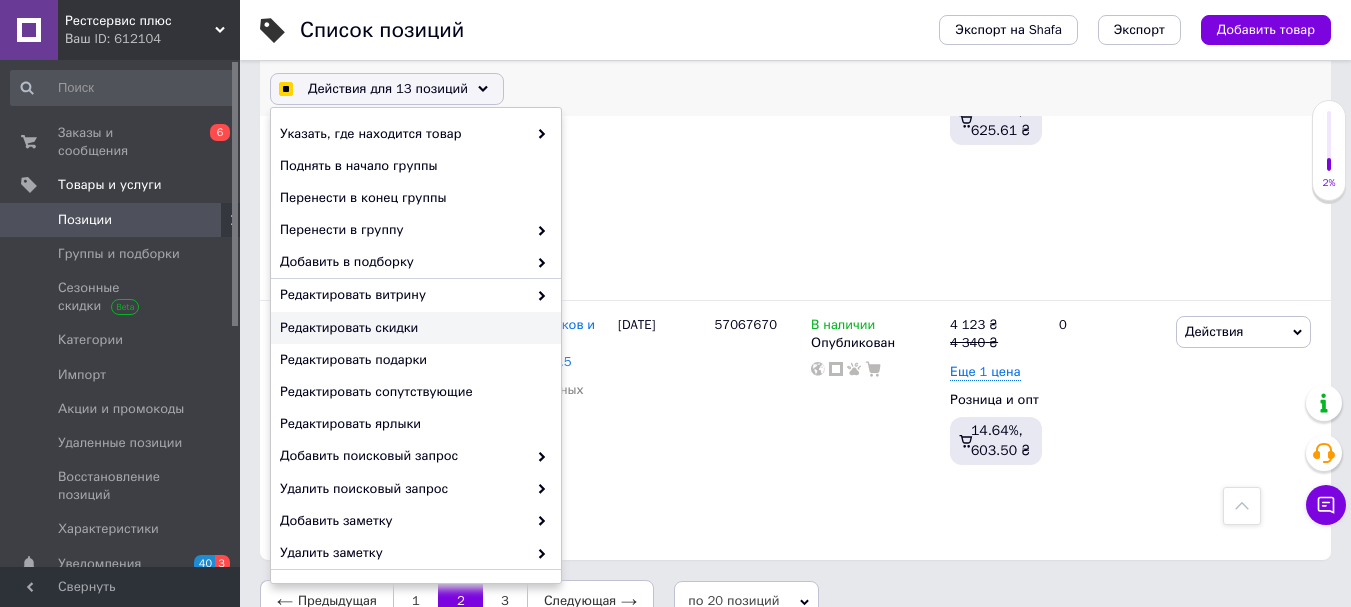 click on "Редактировать скидки" at bounding box center [413, 328] 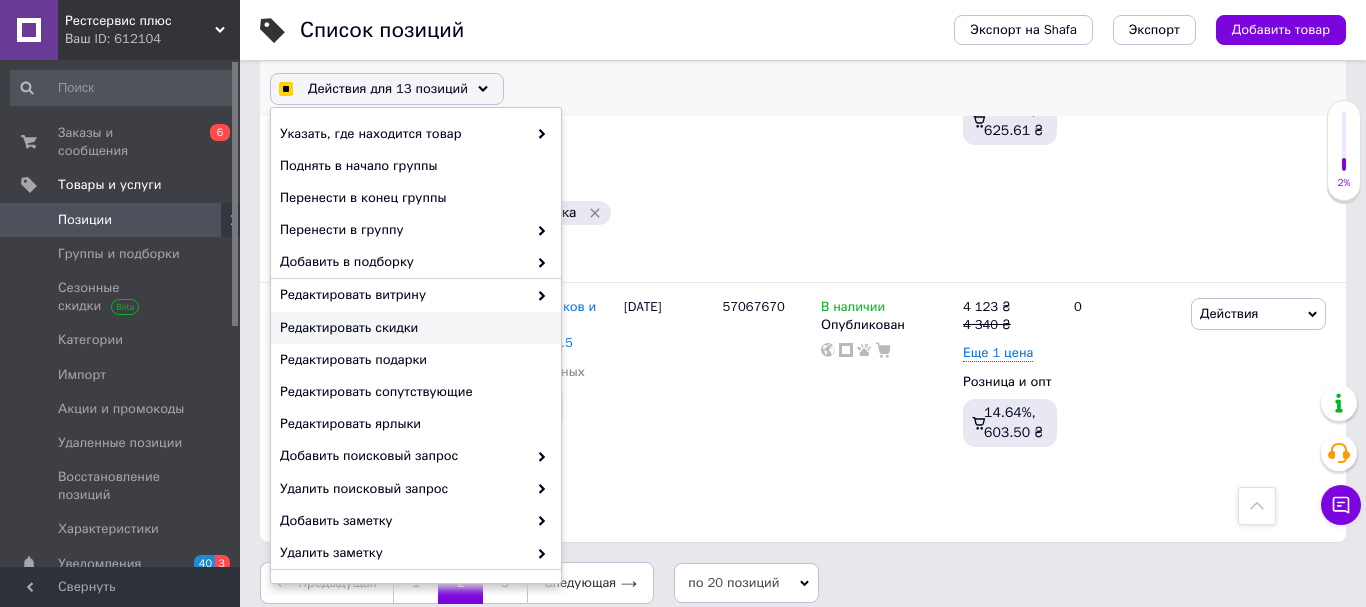 checkbox on "true" 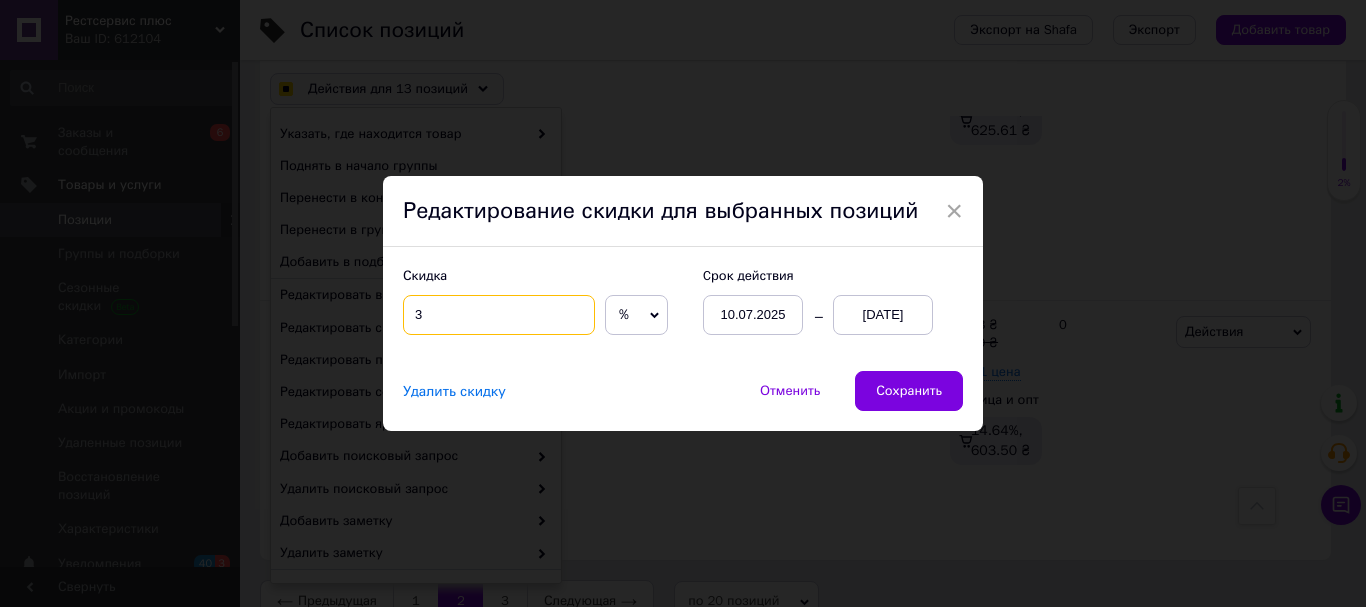 drag, startPoint x: 412, startPoint y: 320, endPoint x: 388, endPoint y: 325, distance: 24.5153 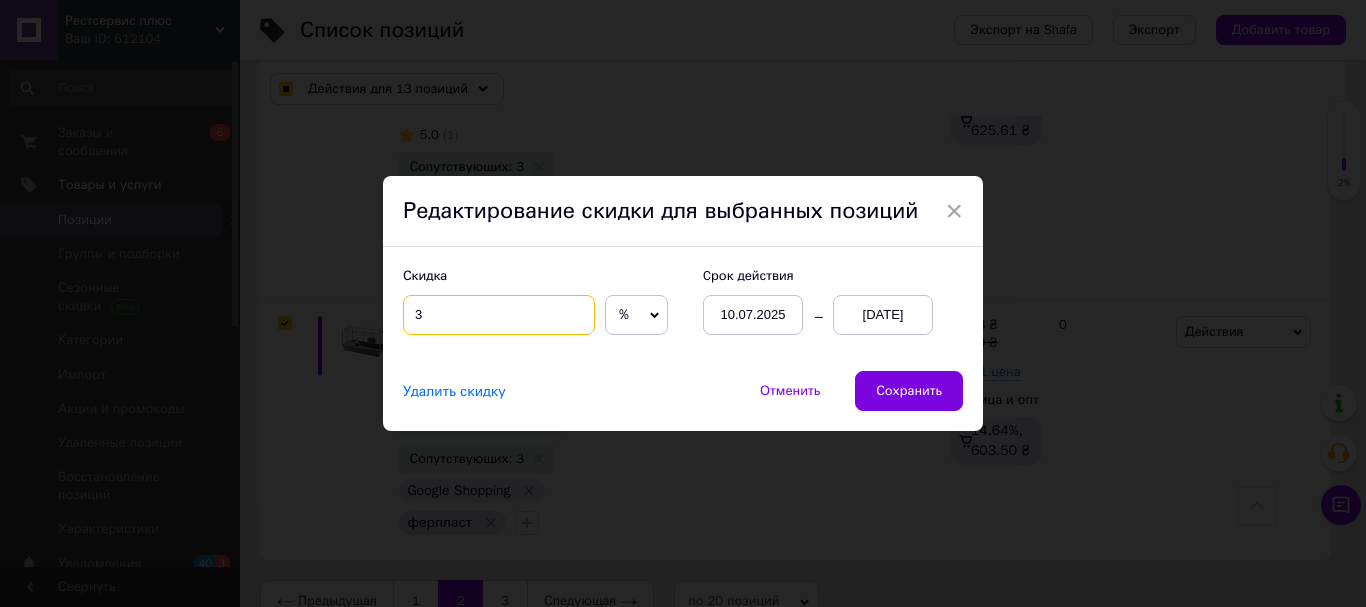 checkbox on "true" 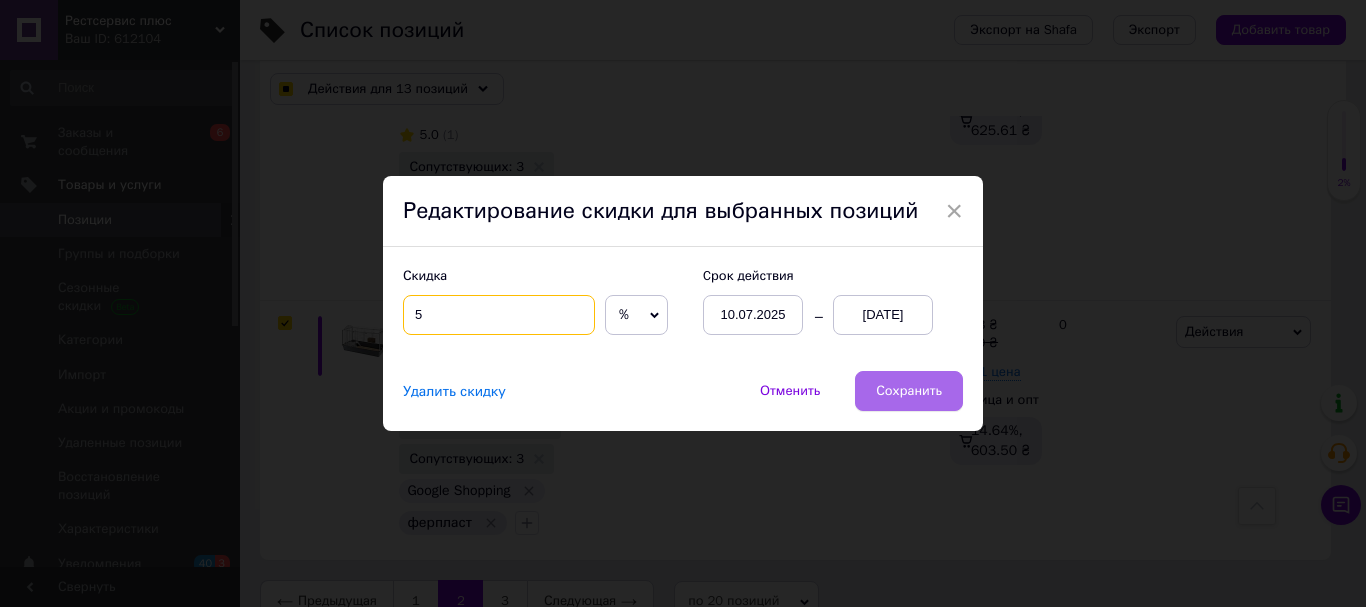 type on "5" 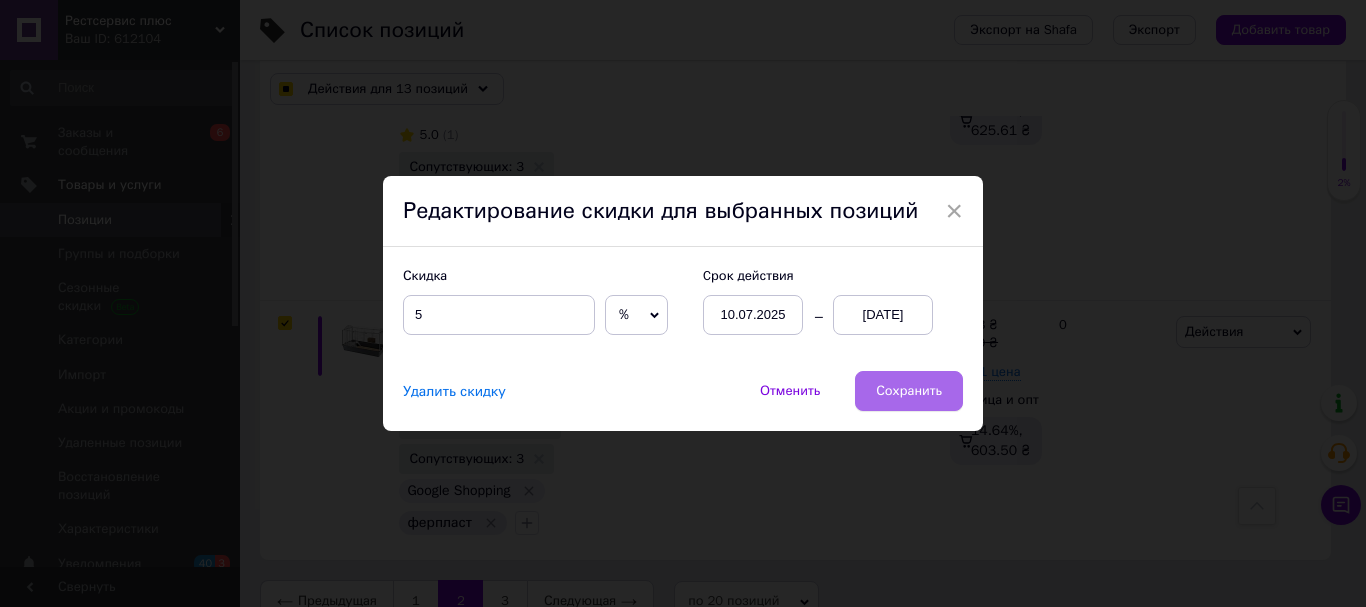 click on "Сохранить" at bounding box center (909, 391) 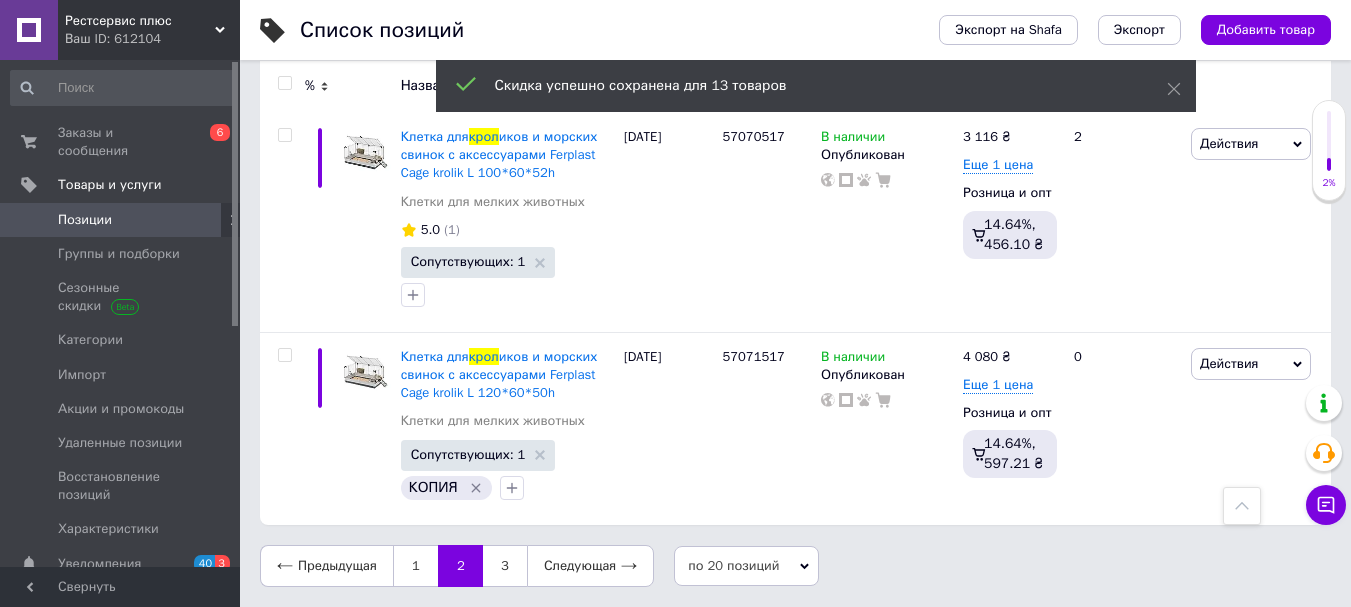 scroll, scrollTop: 4103, scrollLeft: 0, axis: vertical 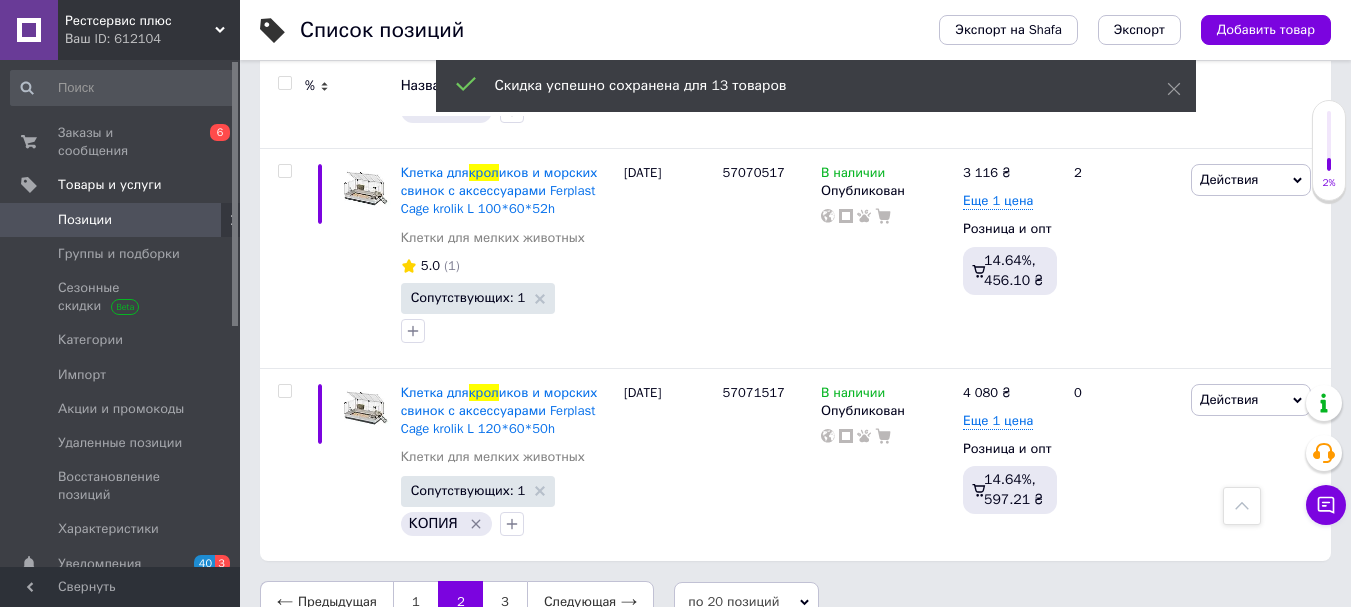 click on "Позиции" at bounding box center (121, 220) 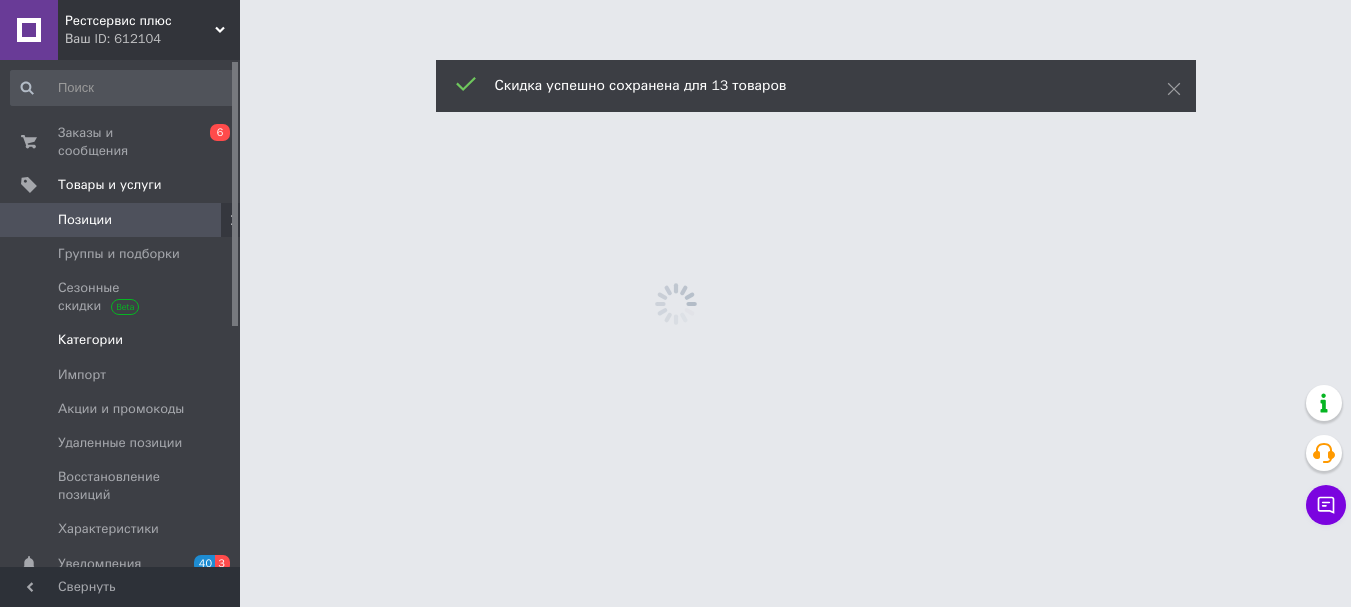 scroll, scrollTop: 0, scrollLeft: 0, axis: both 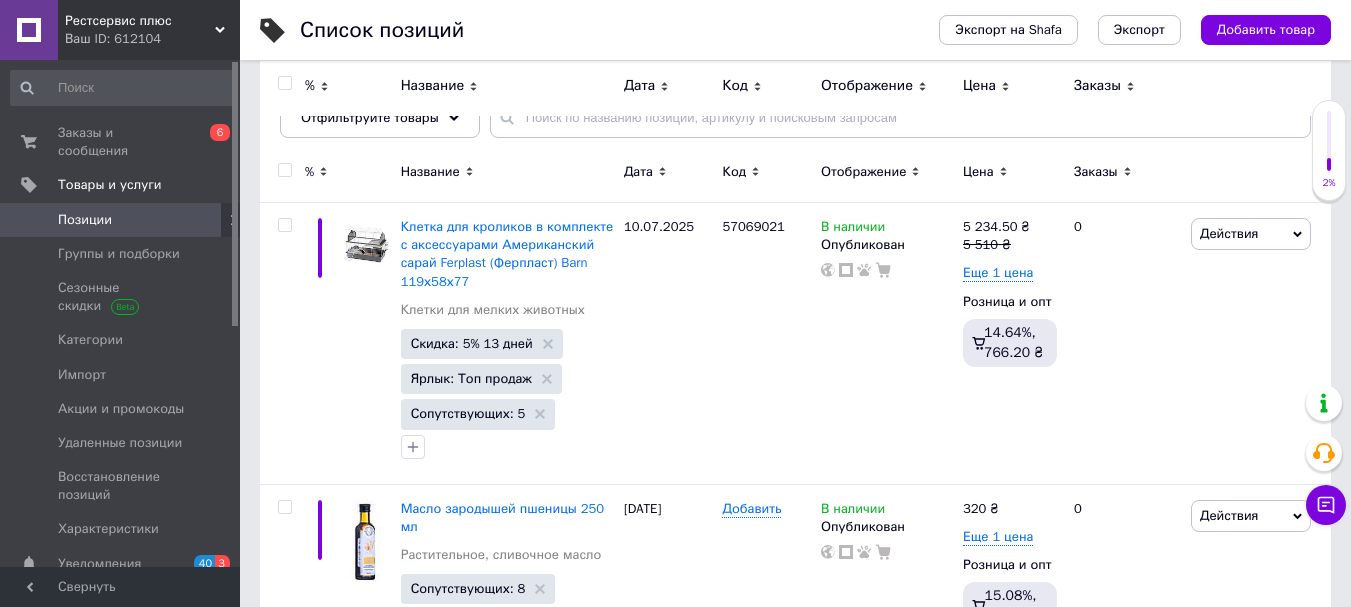 click on "Позиции" at bounding box center (123, 220) 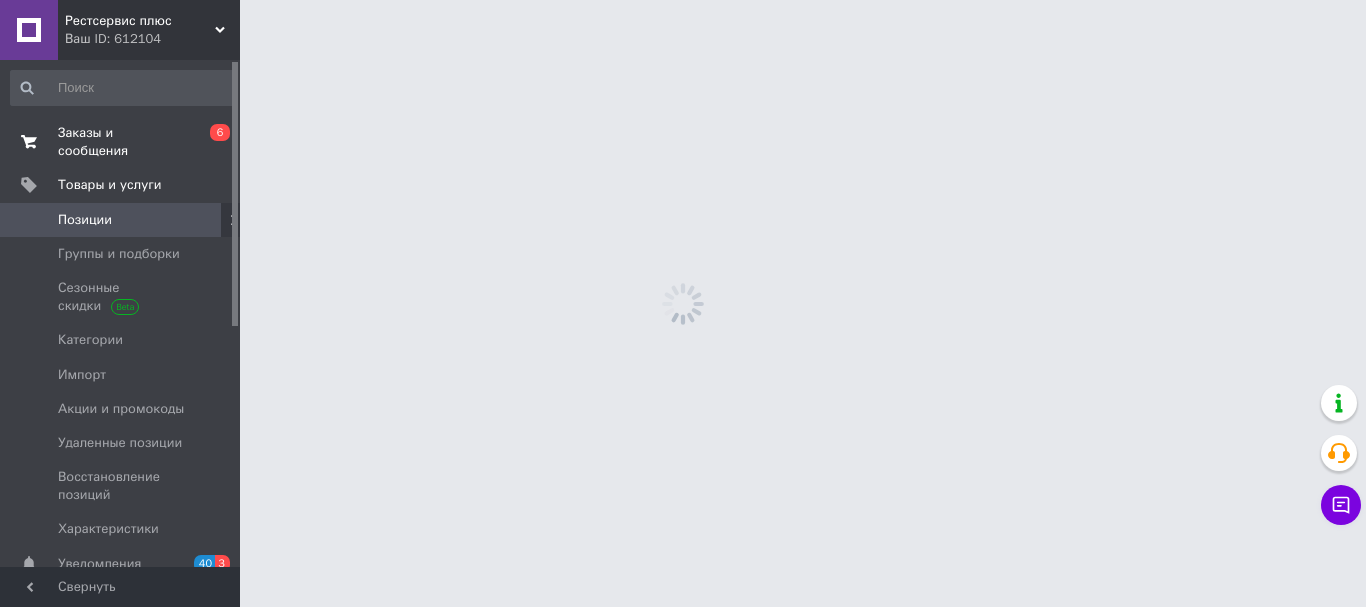 click on "Заказы и сообщения" at bounding box center (121, 142) 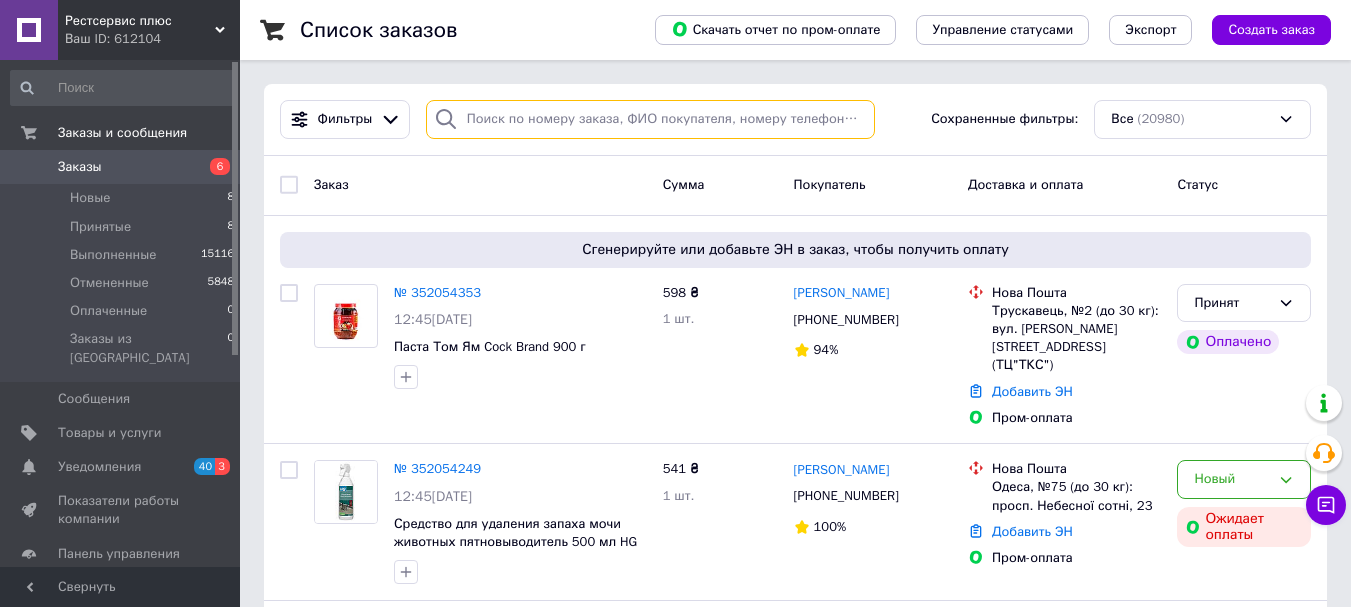 paste on "Очисник і кондиціонер шкіри Turtle Wax Leather Cleaner Conditioner 0.5 л" 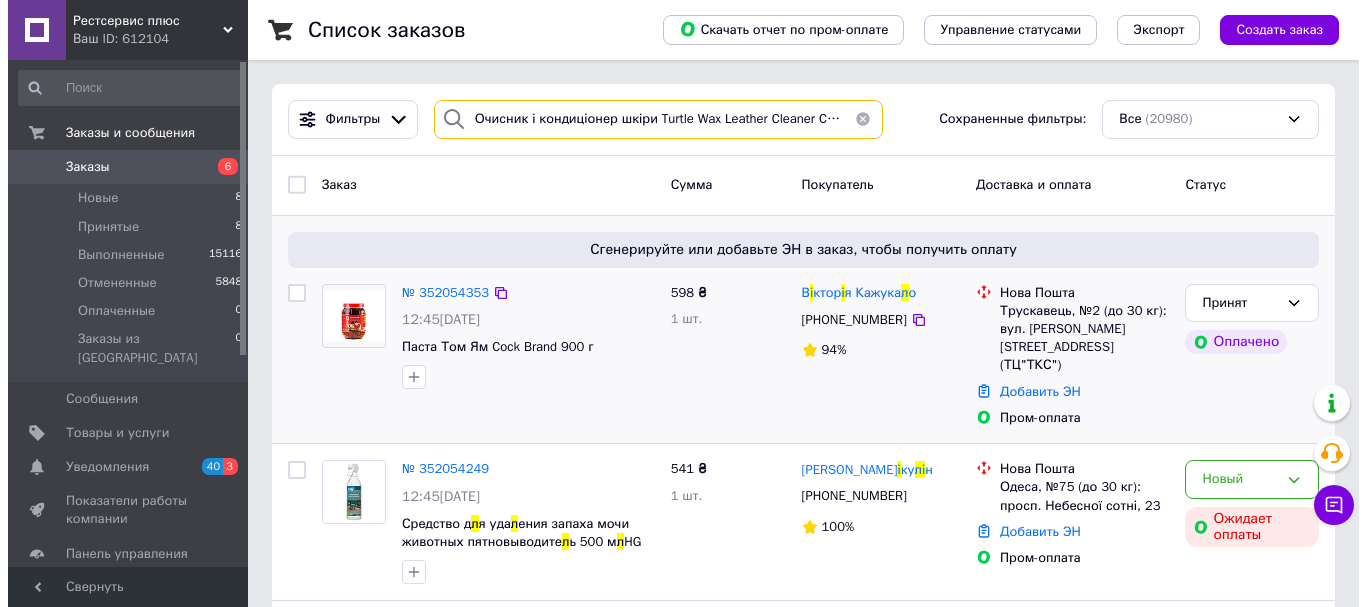 scroll, scrollTop: 0, scrollLeft: 74, axis: horizontal 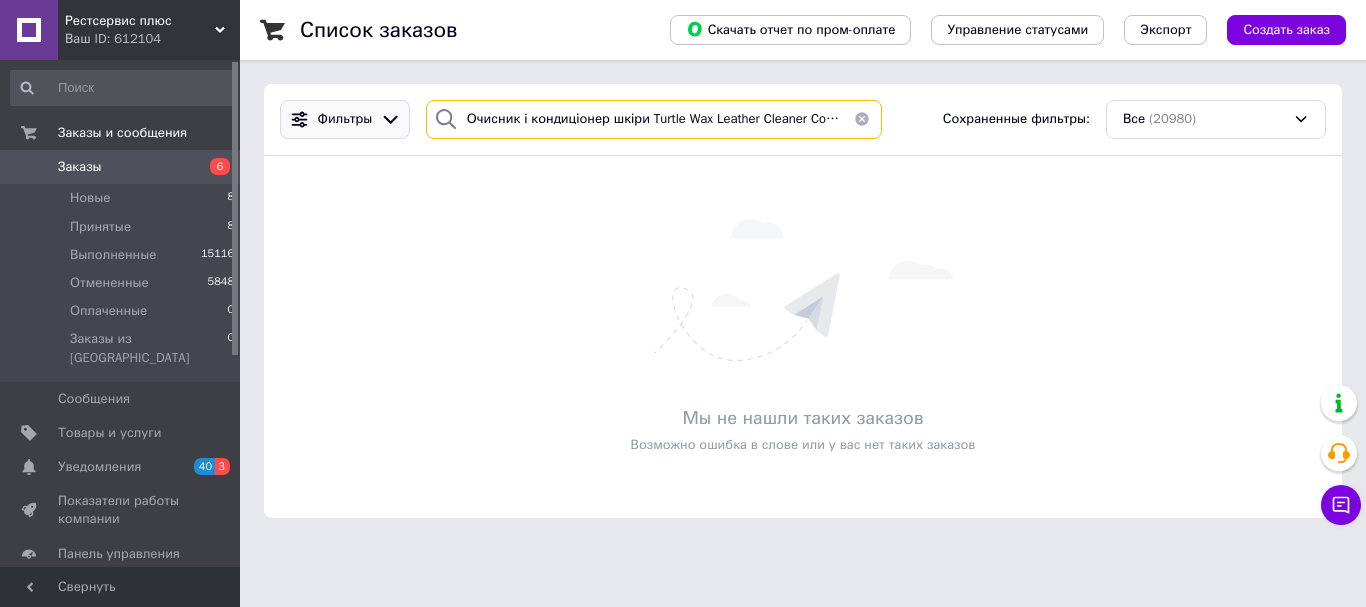 drag, startPoint x: 584, startPoint y: 124, endPoint x: 325, endPoint y: 117, distance: 259.09457 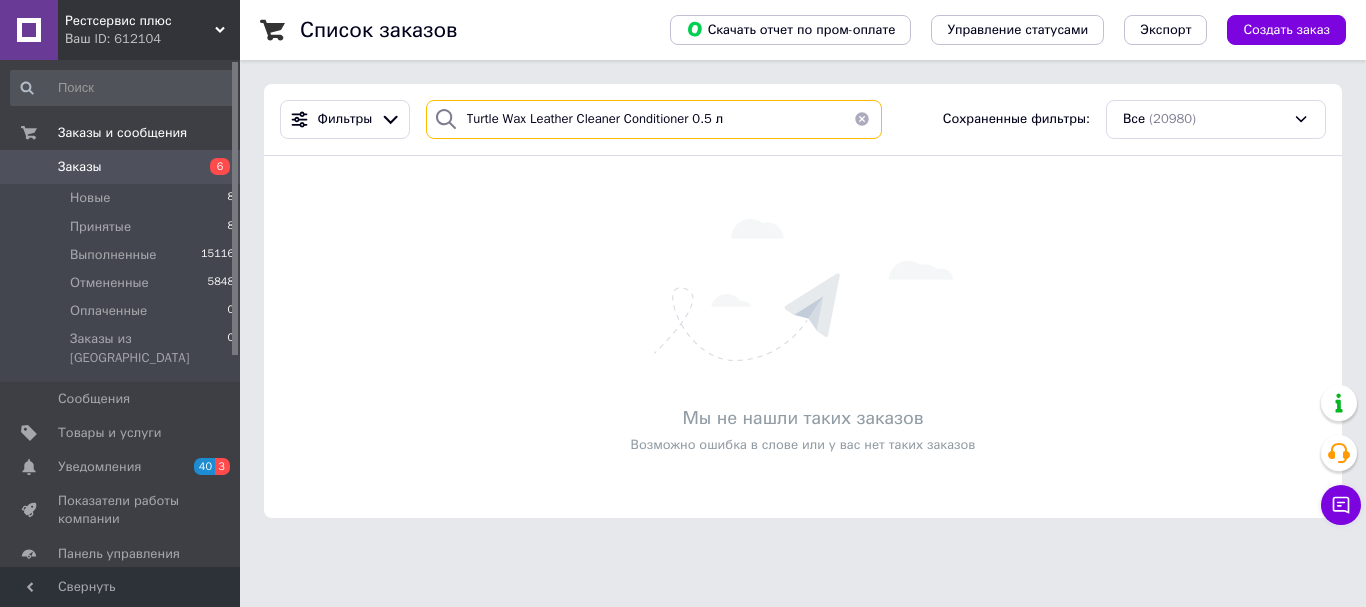 drag, startPoint x: 688, startPoint y: 118, endPoint x: 723, endPoint y: 139, distance: 40.81666 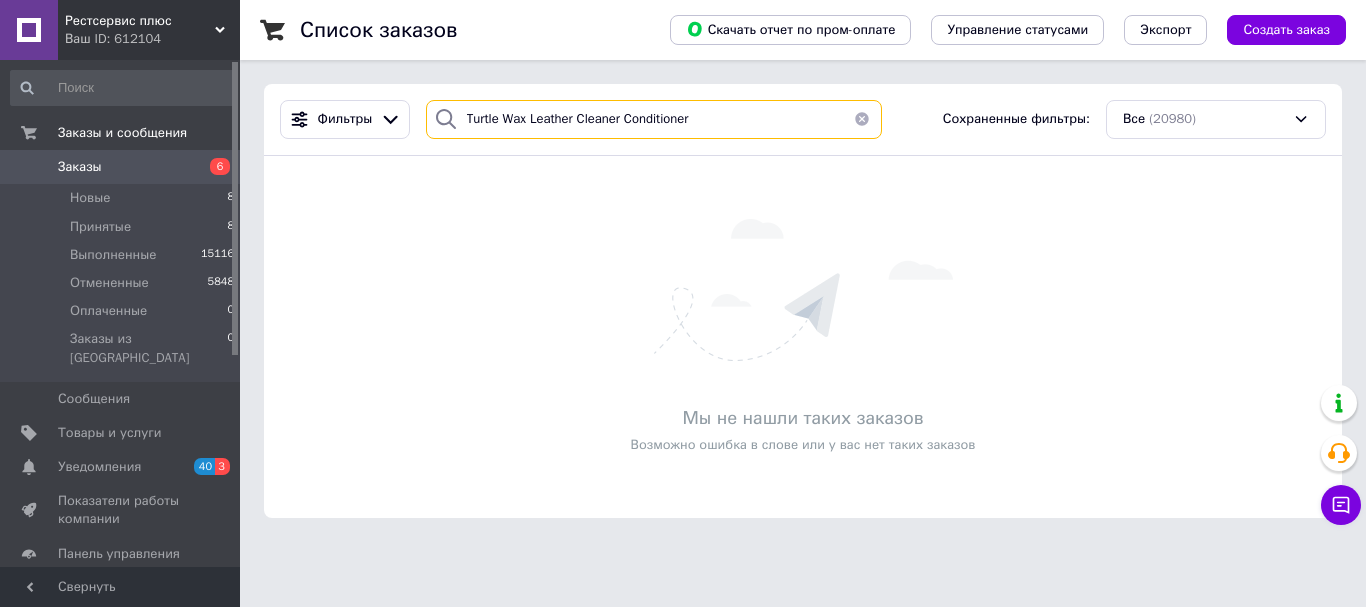 type on "Turtle Wax Leather Cleaner Conditioner" 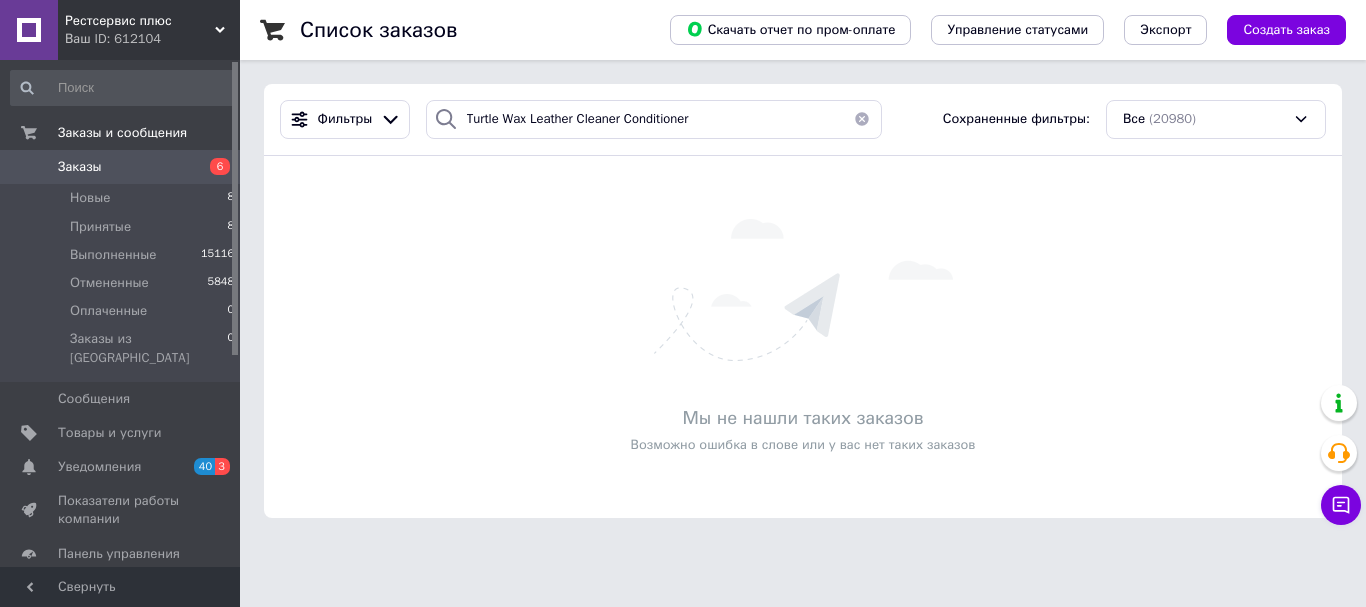 click at bounding box center (446, 119) 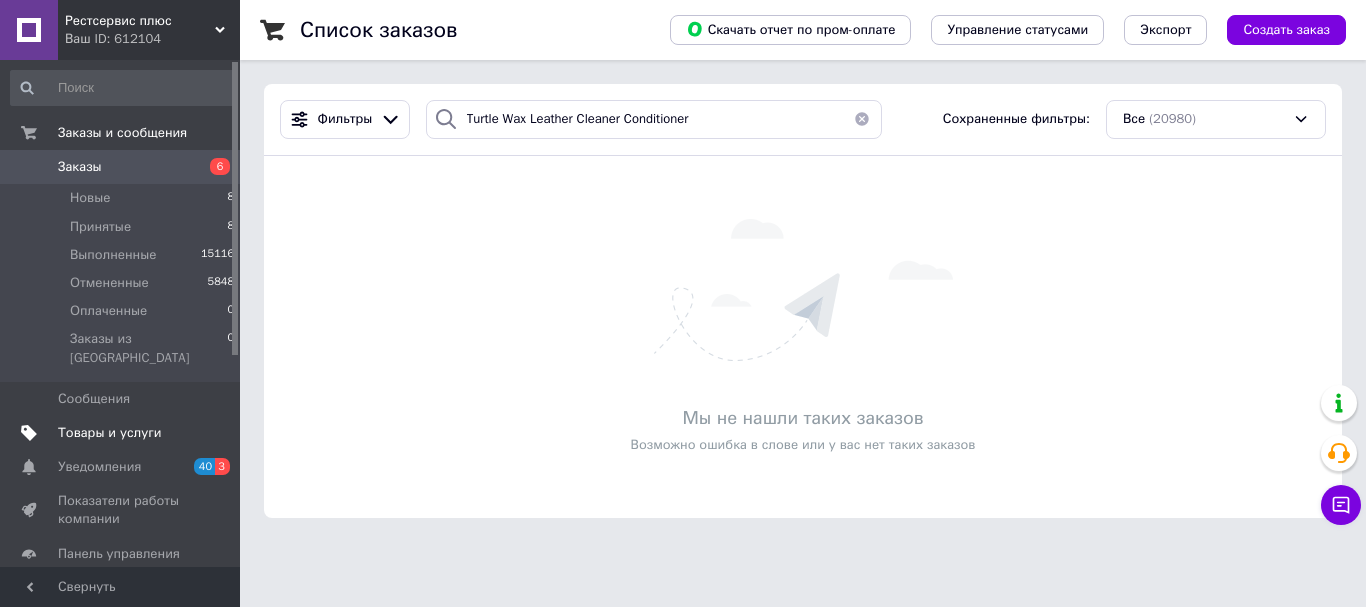 click on "Товары и услуги" at bounding box center (110, 433) 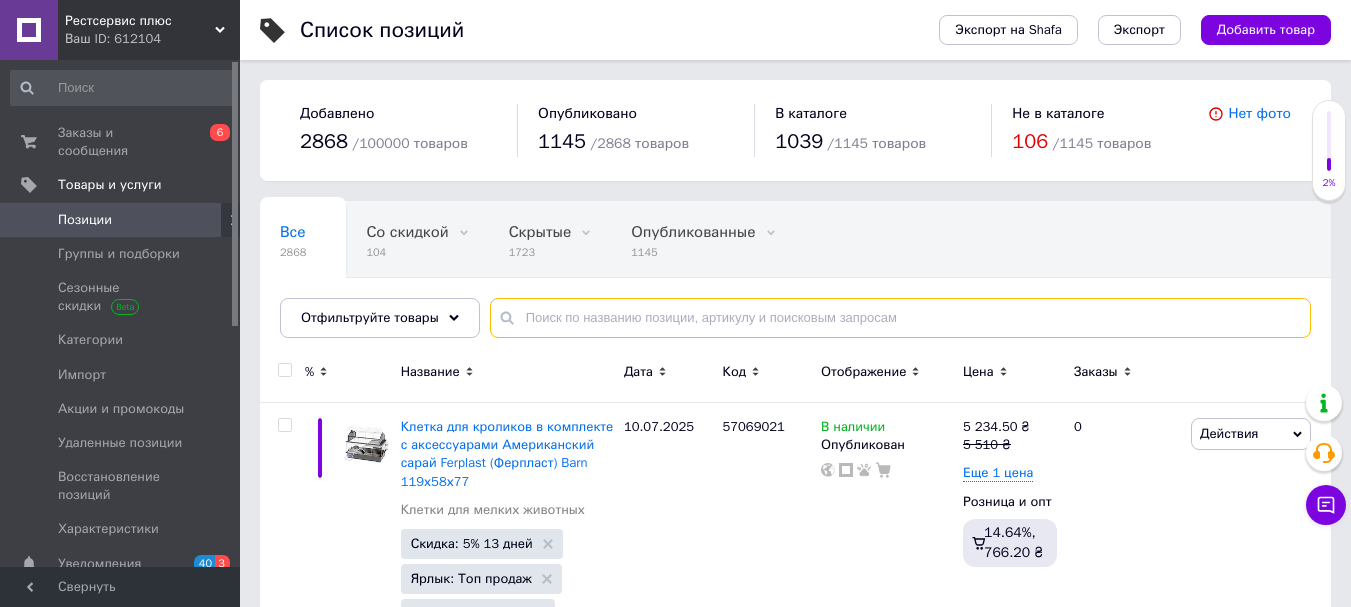 drag, startPoint x: 596, startPoint y: 318, endPoint x: 569, endPoint y: 316, distance: 27.073973 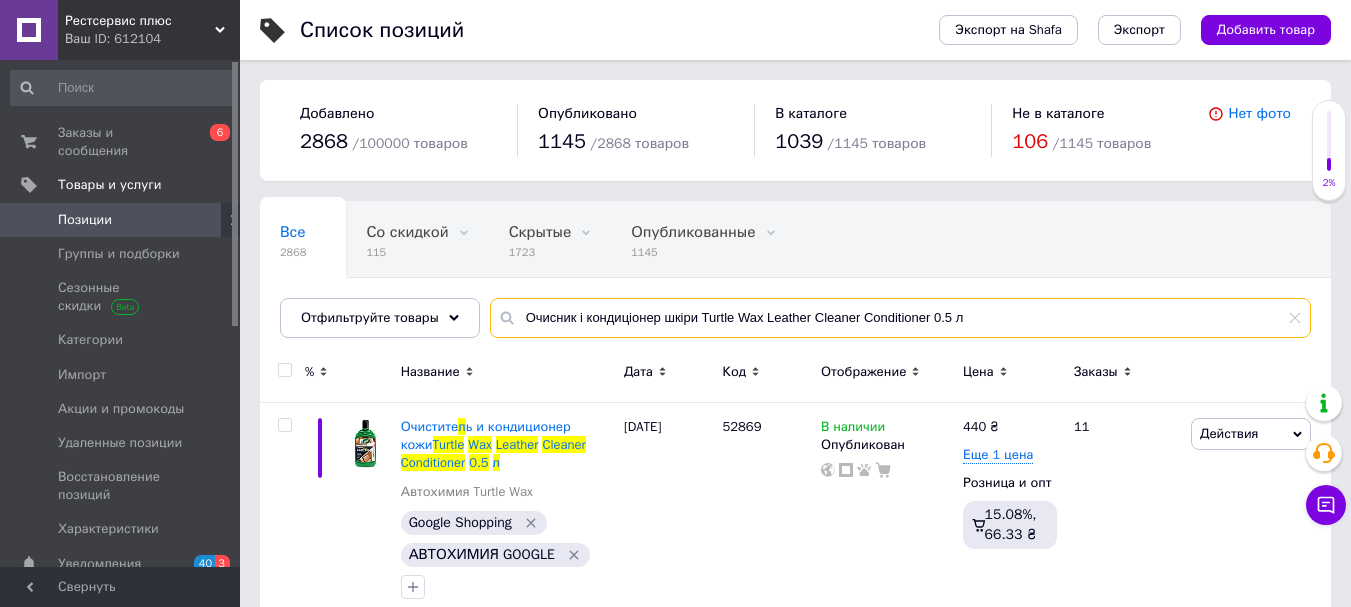 type on "Очисник і кондиціонер шкіри Turtle Wax Leather Cleaner Conditioner 0.5 л" 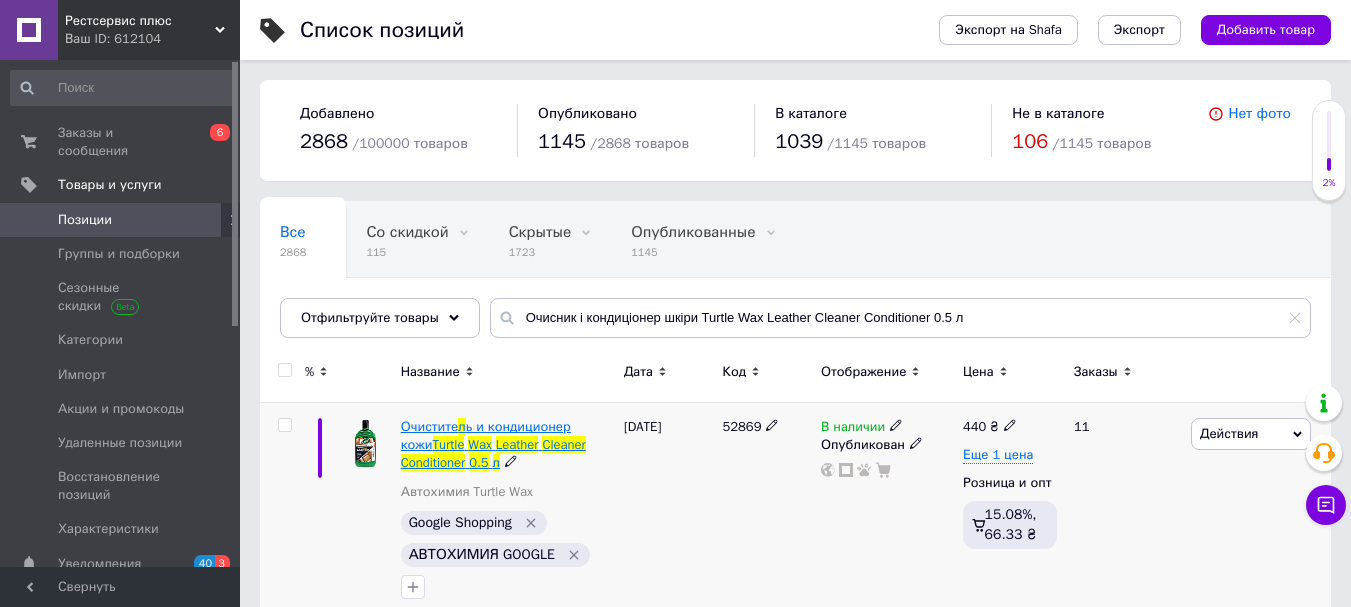 click on "ь и кондиционер кожи" at bounding box center [486, 435] 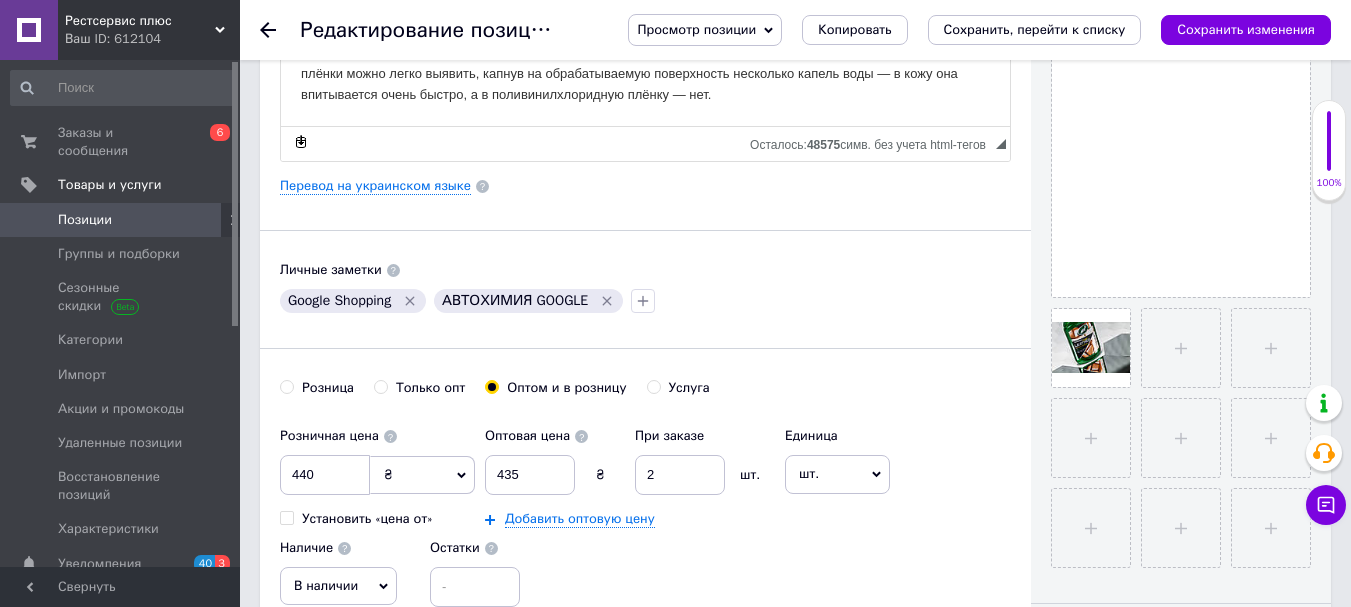 scroll, scrollTop: 600, scrollLeft: 0, axis: vertical 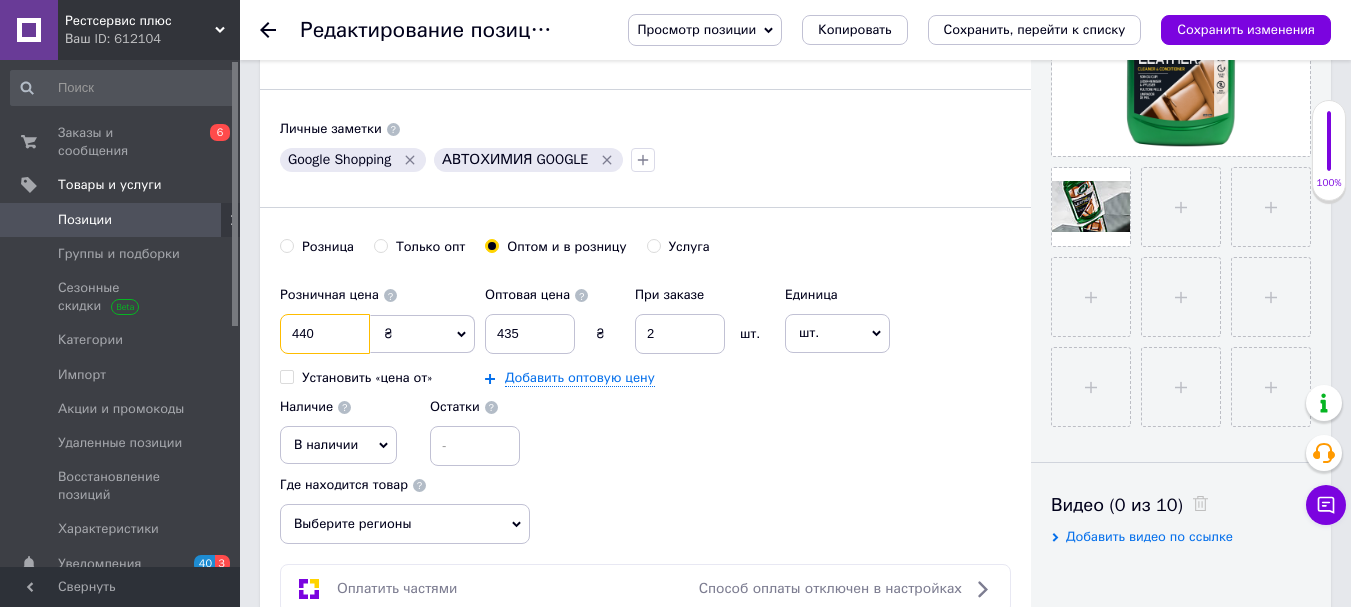 drag, startPoint x: 335, startPoint y: 329, endPoint x: 264, endPoint y: 344, distance: 72.56721 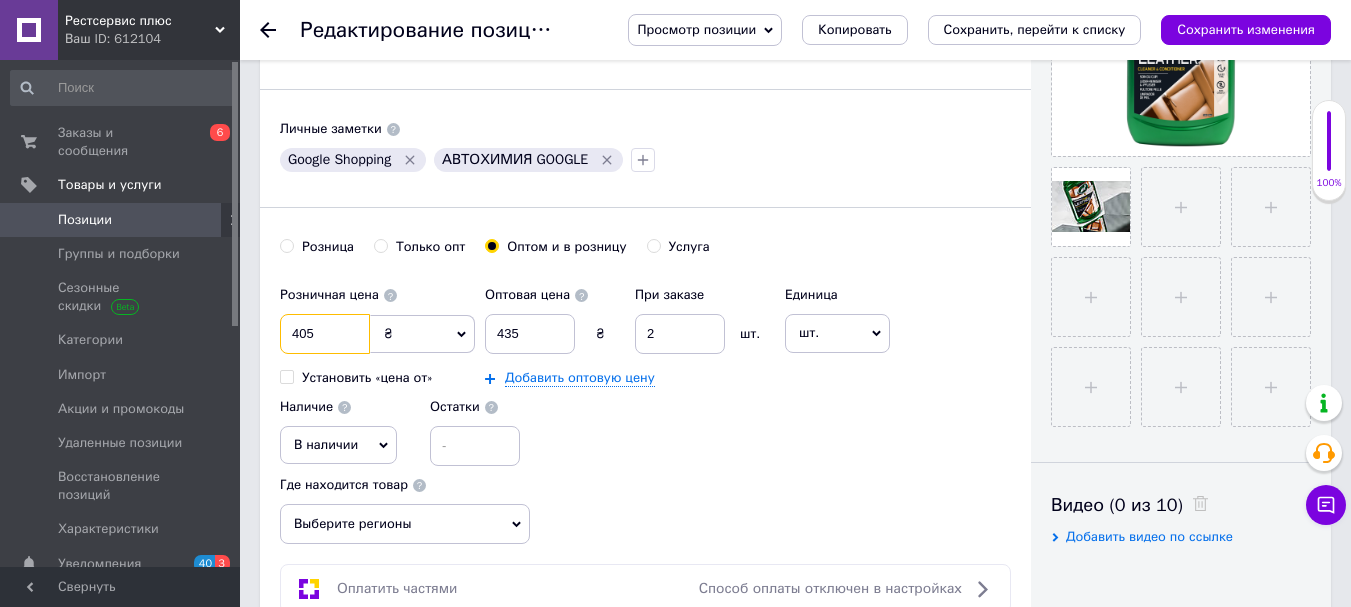 type on "405" 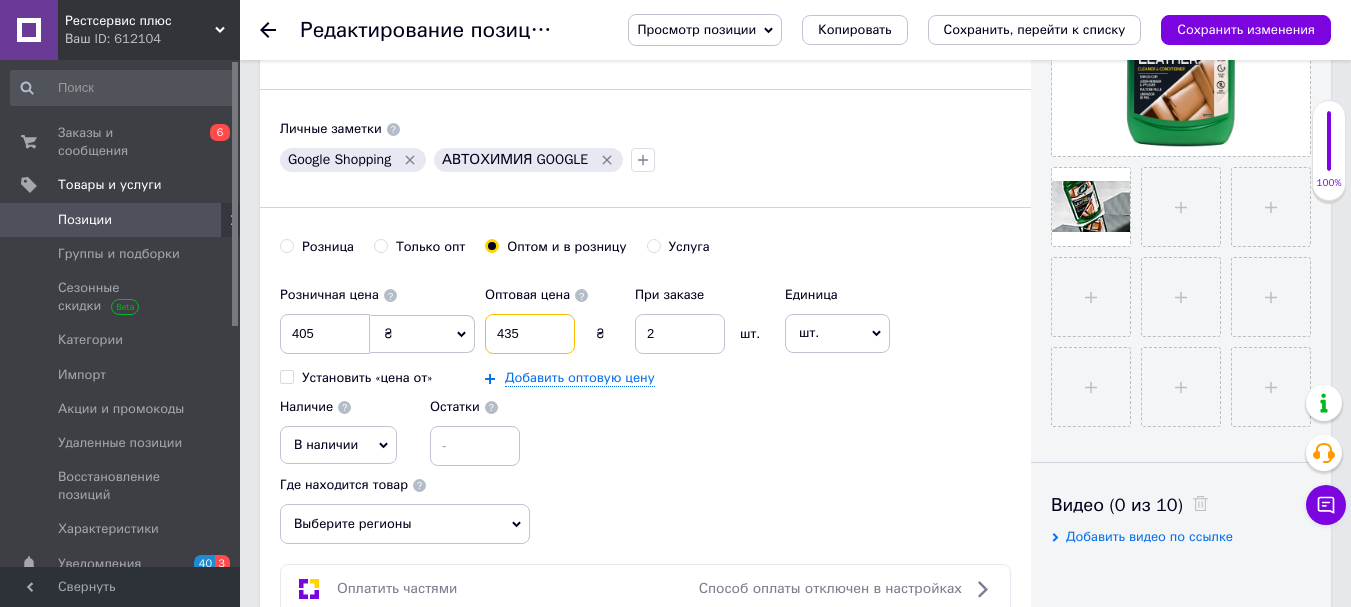drag, startPoint x: 552, startPoint y: 332, endPoint x: 444, endPoint y: 332, distance: 108 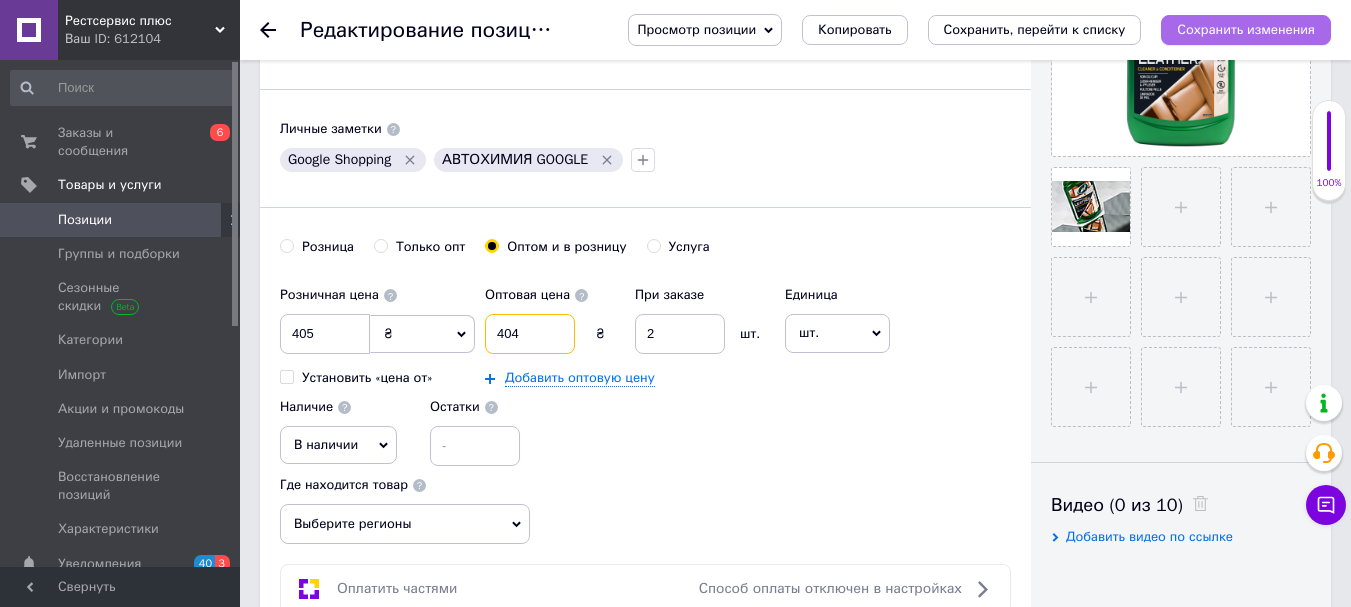 type on "404" 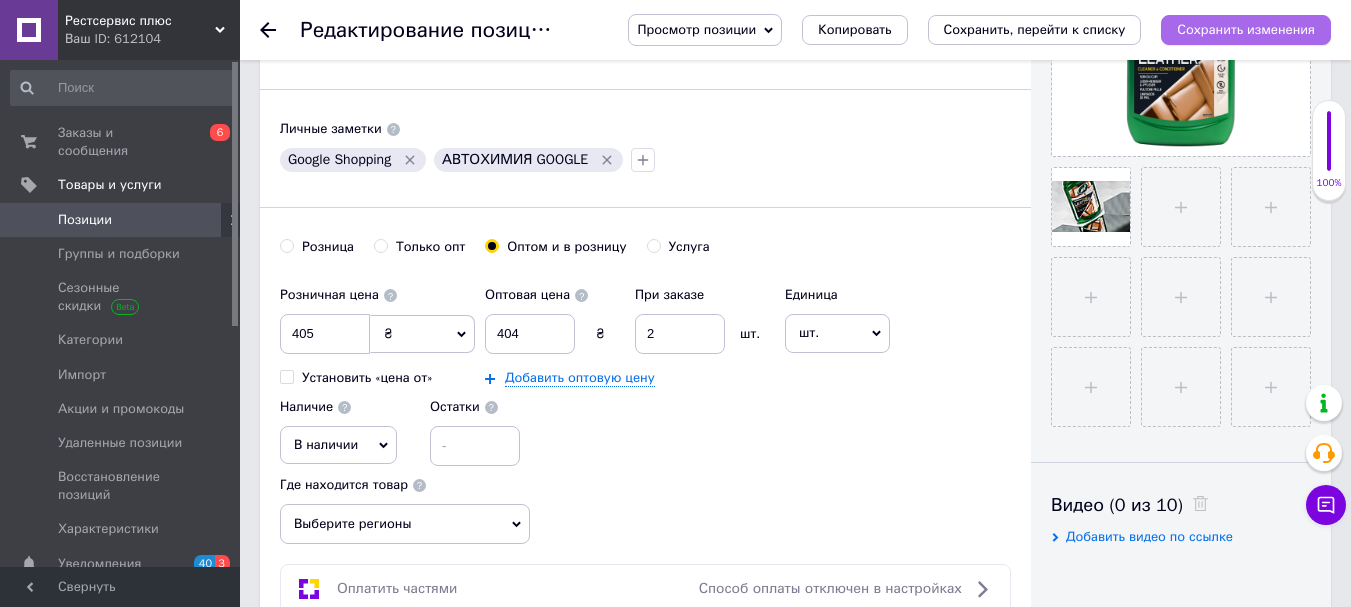 click on "Сохранить изменения" at bounding box center [1246, 29] 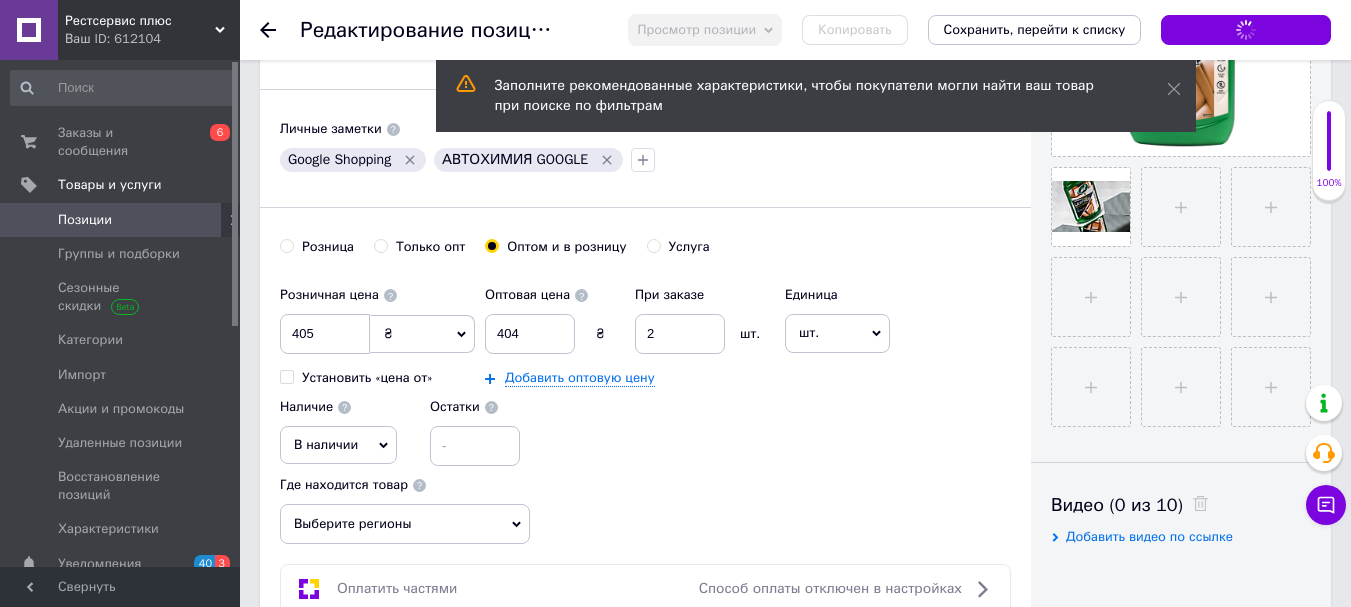 drag, startPoint x: 1061, startPoint y: 23, endPoint x: 1038, endPoint y: 37, distance: 26.925823 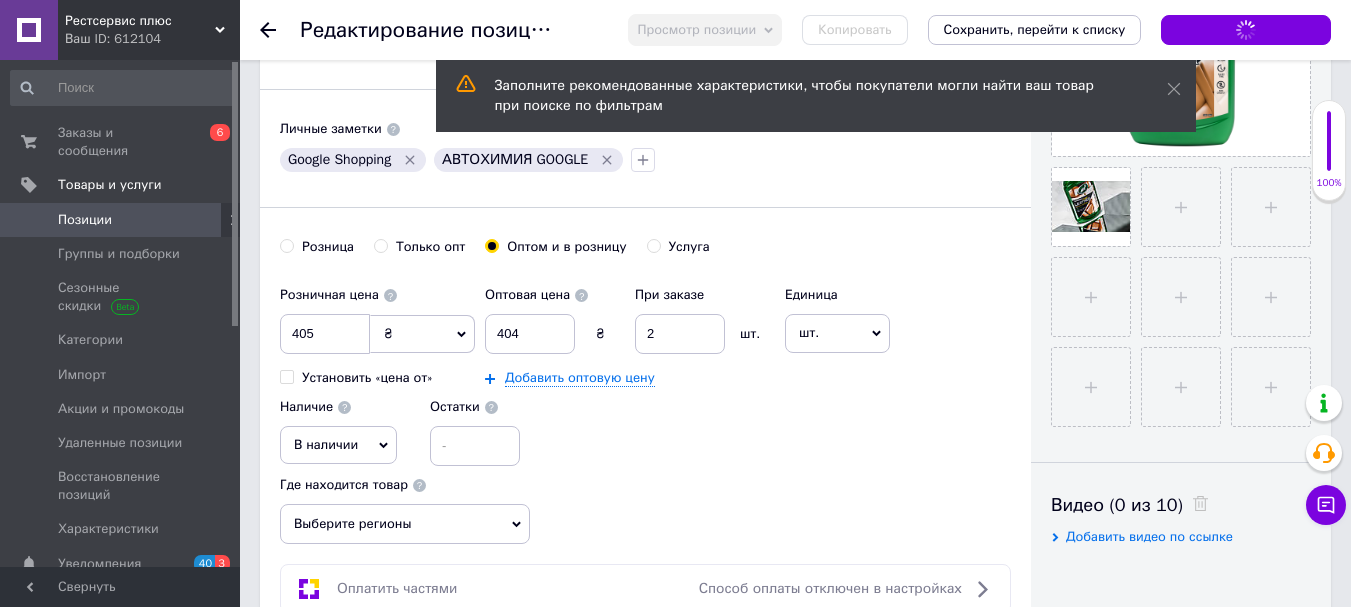 click on "Сохранить, перейти к списку" at bounding box center (1035, 29) 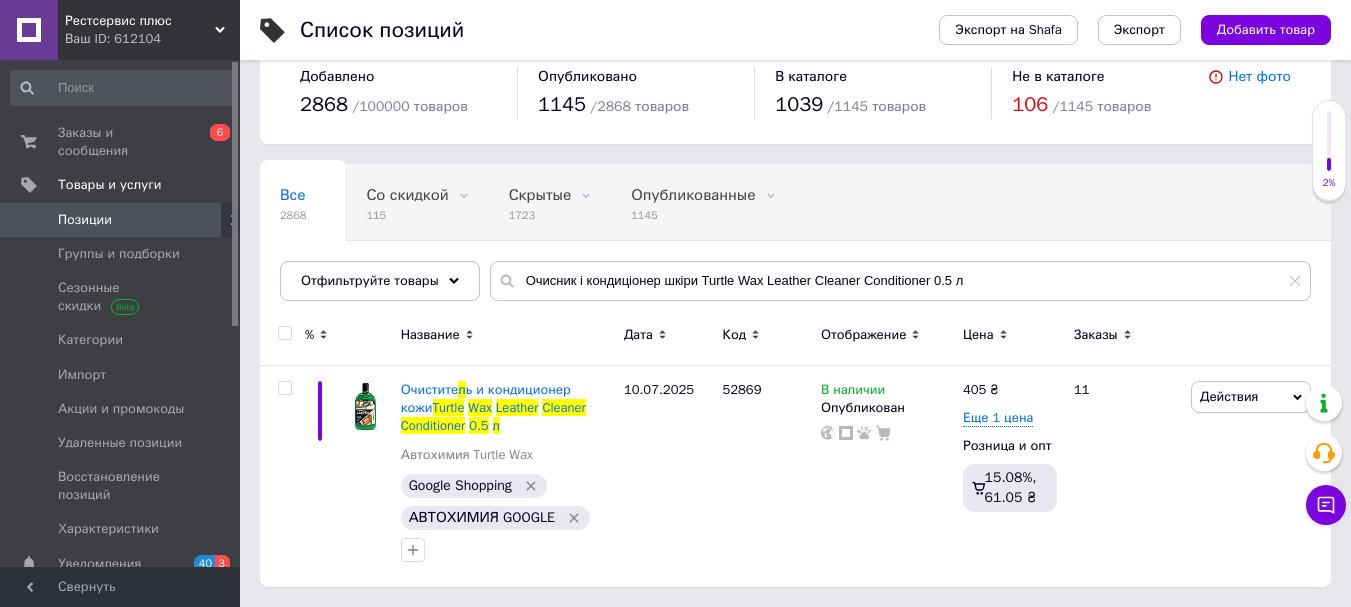 scroll, scrollTop: 0, scrollLeft: 0, axis: both 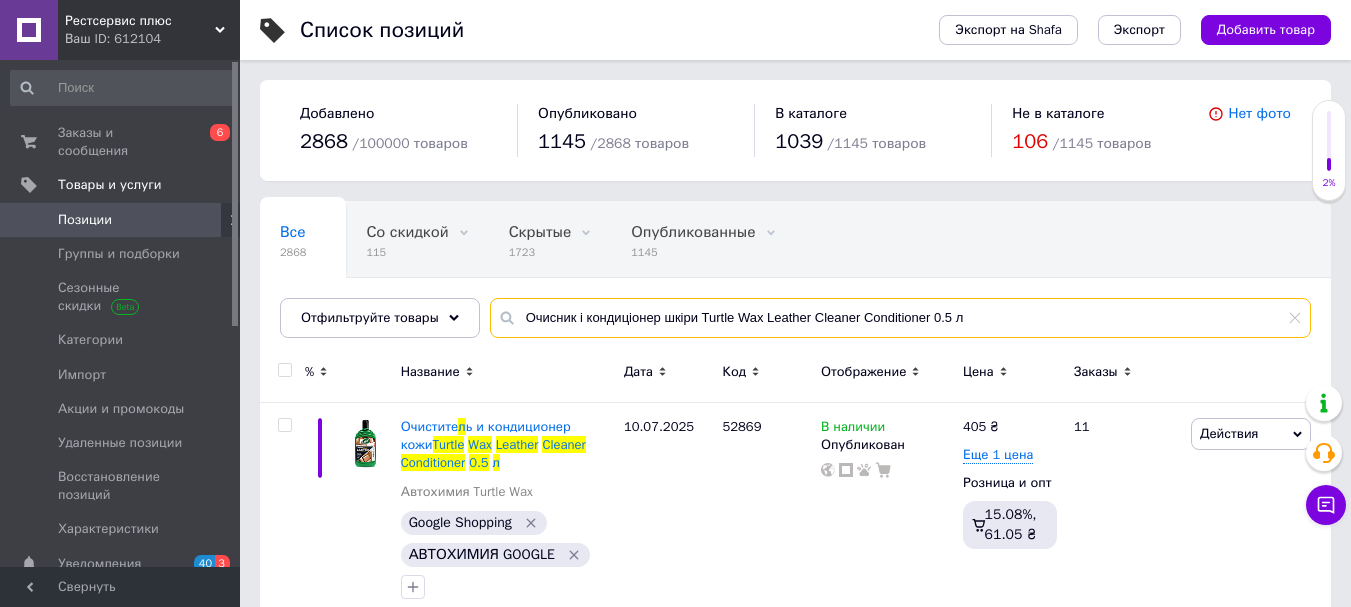drag, startPoint x: 1015, startPoint y: 309, endPoint x: 522, endPoint y: 336, distance: 493.7388 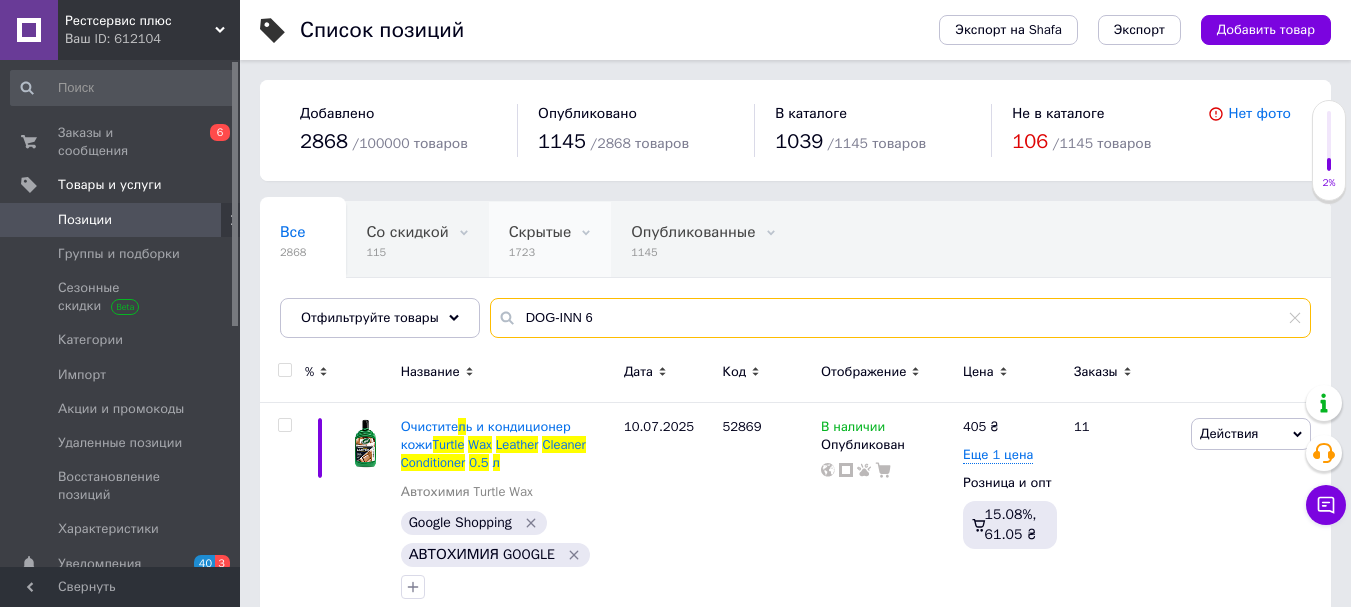 type on "DOG-INN 6" 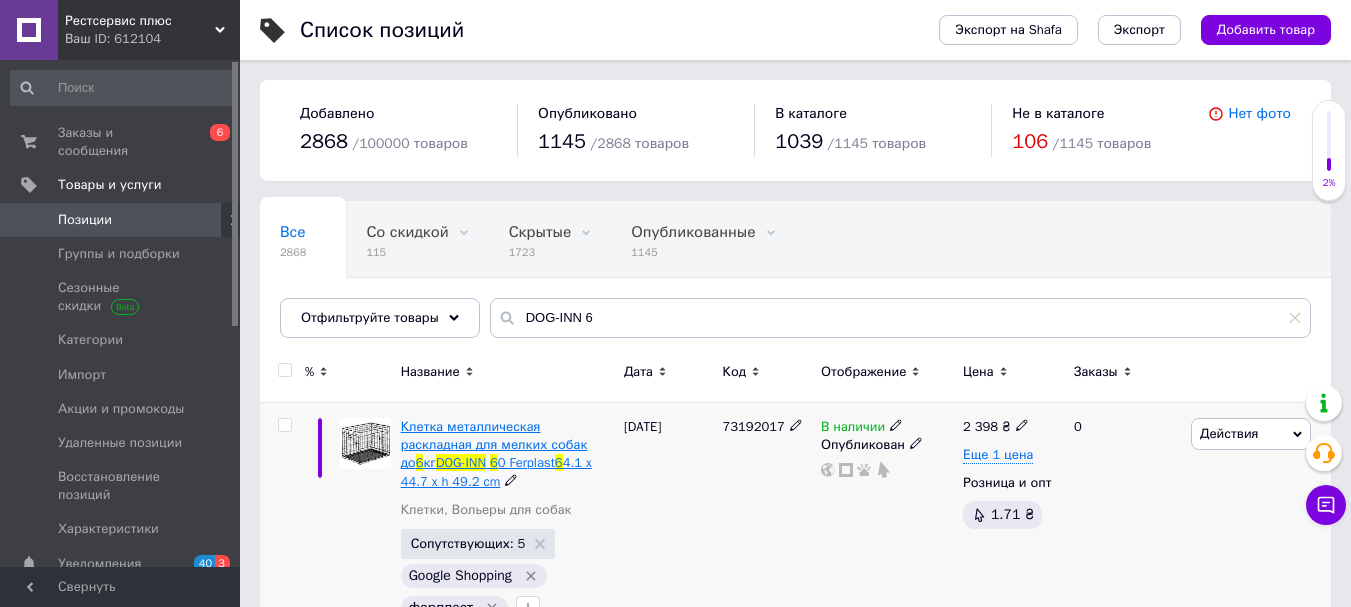 click on "Клетка металлическая раскладная для мелких собак до" at bounding box center [494, 444] 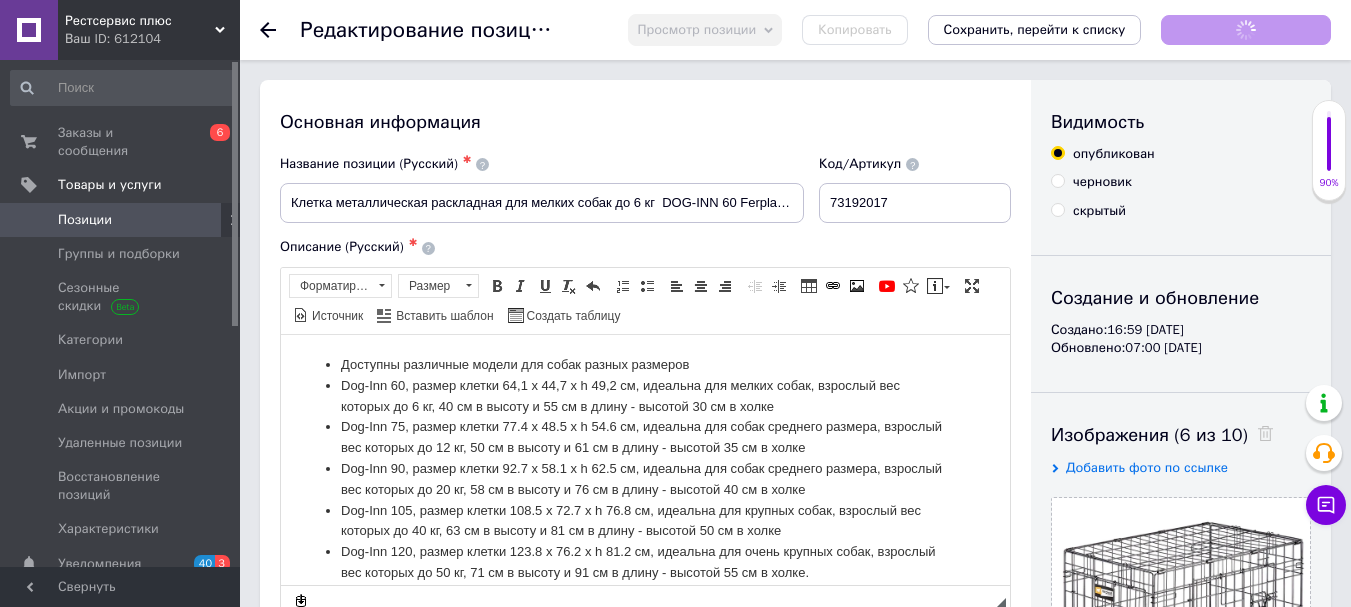 scroll, scrollTop: 0, scrollLeft: 0, axis: both 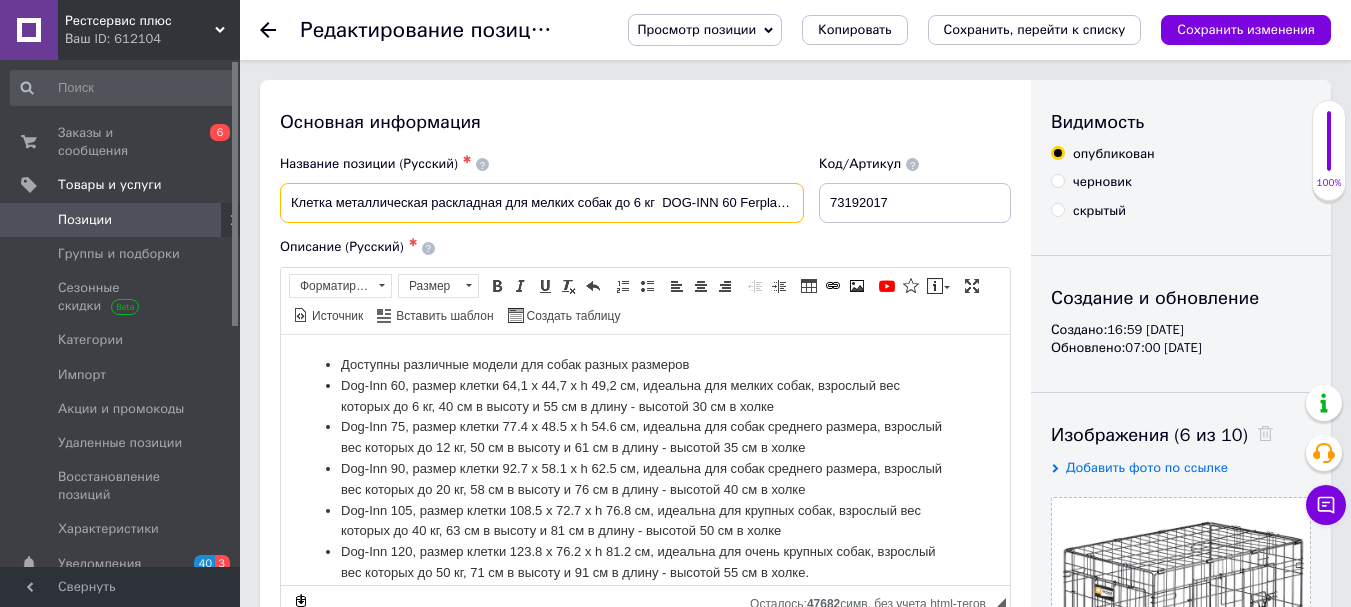 drag, startPoint x: 286, startPoint y: 196, endPoint x: 725, endPoint y: 204, distance: 439.07288 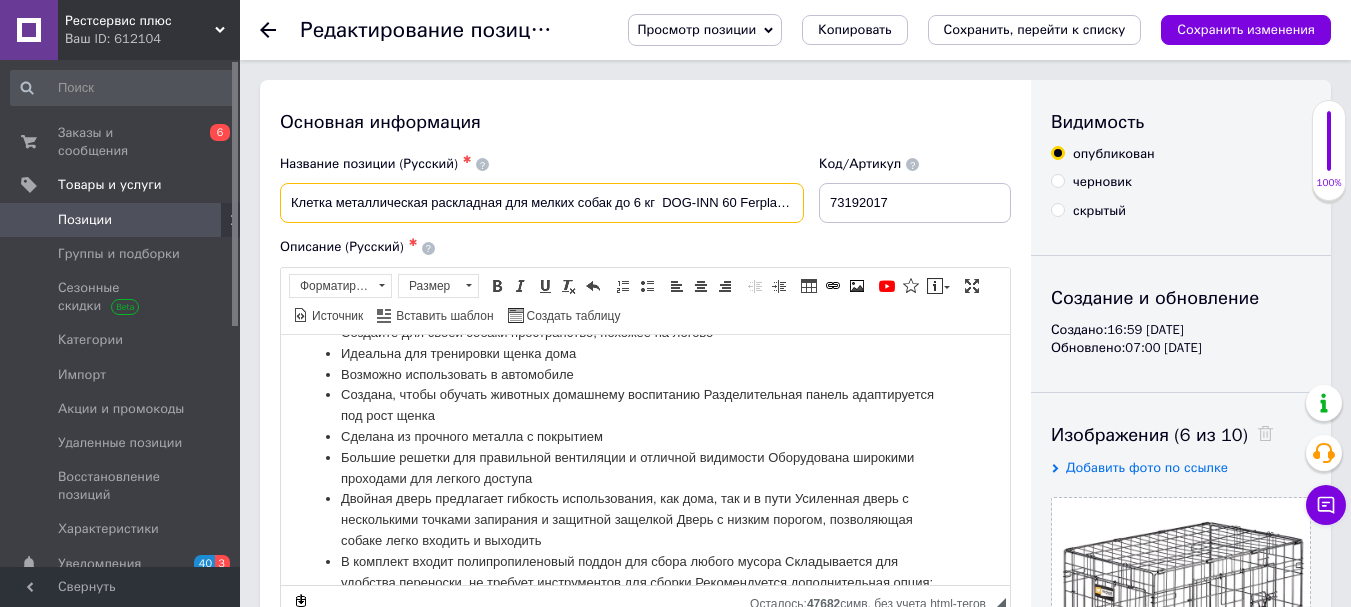 scroll, scrollTop: 549, scrollLeft: 0, axis: vertical 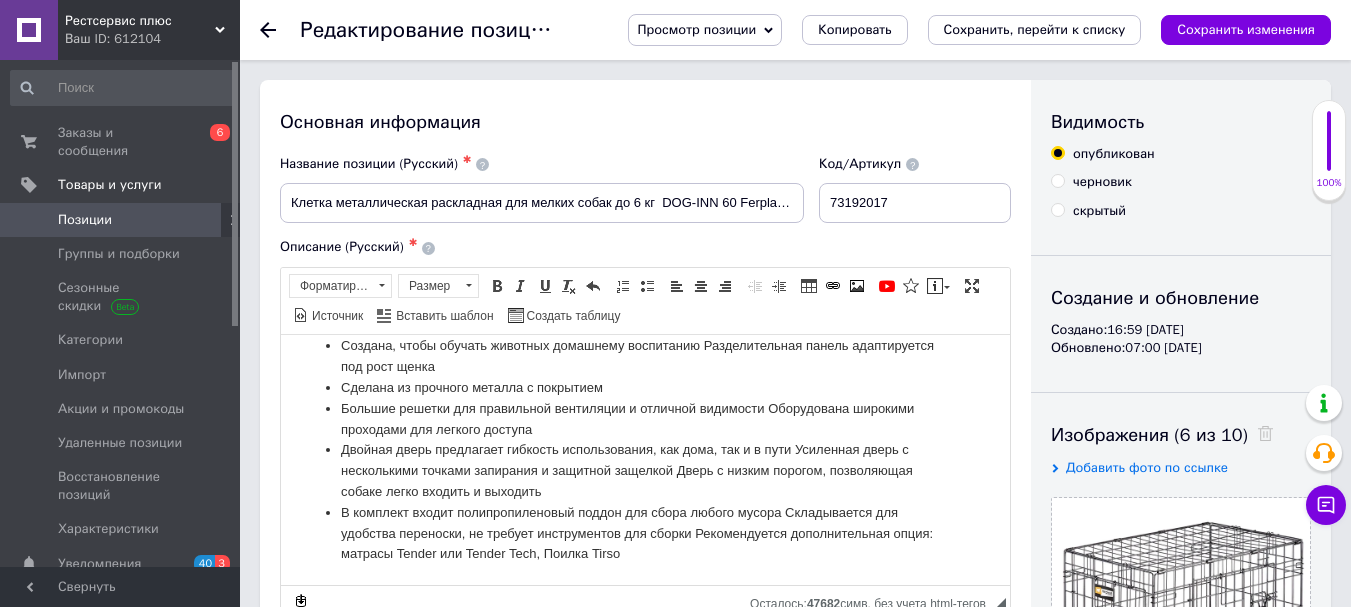 click on "Название позиции (Русский) ✱ Клетка металлическая раскладная для мелких собак до 6 кг  DOG-INN 60 Ferplast 64.1 x 44.7 x h 49.2 cm" at bounding box center (542, 189) 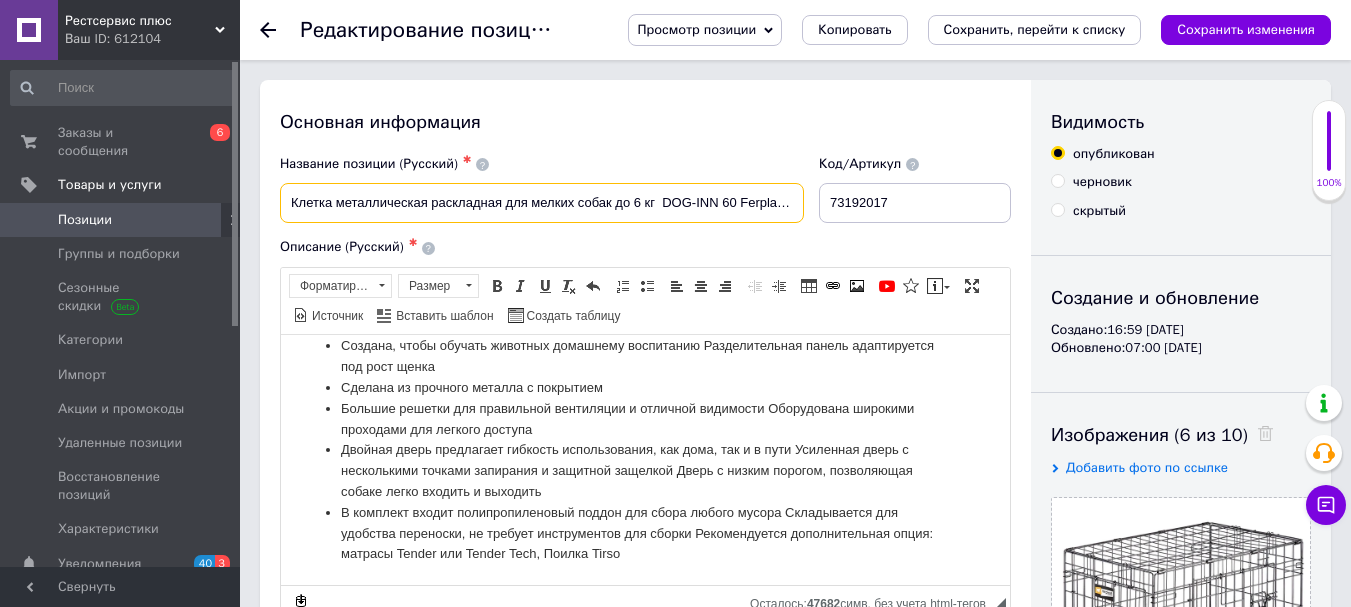 click on "Клетка металлическая раскладная для мелких собак до 6 кг  DOG-INN 60 Ferplast 64.1 x 44.7 x h 49.2 cm" at bounding box center [542, 203] 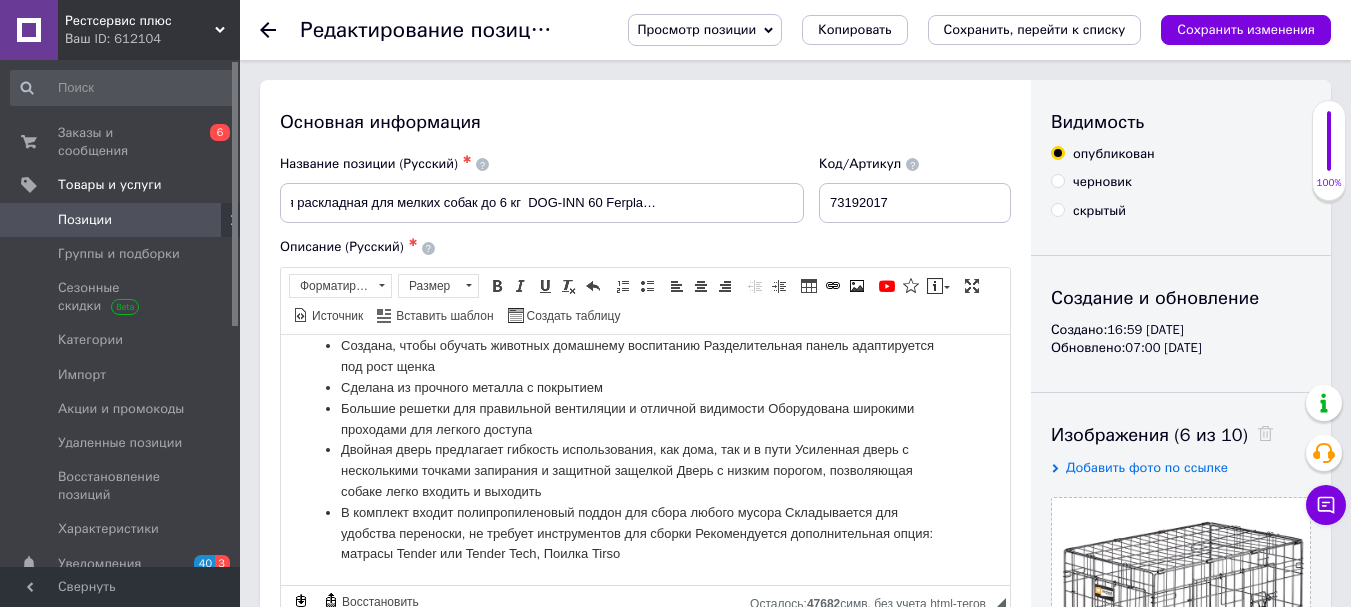 scroll, scrollTop: 0, scrollLeft: 0, axis: both 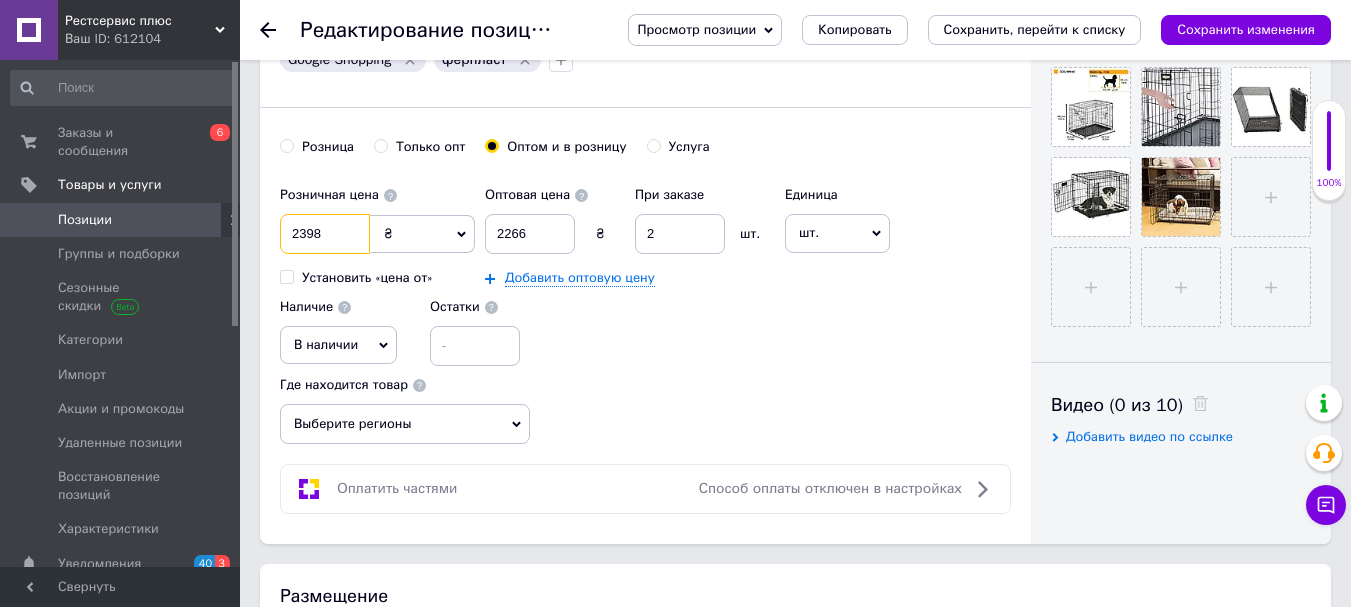 drag, startPoint x: 320, startPoint y: 236, endPoint x: 281, endPoint y: 237, distance: 39.012817 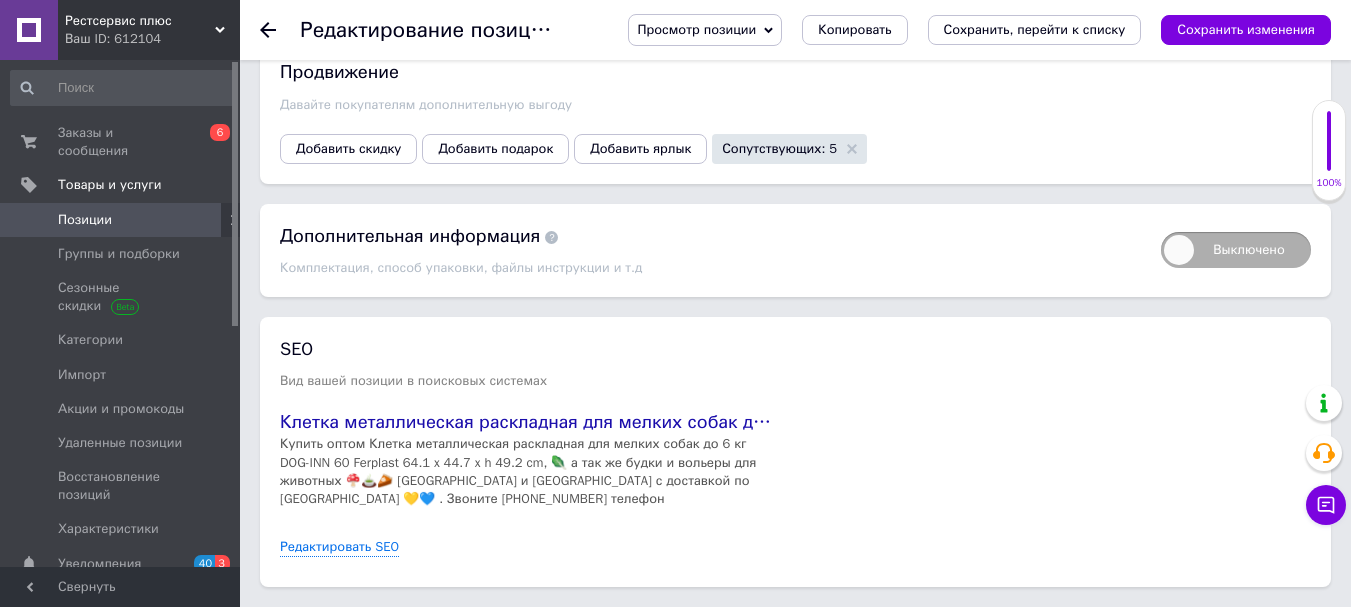 scroll, scrollTop: 2592, scrollLeft: 0, axis: vertical 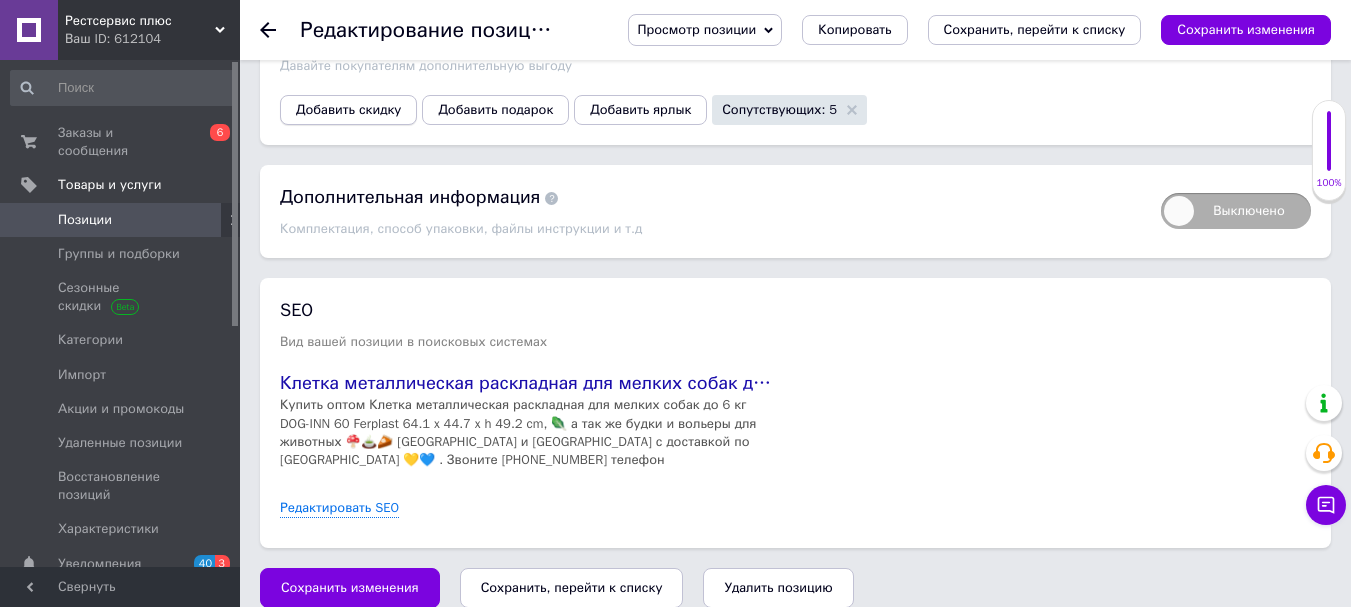 click on "Добавить скидку" at bounding box center [348, 110] 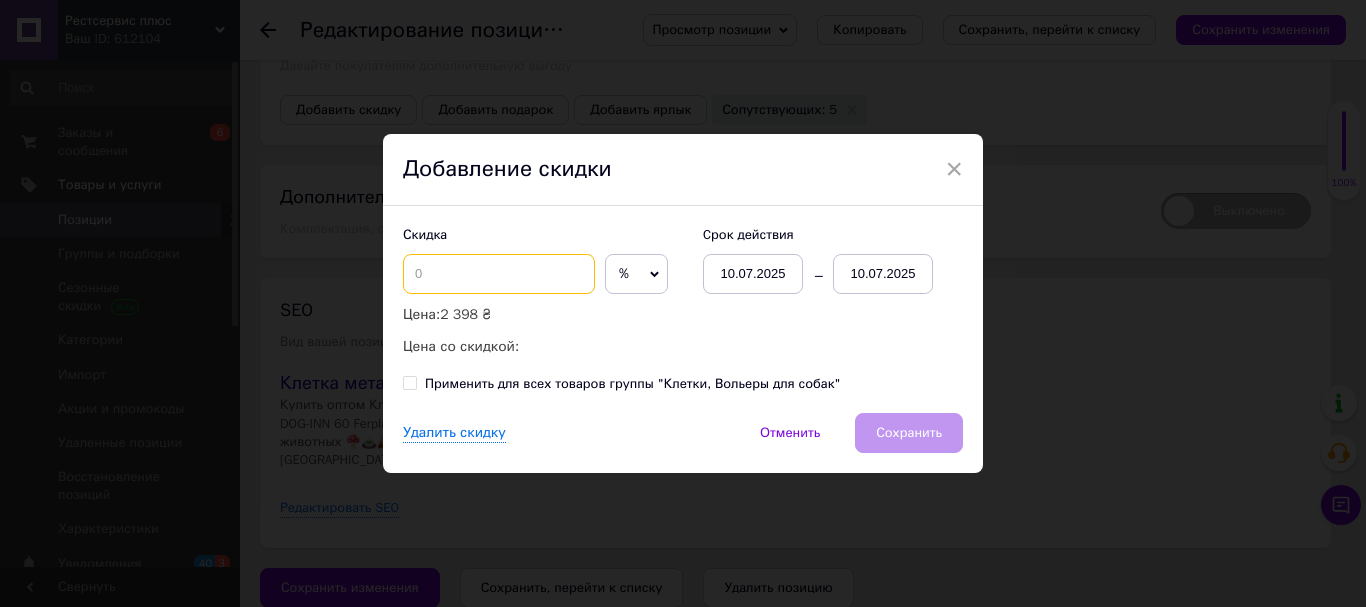 click at bounding box center (499, 274) 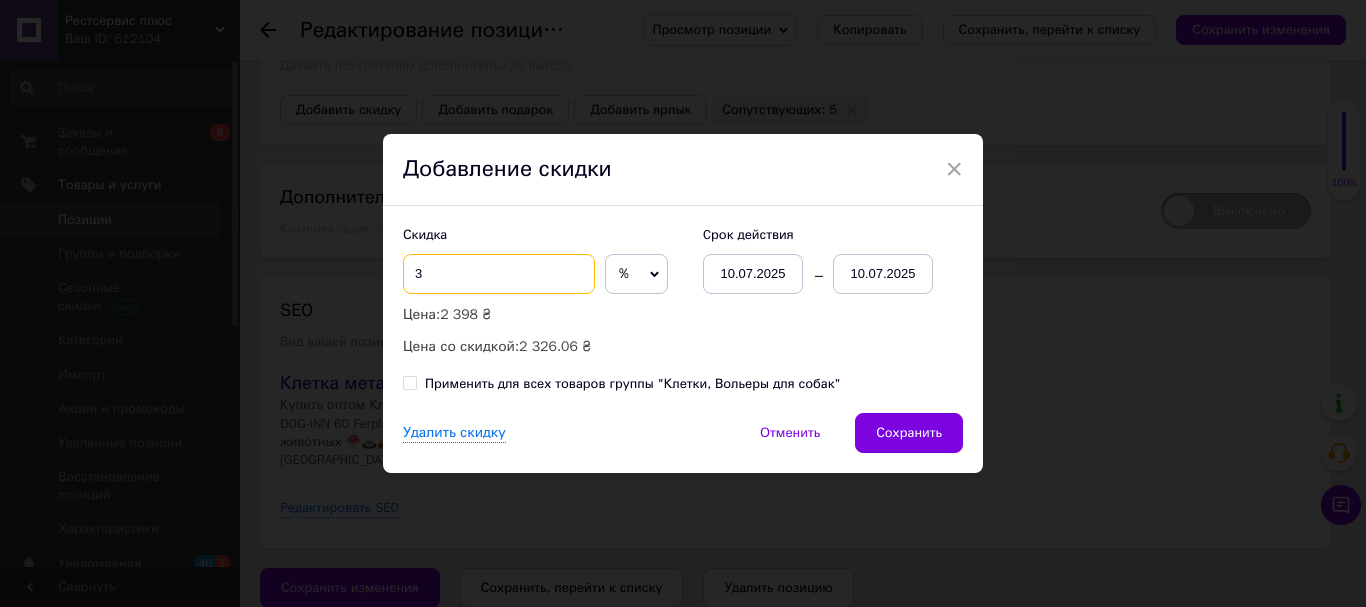 type on "3" 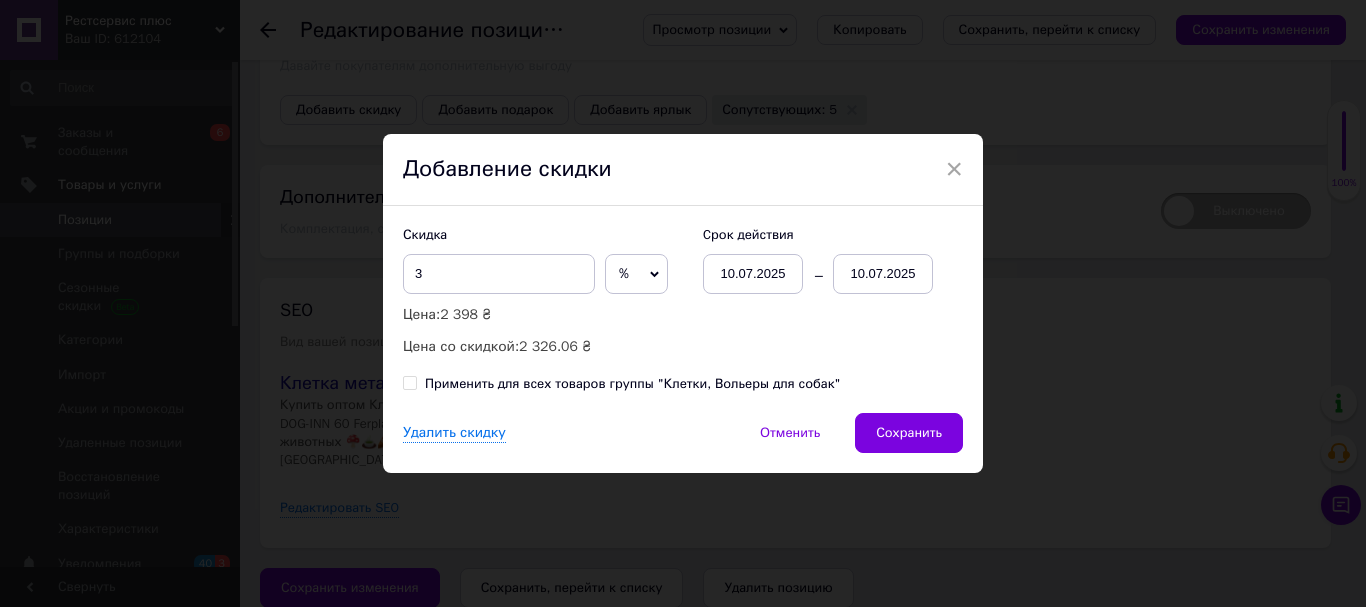 click on "10.07.2025" at bounding box center (883, 274) 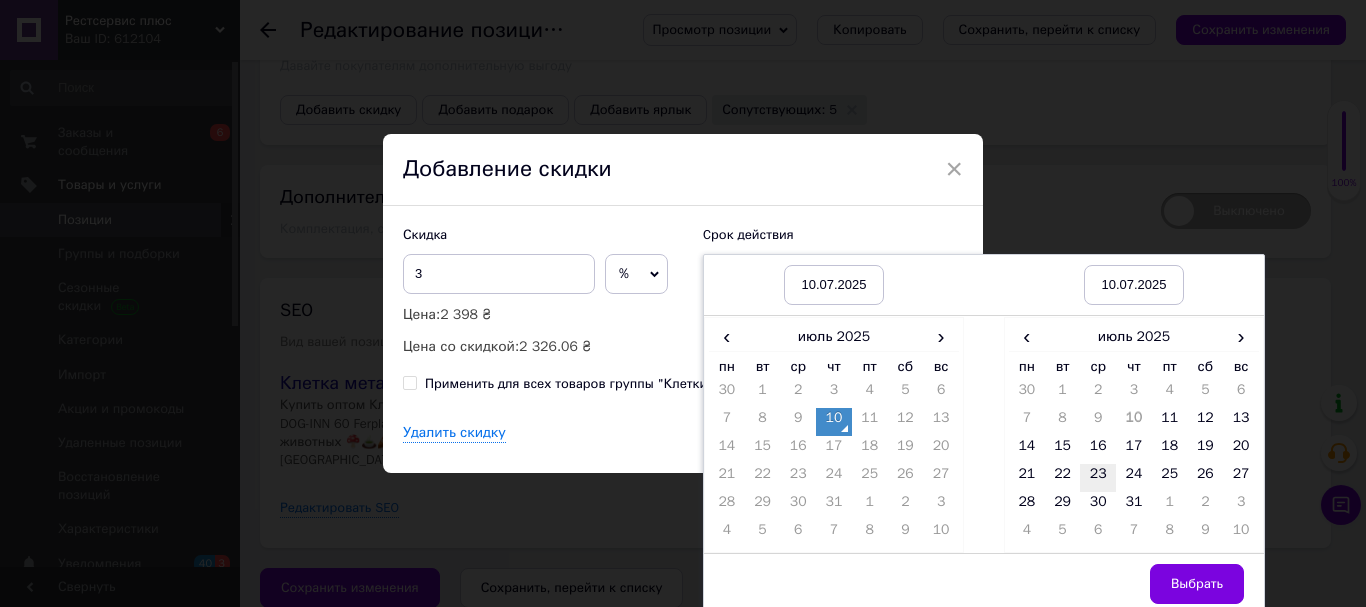 click on "23" at bounding box center [1098, 478] 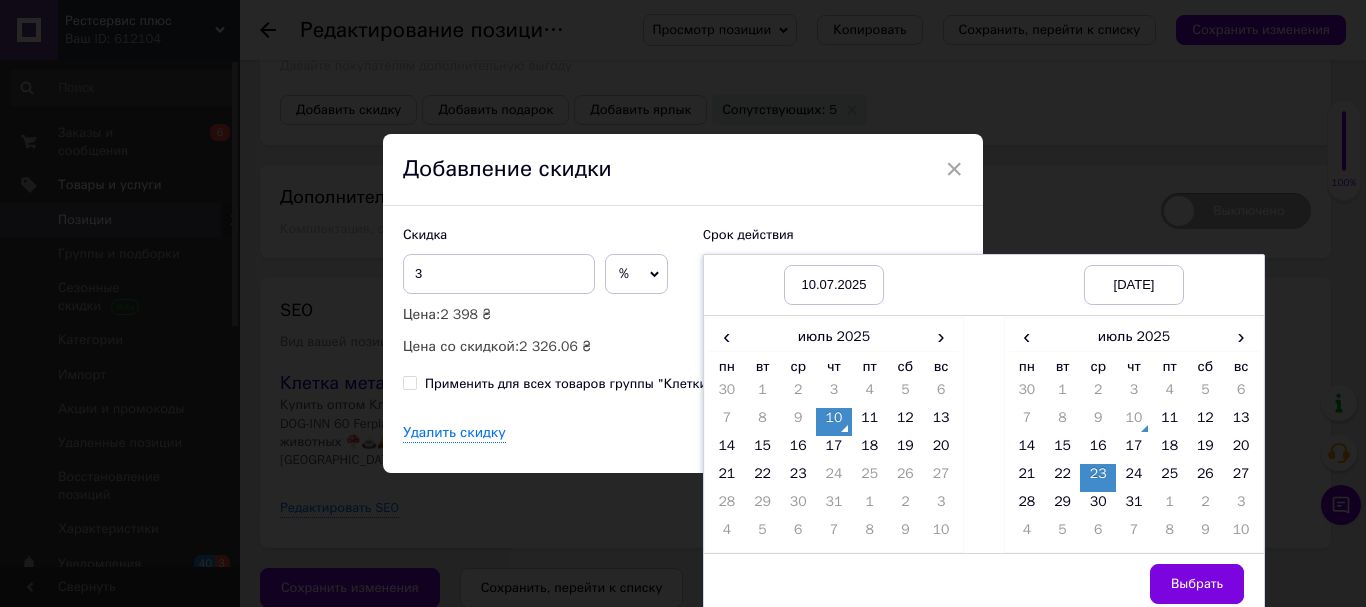 click on "Выбрать" at bounding box center [1197, 584] 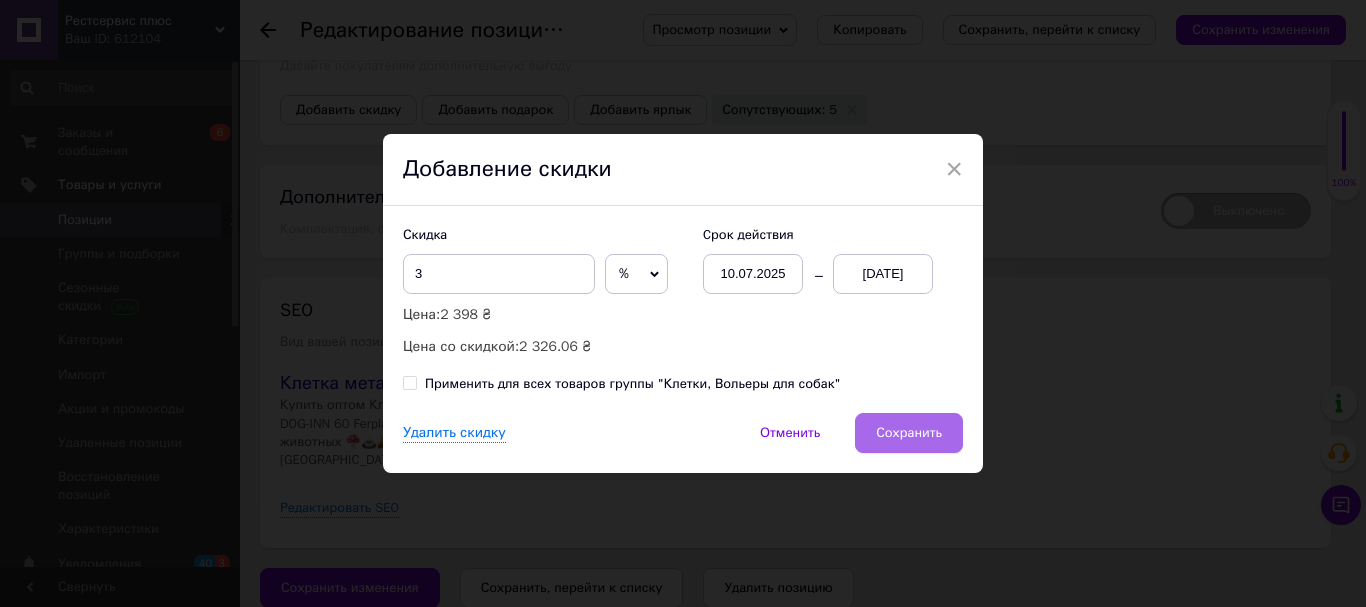 click on "Сохранить" at bounding box center [909, 433] 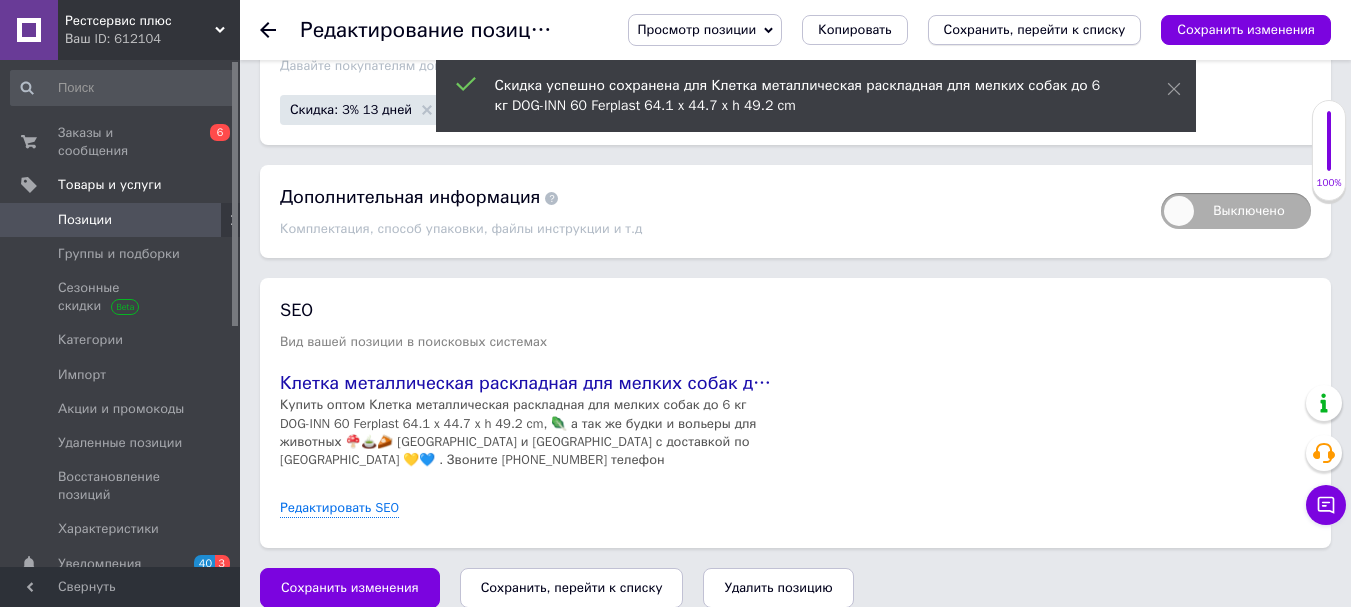 click on "Просмотр позиции Сохранить и посмотреть на сайте Сохранить и посмотреть на портале [DOMAIN_NAME] Копировать Сохранить, перейти к списку Сохранить изменения" at bounding box center [959, 30] 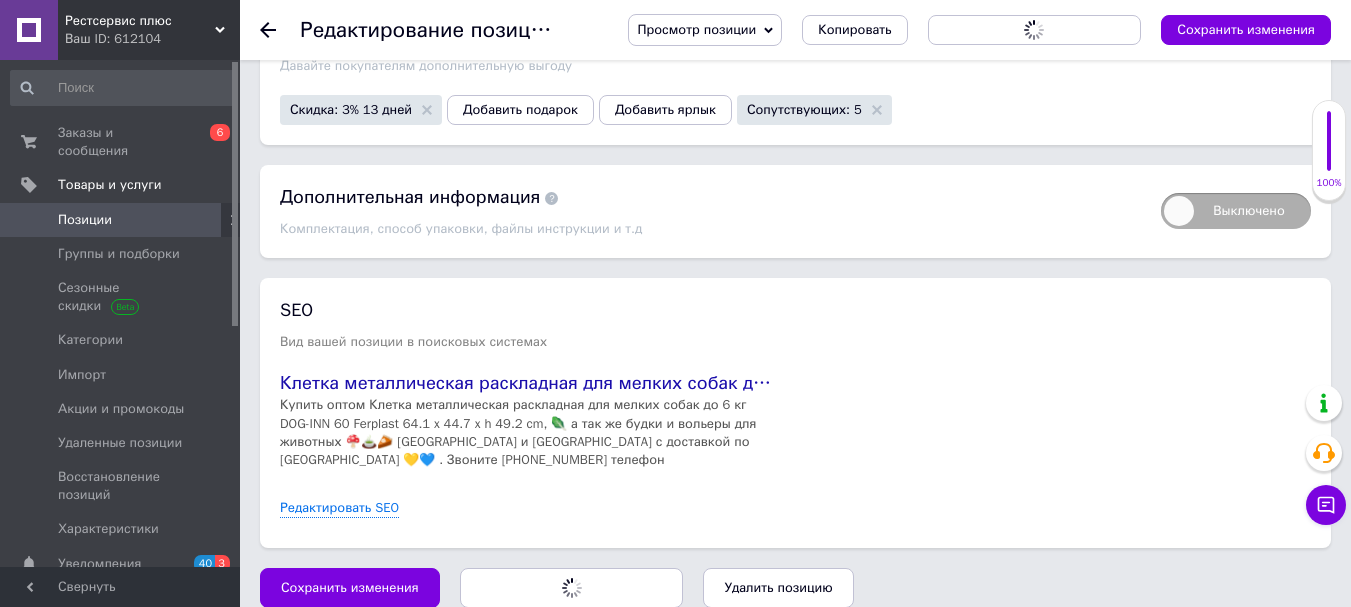 scroll, scrollTop: 0, scrollLeft: 0, axis: both 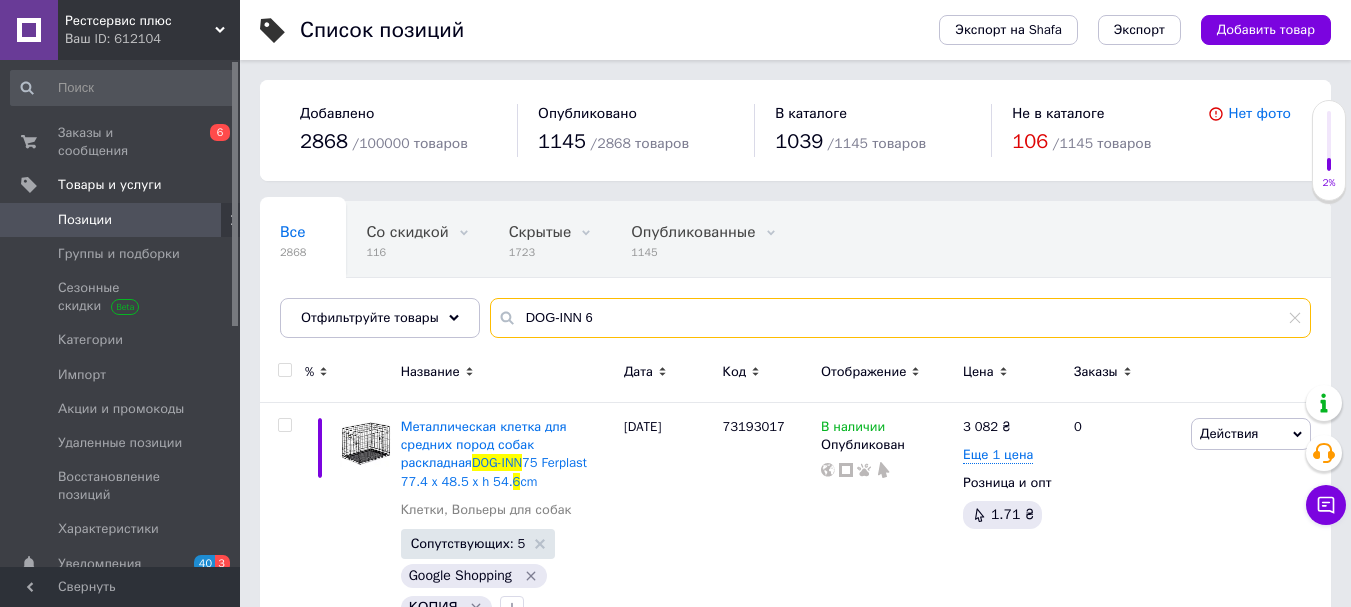 drag, startPoint x: 557, startPoint y: 310, endPoint x: 500, endPoint y: 309, distance: 57.00877 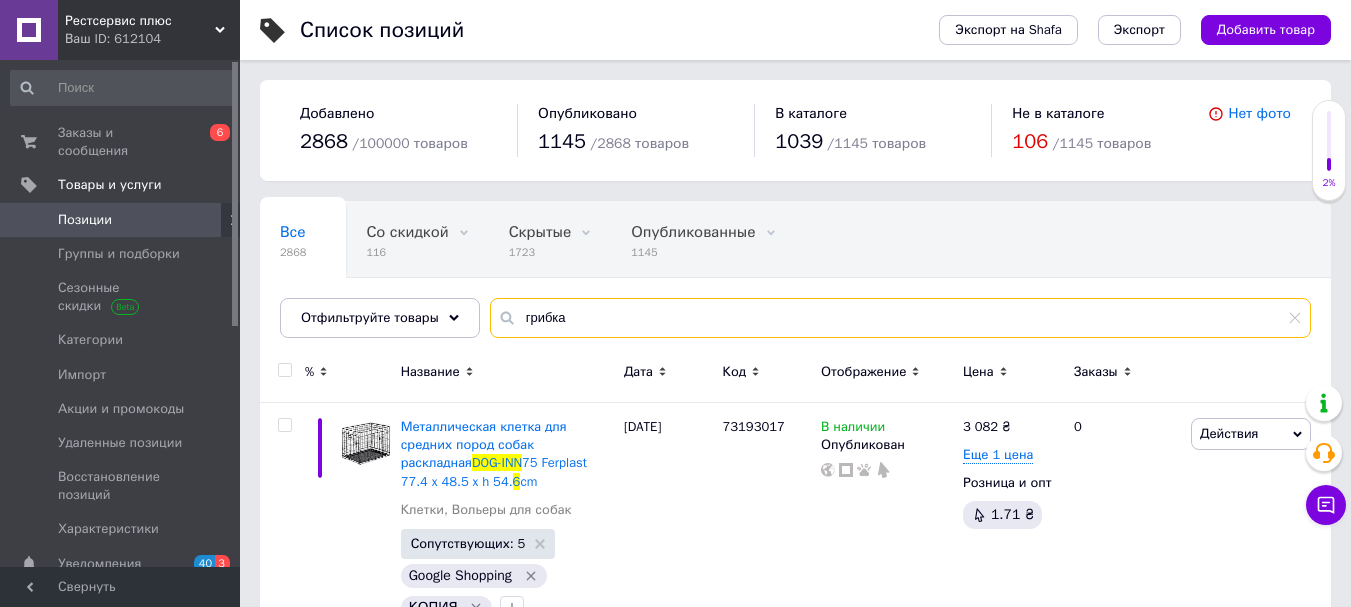 type on "грибка" 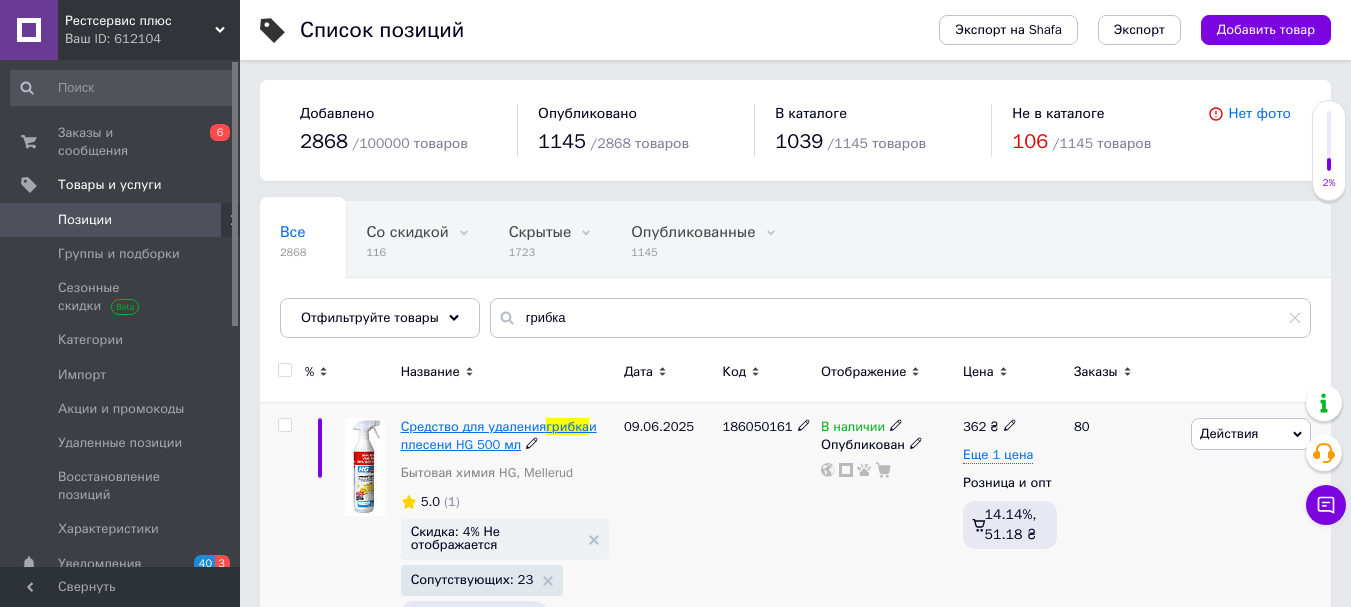 click on "грибка" at bounding box center [567, 426] 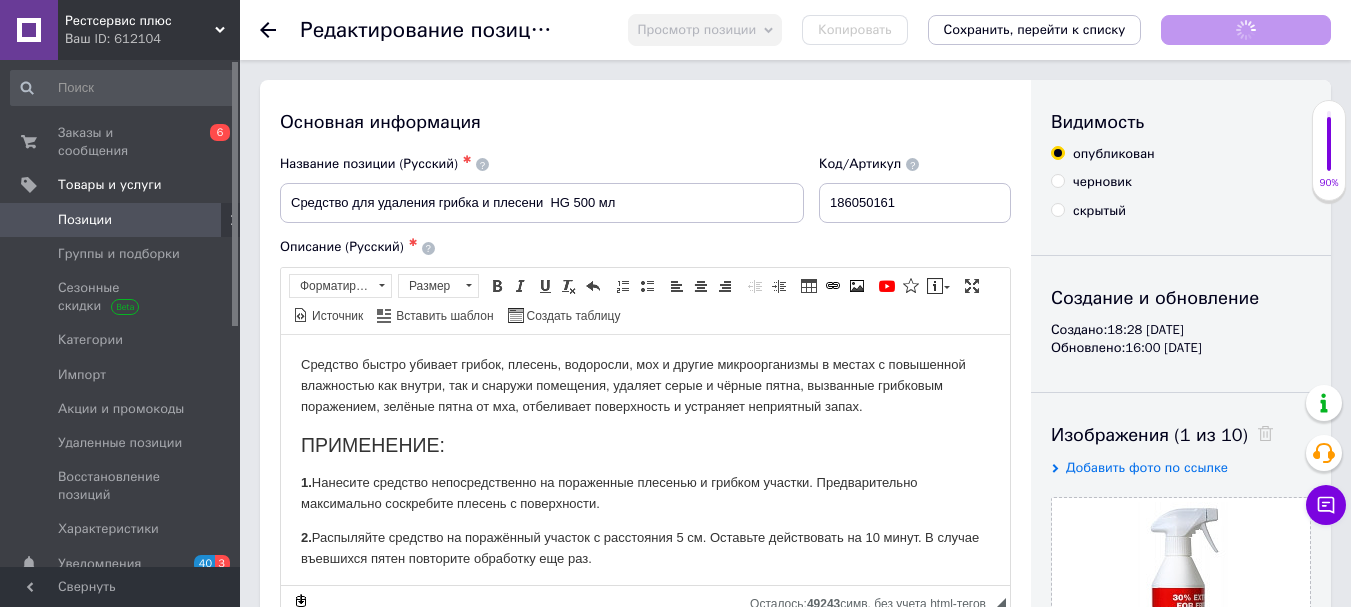 scroll, scrollTop: 0, scrollLeft: 0, axis: both 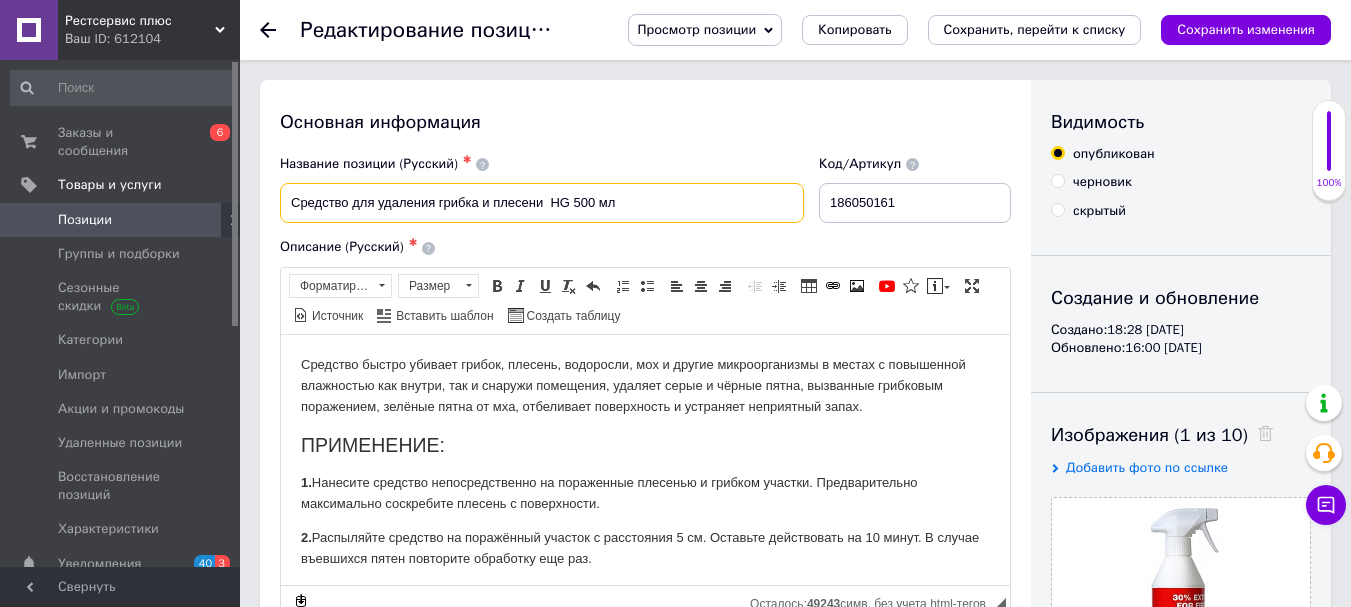 click on "Средство для удаления грибка и плесени  HG 500 мл" at bounding box center [542, 203] 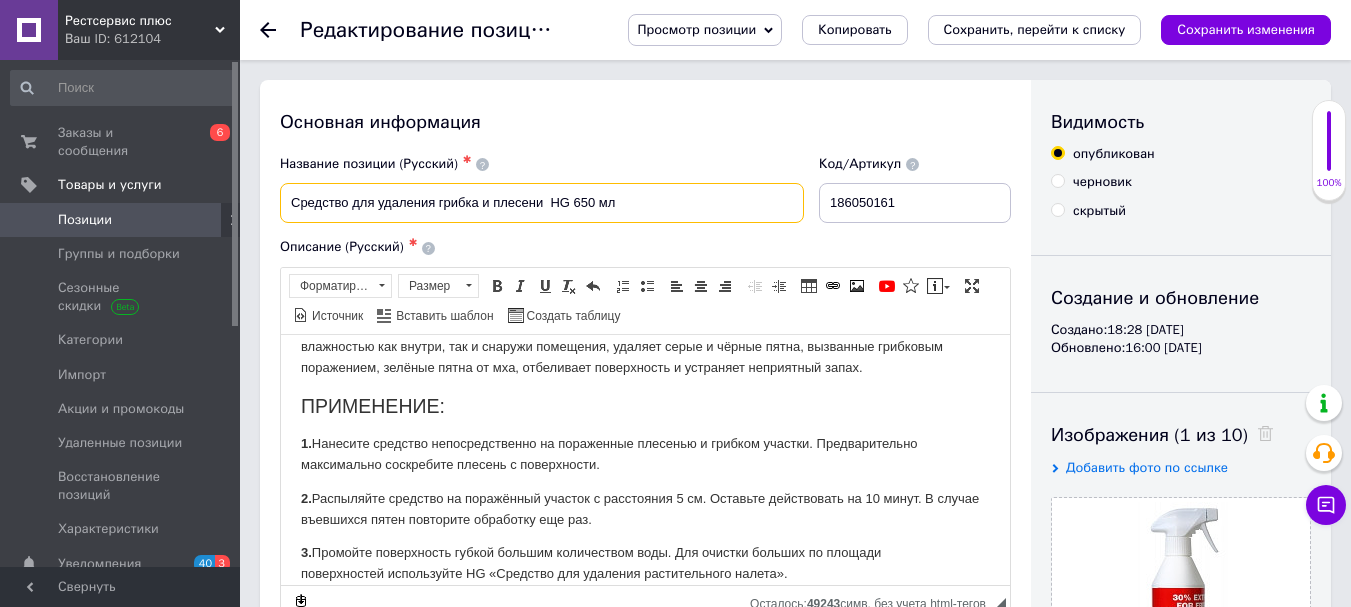 scroll, scrollTop: 59, scrollLeft: 0, axis: vertical 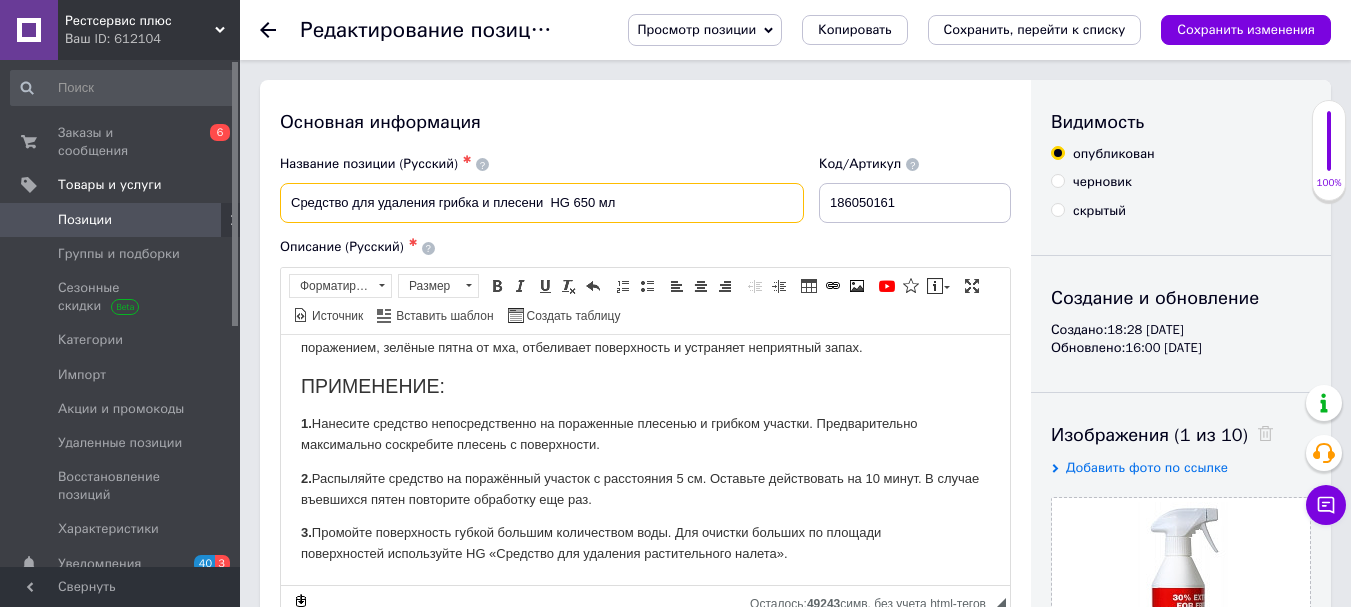 type on "Средство для удаления грибка и плесени  HG 650 мл" 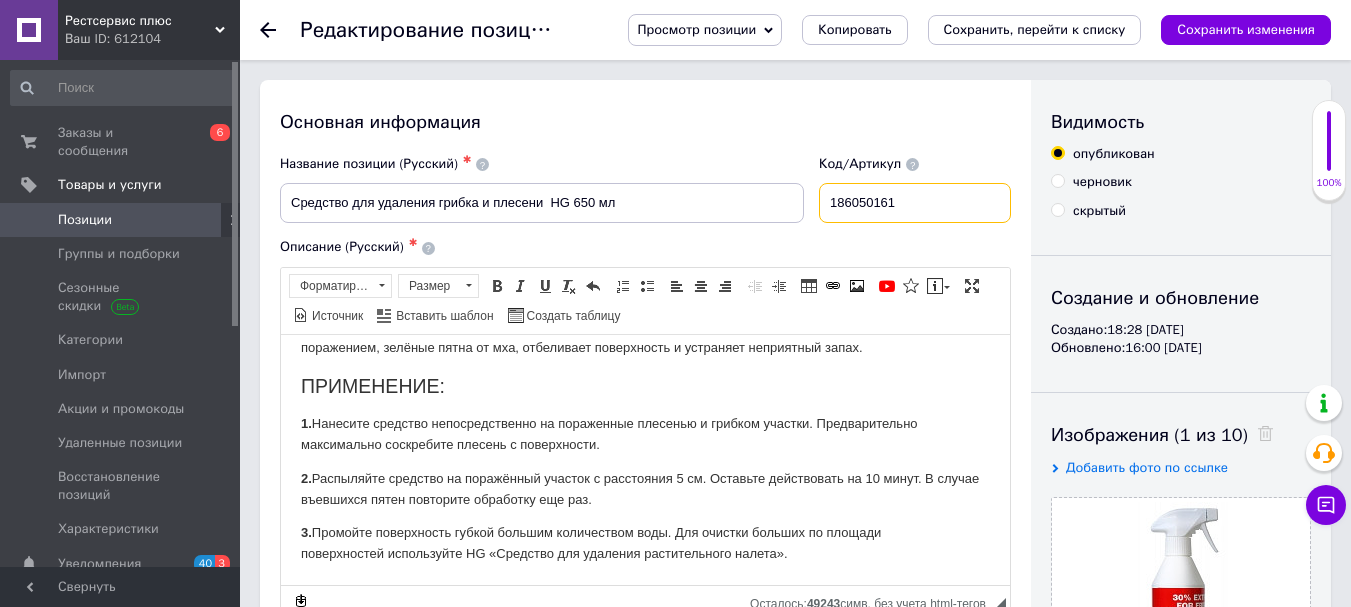 drag, startPoint x: 856, startPoint y: 197, endPoint x: 811, endPoint y: 204, distance: 45.54119 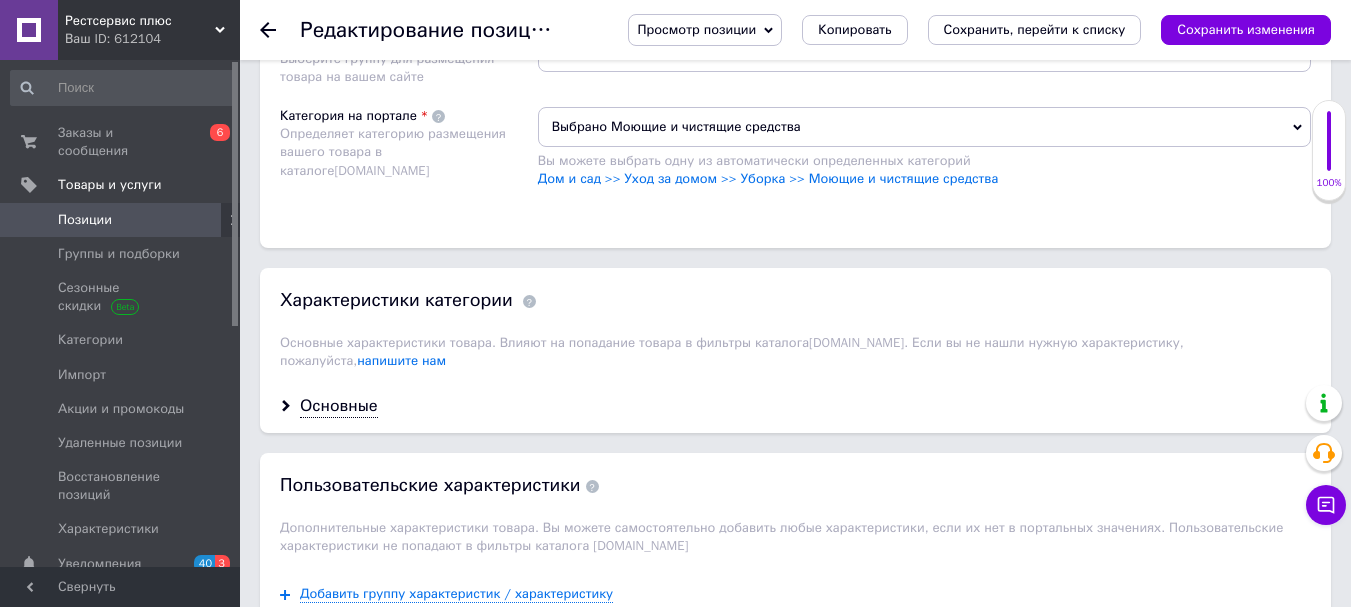 scroll, scrollTop: 1700, scrollLeft: 0, axis: vertical 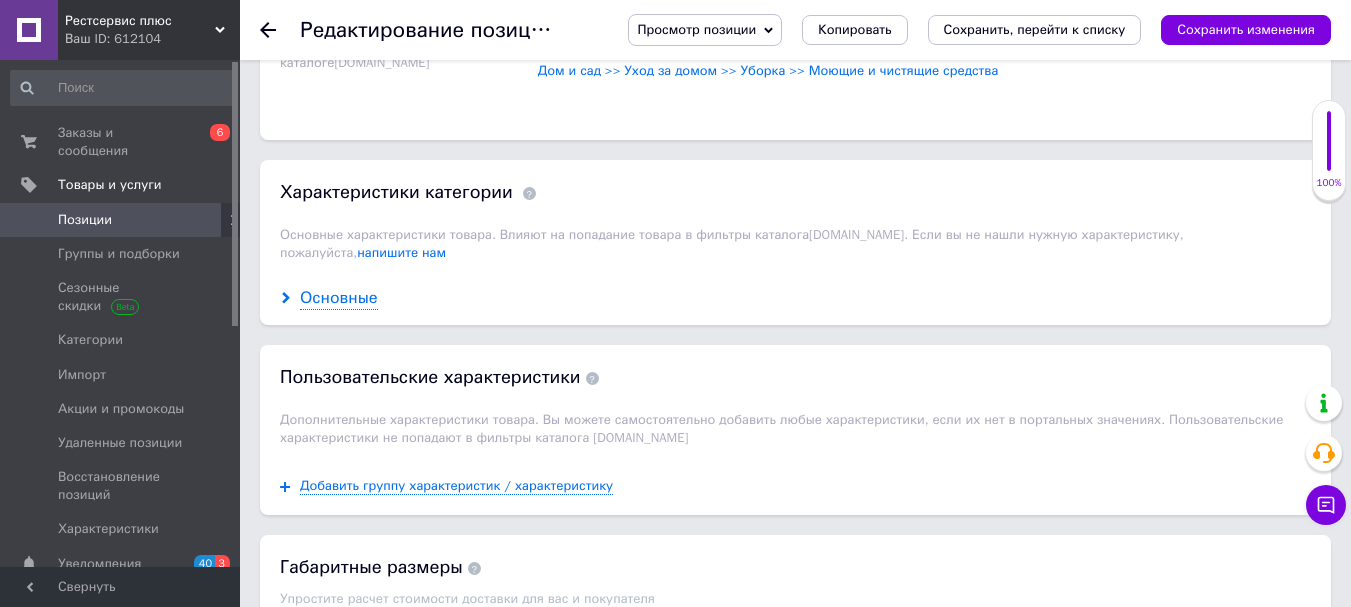 click on "Основные" at bounding box center [339, 298] 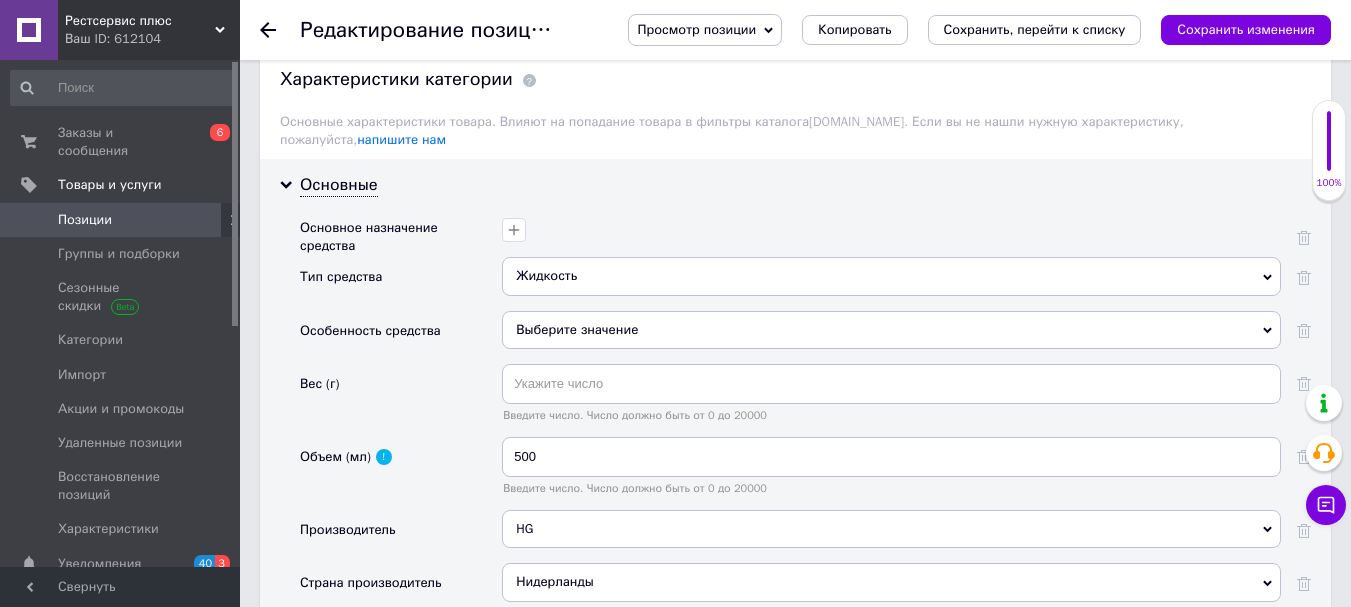 scroll, scrollTop: 2000, scrollLeft: 0, axis: vertical 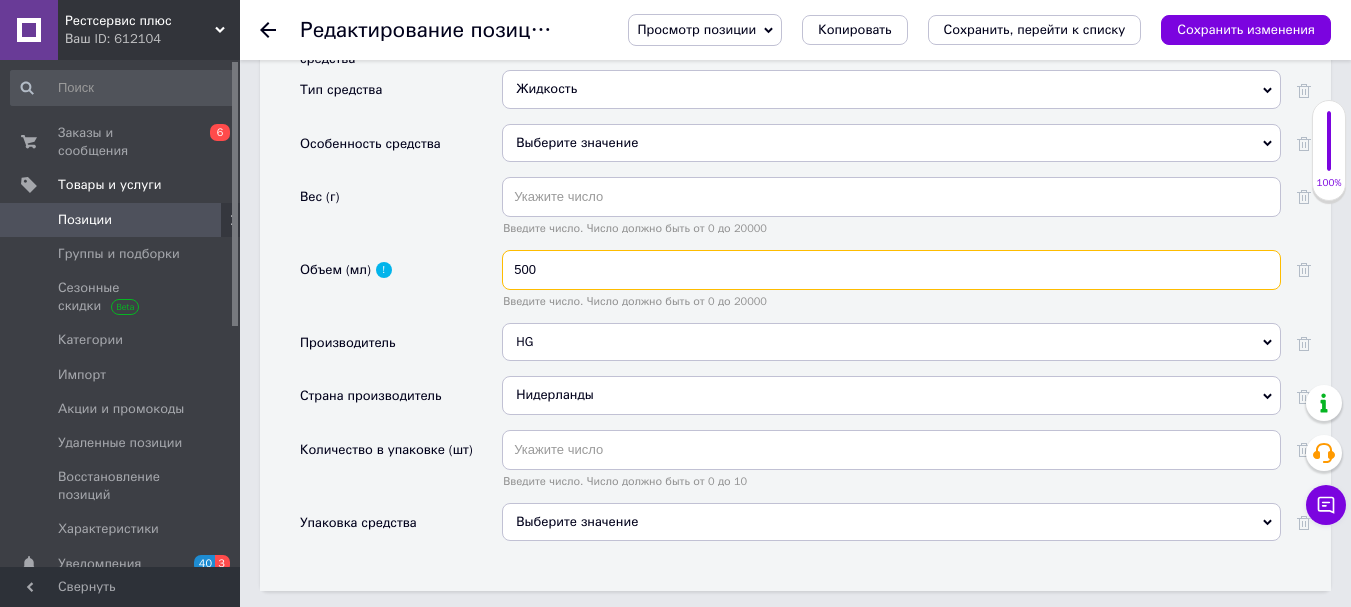 drag, startPoint x: 569, startPoint y: 251, endPoint x: 457, endPoint y: 257, distance: 112.1606 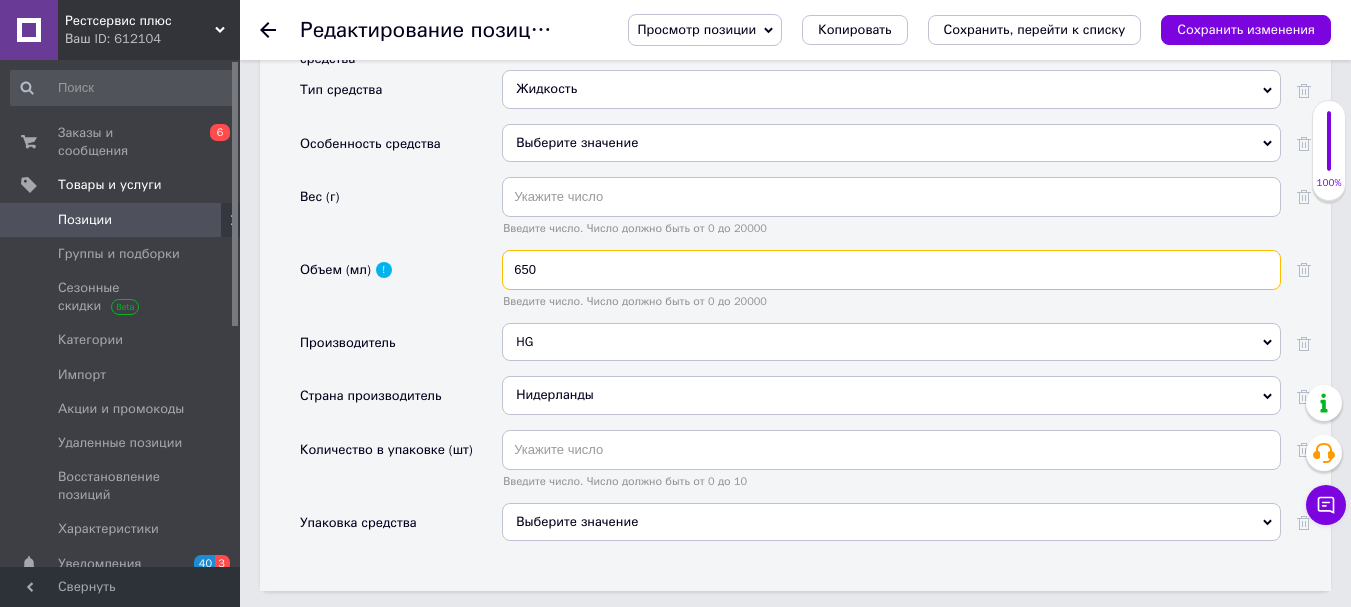 type on "650" 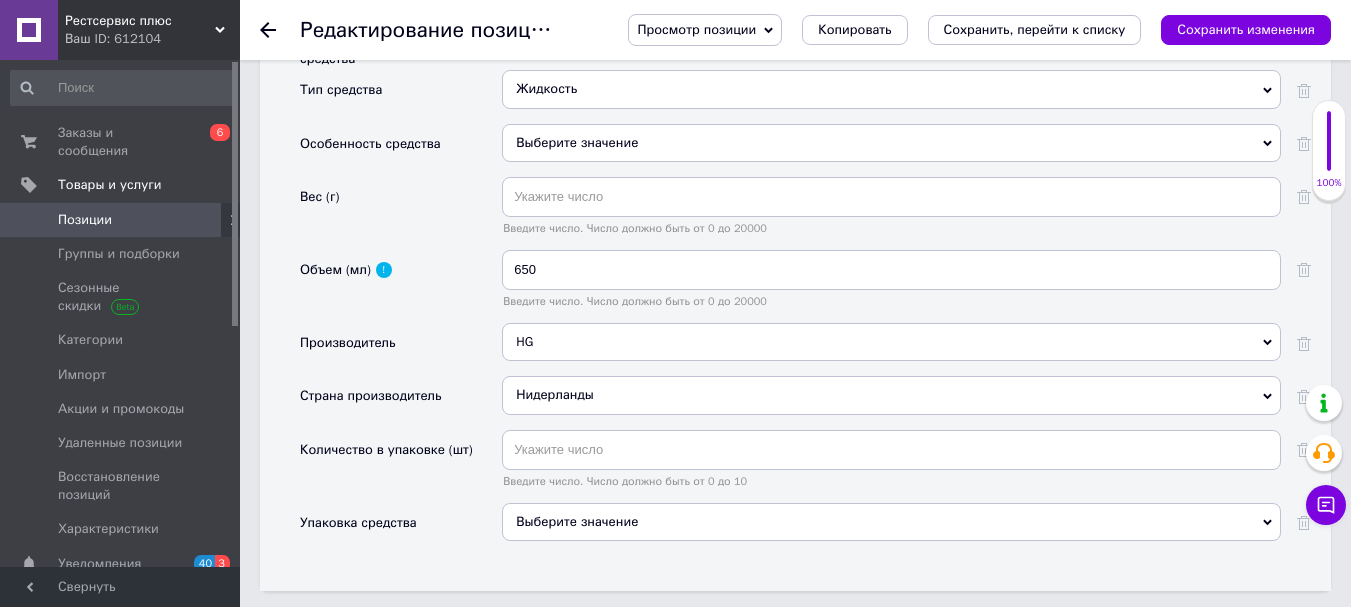 click on "Выберите значение" at bounding box center (891, 522) 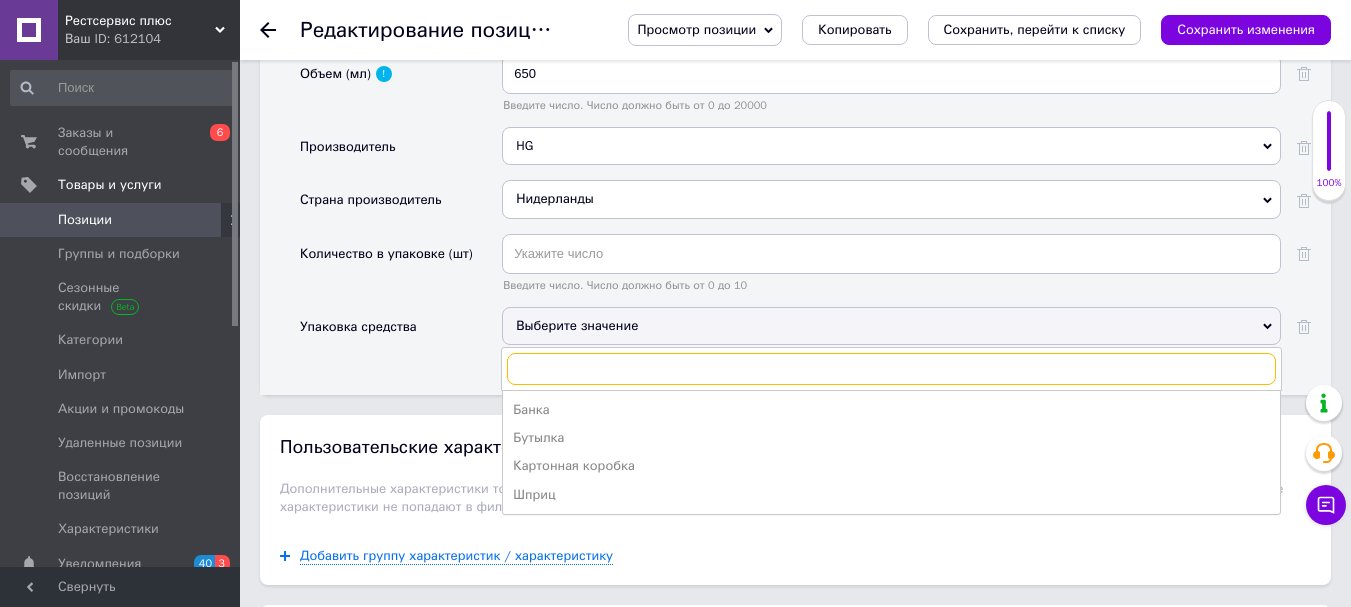 scroll, scrollTop: 2300, scrollLeft: 0, axis: vertical 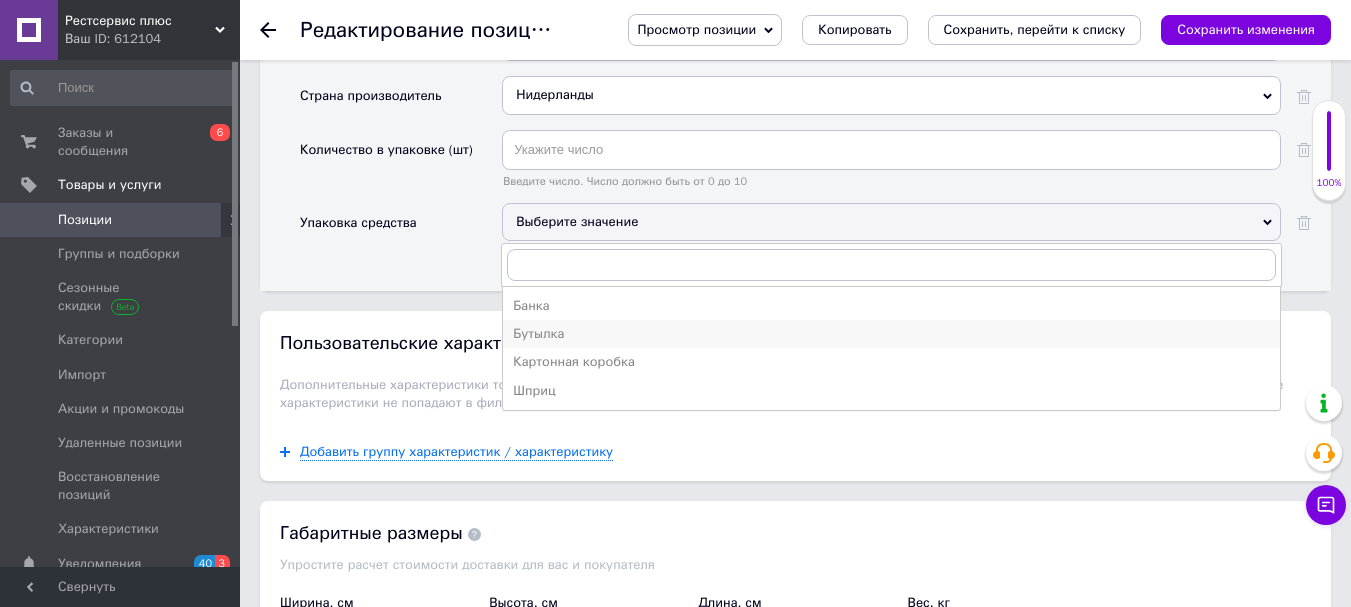click on "Бутылка" at bounding box center (891, 334) 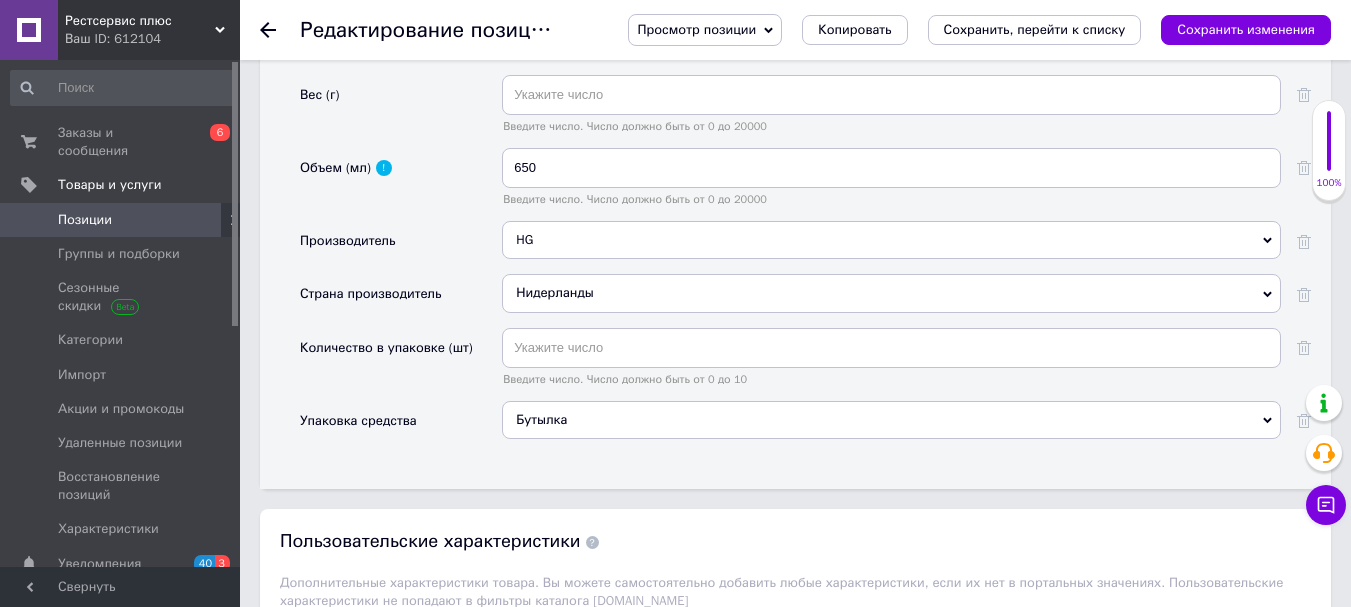 scroll, scrollTop: 2100, scrollLeft: 0, axis: vertical 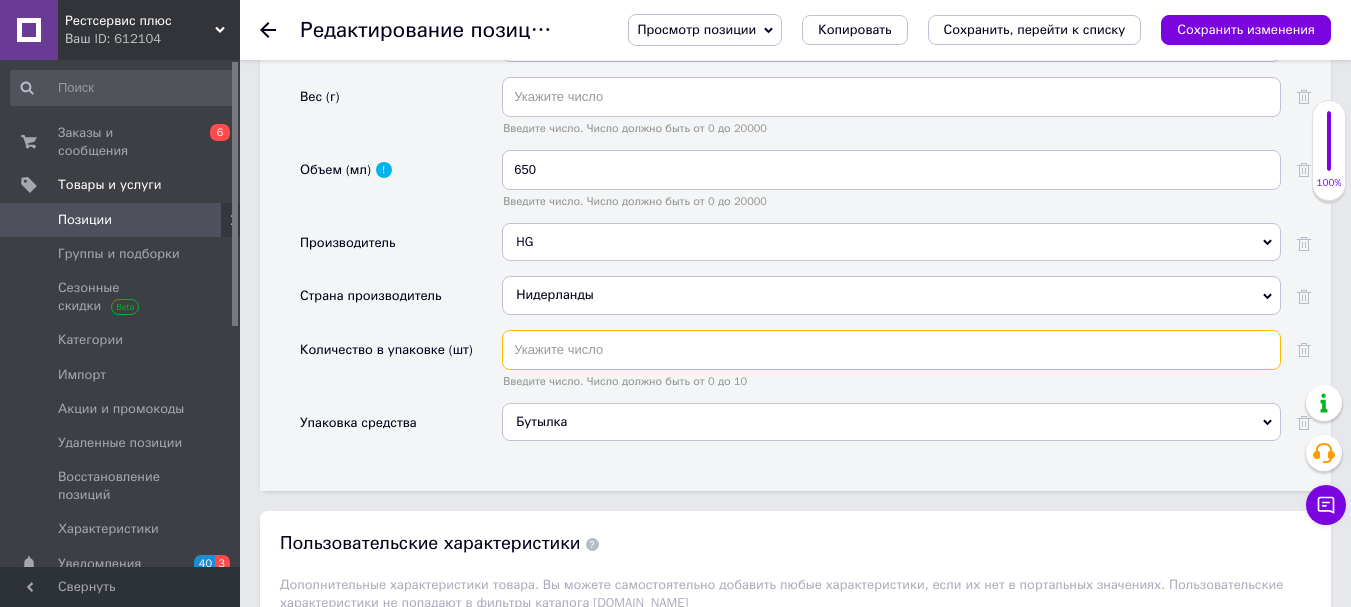 click at bounding box center [891, 350] 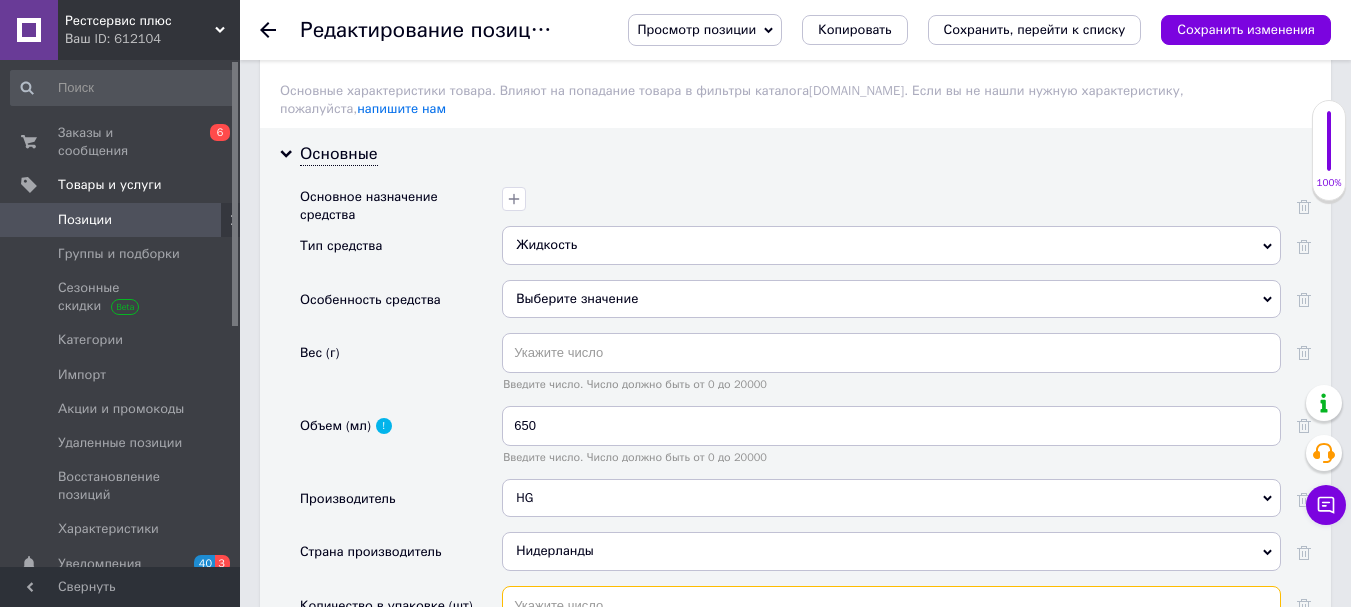 scroll, scrollTop: 1800, scrollLeft: 0, axis: vertical 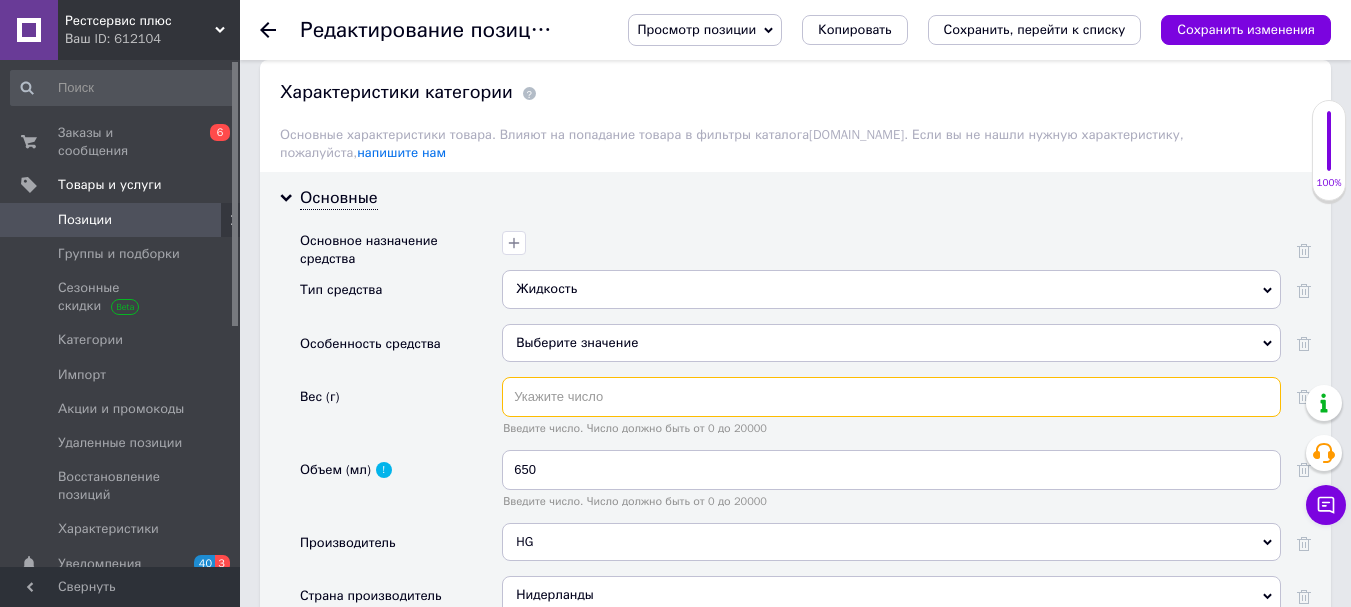 drag, startPoint x: 535, startPoint y: 381, endPoint x: 524, endPoint y: 396, distance: 18.601076 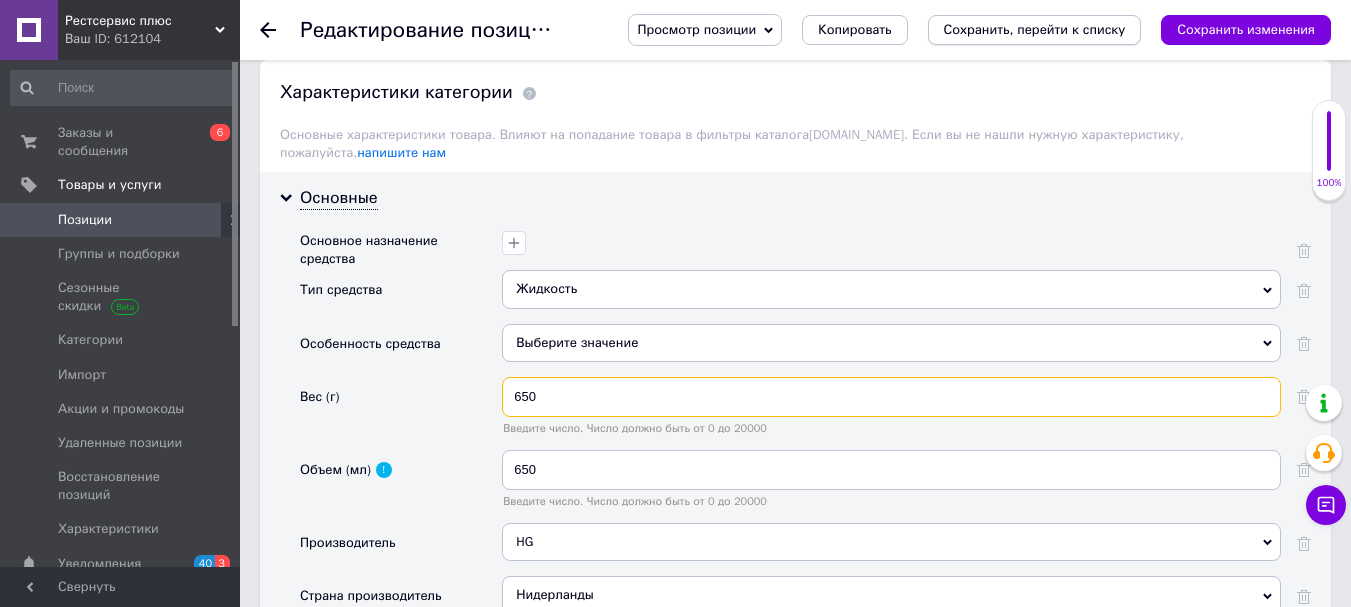 type on "650" 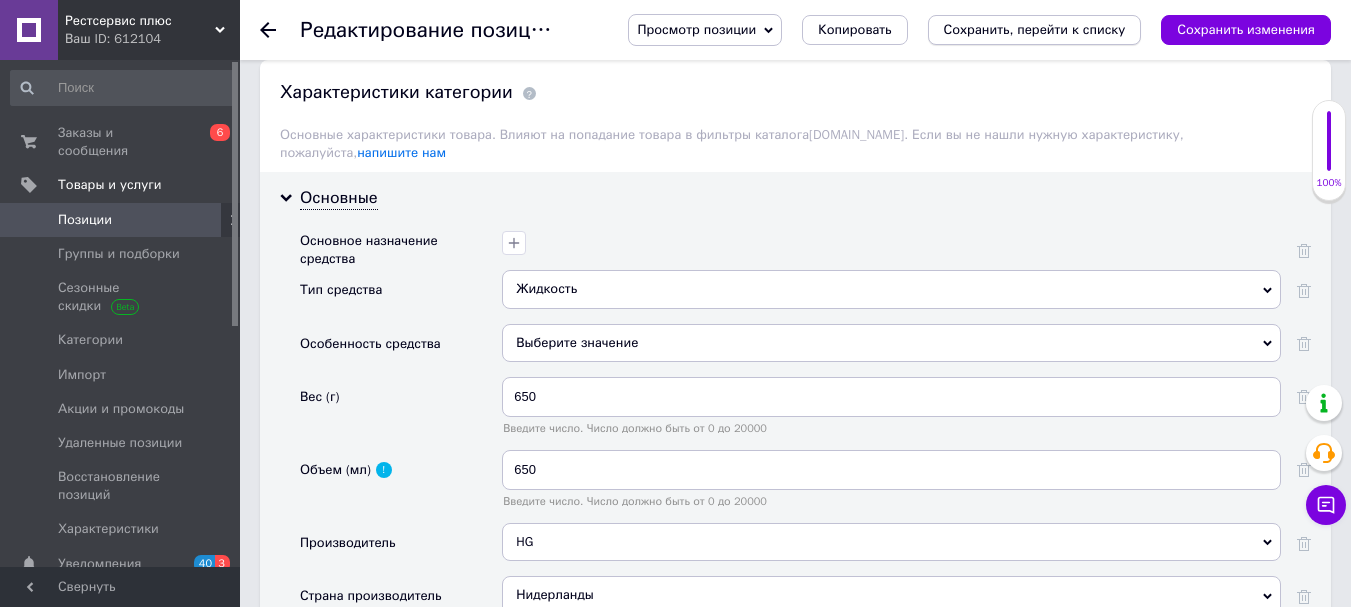 click on "Сохранить, перейти к списку" at bounding box center (1035, 29) 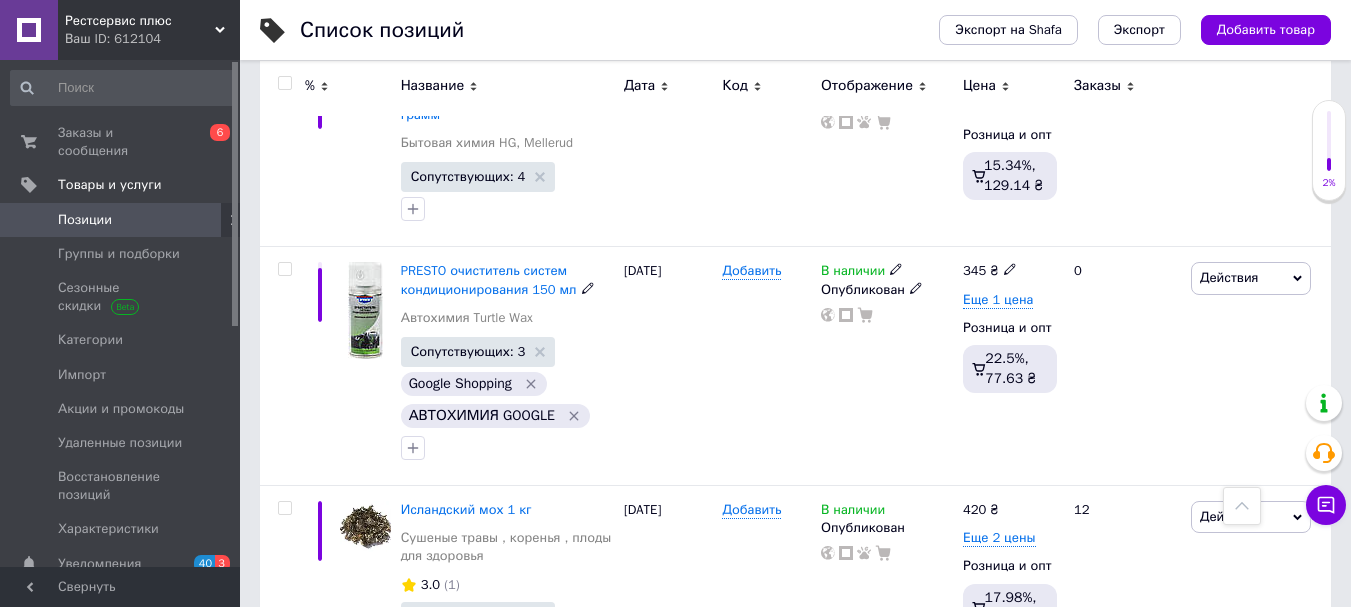 scroll, scrollTop: 2159, scrollLeft: 0, axis: vertical 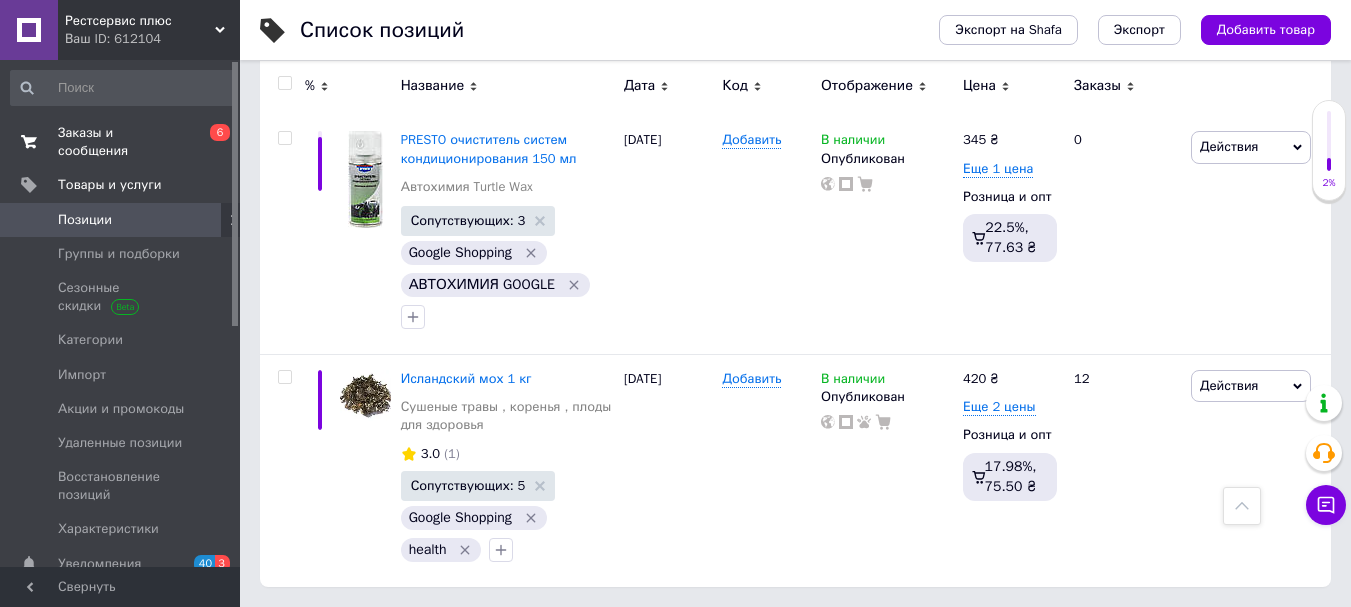 click on "Заказы и сообщения" at bounding box center (121, 142) 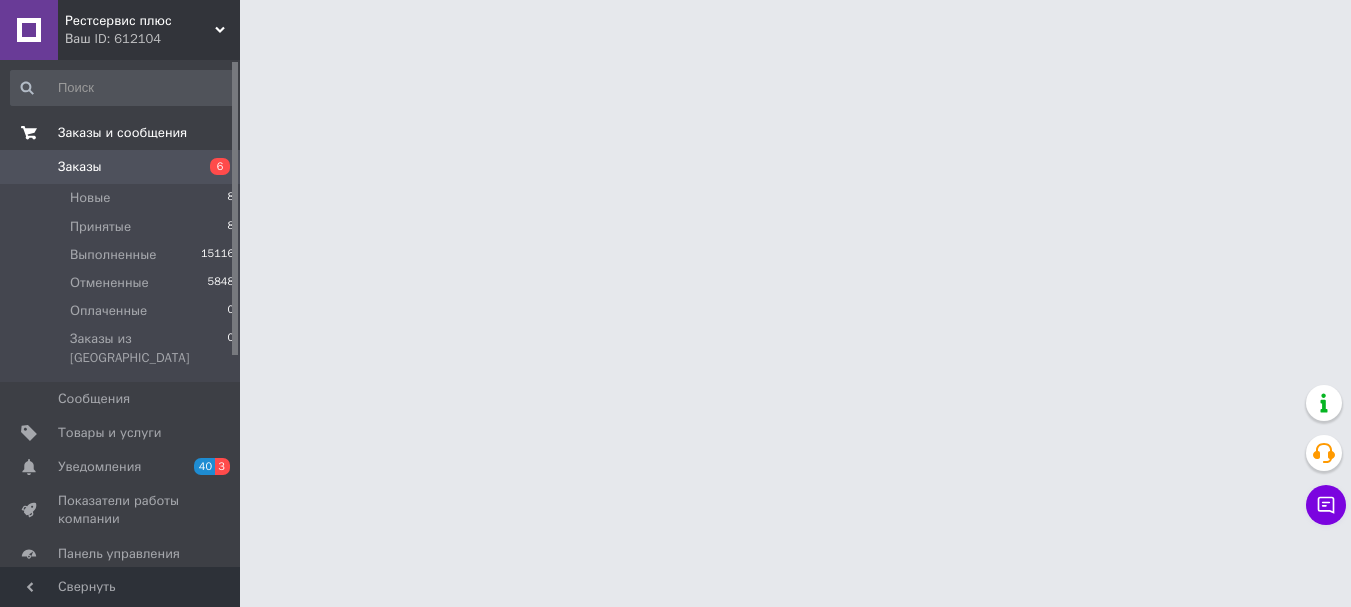 scroll, scrollTop: 0, scrollLeft: 0, axis: both 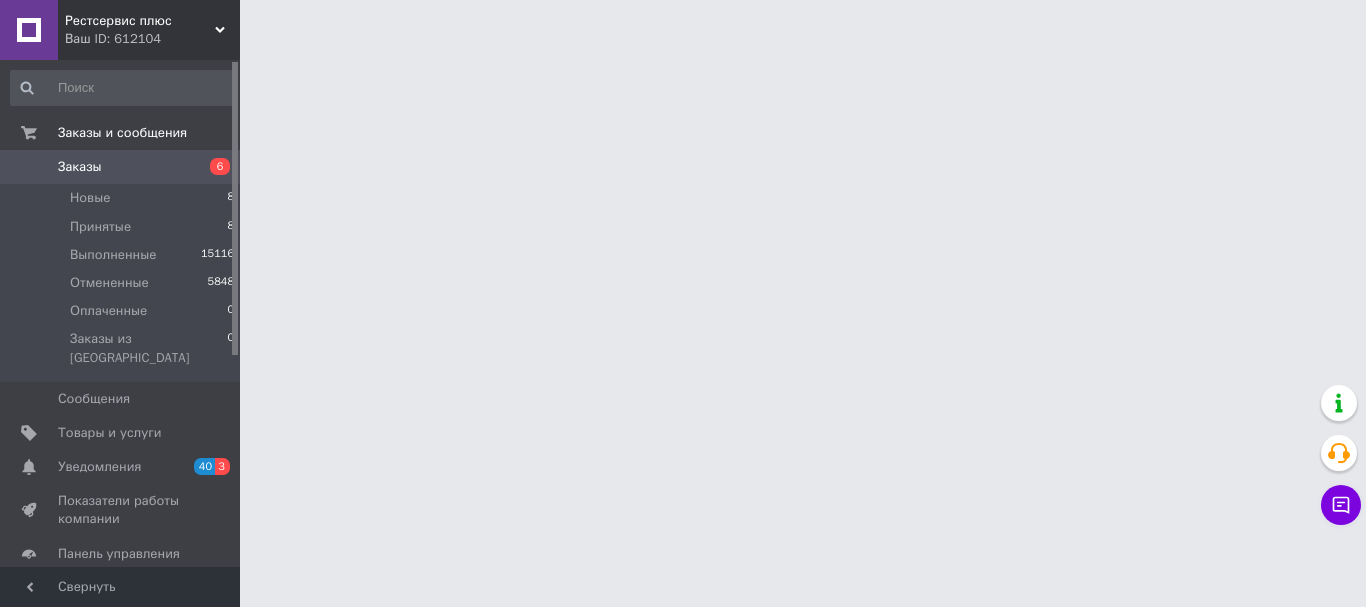click on "Заказы 6" at bounding box center [123, 167] 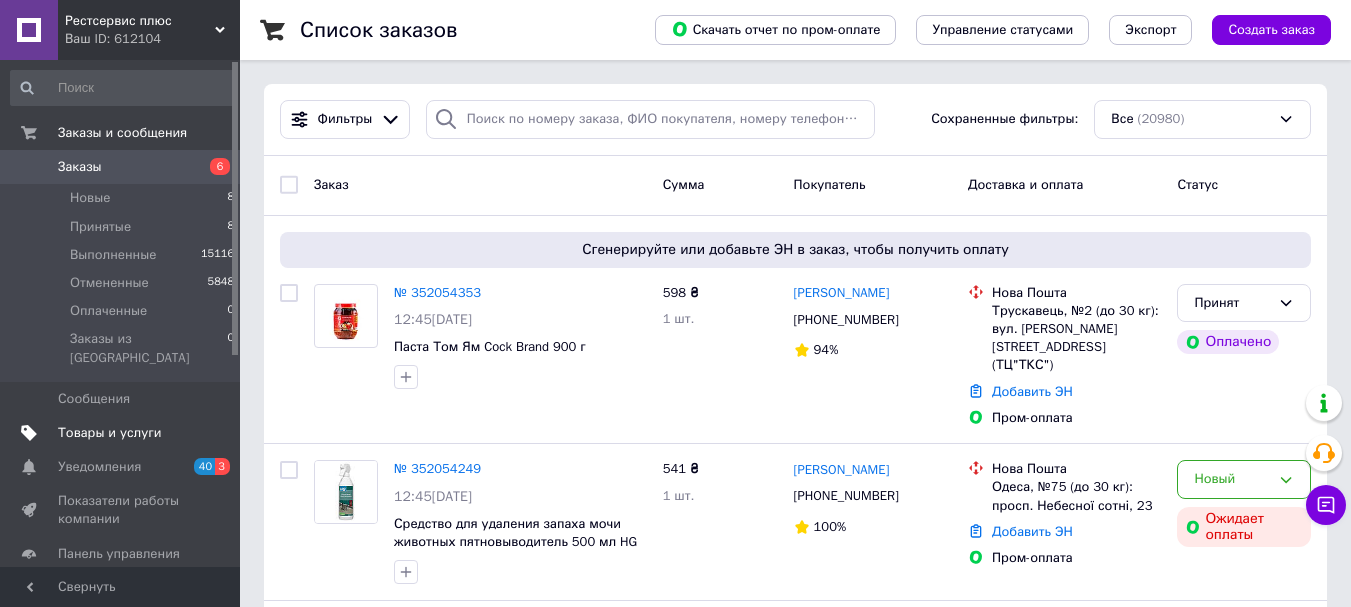 click on "Товары и услуги" at bounding box center (110, 433) 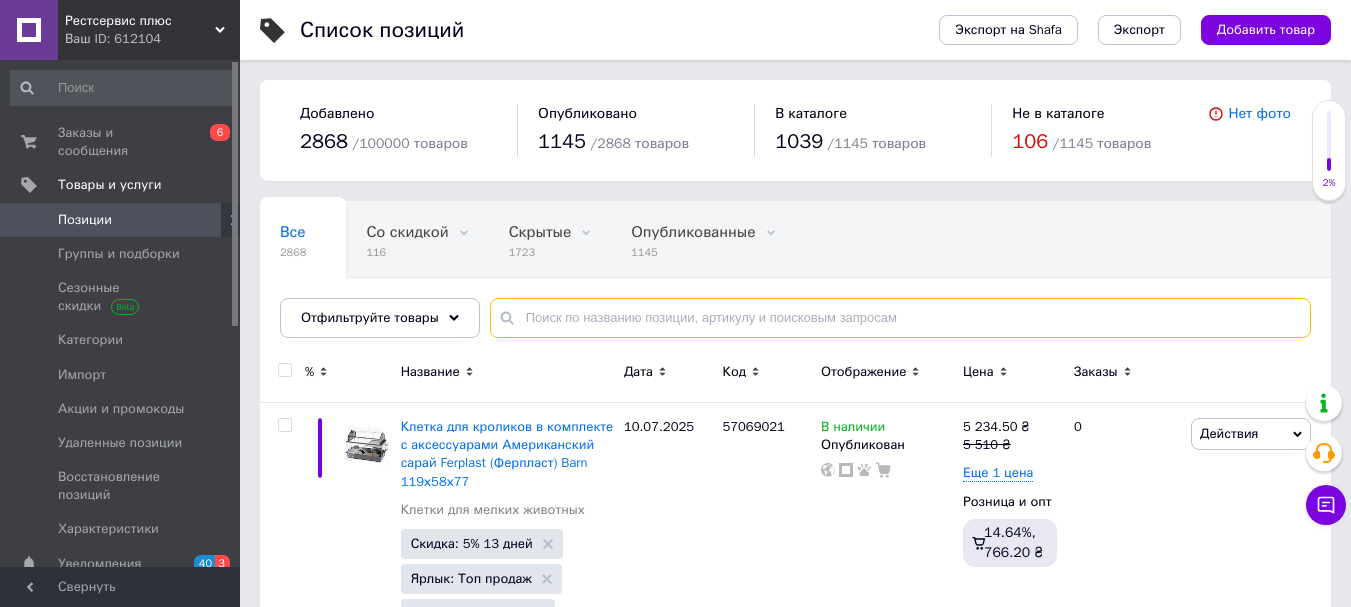 paste on "Керамічна поліроль у спреї Turtle Wax Ceramic Spray Coating 500 мл" 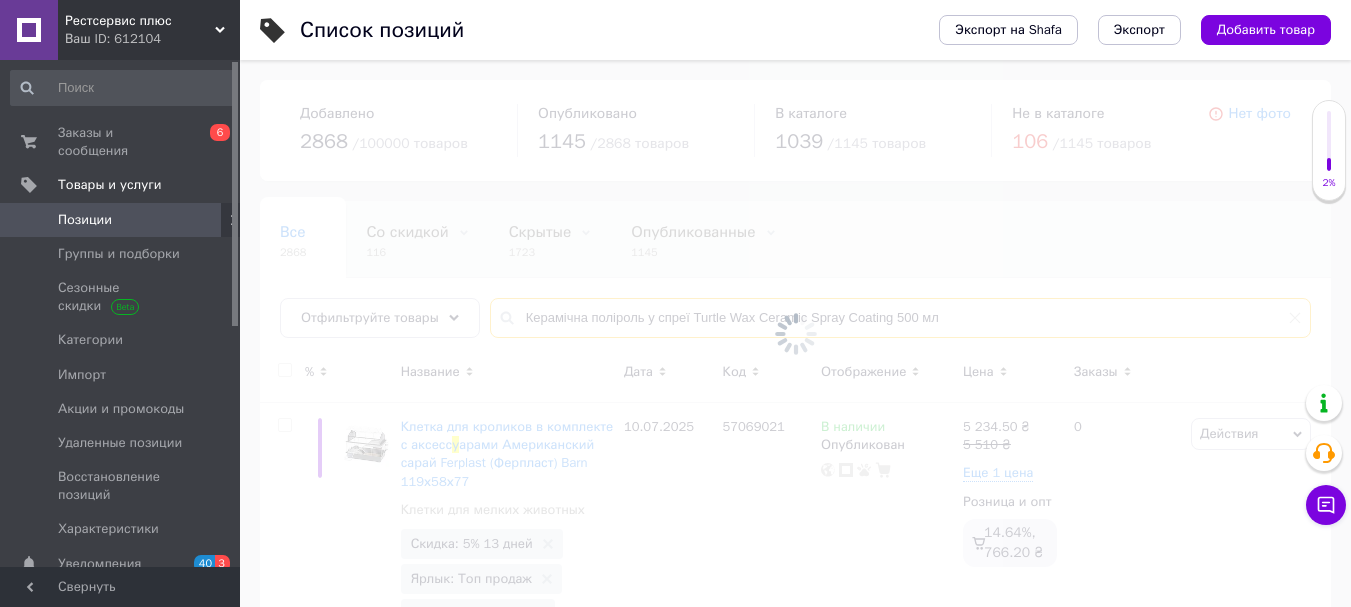 type on "Керамічна поліроль у спреї Turtle Wax Ceramic Spray Coating 500 мл" 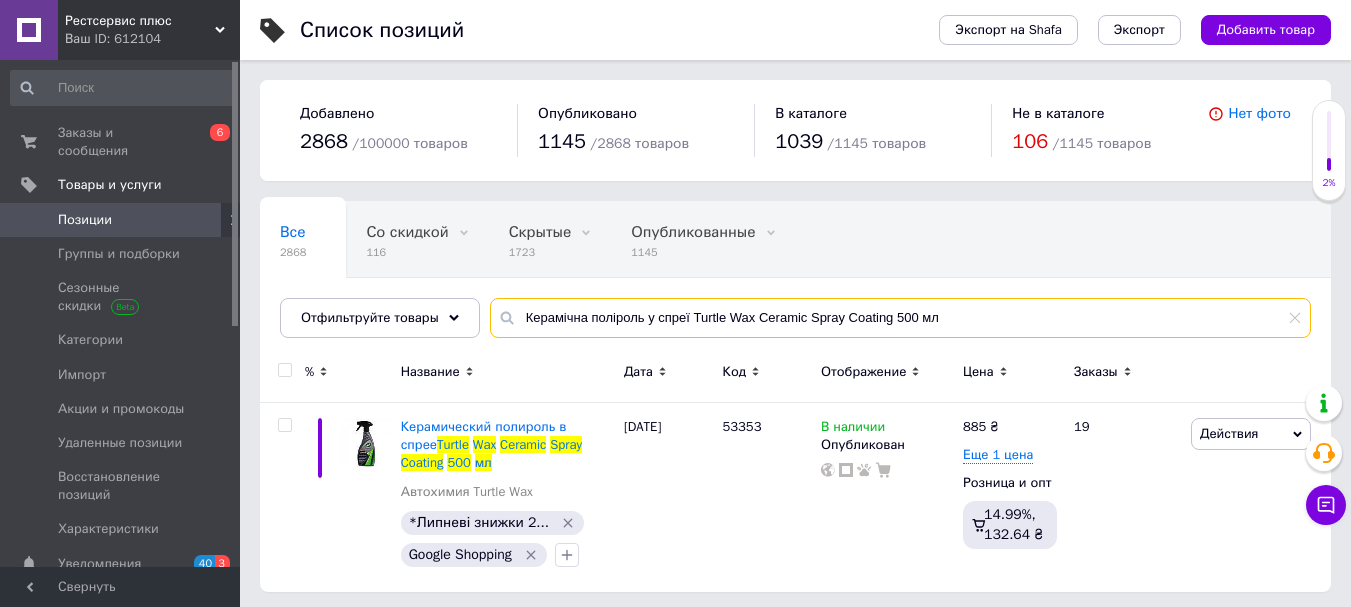 drag, startPoint x: 752, startPoint y: 316, endPoint x: 800, endPoint y: 317, distance: 48.010414 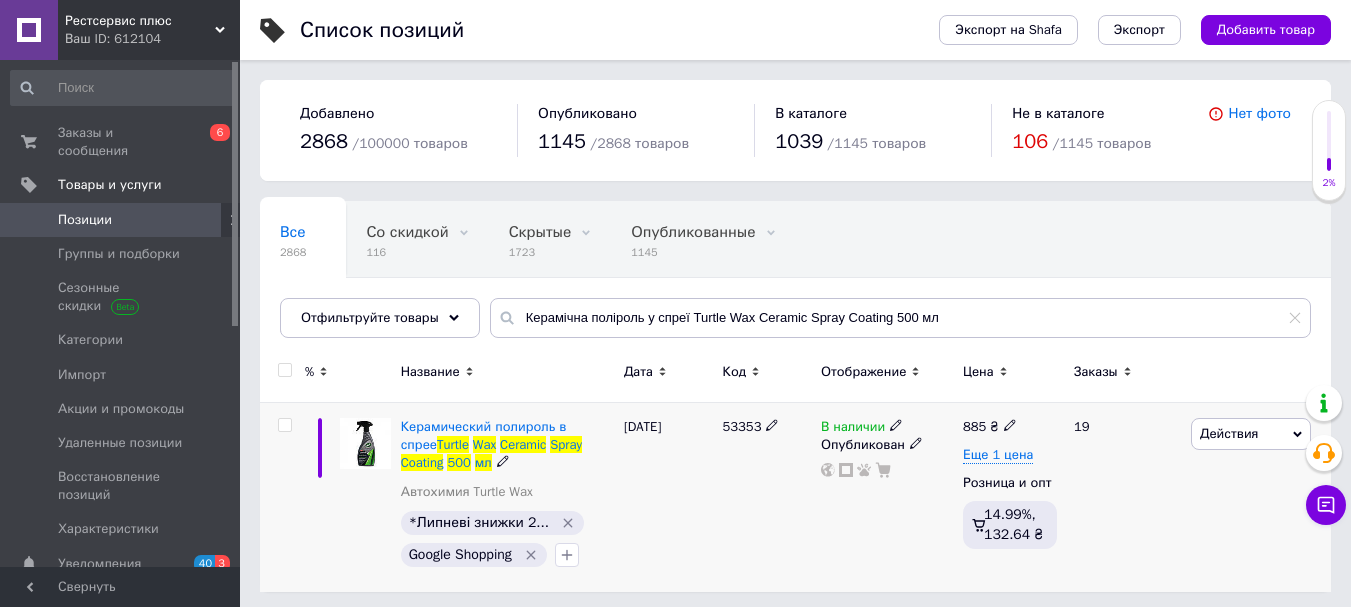 click 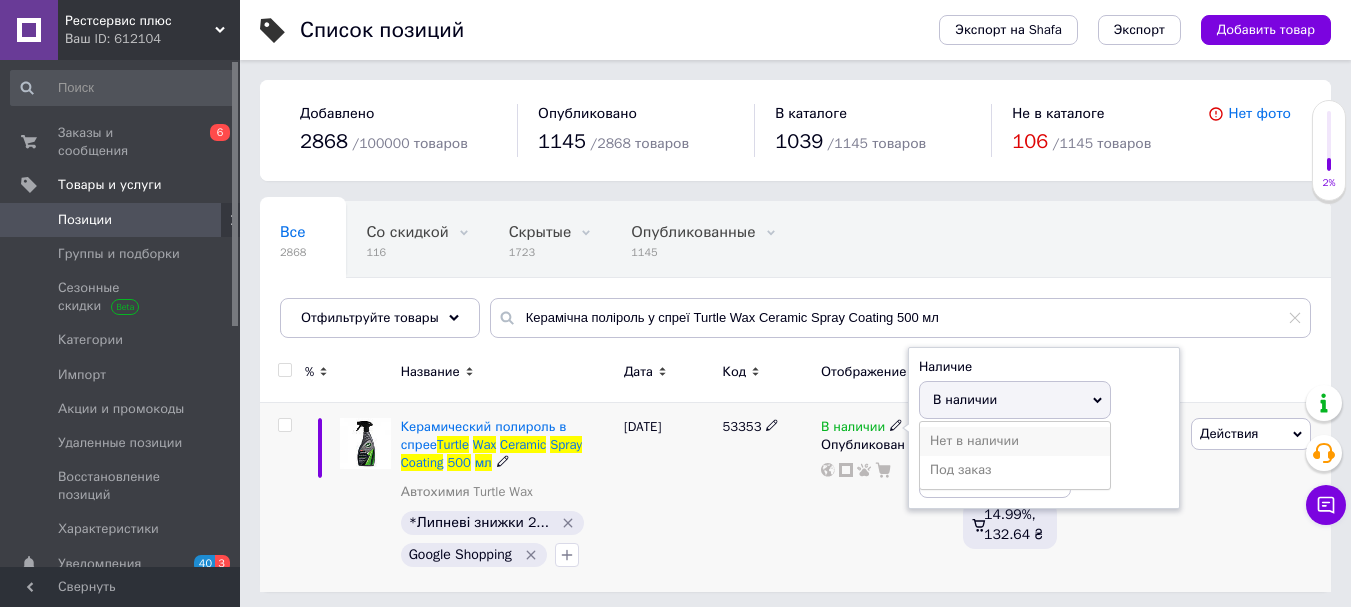 click on "Нет в наличии" at bounding box center (1015, 441) 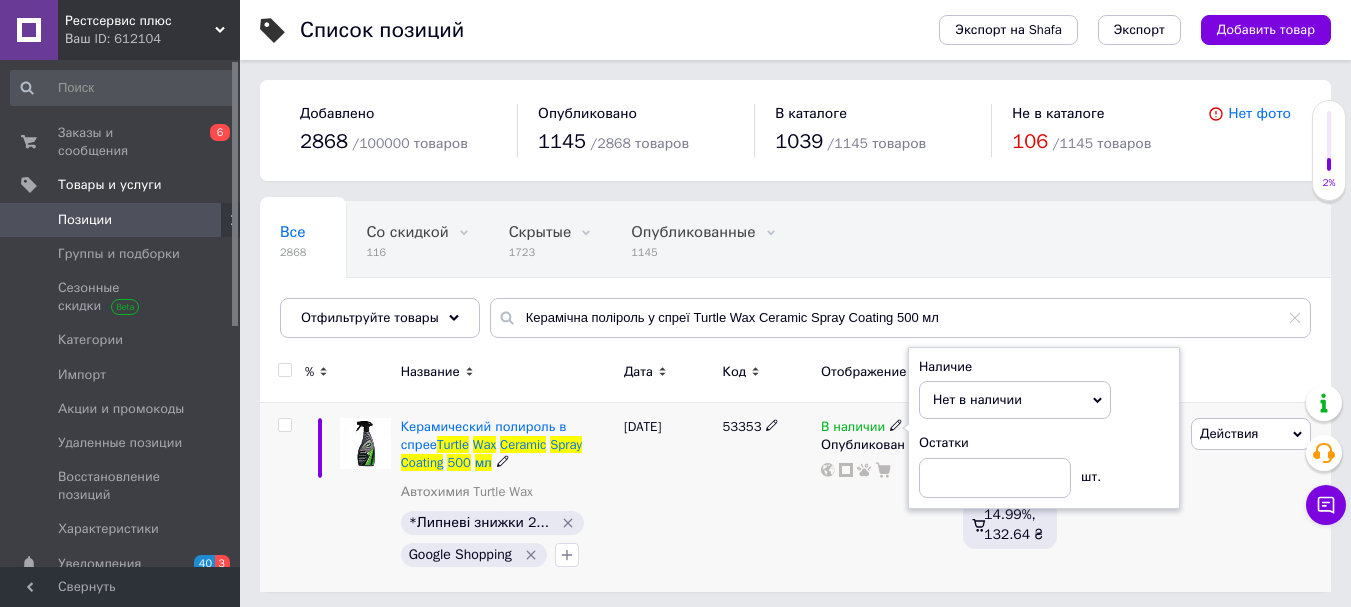 click on "53353" at bounding box center [766, 497] 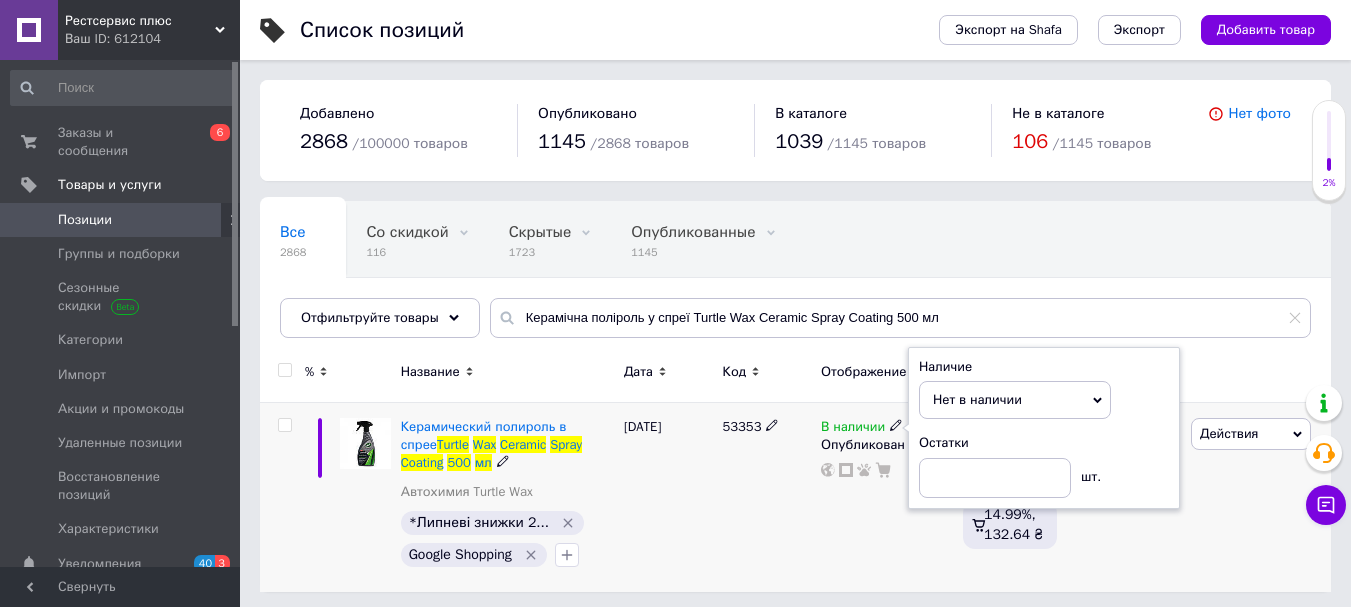 click on "[DATE]" at bounding box center (668, 497) 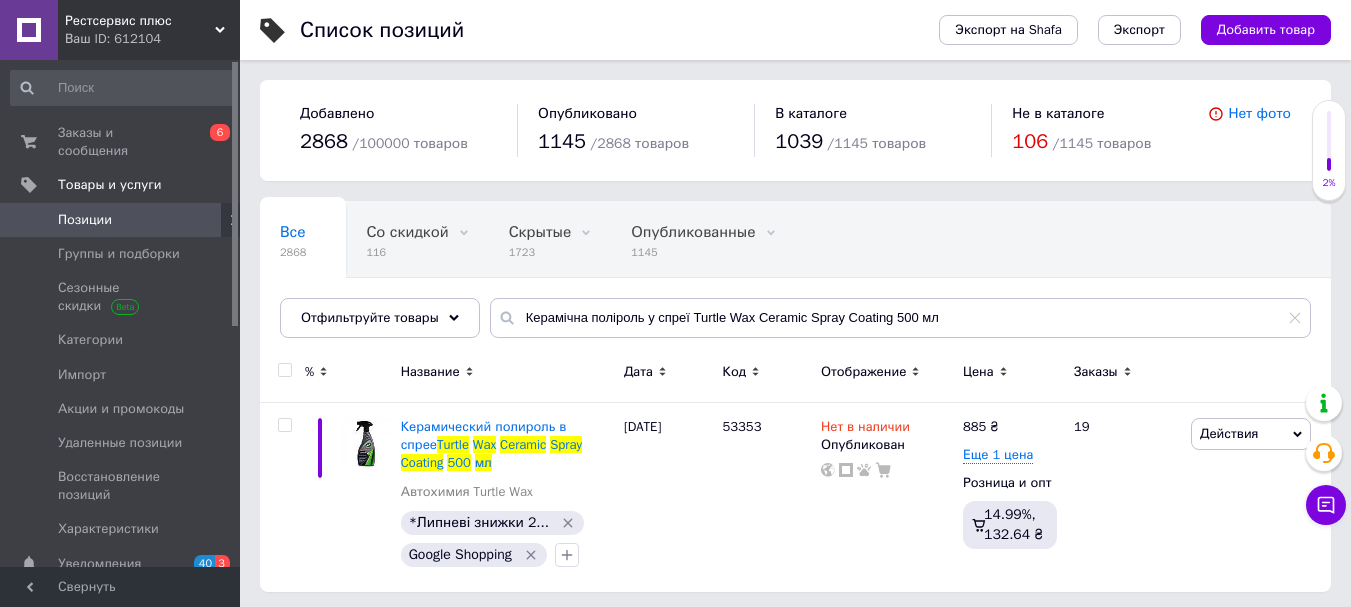 click on "Позиции" at bounding box center (85, 220) 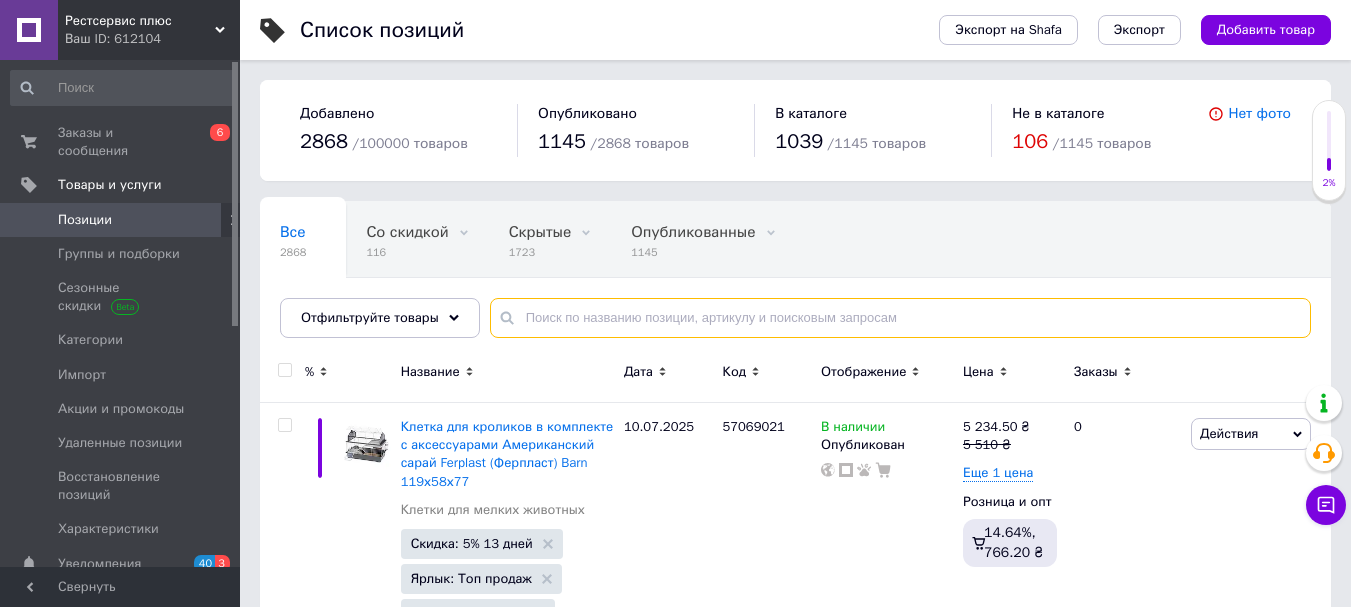 paste on "Кольоробагачена поліроль Turtle Wax Color Magic Extra Fill 500 мл Чорний" 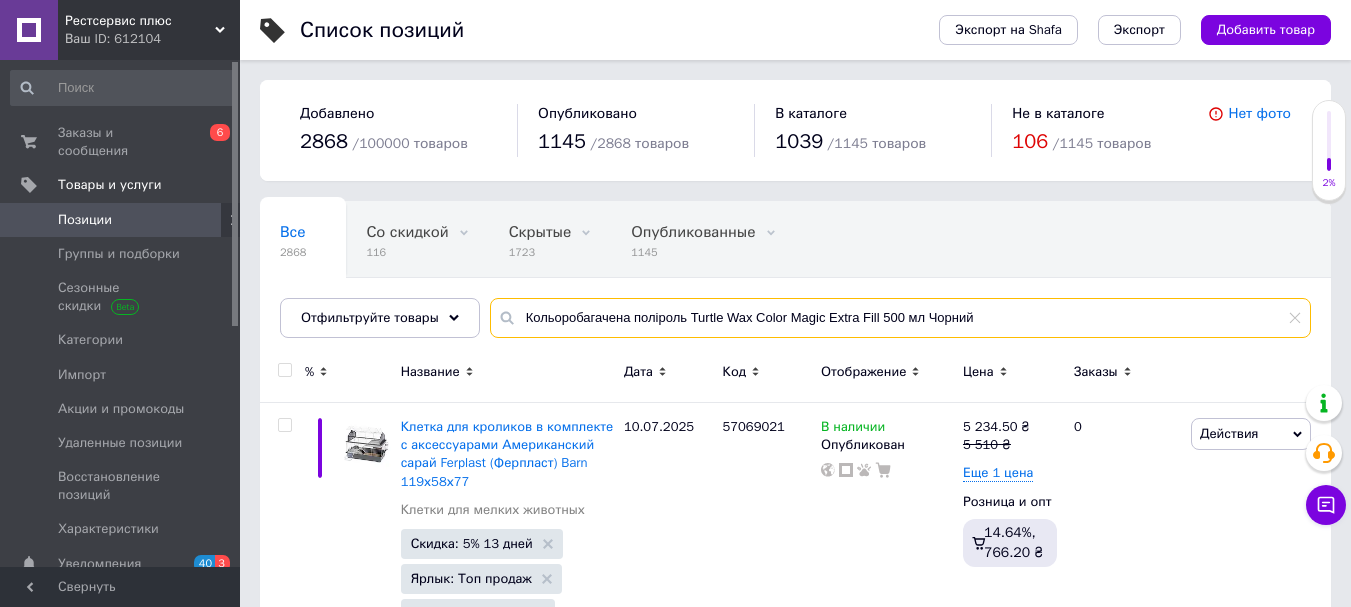 type on "Кольоробагачена поліроль Turtle Wax Color Magic Extra Fill 500 мл Чорний" 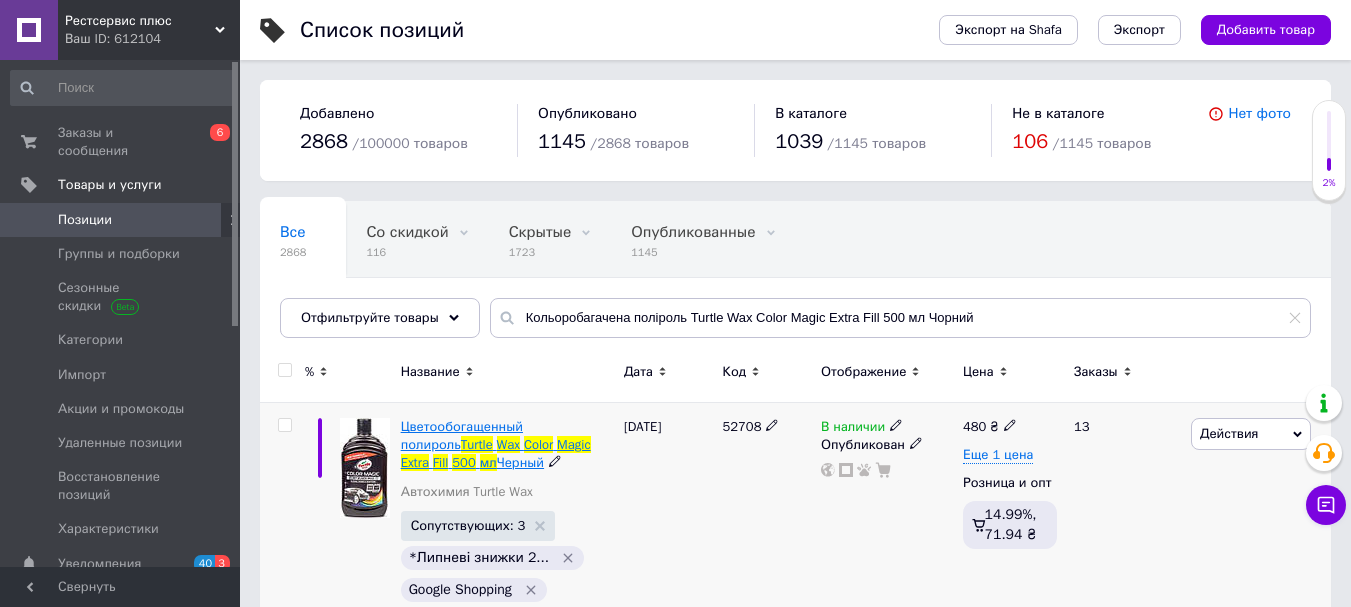 click on "Цветообогащенный полироль" at bounding box center [462, 435] 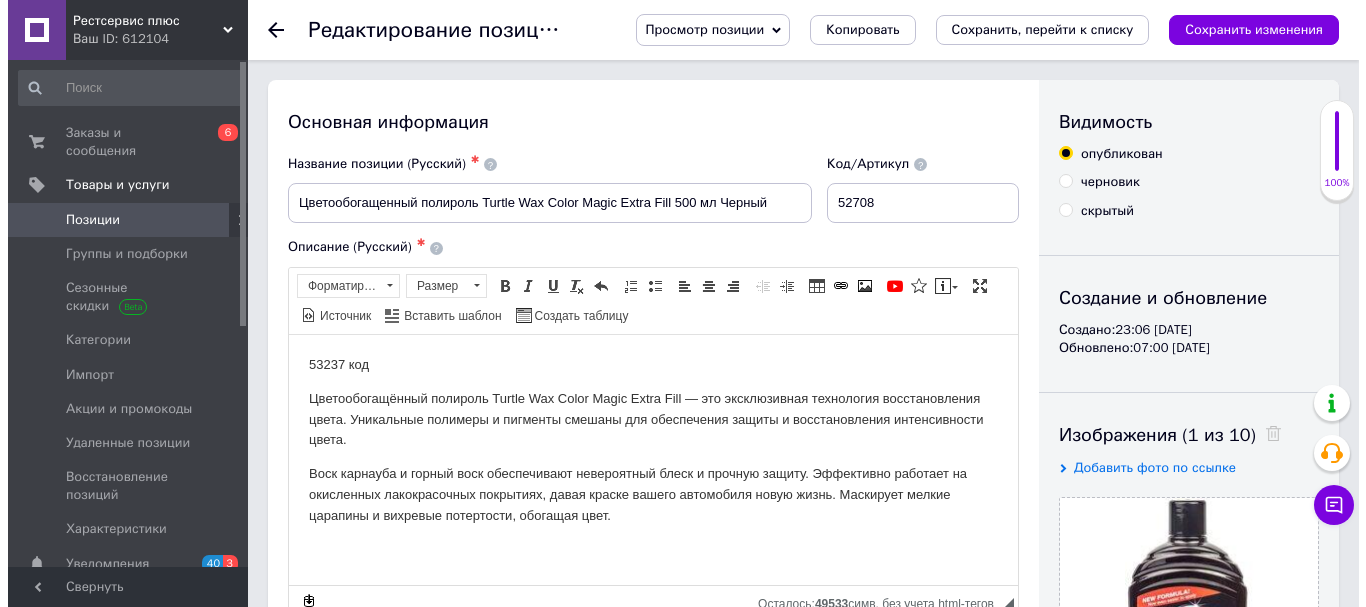 scroll, scrollTop: 300, scrollLeft: 0, axis: vertical 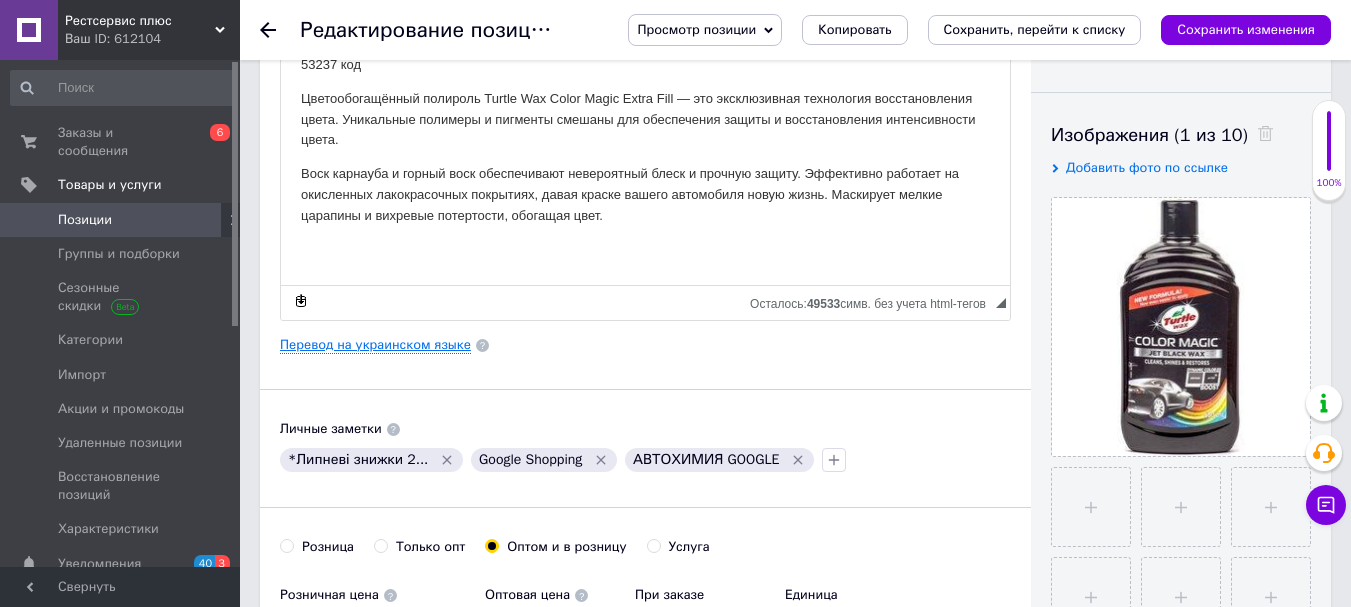 click on "Перевод на украинском языке" at bounding box center (375, 345) 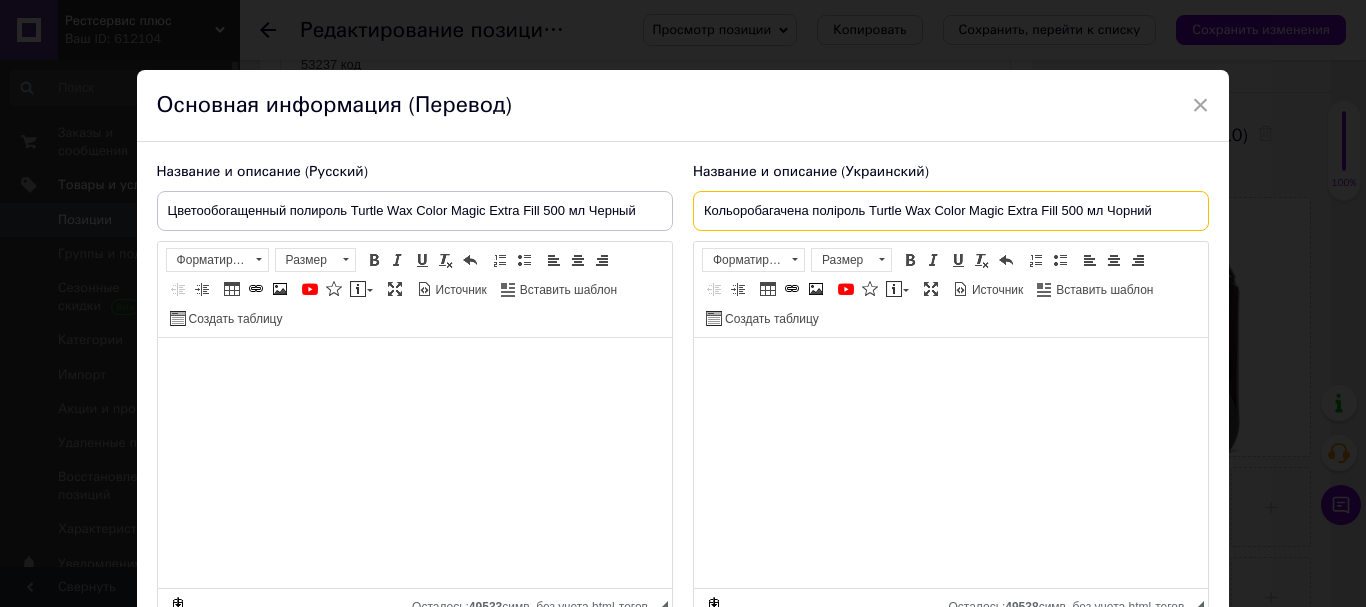 click on "Кольоробагачена поліроль Turtle Wax Color Magic Extra Fill 500 мл Чорний" at bounding box center [951, 211] 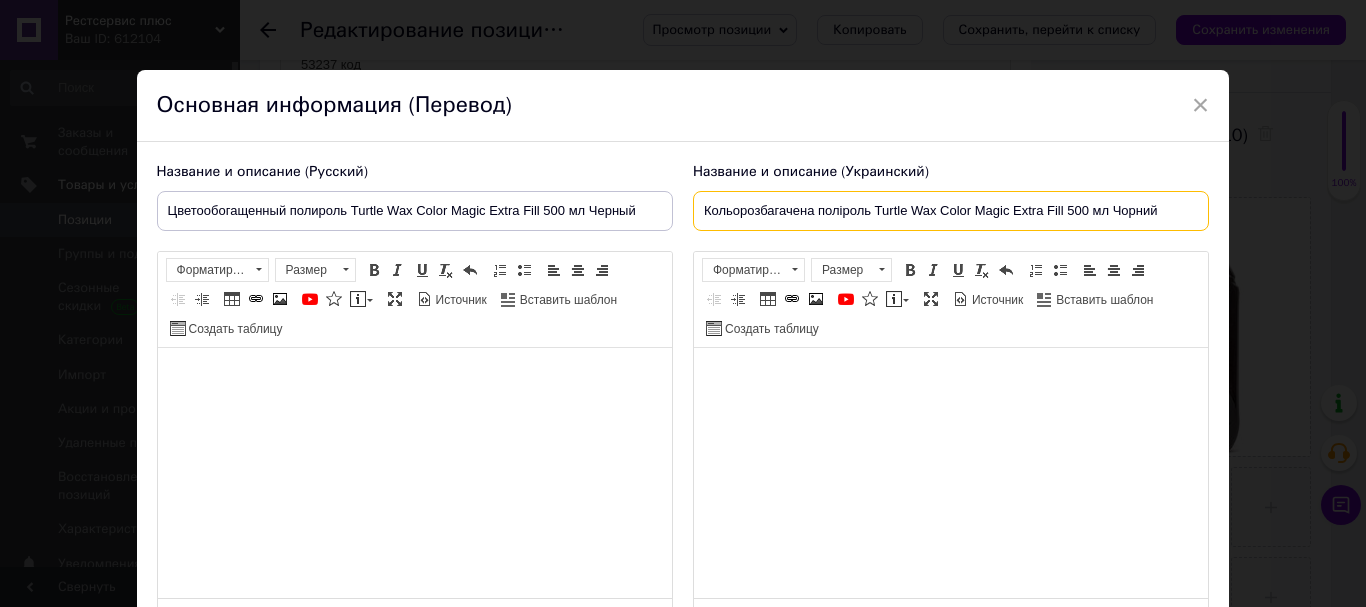 type on "Кольорозбагачена поліроль Turtle Wax Color Magic Extra Fill 500 мл Чорний" 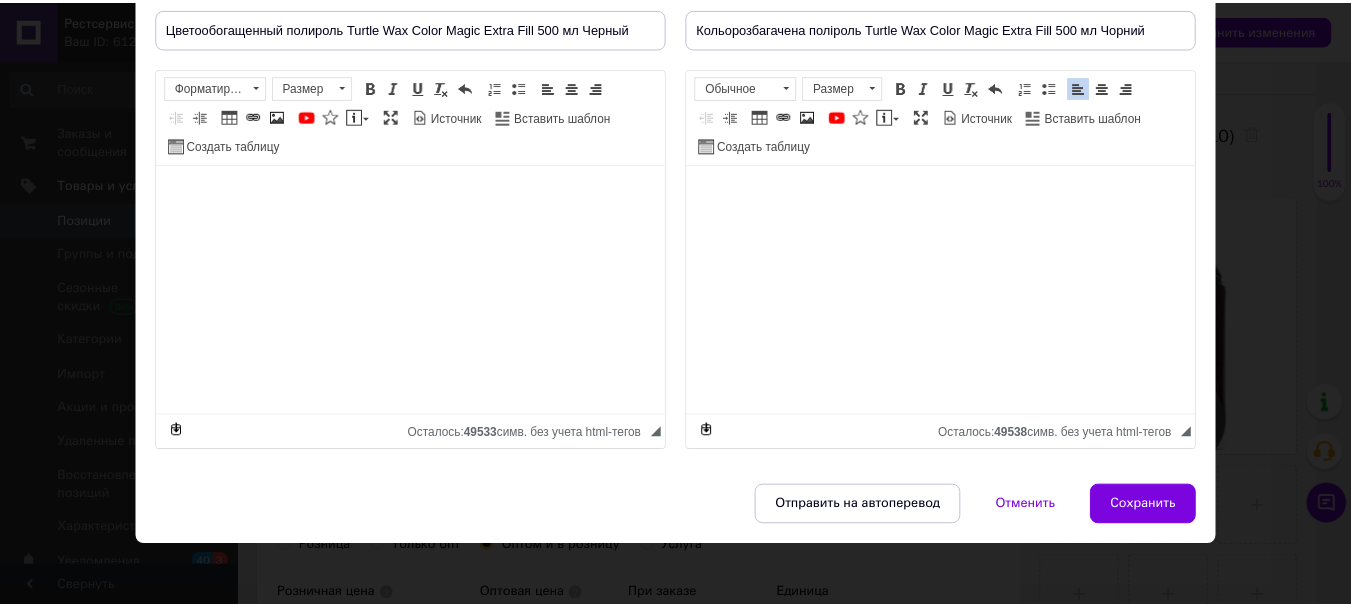 scroll, scrollTop: 192, scrollLeft: 0, axis: vertical 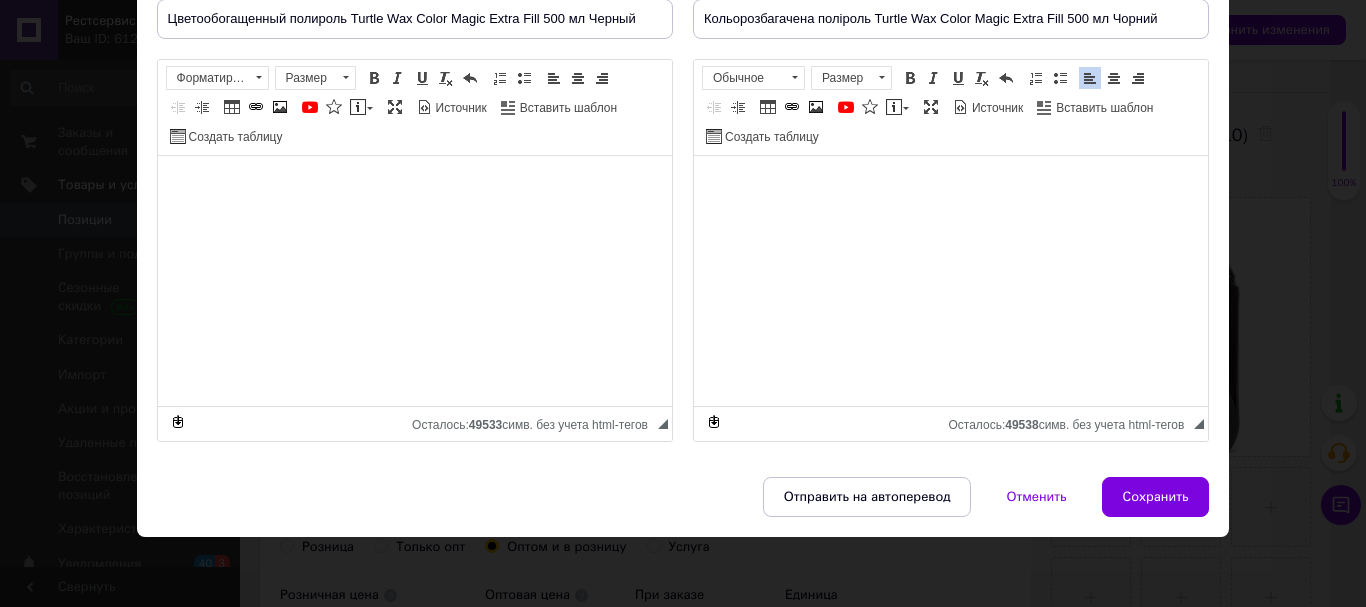 drag, startPoint x: 1146, startPoint y: 483, endPoint x: 1315, endPoint y: 338, distance: 222.67914 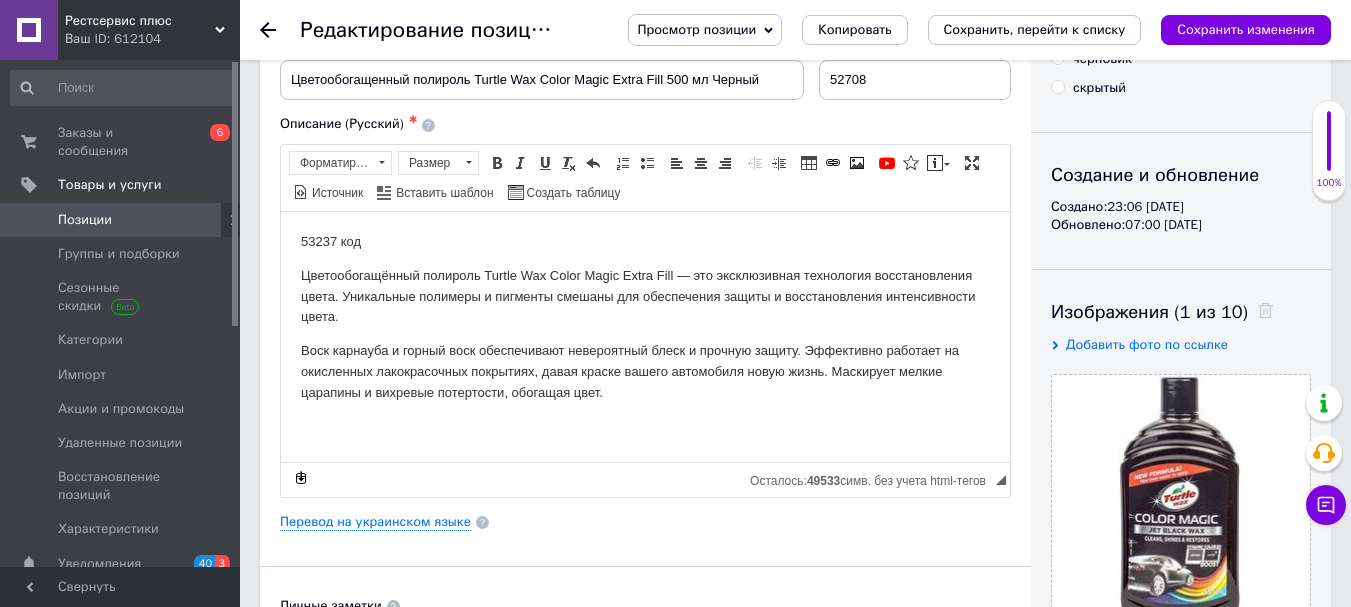 scroll, scrollTop: 0, scrollLeft: 0, axis: both 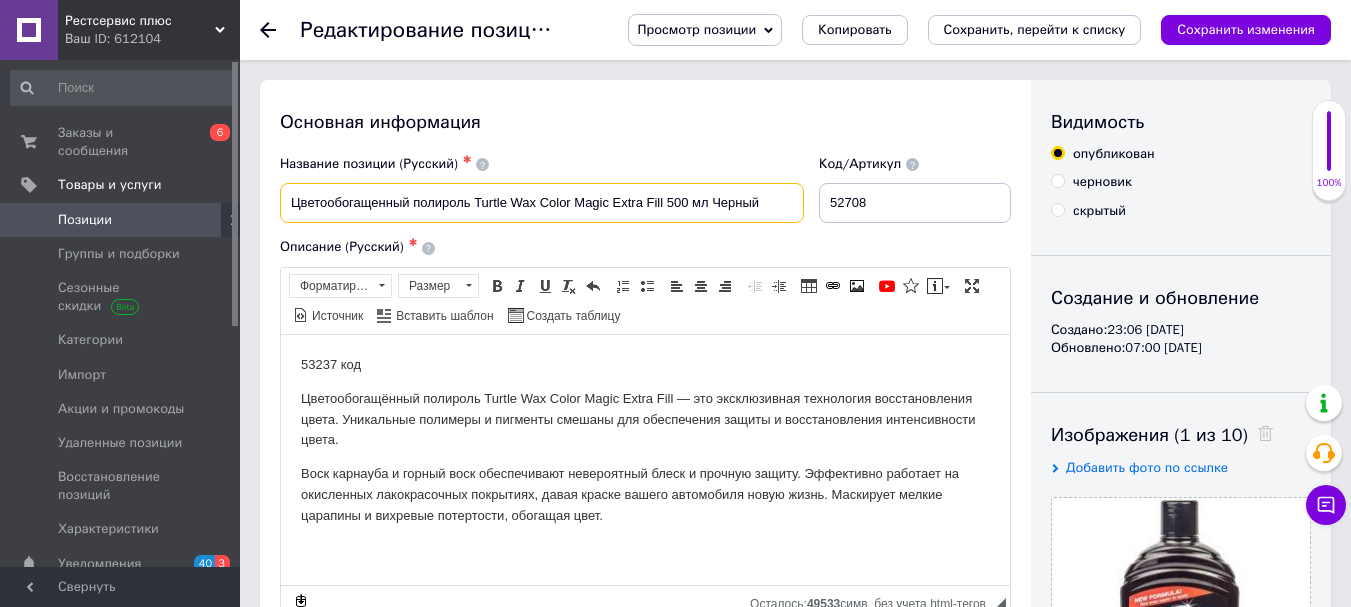drag, startPoint x: 571, startPoint y: 200, endPoint x: 647, endPoint y: 205, distance: 76.1643 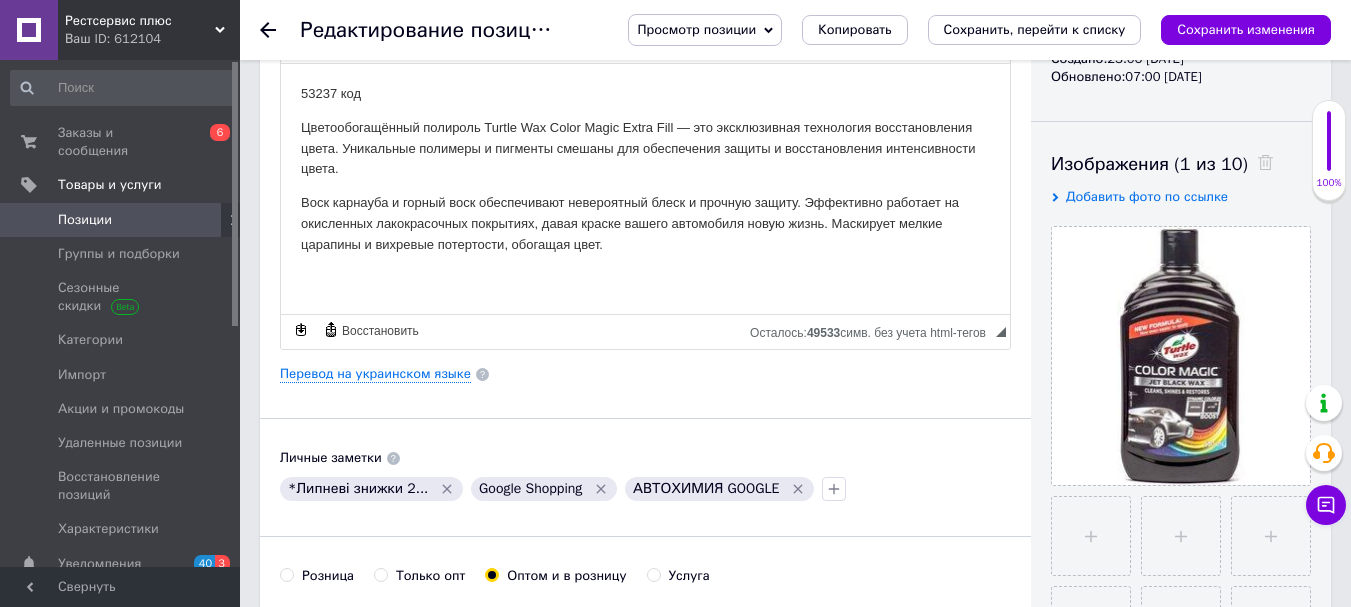 scroll, scrollTop: 300, scrollLeft: 0, axis: vertical 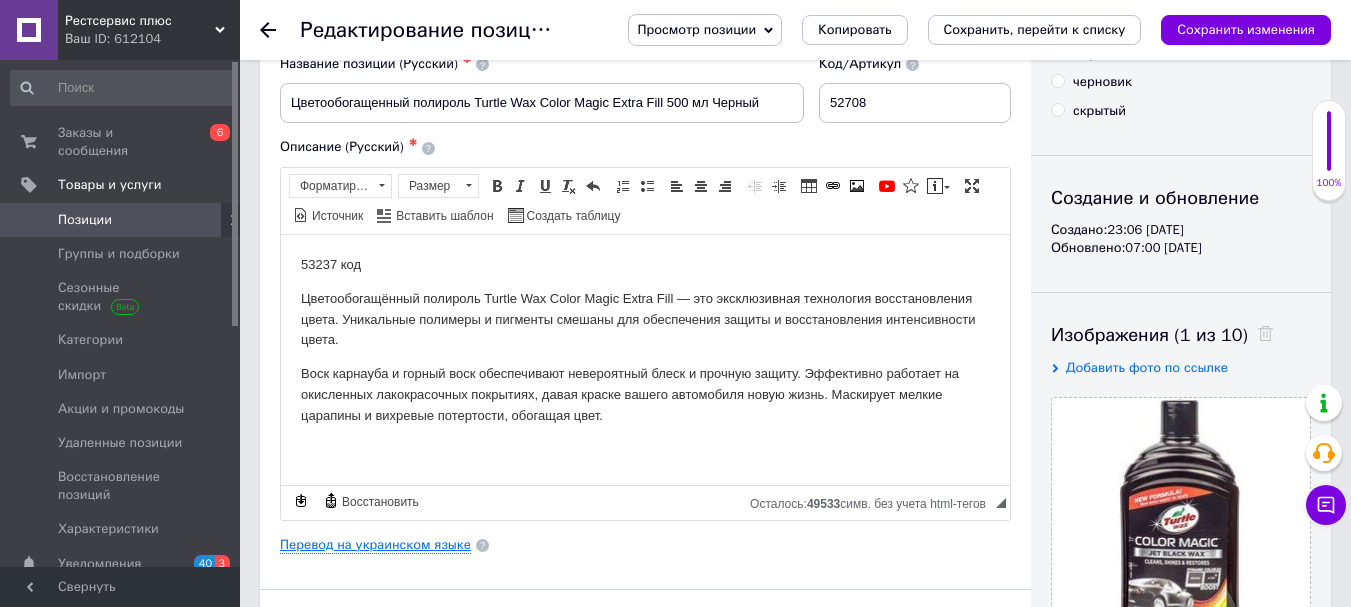 click on "Перевод на украинском языке" at bounding box center (375, 545) 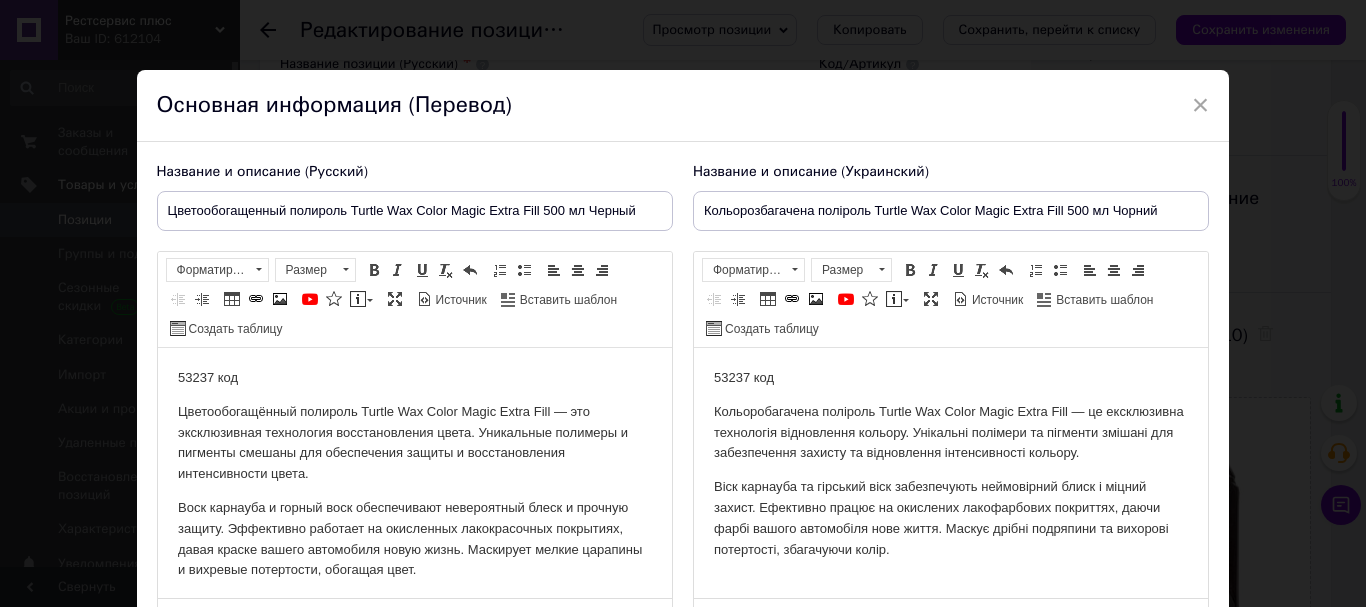 scroll, scrollTop: 0, scrollLeft: 0, axis: both 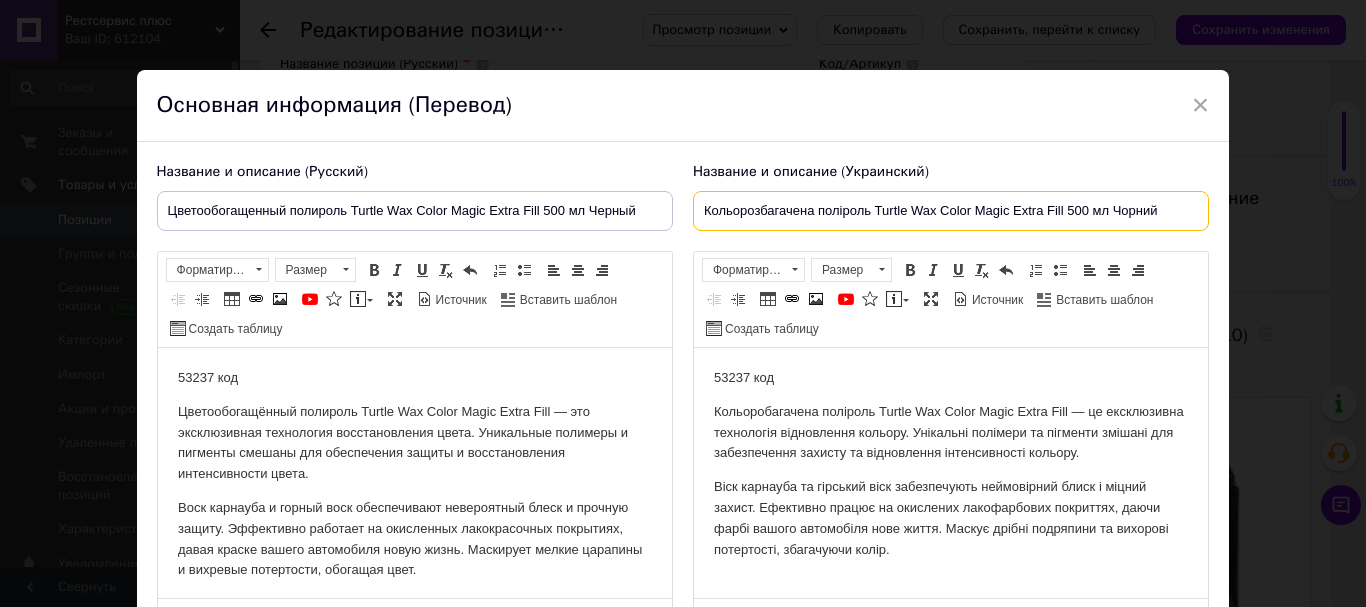 drag, startPoint x: 699, startPoint y: 215, endPoint x: 1187, endPoint y: 208, distance: 488.0502 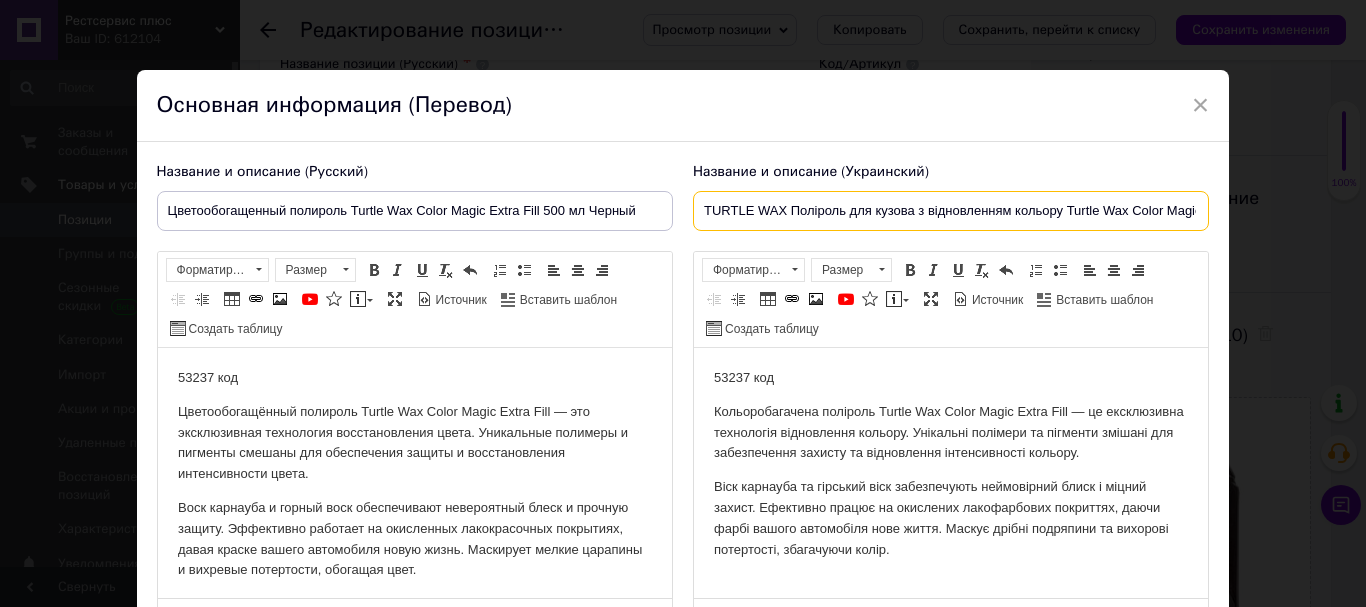 scroll, scrollTop: 0, scrollLeft: 127, axis: horizontal 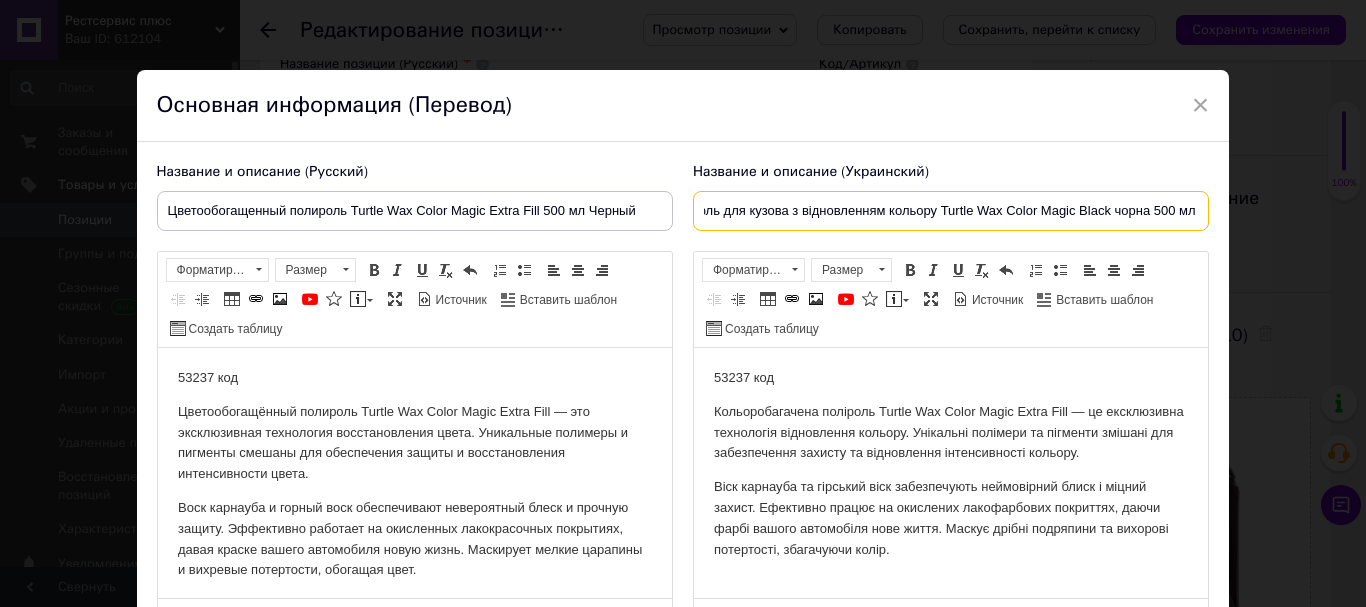 drag, startPoint x: 734, startPoint y: 205, endPoint x: 804, endPoint y: 276, distance: 99.70457 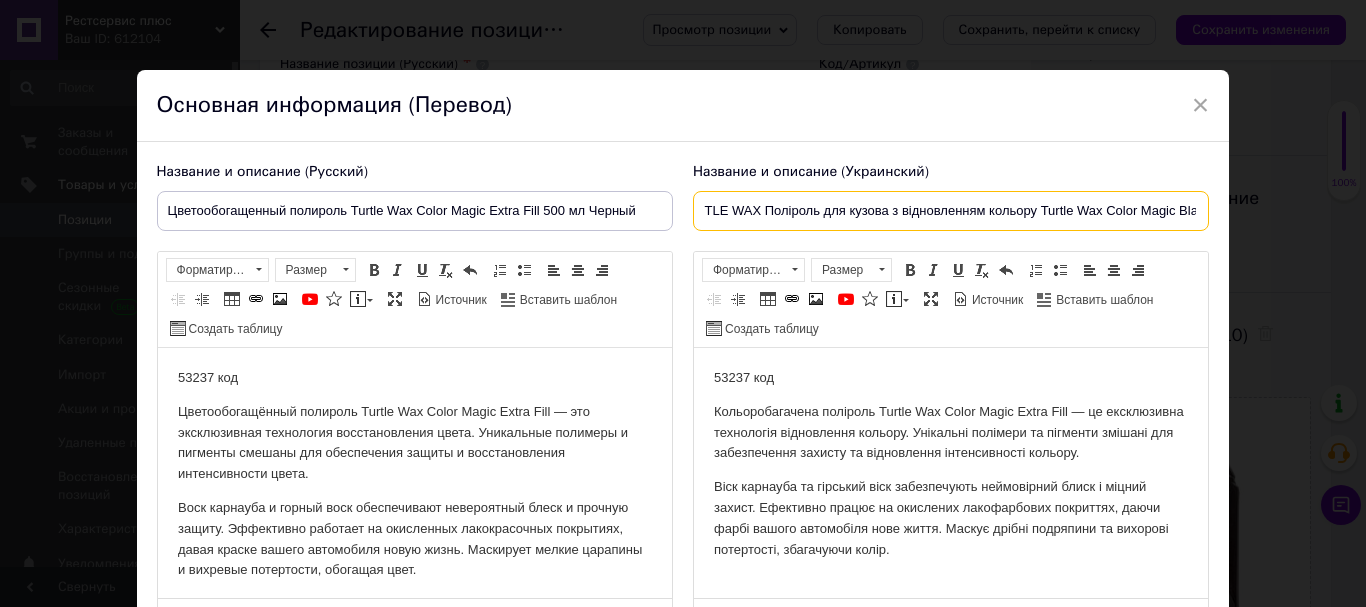 scroll, scrollTop: 0, scrollLeft: 0, axis: both 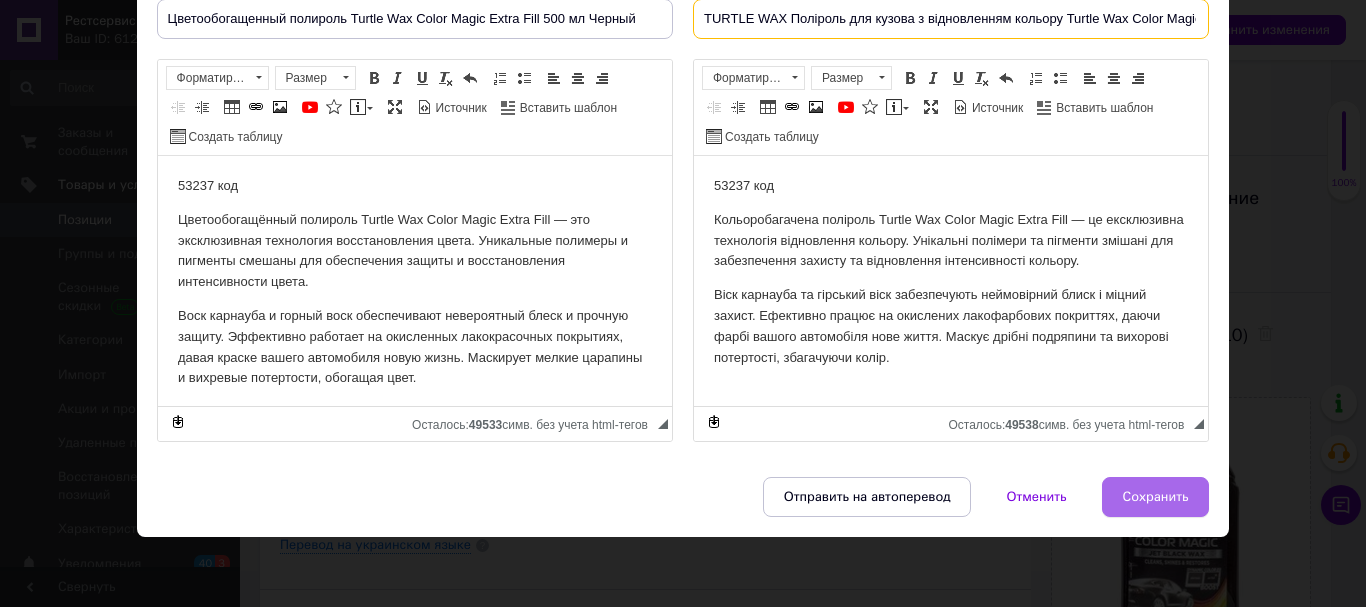 type on "TURTLE WAX Поліроль для кузова з відновленням кольору Turtle Wax Color Magic Black чорна 500 мл" 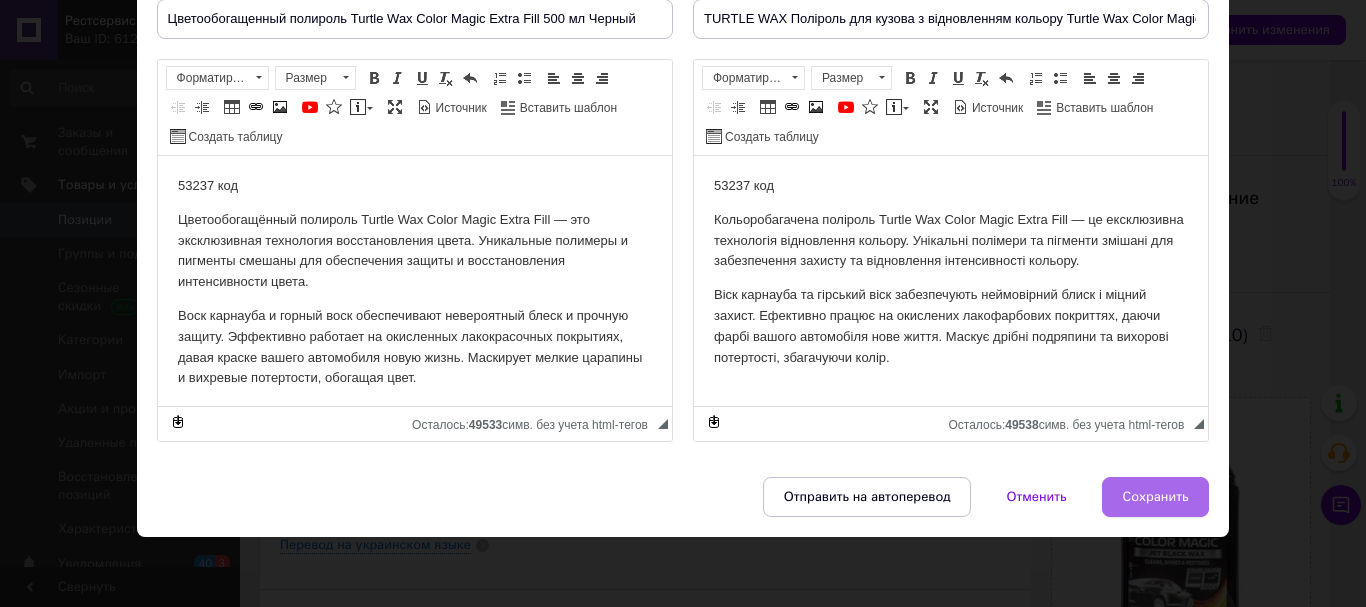 click on "Сохранить" at bounding box center [1156, 497] 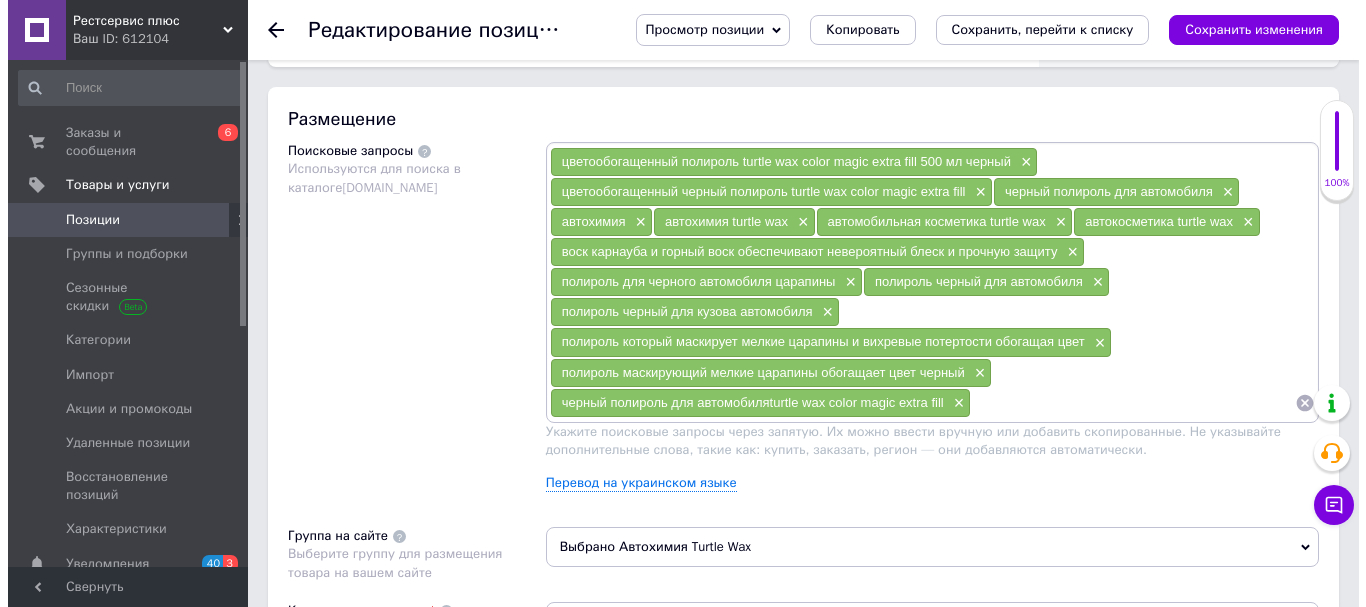 scroll, scrollTop: 1300, scrollLeft: 0, axis: vertical 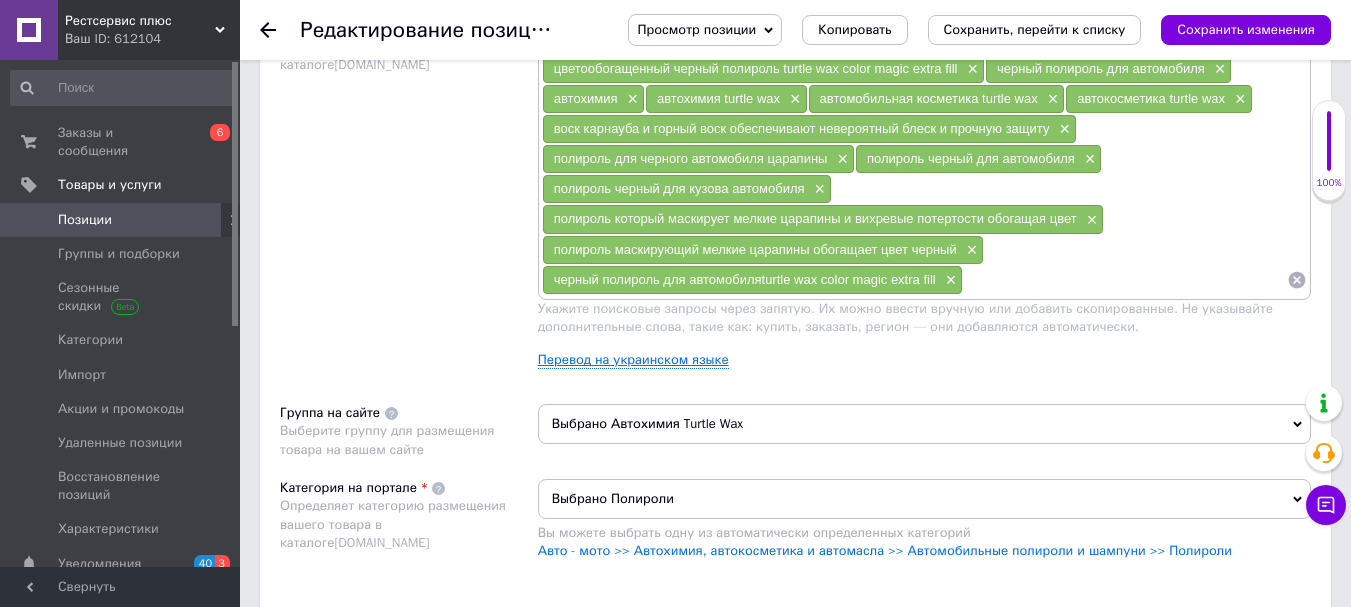 click on "Перевод на украинском языке" at bounding box center [633, 360] 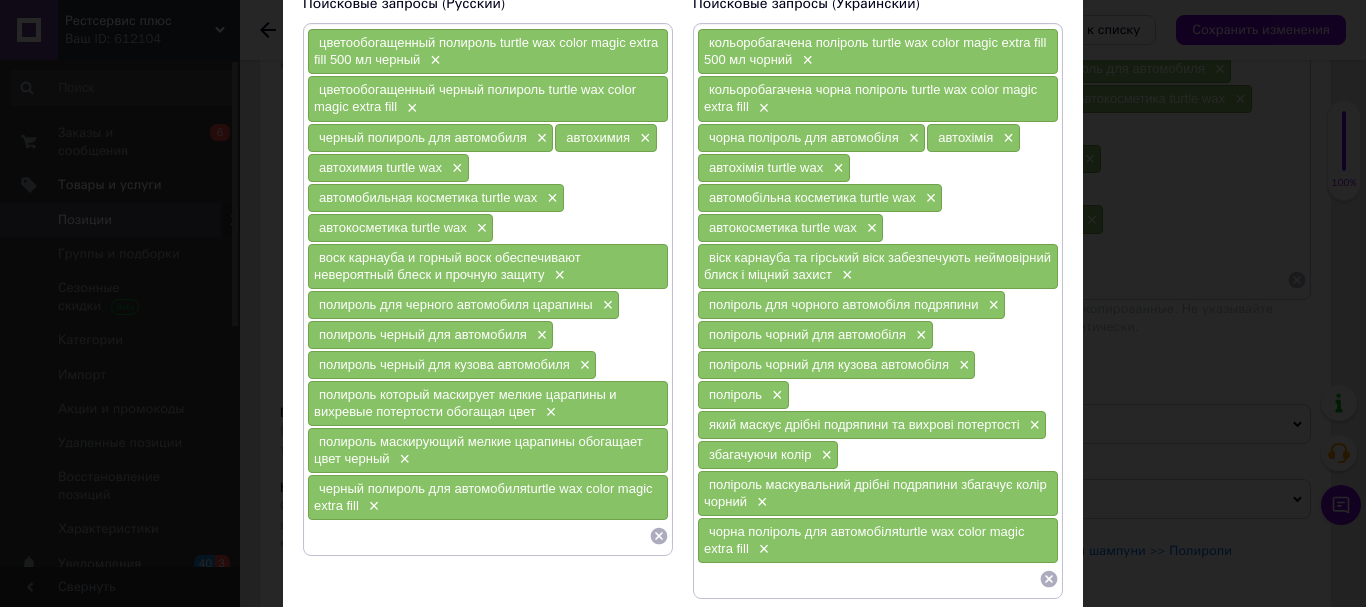 scroll, scrollTop: 300, scrollLeft: 0, axis: vertical 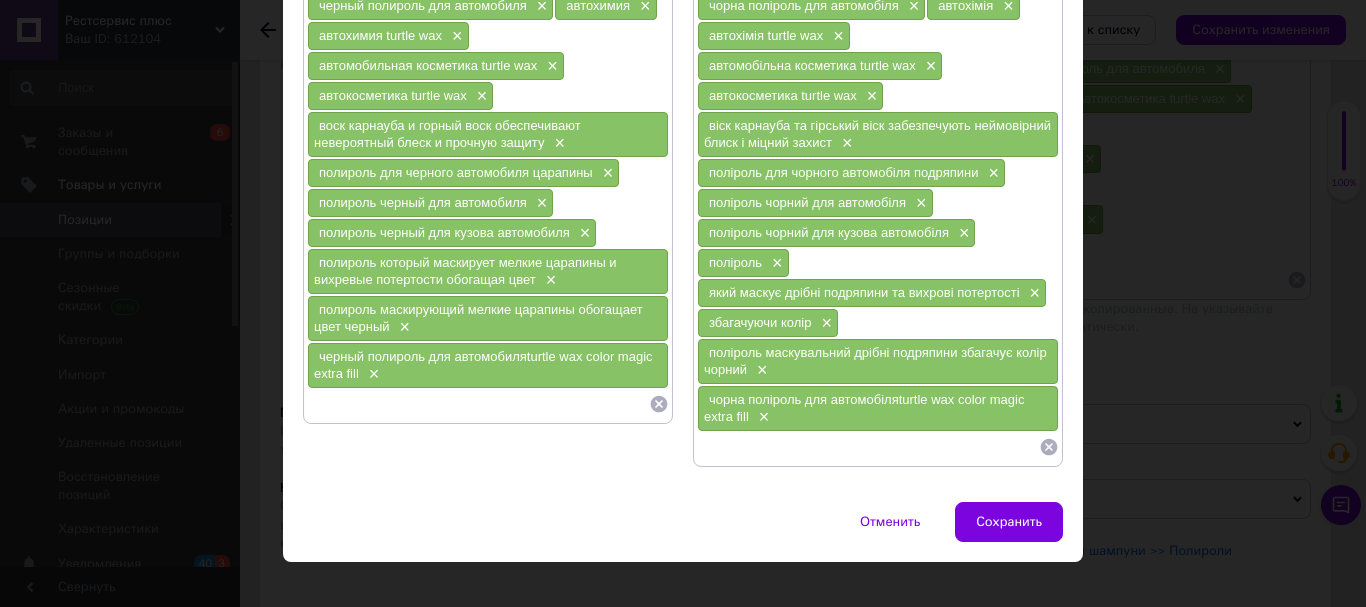 paste on "TURTLE WAX Поліроль для кузова з відновленням кольору Turtle Wax Color Magic Black чорна 500 мл" 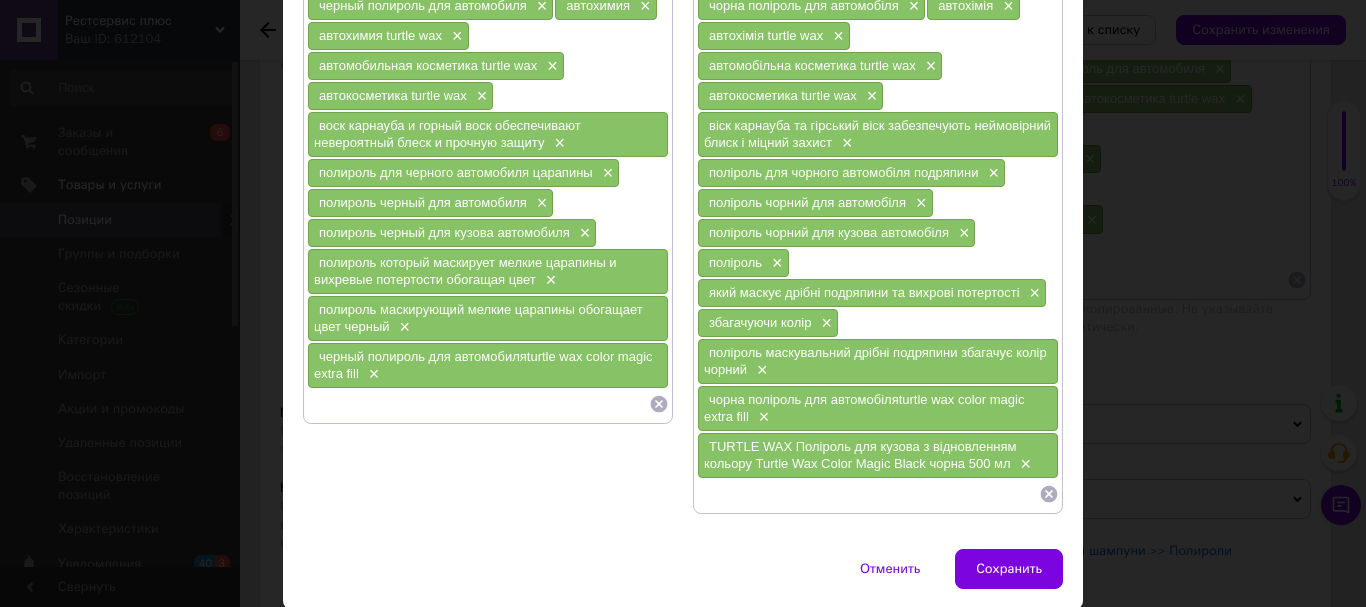 scroll, scrollTop: 0, scrollLeft: 0, axis: both 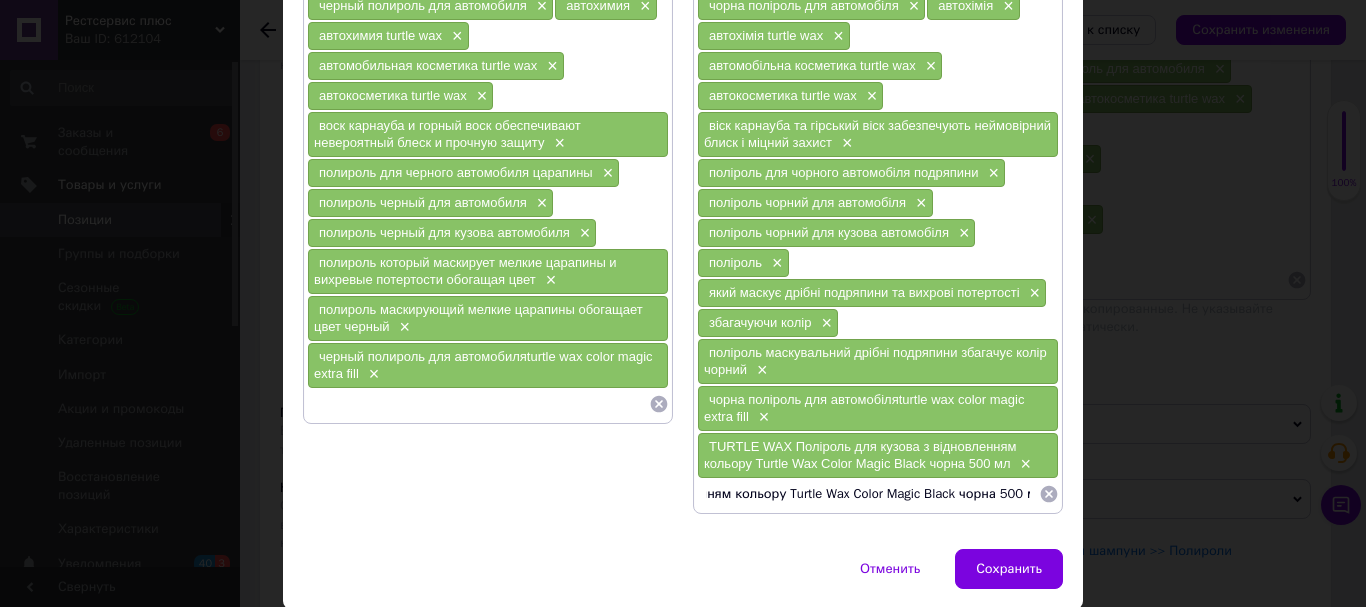 drag, startPoint x: 946, startPoint y: 497, endPoint x: 785, endPoint y: 501, distance: 161.04968 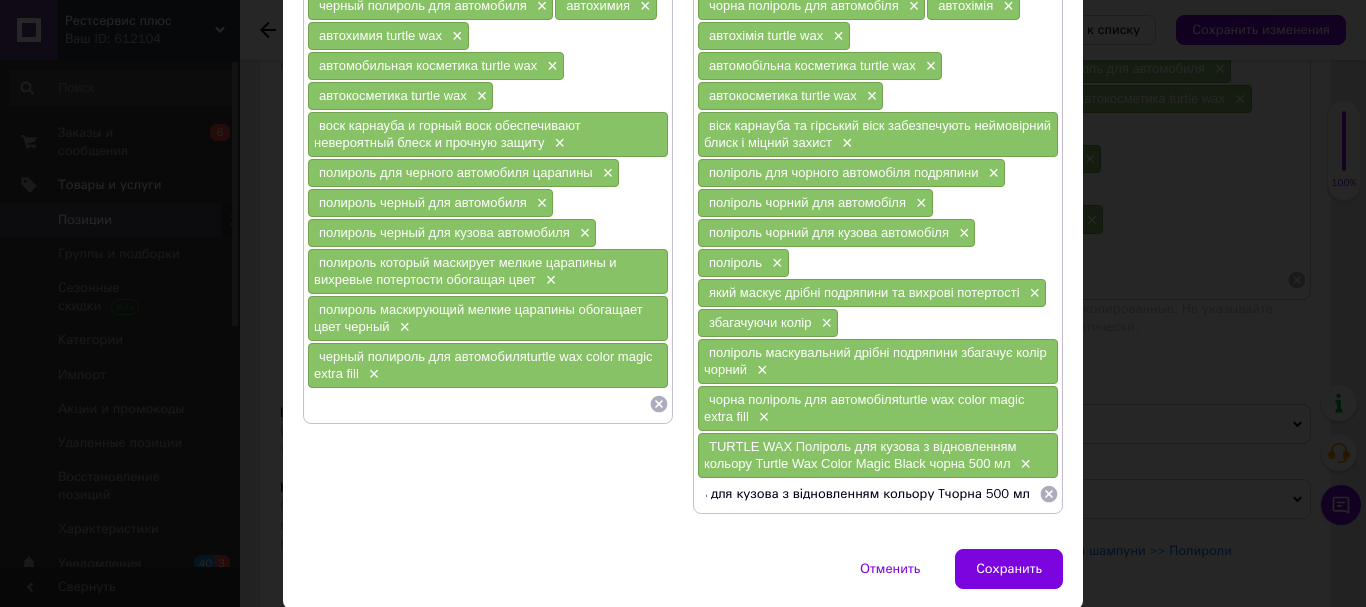 scroll, scrollTop: 0, scrollLeft: 116, axis: horizontal 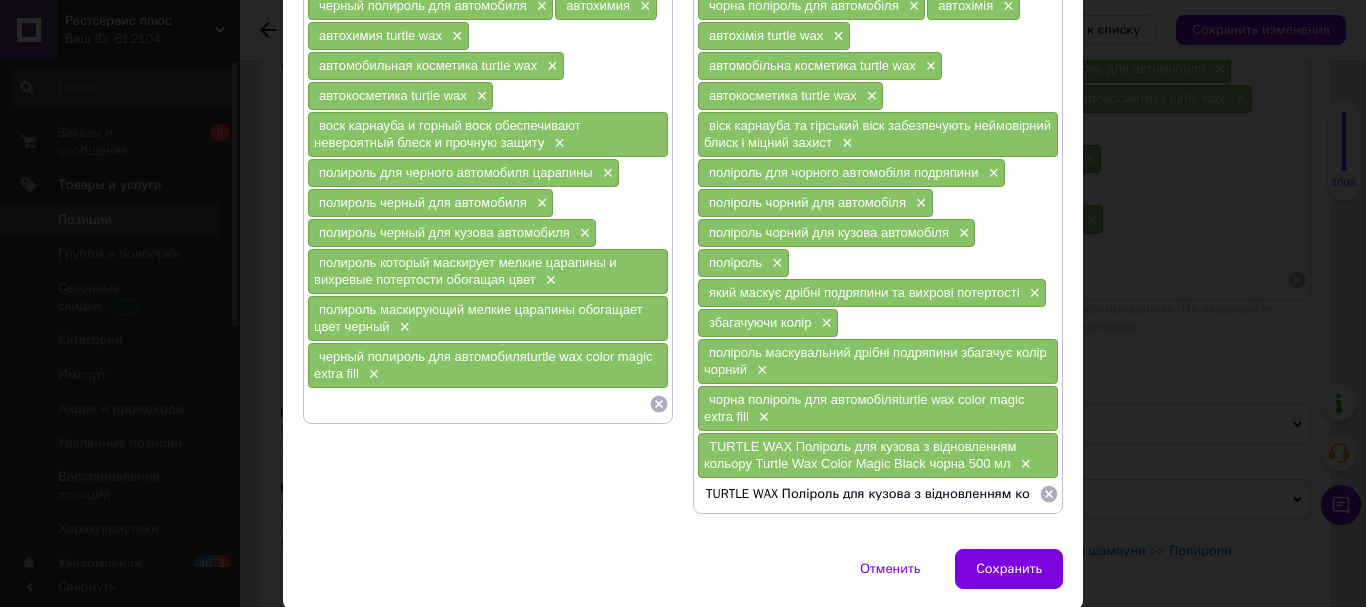 drag, startPoint x: 744, startPoint y: 495, endPoint x: 683, endPoint y: 506, distance: 61.983868 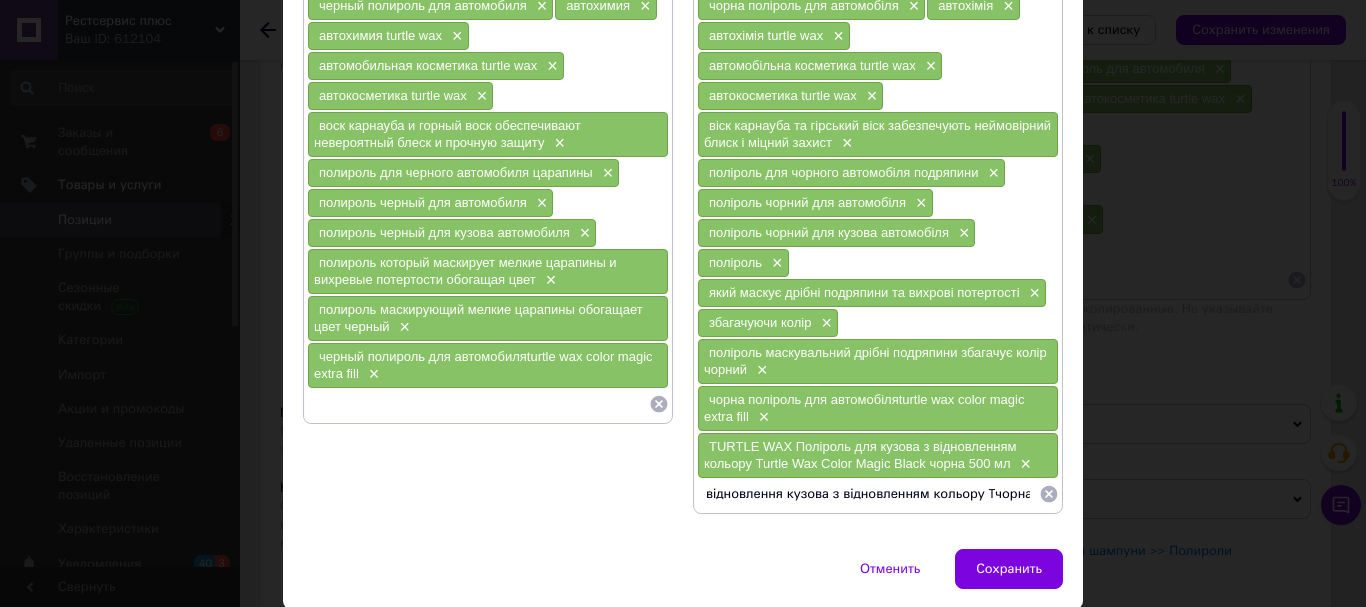 type on "відновлення  кузова з відновленням кольору Tчорна 500 мл" 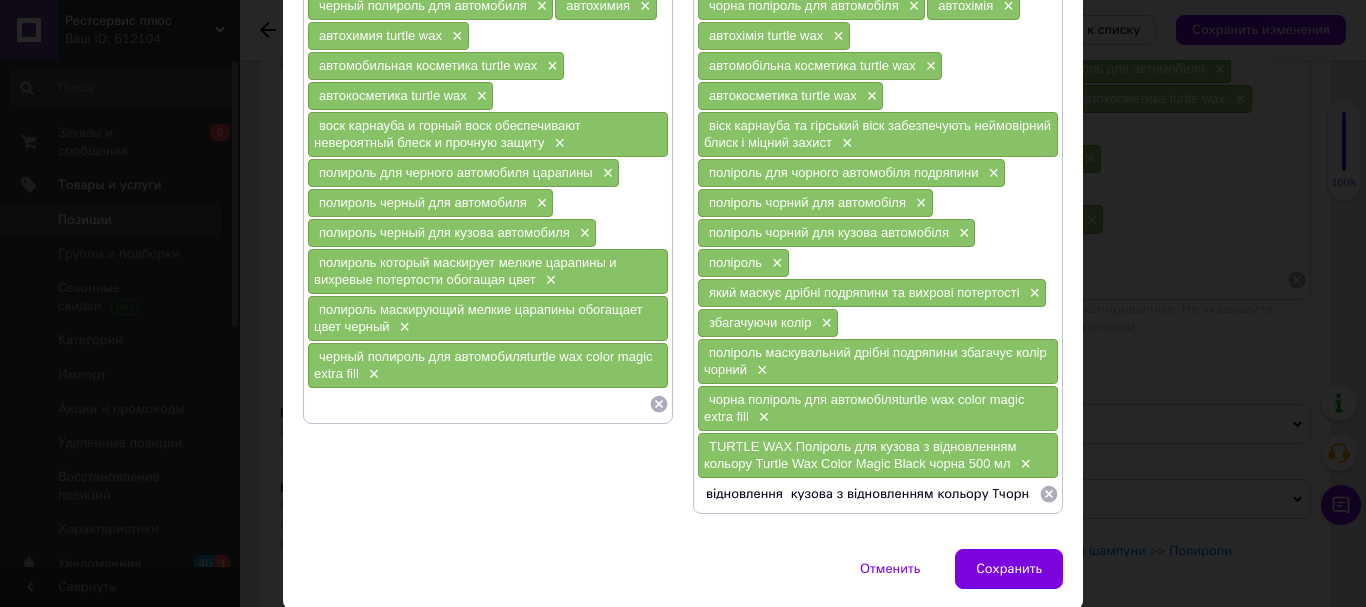 click on "відновлення  кузова з відновленням кольору Tчорна 500 мл" at bounding box center (868, 494) 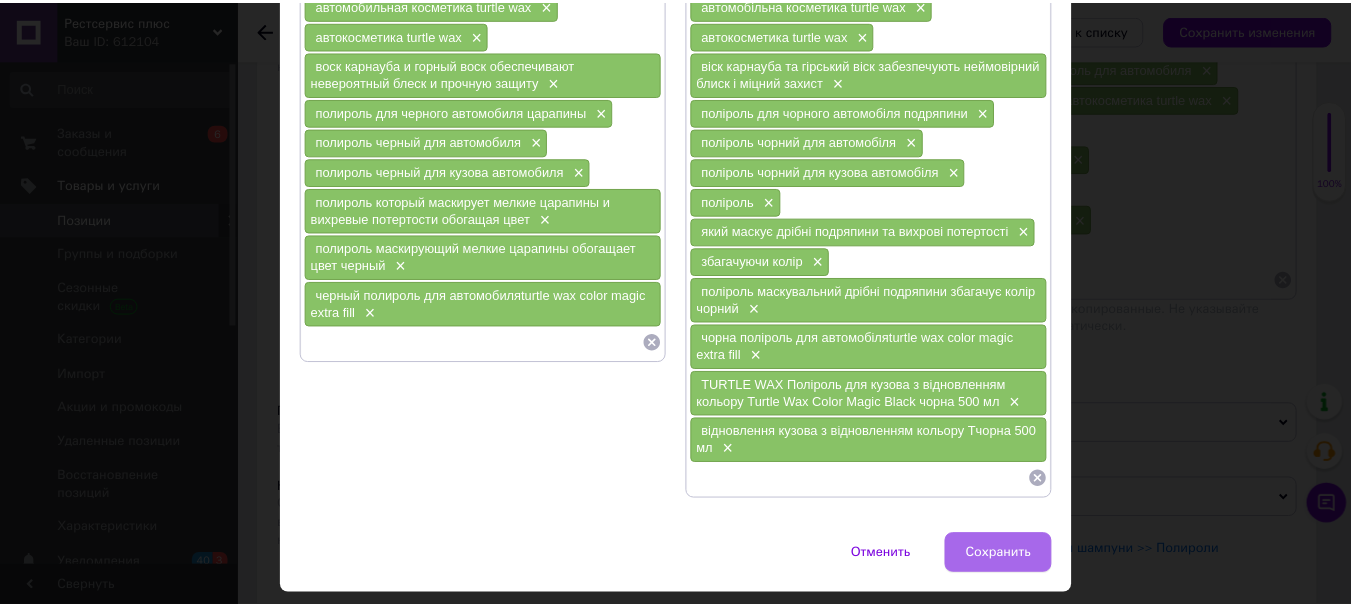 scroll, scrollTop: 421, scrollLeft: 0, axis: vertical 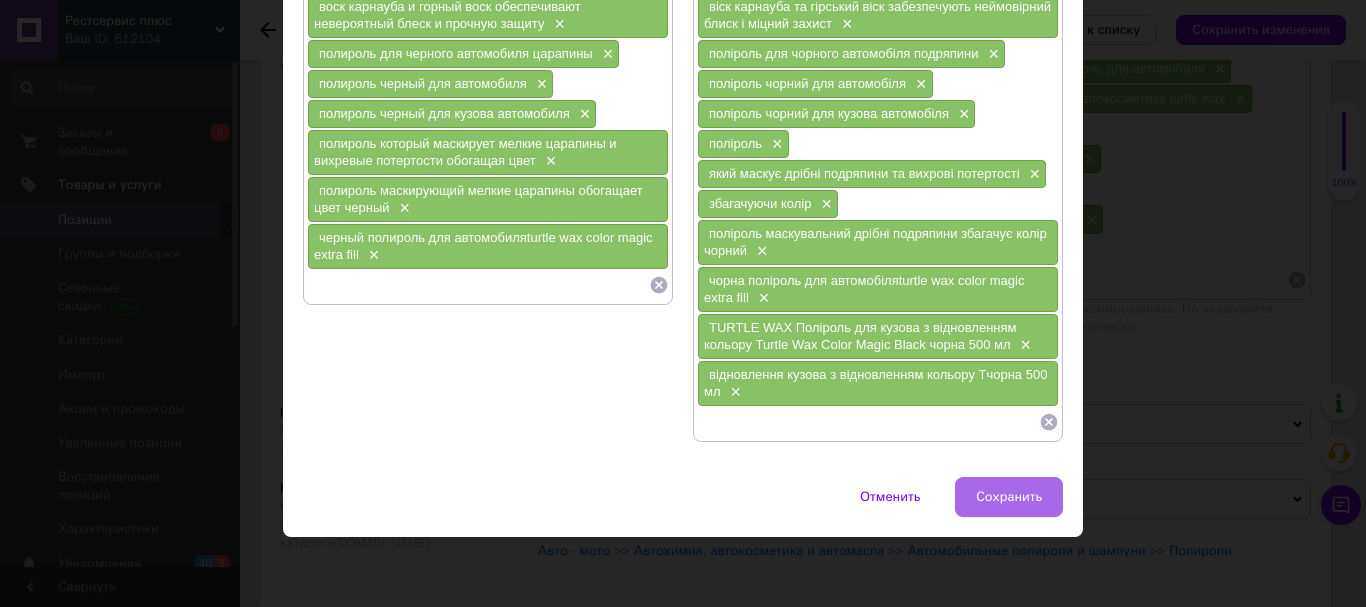 drag, startPoint x: 1016, startPoint y: 489, endPoint x: 1024, endPoint y: 478, distance: 13.601471 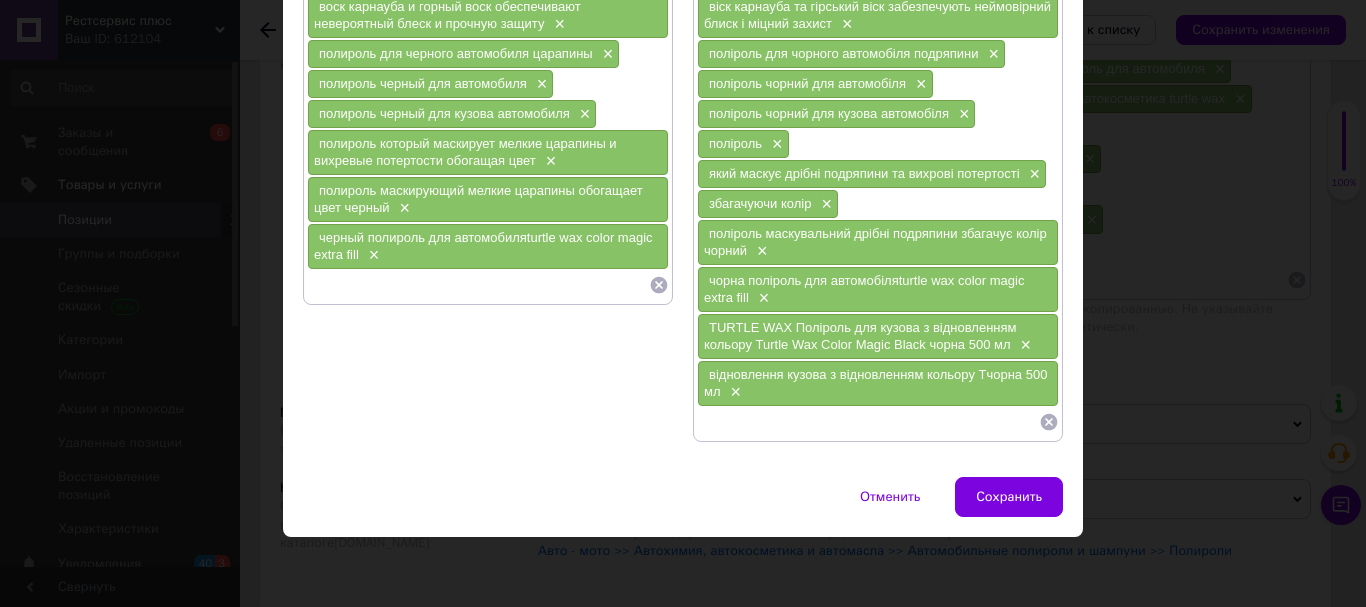 click on "Сохранить" at bounding box center [1009, 497] 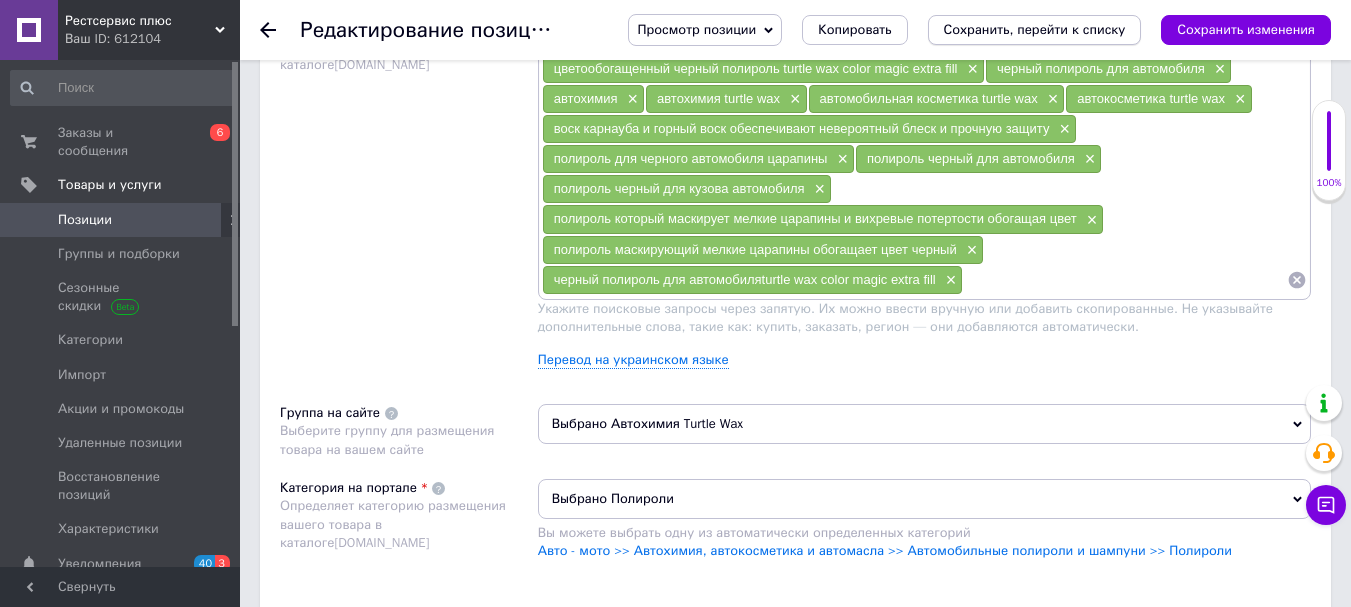 click on "Сохранить, перейти к списку" at bounding box center (1035, 29) 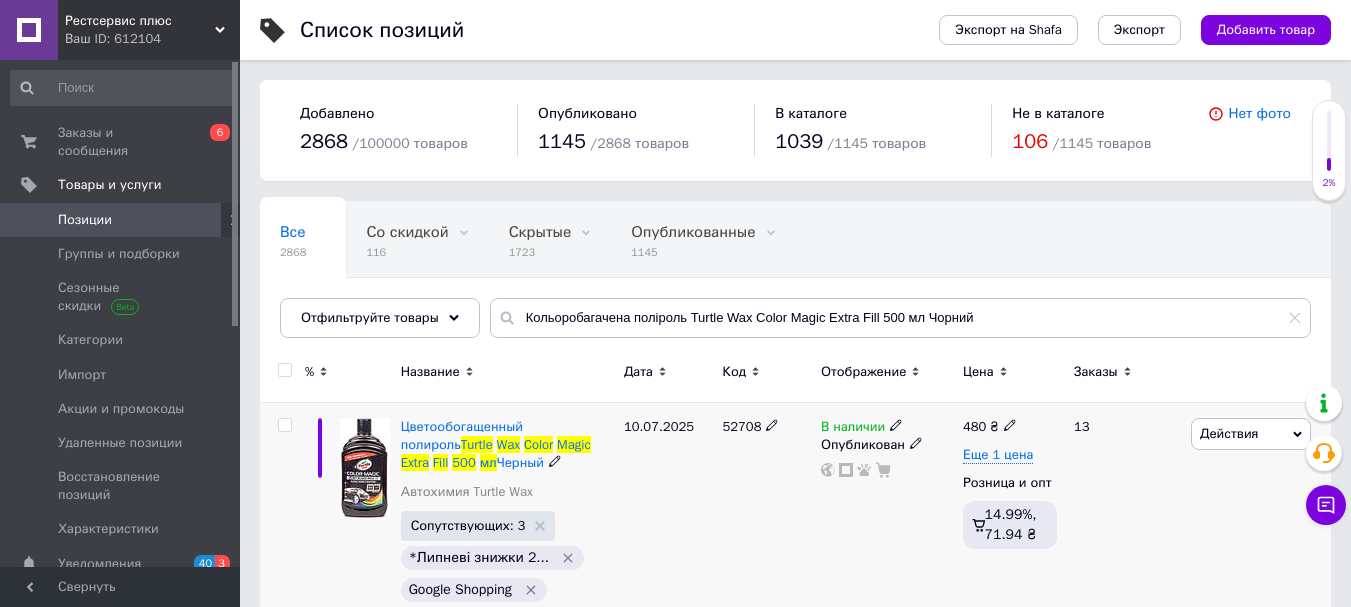 scroll, scrollTop: 104, scrollLeft: 0, axis: vertical 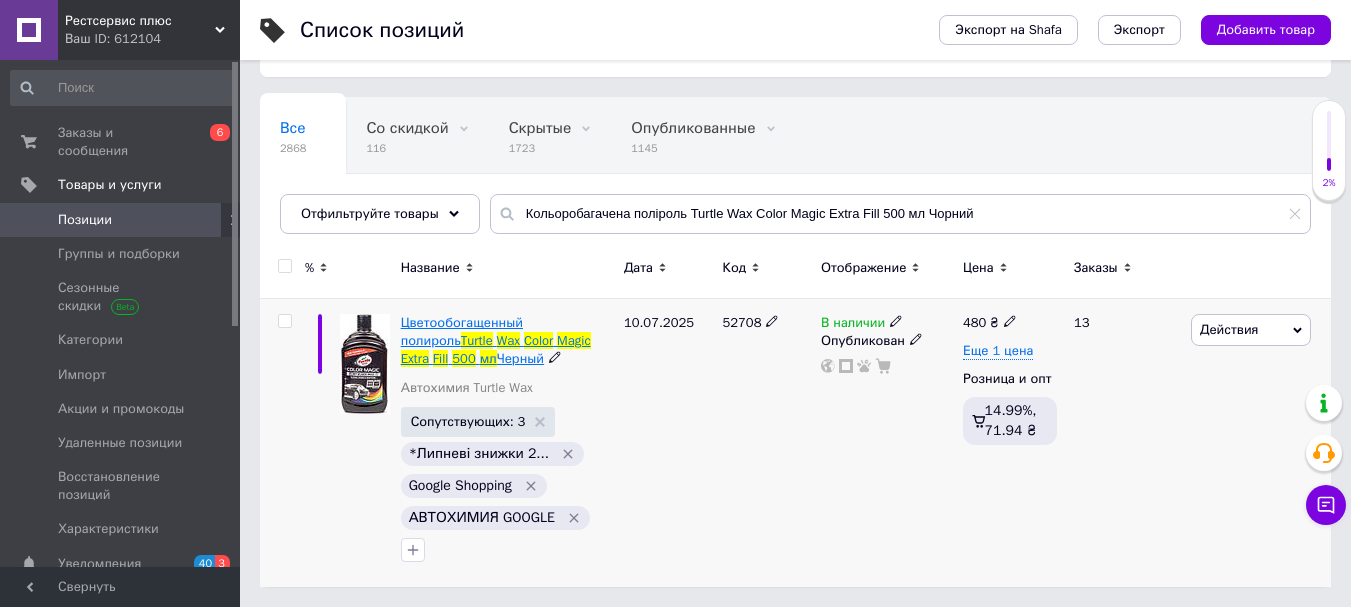 click on "Magic" at bounding box center (574, 340) 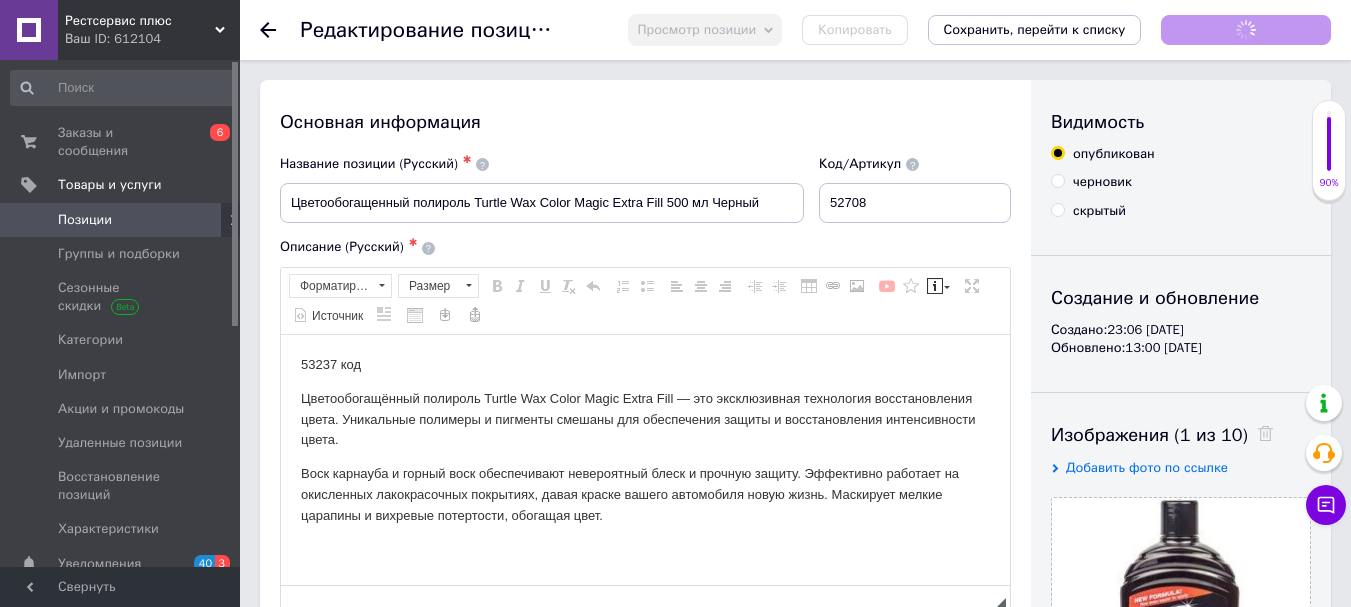 scroll, scrollTop: 0, scrollLeft: 0, axis: both 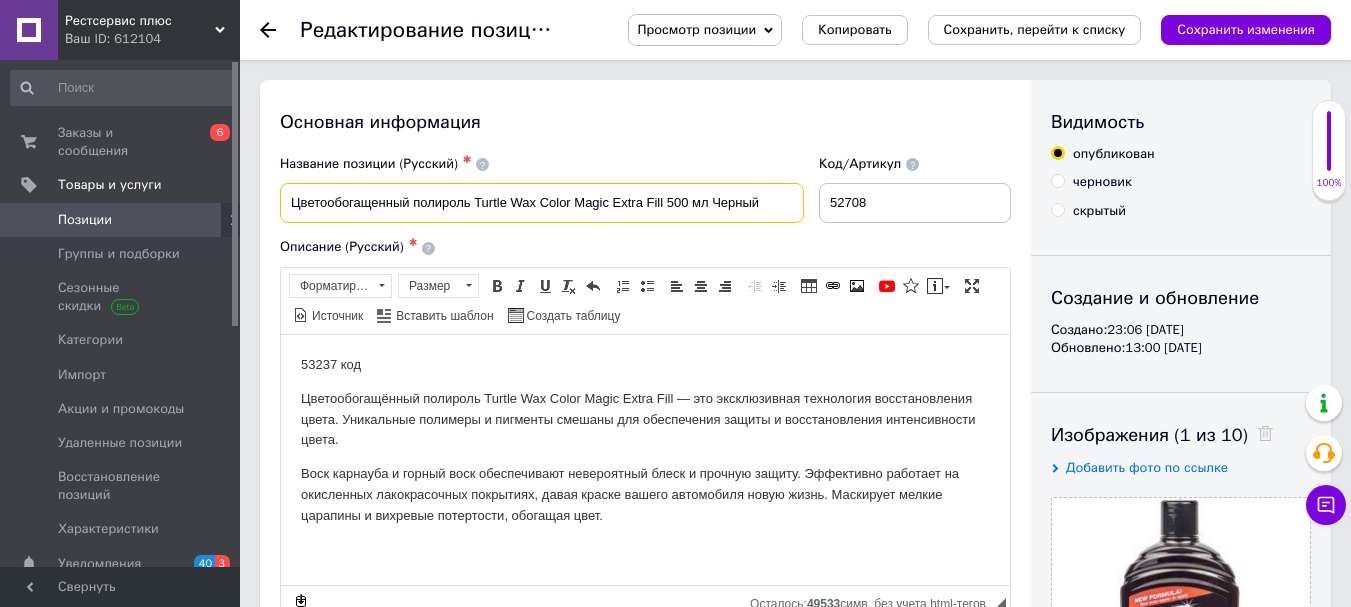 drag, startPoint x: 289, startPoint y: 199, endPoint x: 826, endPoint y: 239, distance: 538.4877 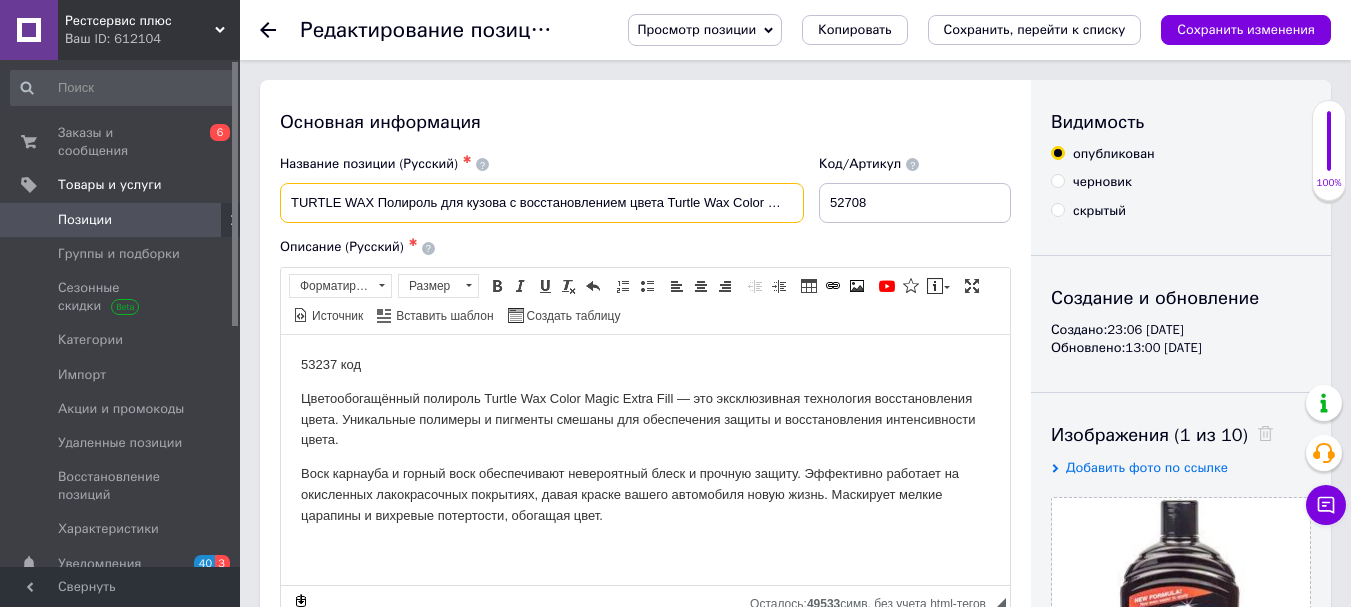 scroll, scrollTop: 0, scrollLeft: 138, axis: horizontal 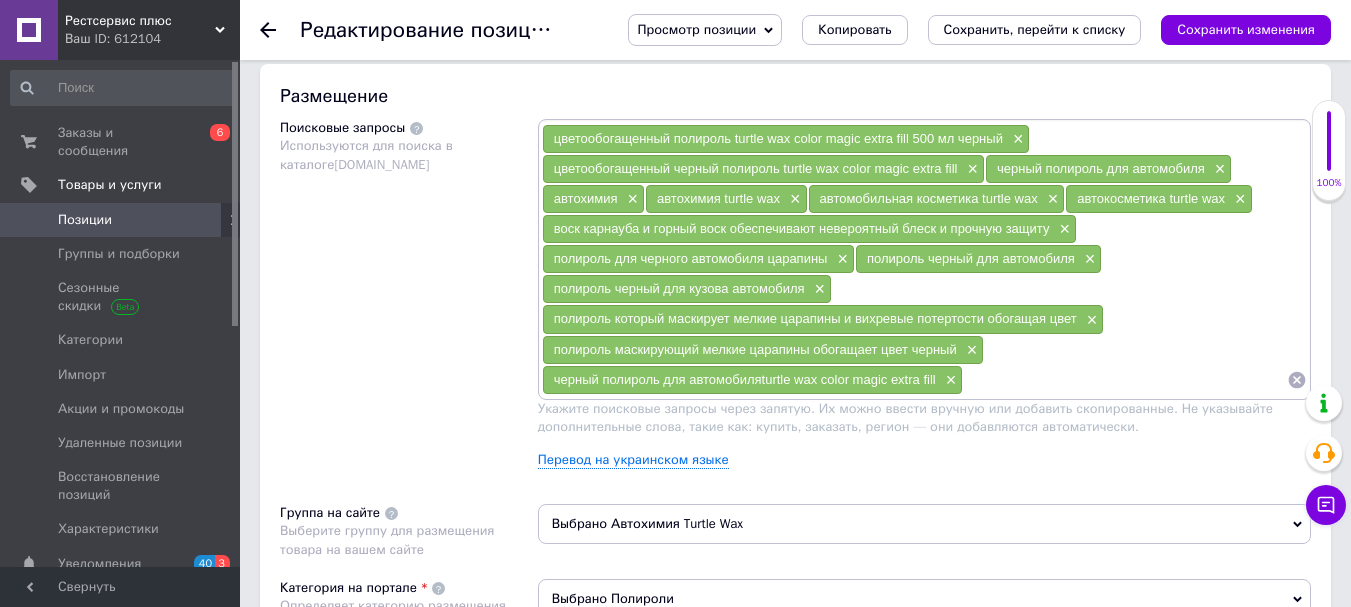 type on "TURTLE WAX Полироль для кузова с восстановлением цвета Turtle Wax Color Magic Black черная 500 мл" 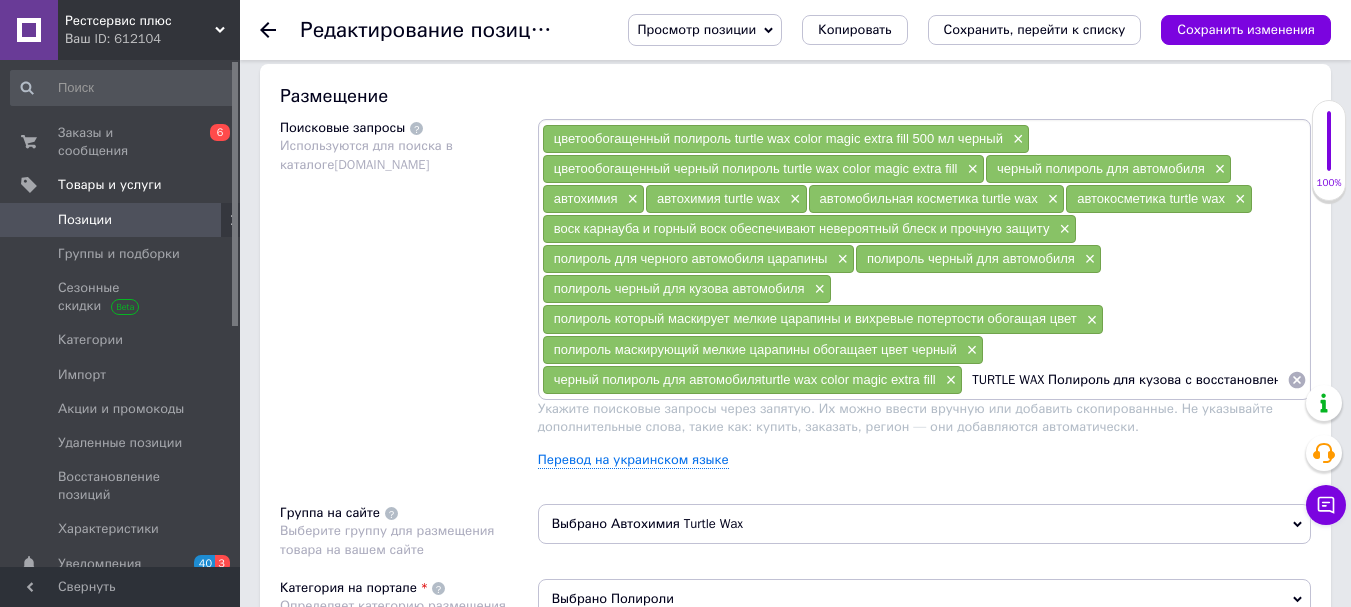 scroll, scrollTop: 0, scrollLeft: 315, axis: horizontal 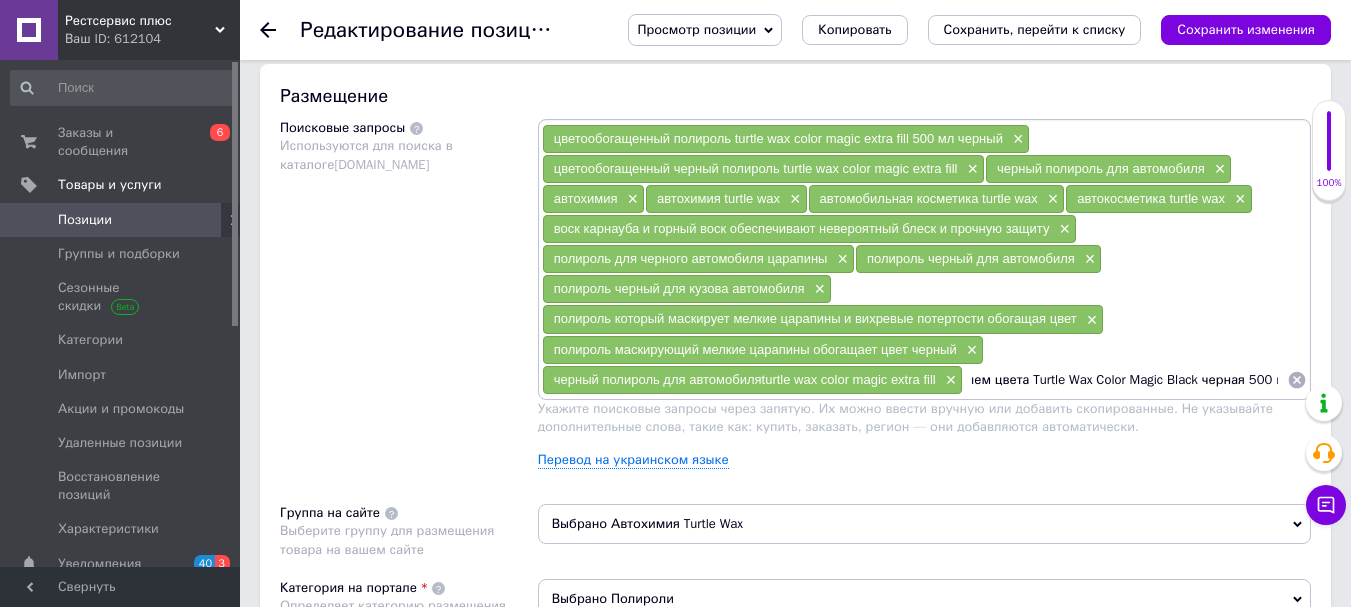 type 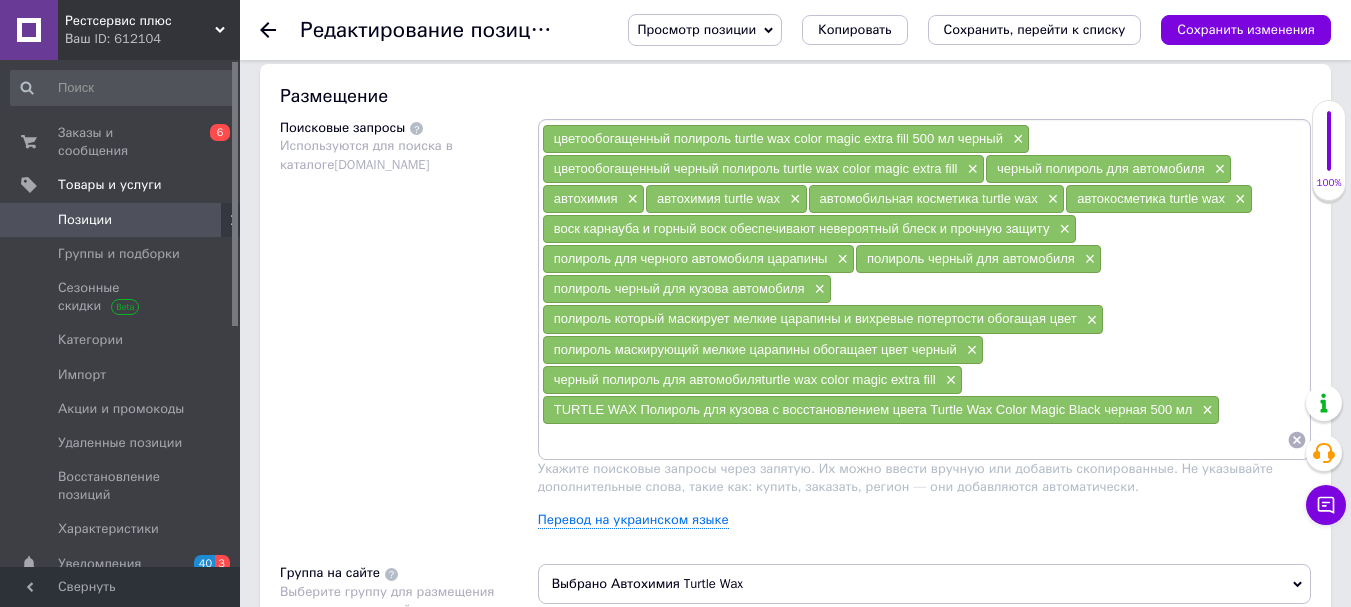 scroll, scrollTop: 0, scrollLeft: 0, axis: both 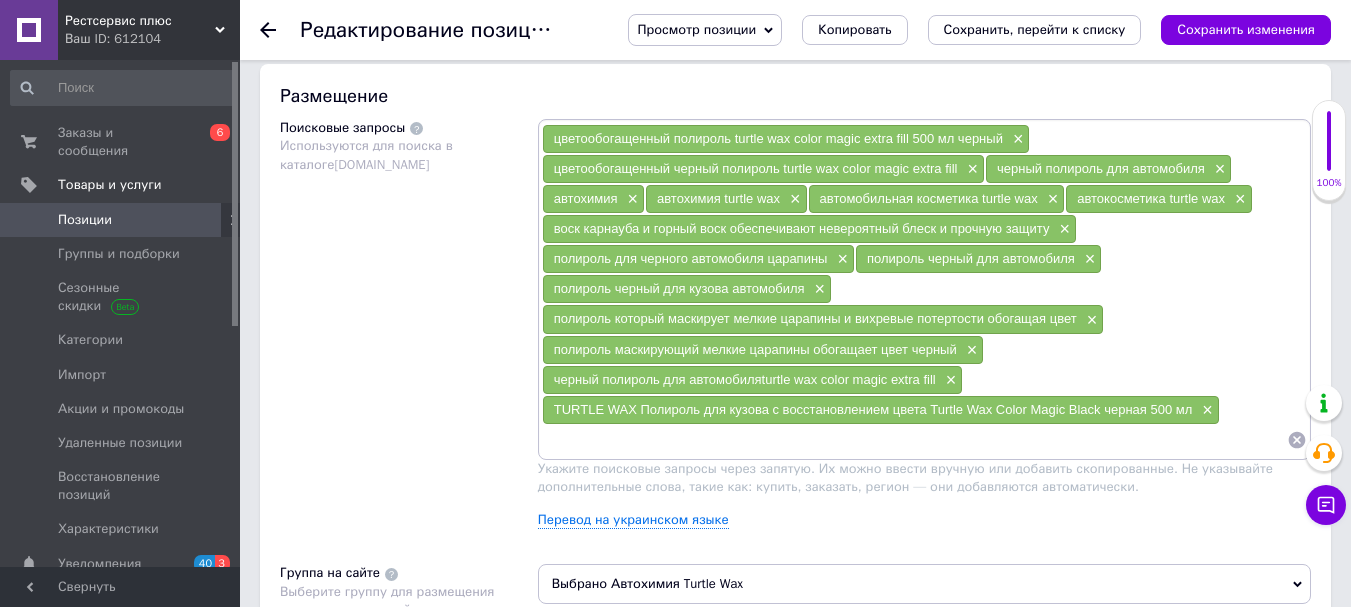 drag, startPoint x: 1079, startPoint y: 26, endPoint x: 707, endPoint y: 140, distance: 389.07584 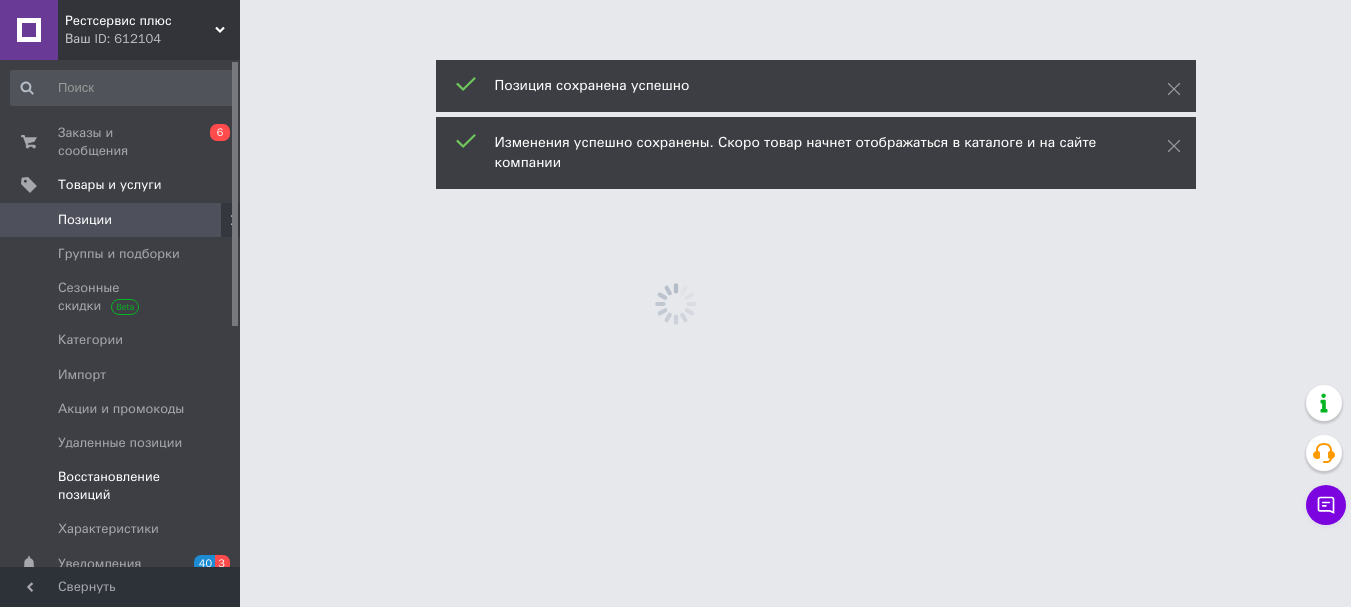 scroll, scrollTop: 0, scrollLeft: 0, axis: both 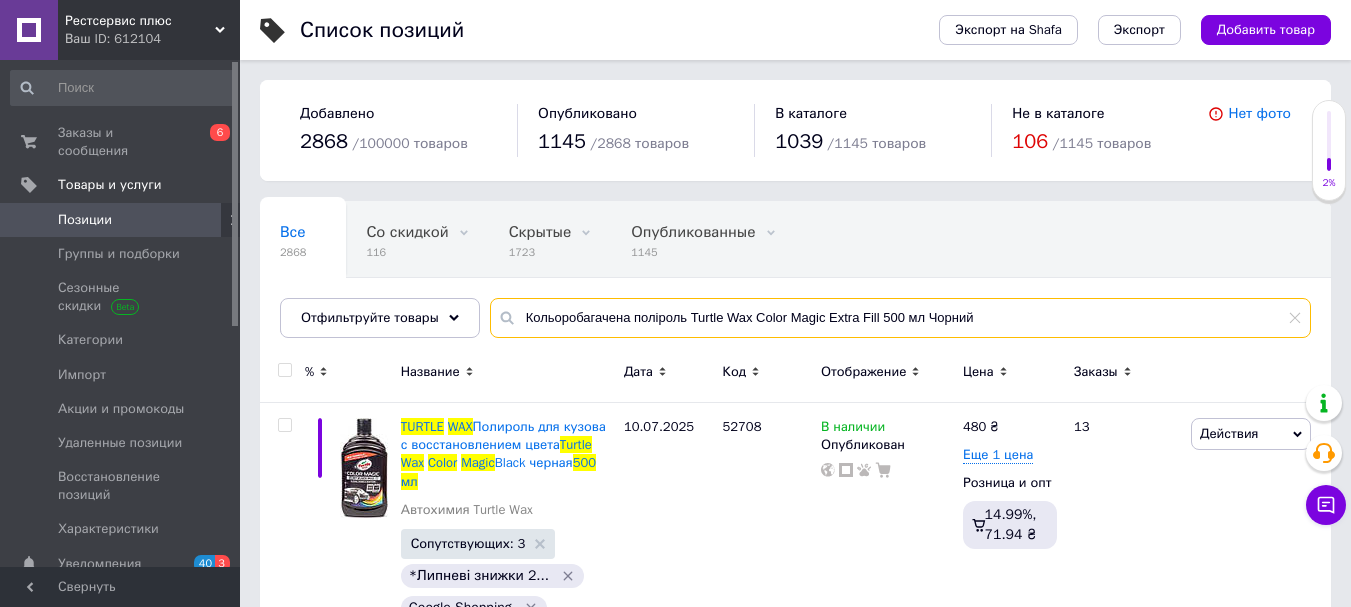 drag, startPoint x: 930, startPoint y: 314, endPoint x: 490, endPoint y: 356, distance: 442 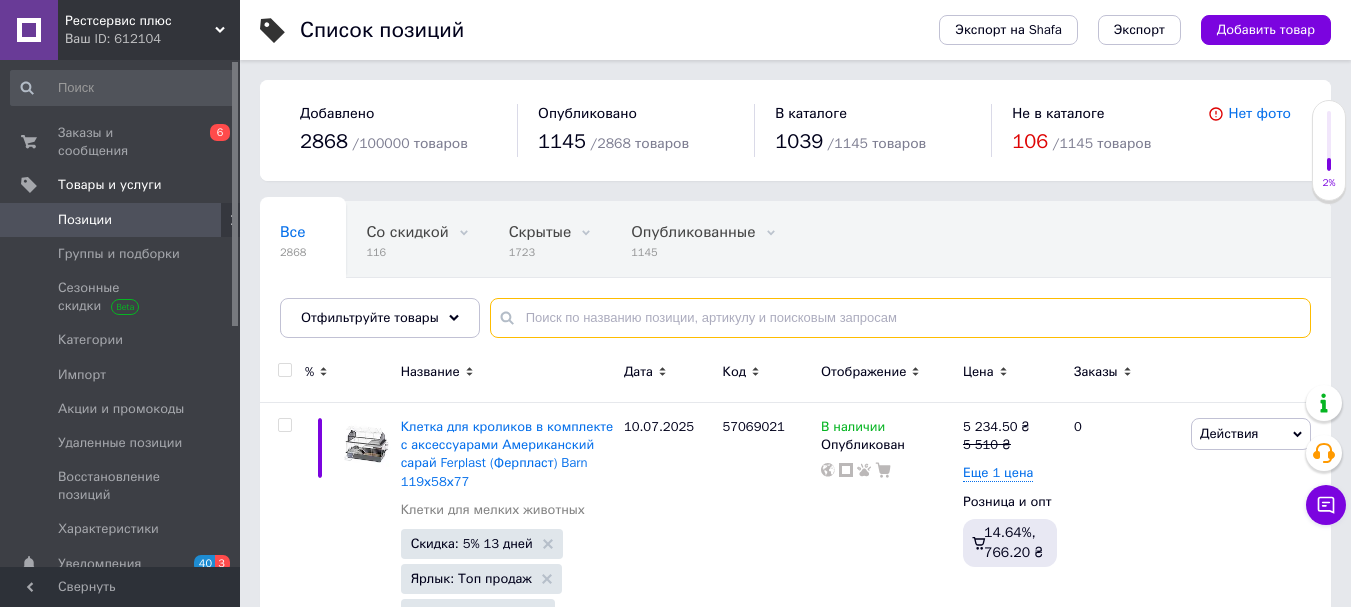 paste on "Спрей водовідштовхувальний для тентів, брезентових покриттів і наметів HG 500 мл" 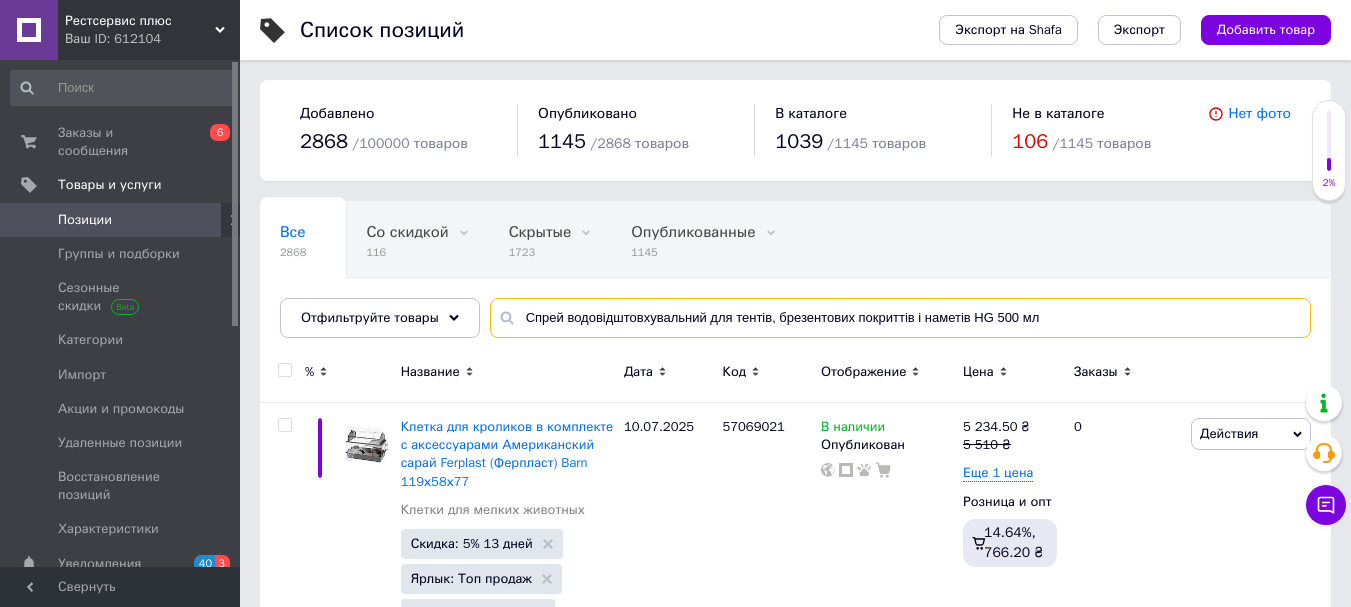 type on "Спрей водовідштовхувальний для тентів, брезентових покриттів і наметів HG 500 мл" 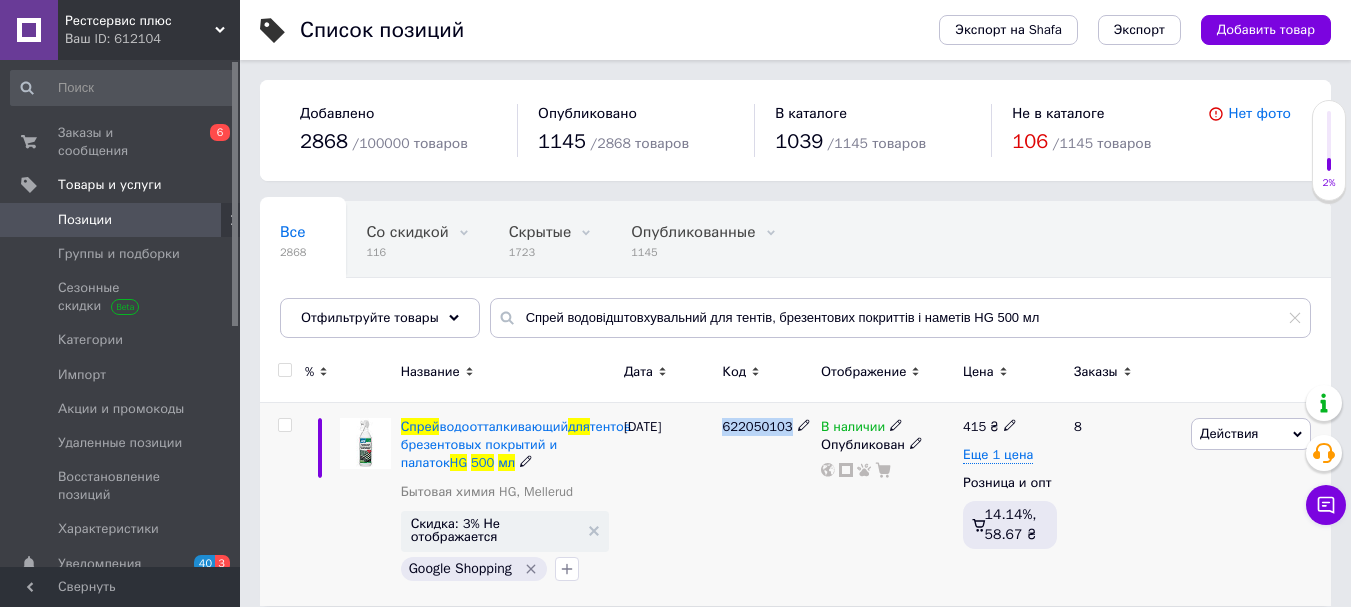 drag, startPoint x: 719, startPoint y: 425, endPoint x: 787, endPoint y: 427, distance: 68.0294 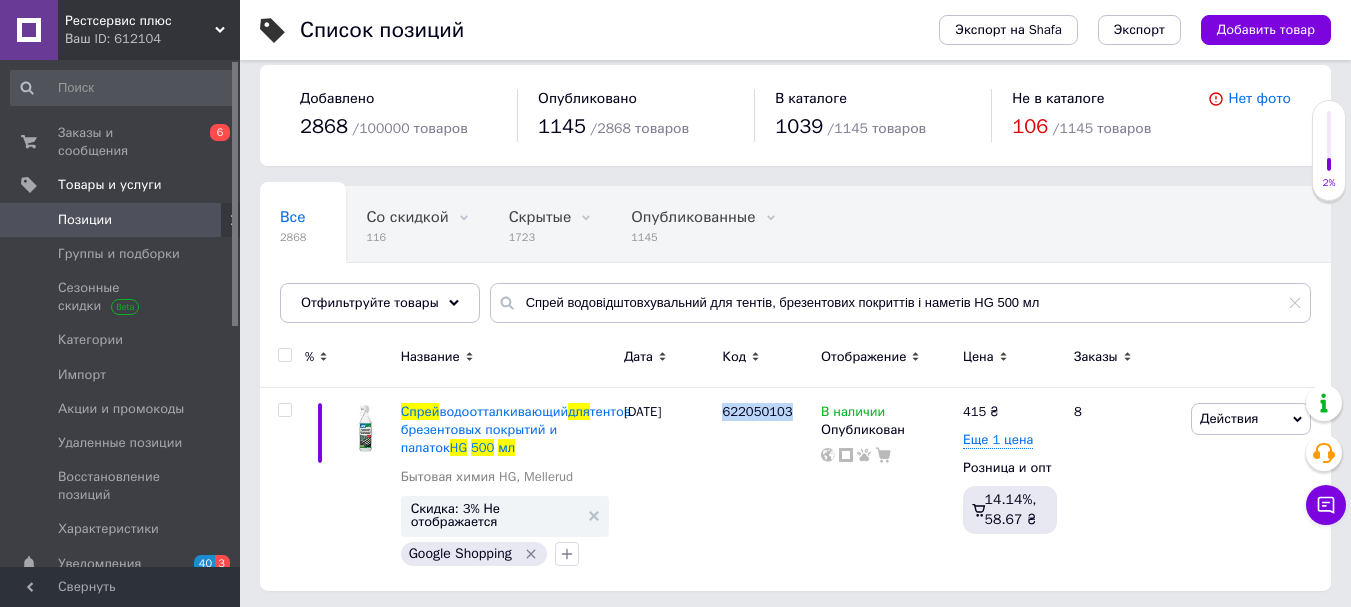 scroll, scrollTop: 19, scrollLeft: 0, axis: vertical 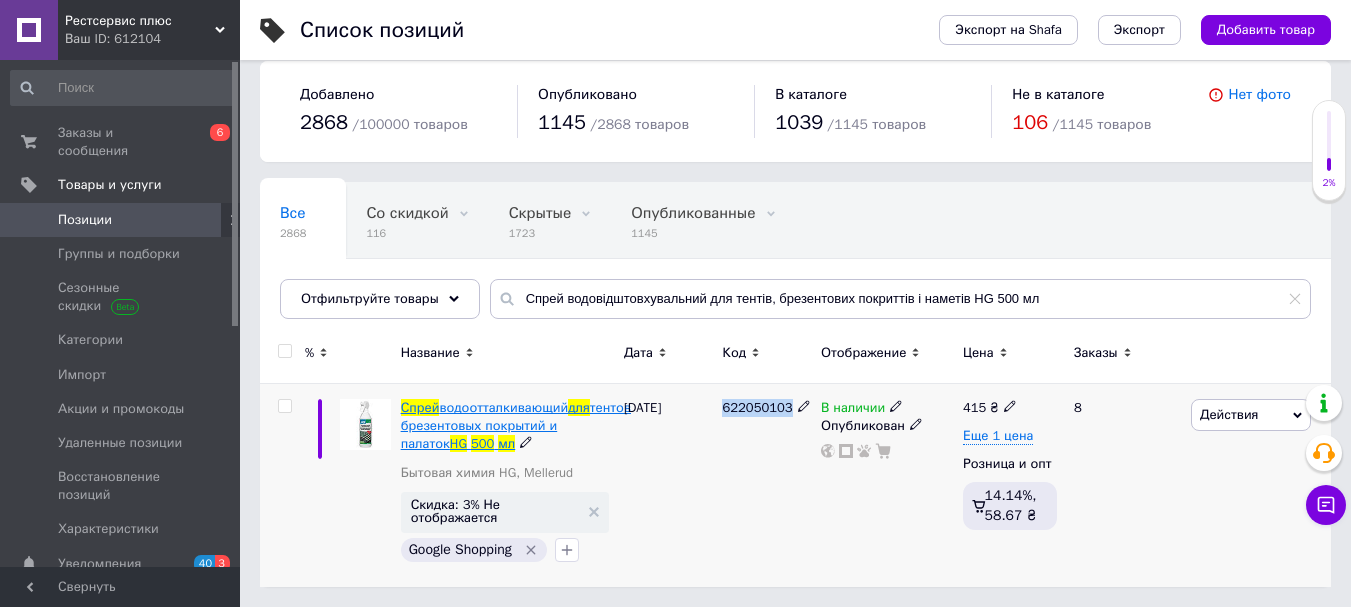 click on "тентов брезентовых покрытий и палаток" at bounding box center [516, 425] 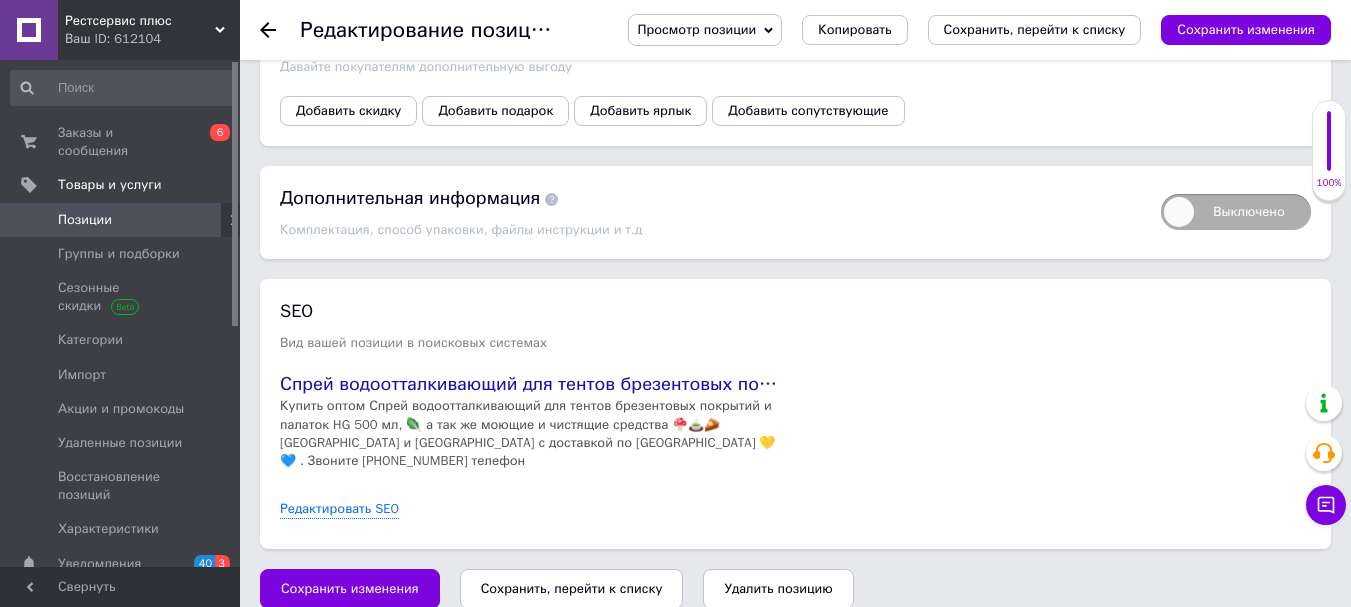 scroll, scrollTop: 2334, scrollLeft: 0, axis: vertical 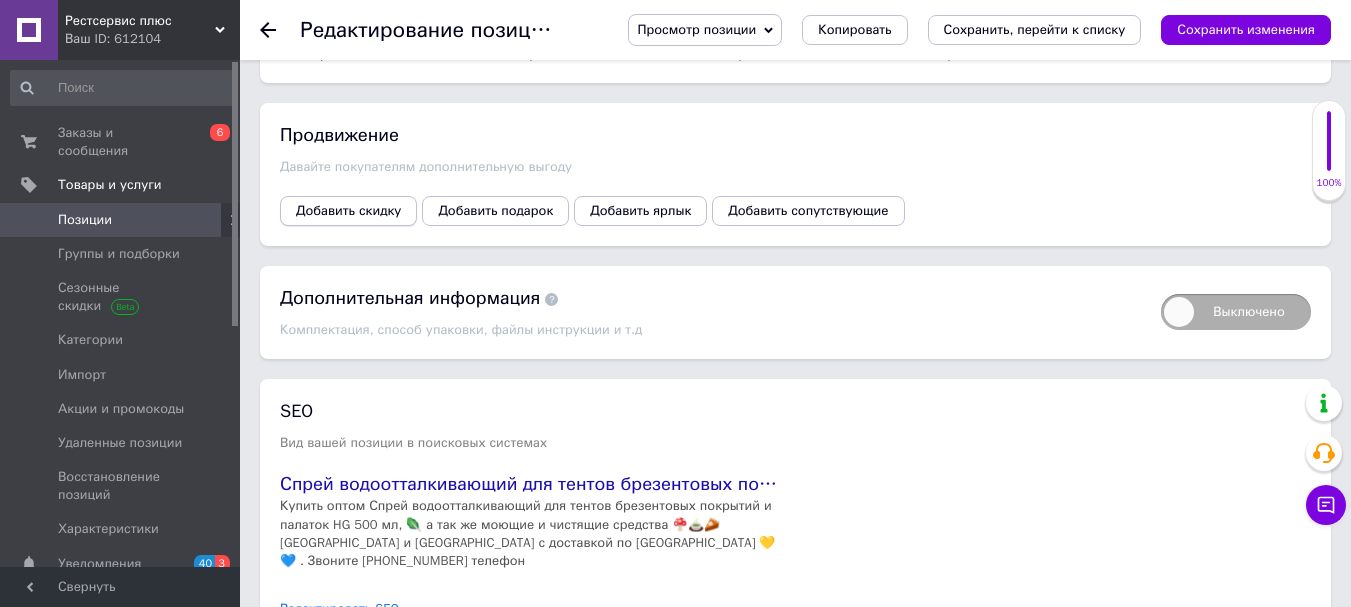 click on "Добавить скидку" at bounding box center [348, 211] 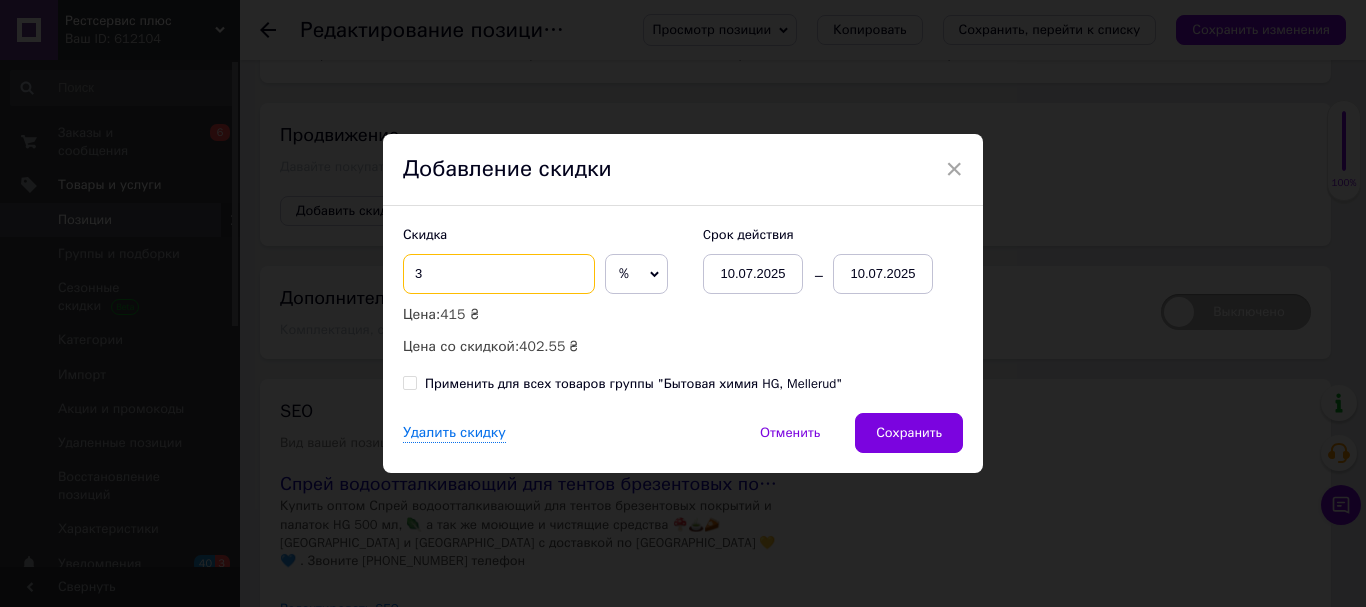 click on "3" at bounding box center [499, 274] 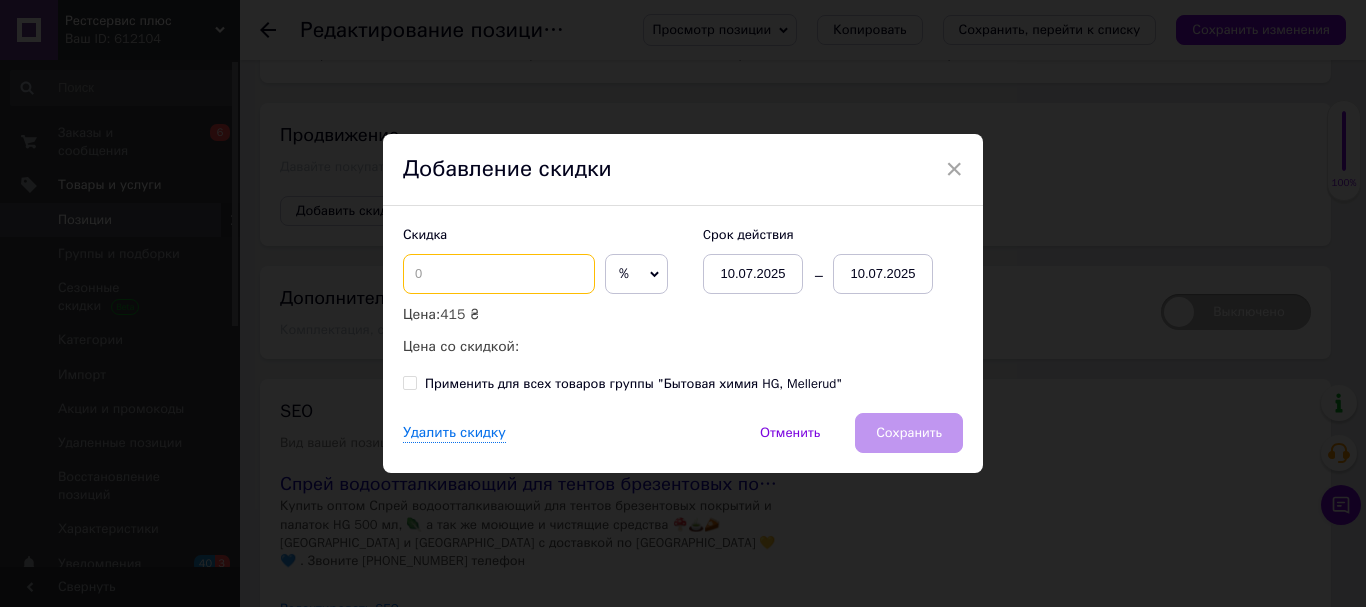 type on "3" 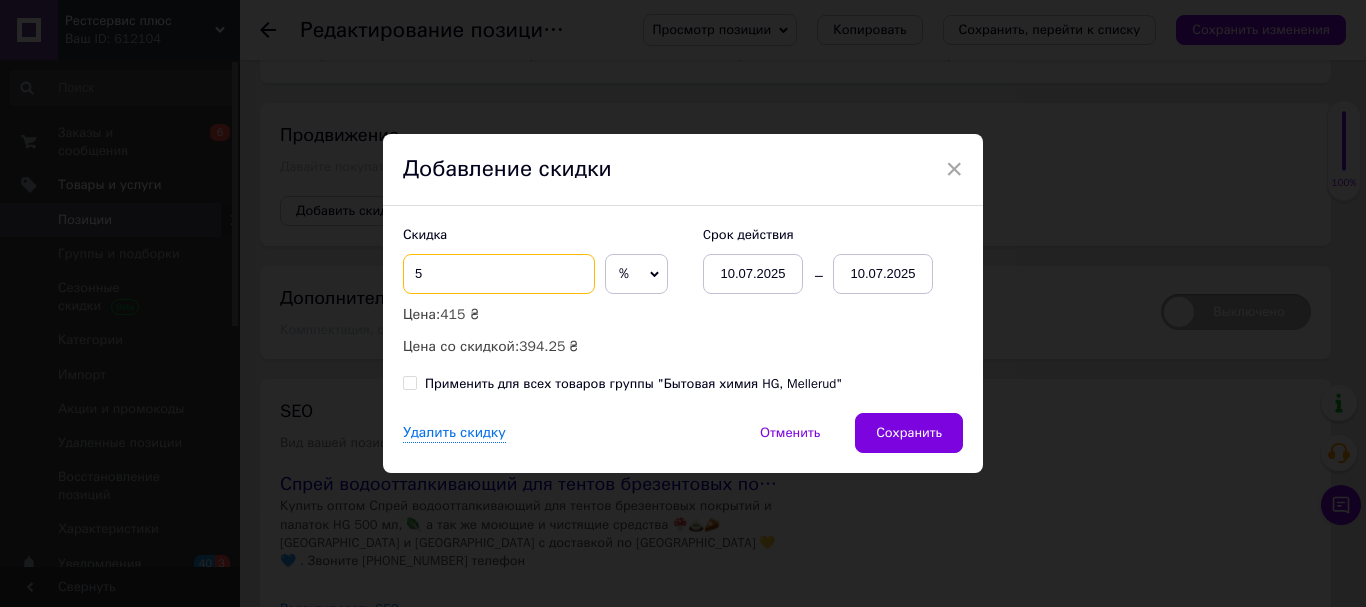 type on "5" 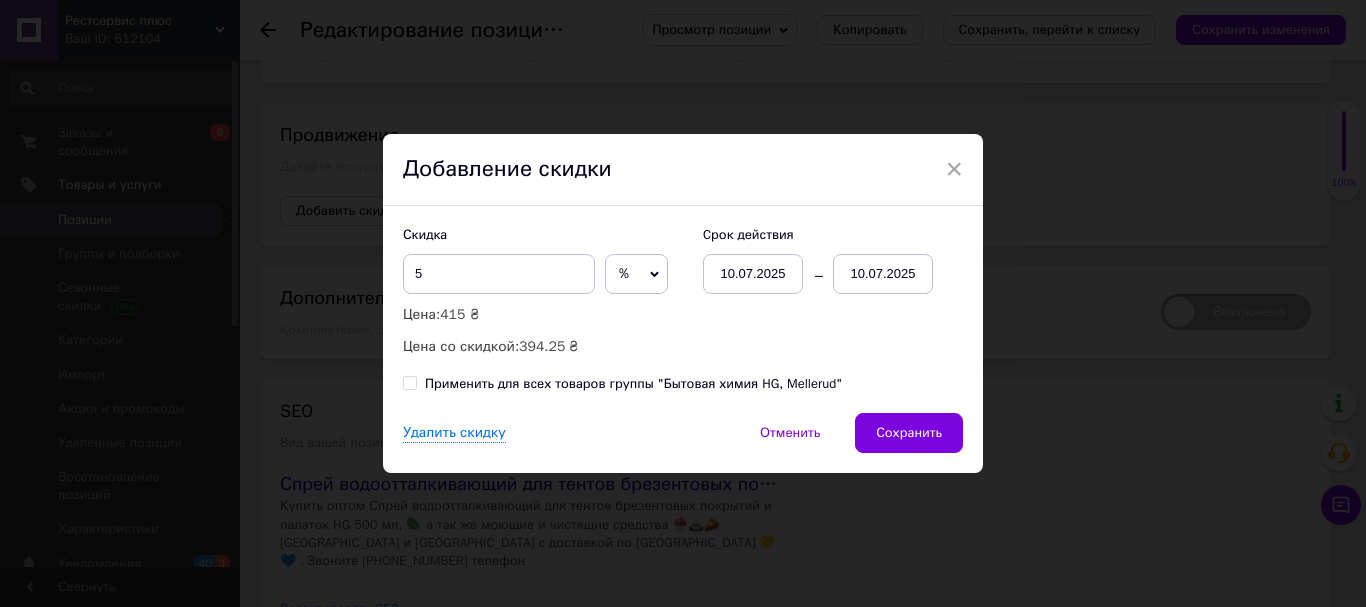 click on "10.07.2025" at bounding box center (883, 274) 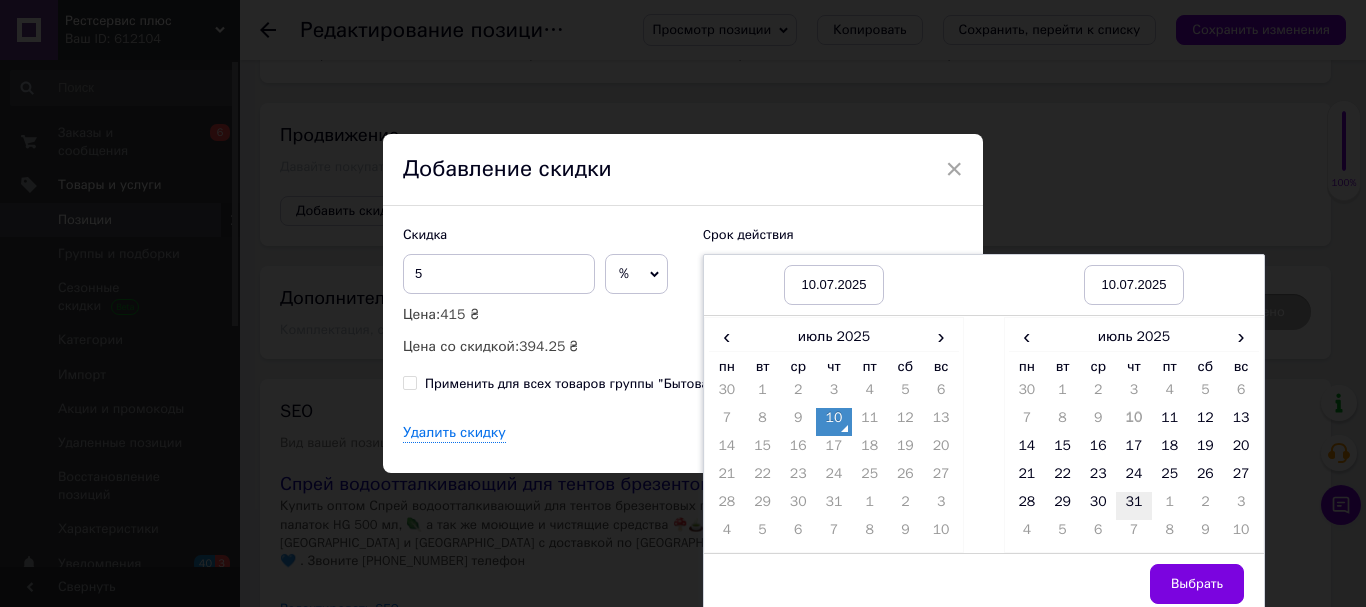 drag, startPoint x: 1125, startPoint y: 480, endPoint x: 1140, endPoint y: 511, distance: 34.43835 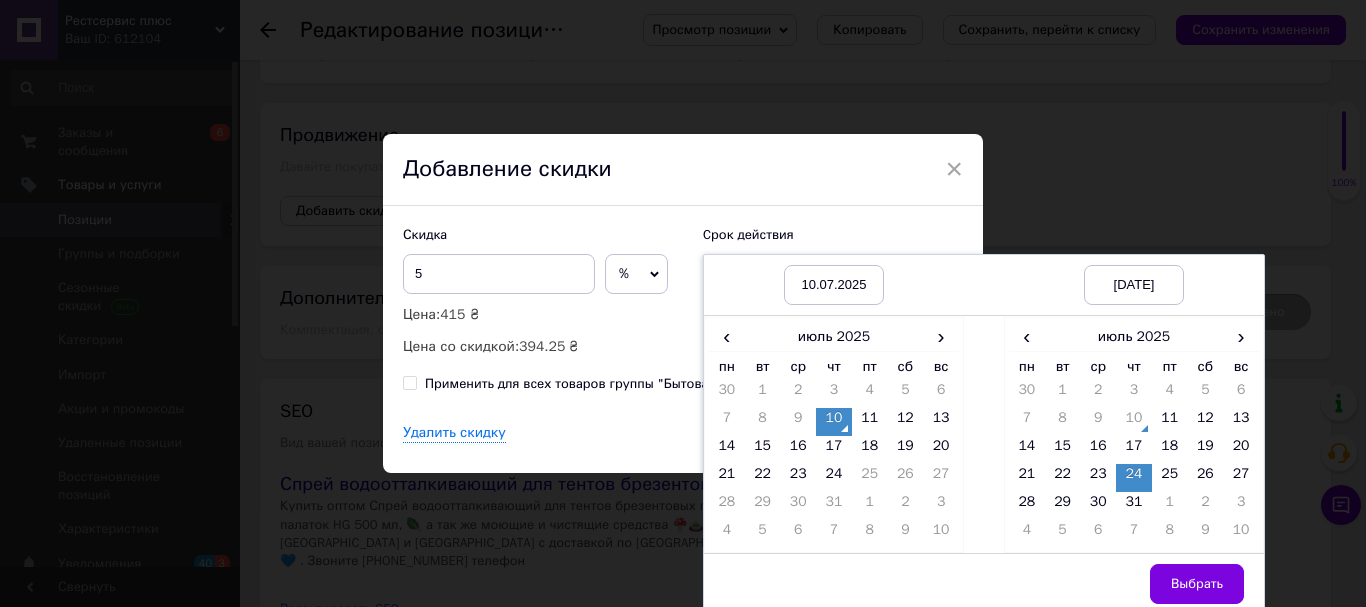 drag, startPoint x: 1190, startPoint y: 572, endPoint x: 1180, endPoint y: 558, distance: 17.20465 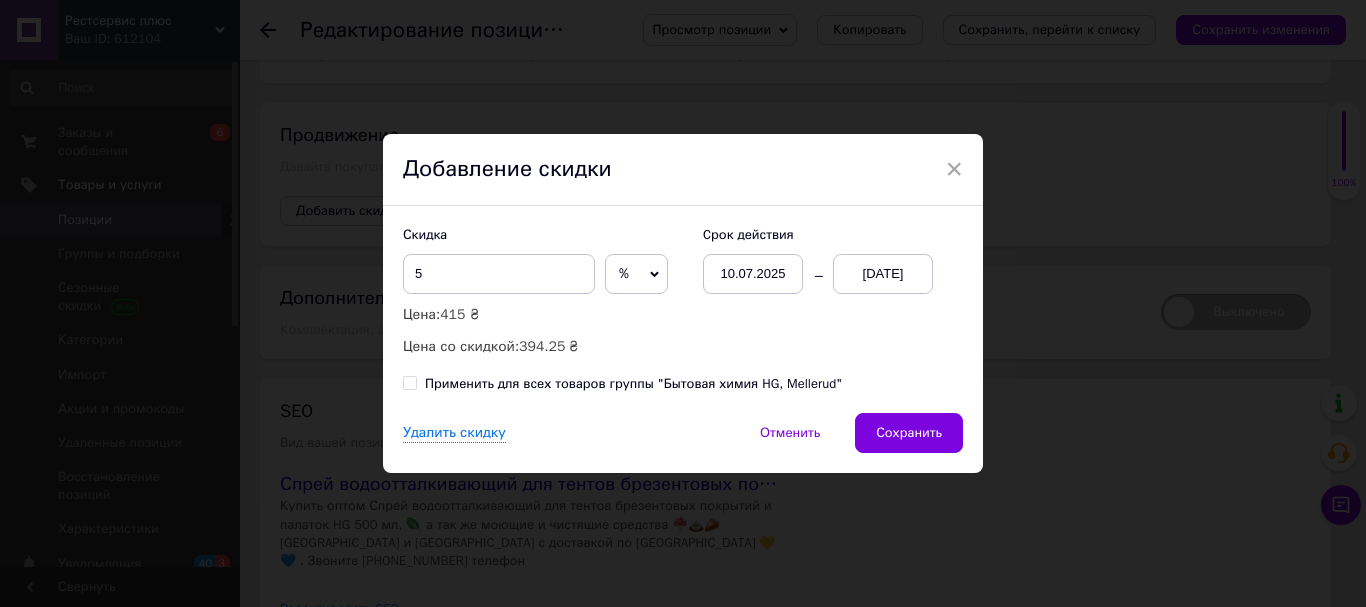 click on "Сохранить" at bounding box center [909, 433] 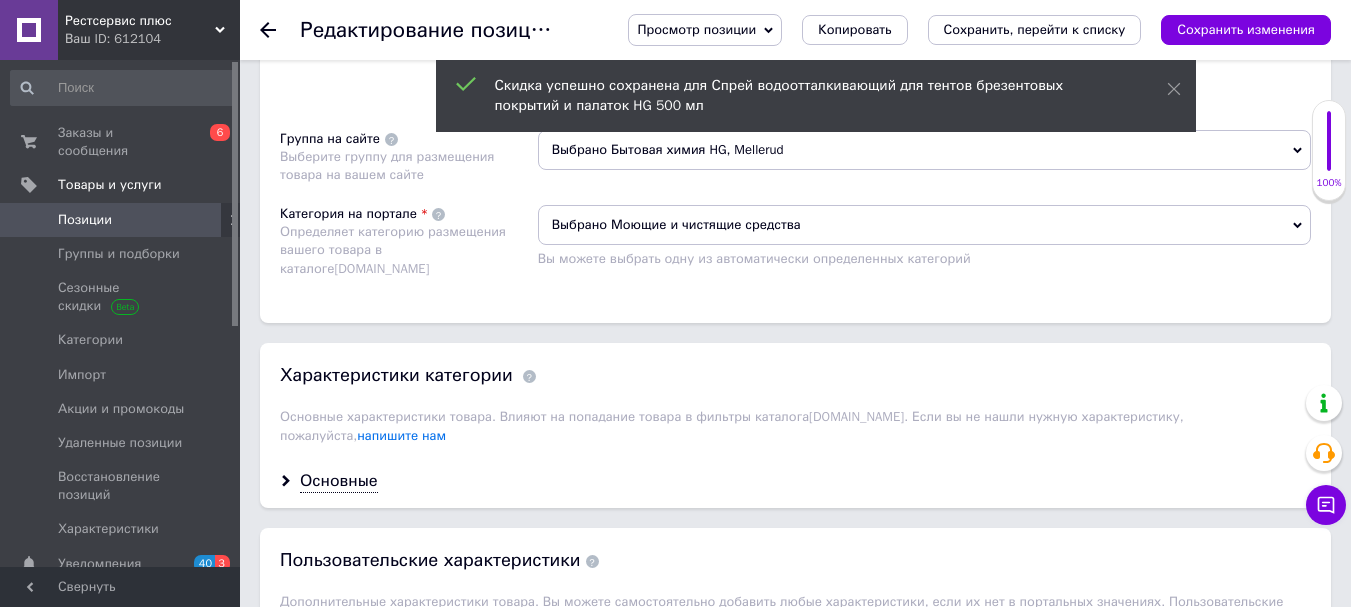 scroll, scrollTop: 1234, scrollLeft: 0, axis: vertical 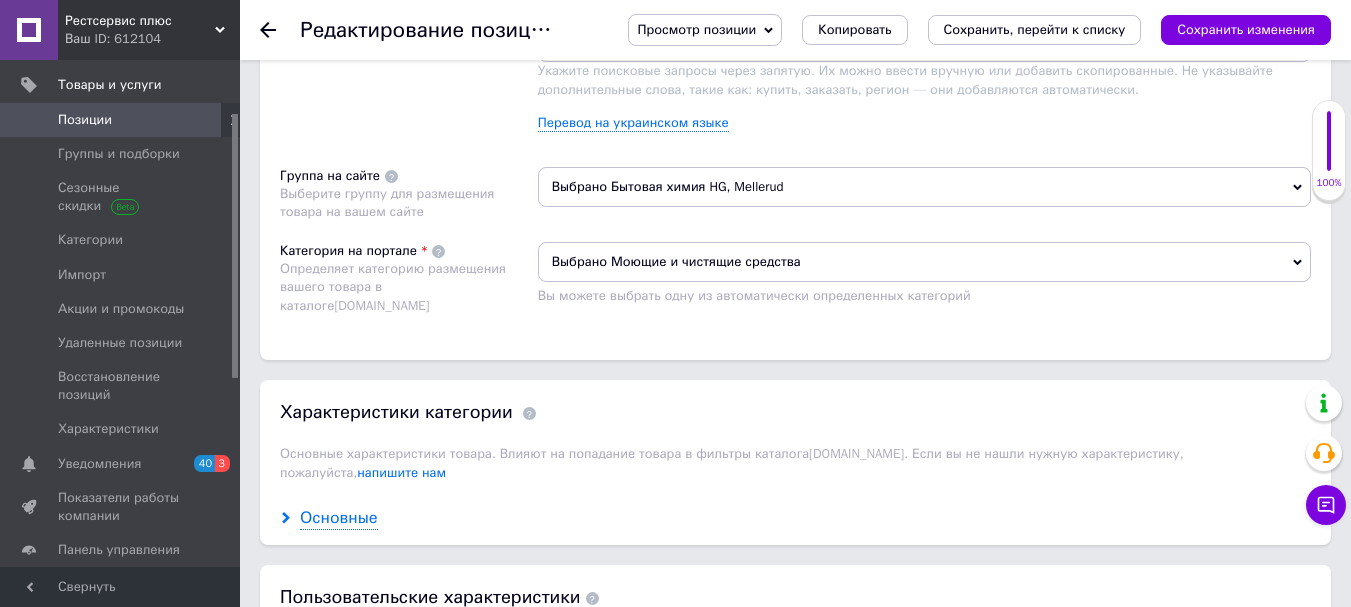 click on "Основные" at bounding box center [339, 518] 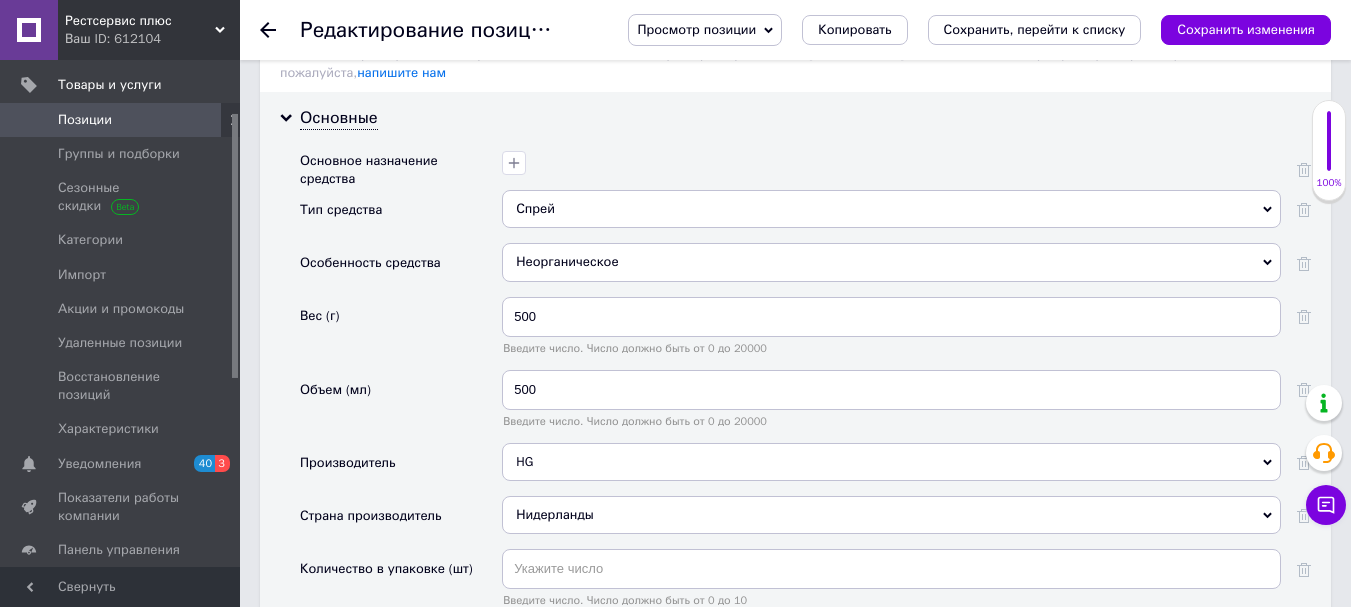 scroll, scrollTop: 1934, scrollLeft: 0, axis: vertical 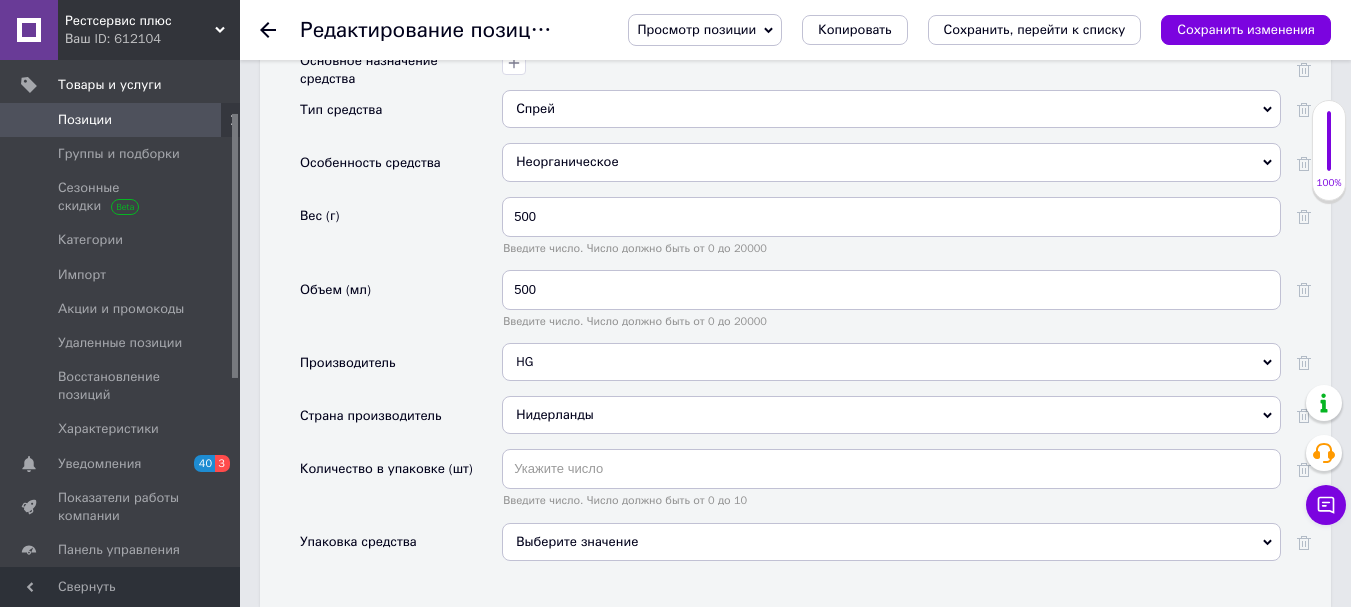 click on "Выберите значение" at bounding box center [891, 542] 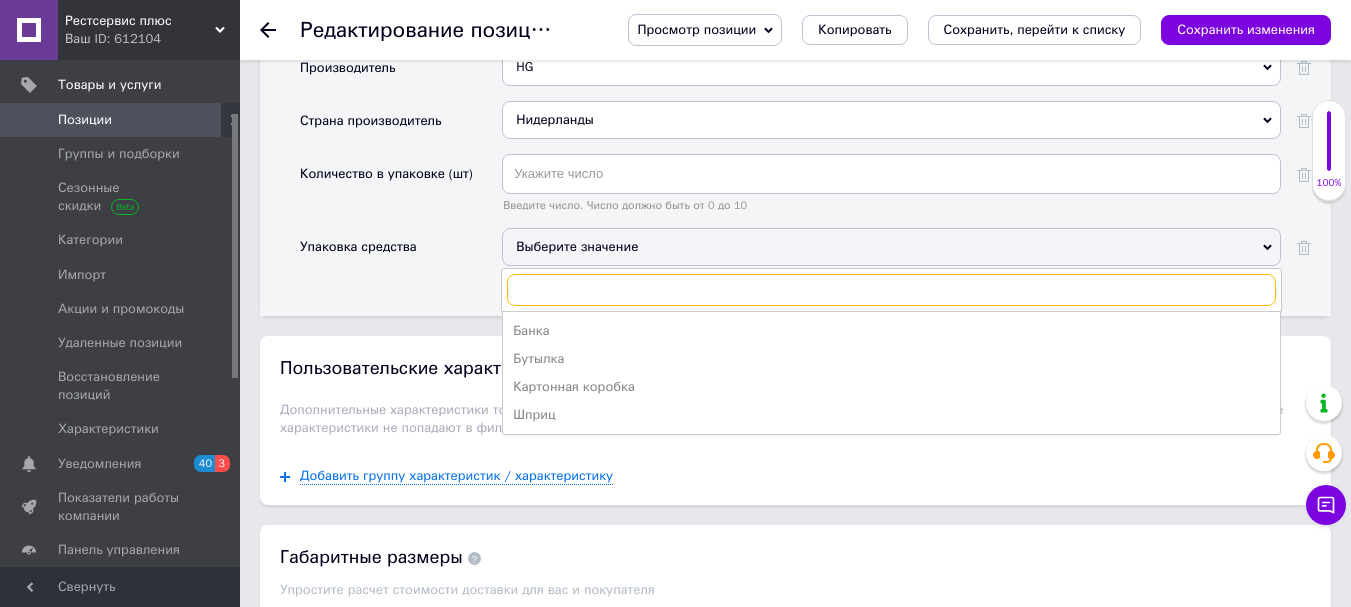 scroll, scrollTop: 2234, scrollLeft: 0, axis: vertical 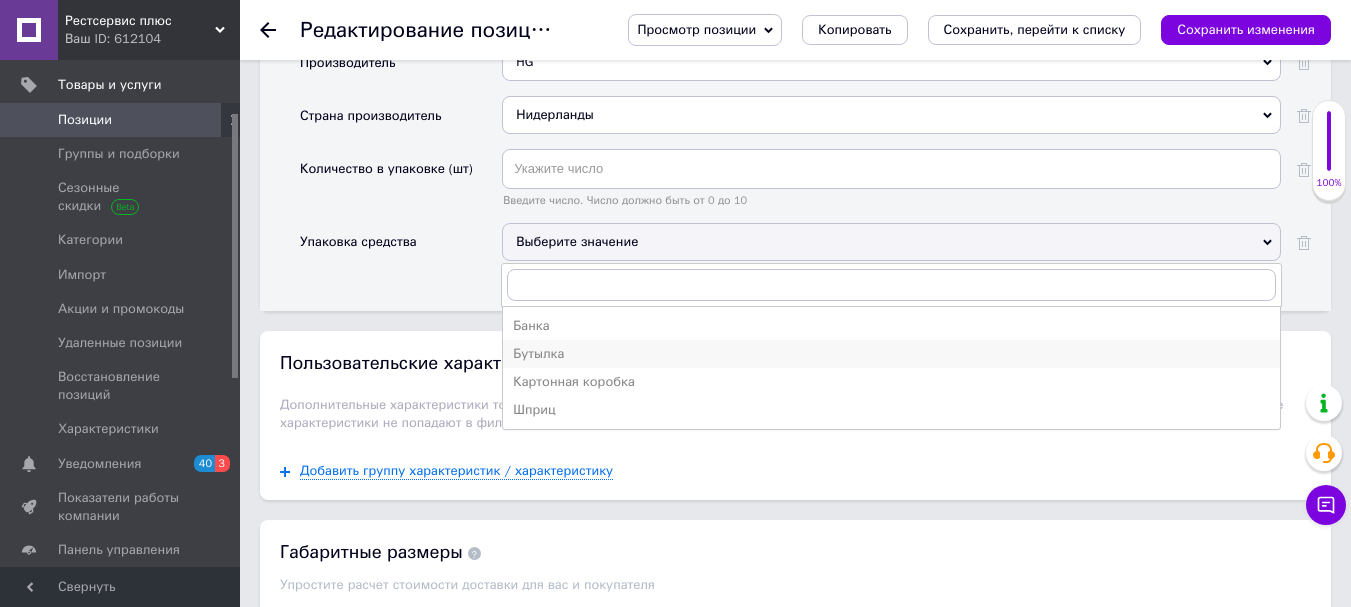 click on "Бутылка" at bounding box center (891, 354) 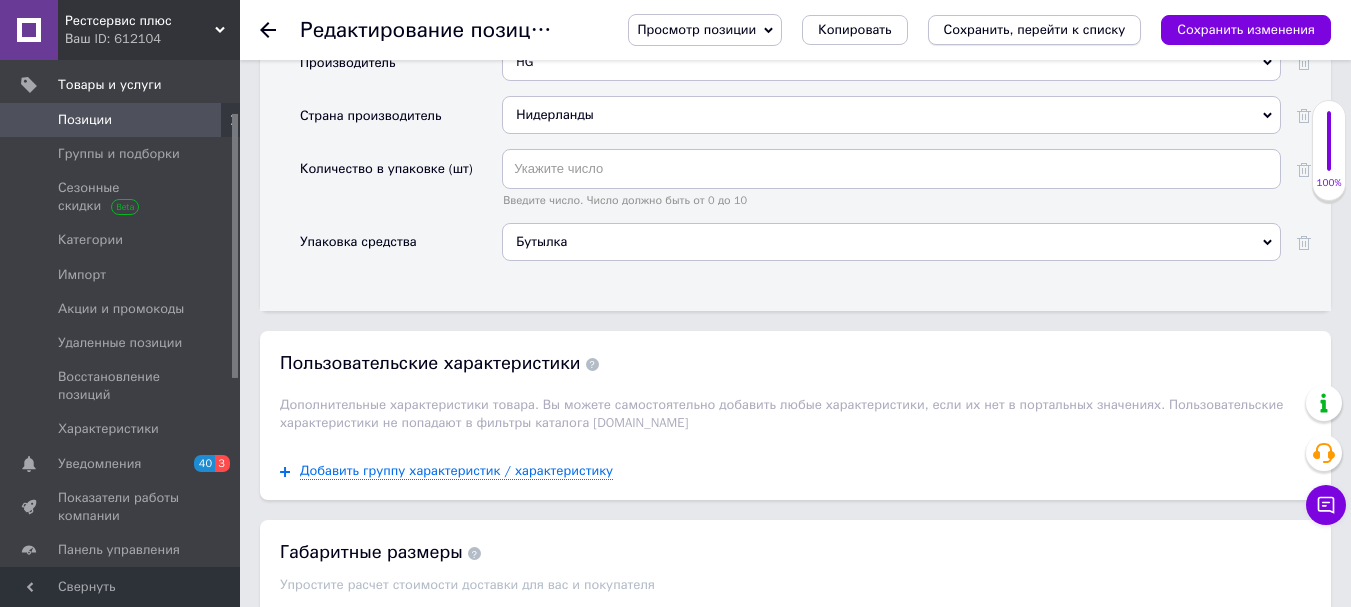 click on "Сохранить, перейти к списку" at bounding box center (1035, 29) 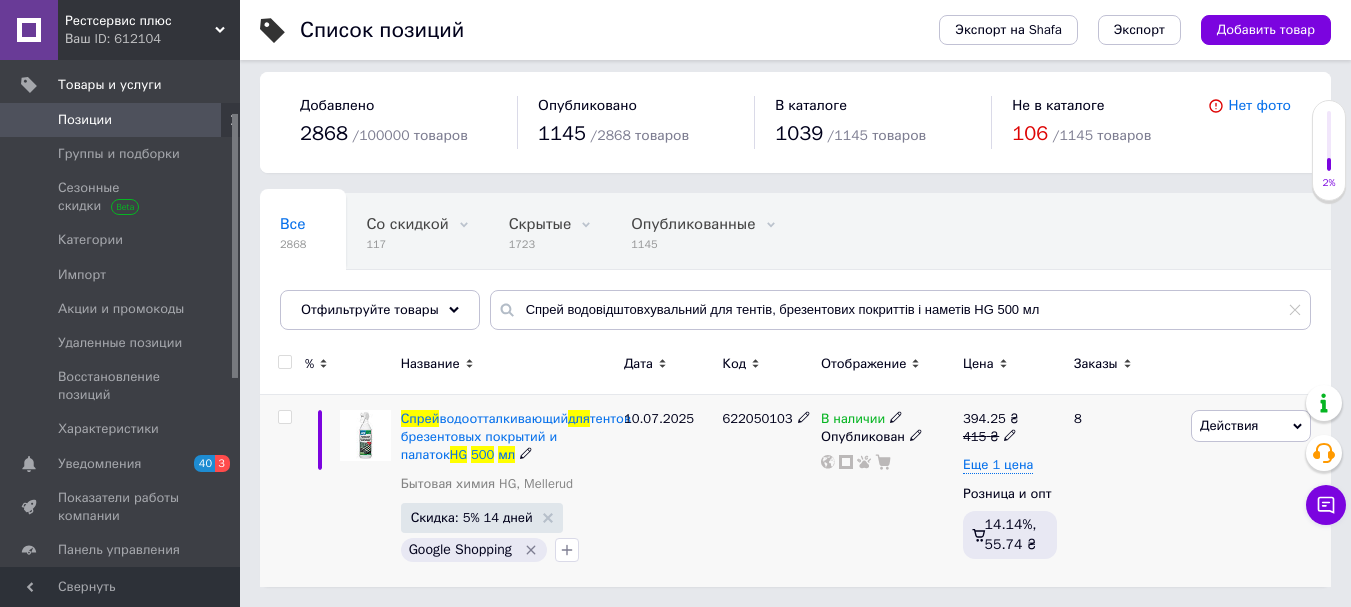 scroll, scrollTop: 0, scrollLeft: 0, axis: both 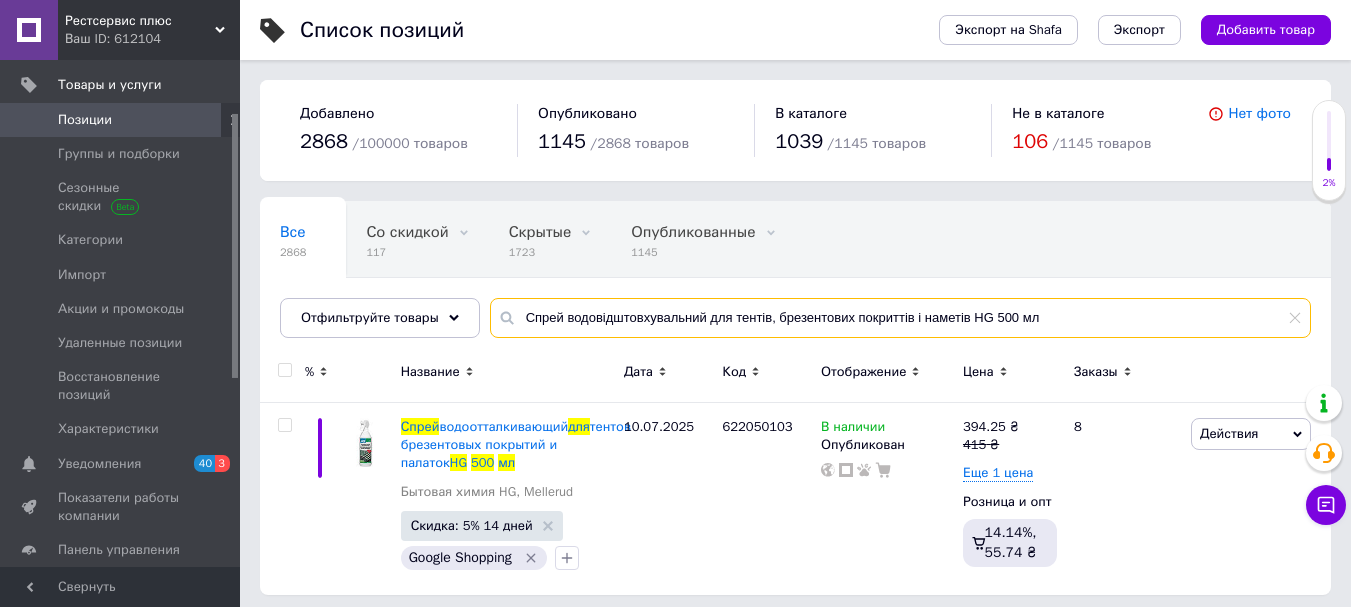 drag, startPoint x: 1067, startPoint y: 309, endPoint x: 516, endPoint y: 308, distance: 551.0009 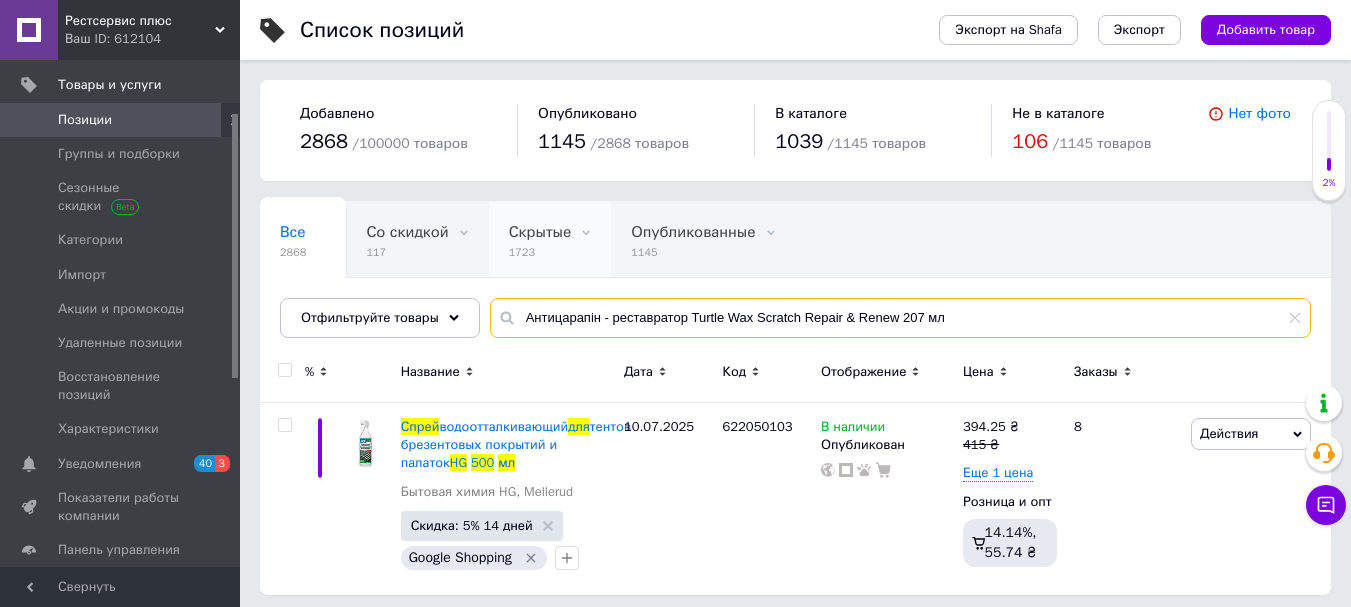 type on "Антицарапін - реставратор Turtle Wax Scratch Repair & Renew 207 мл" 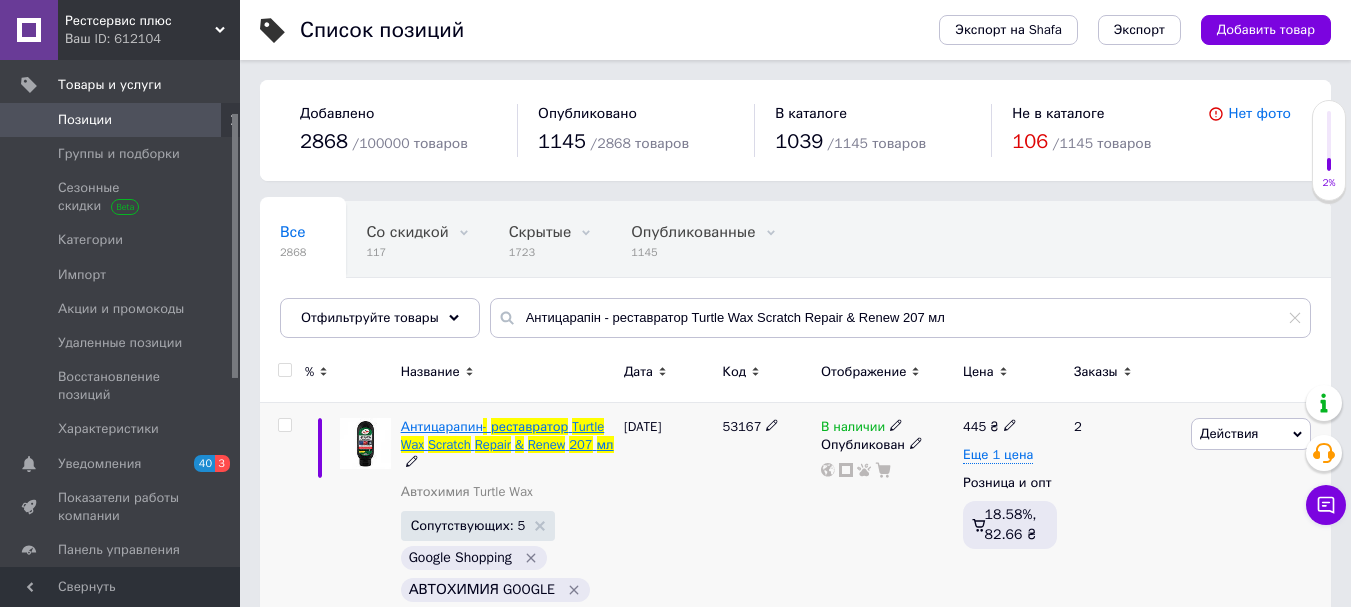 click on "207" at bounding box center [580, 444] 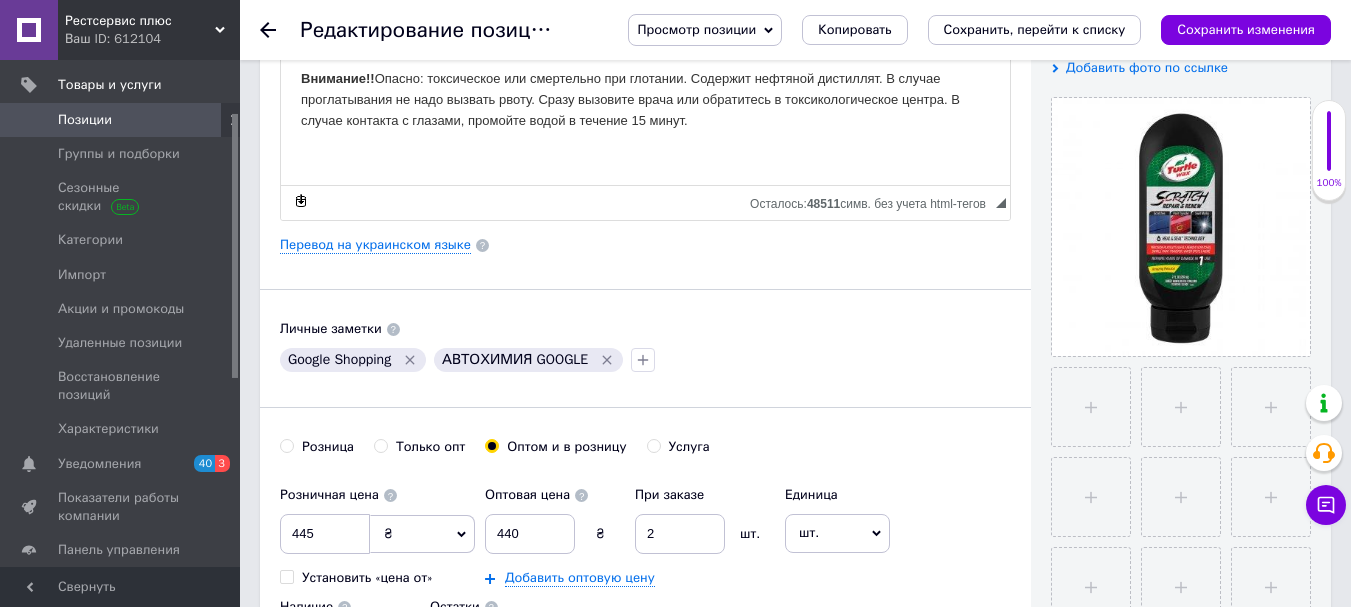 scroll, scrollTop: 700, scrollLeft: 0, axis: vertical 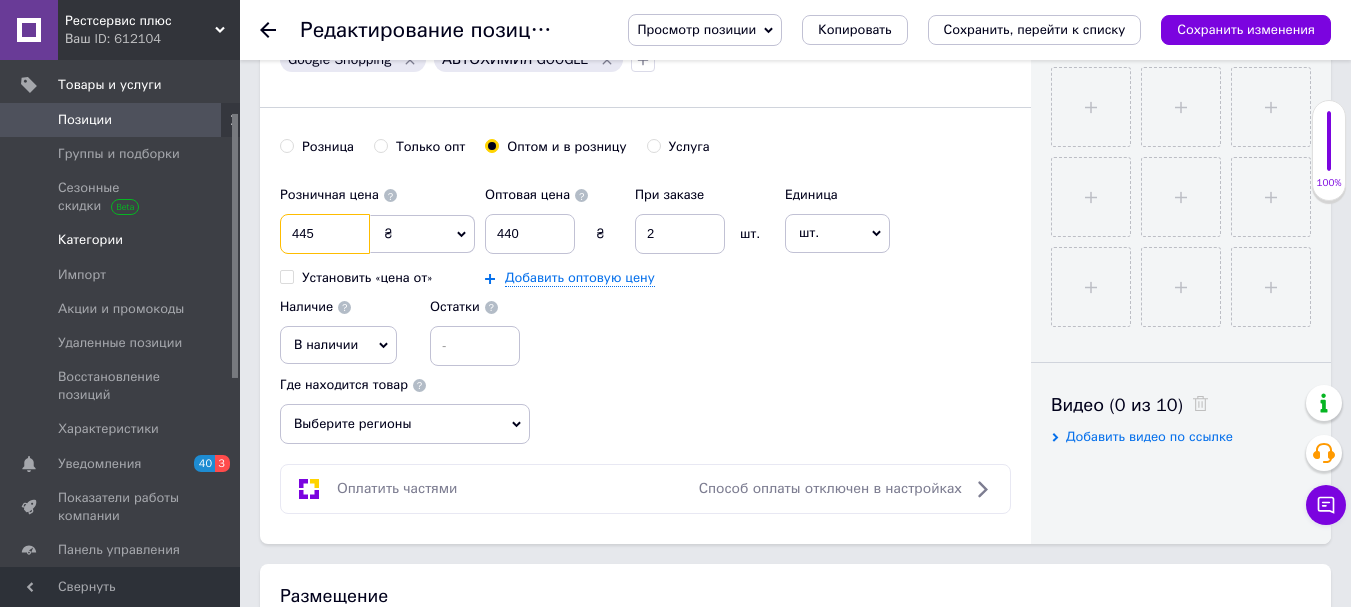 drag, startPoint x: 331, startPoint y: 229, endPoint x: 213, endPoint y: 231, distance: 118.016945 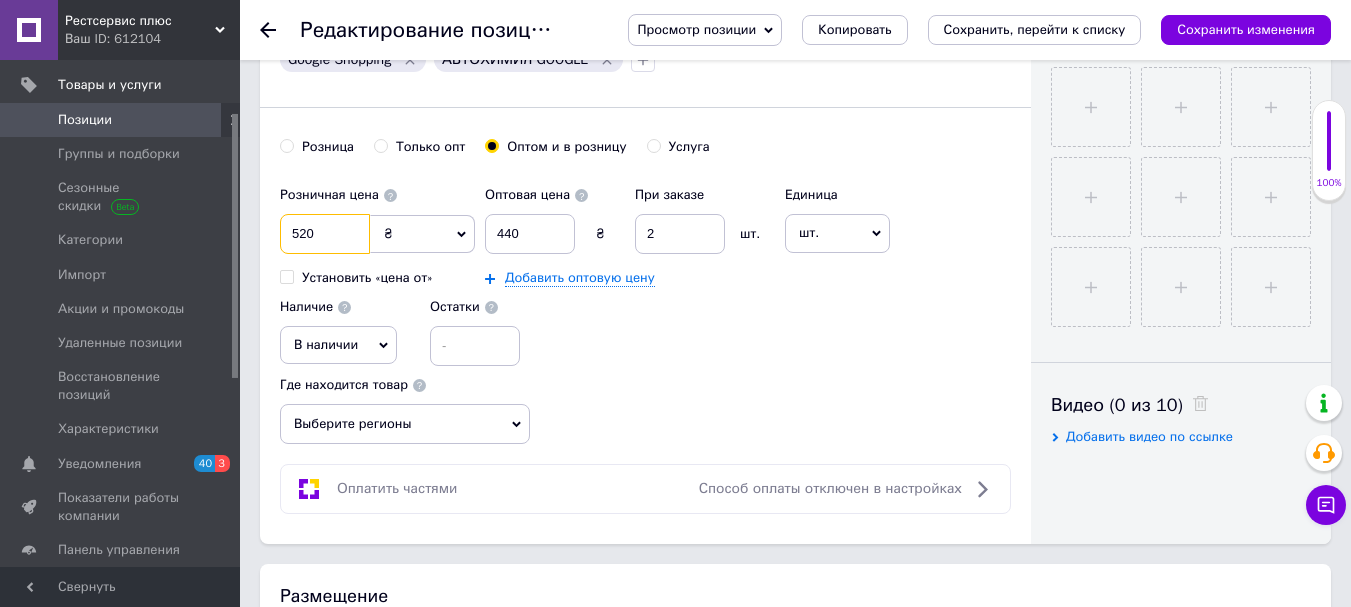 type on "520" 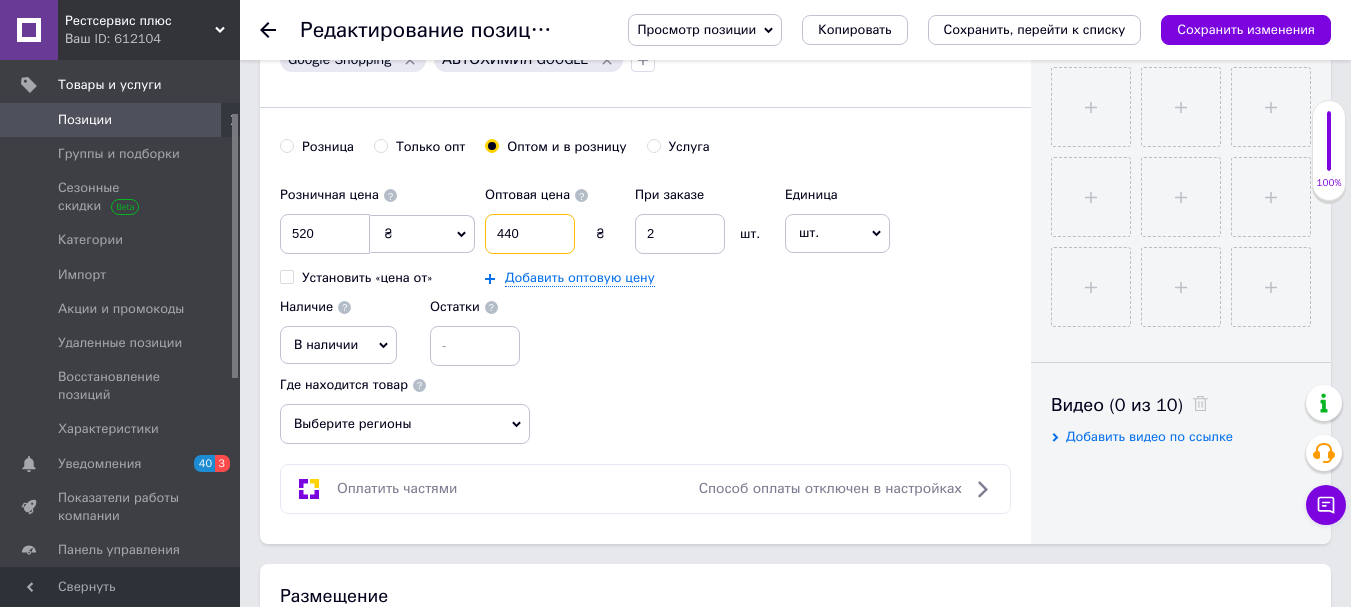 drag, startPoint x: 475, startPoint y: 240, endPoint x: 443, endPoint y: 246, distance: 32.55764 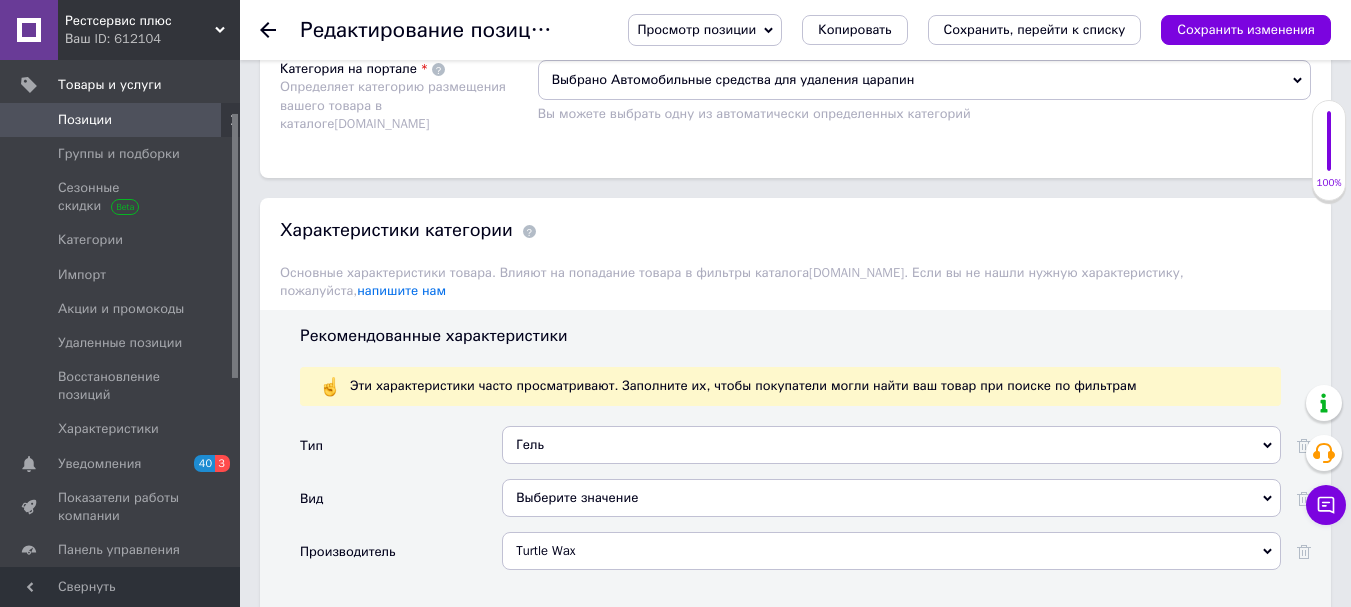 scroll, scrollTop: 1800, scrollLeft: 0, axis: vertical 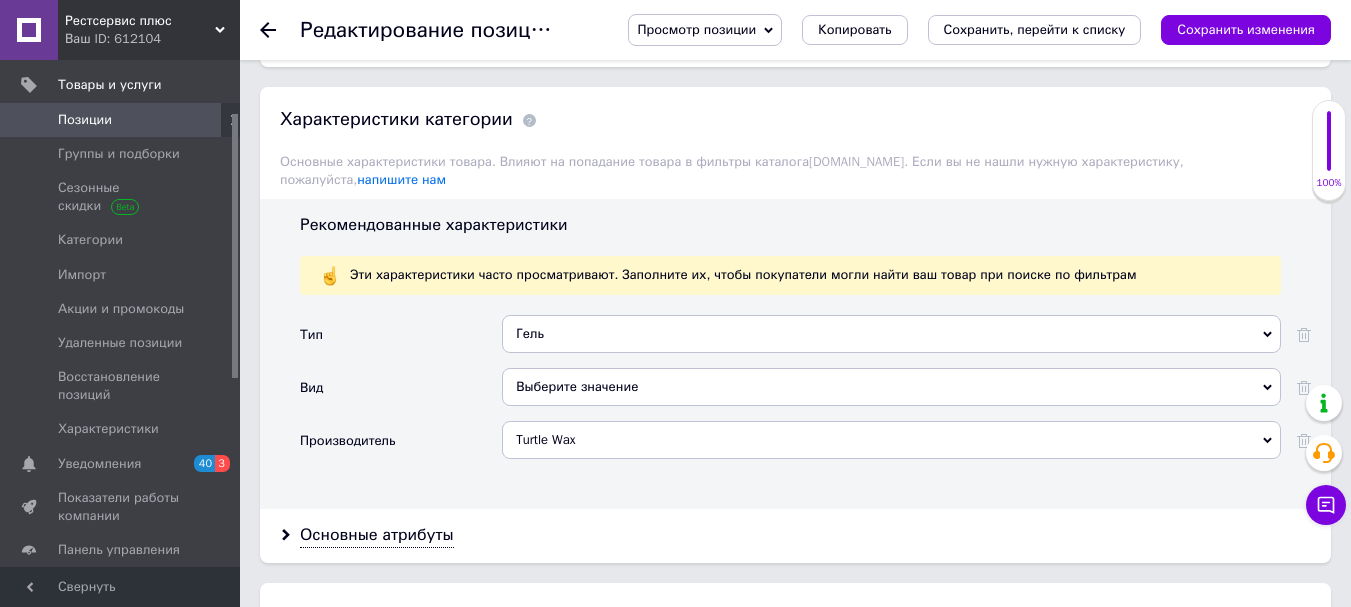 type on "410" 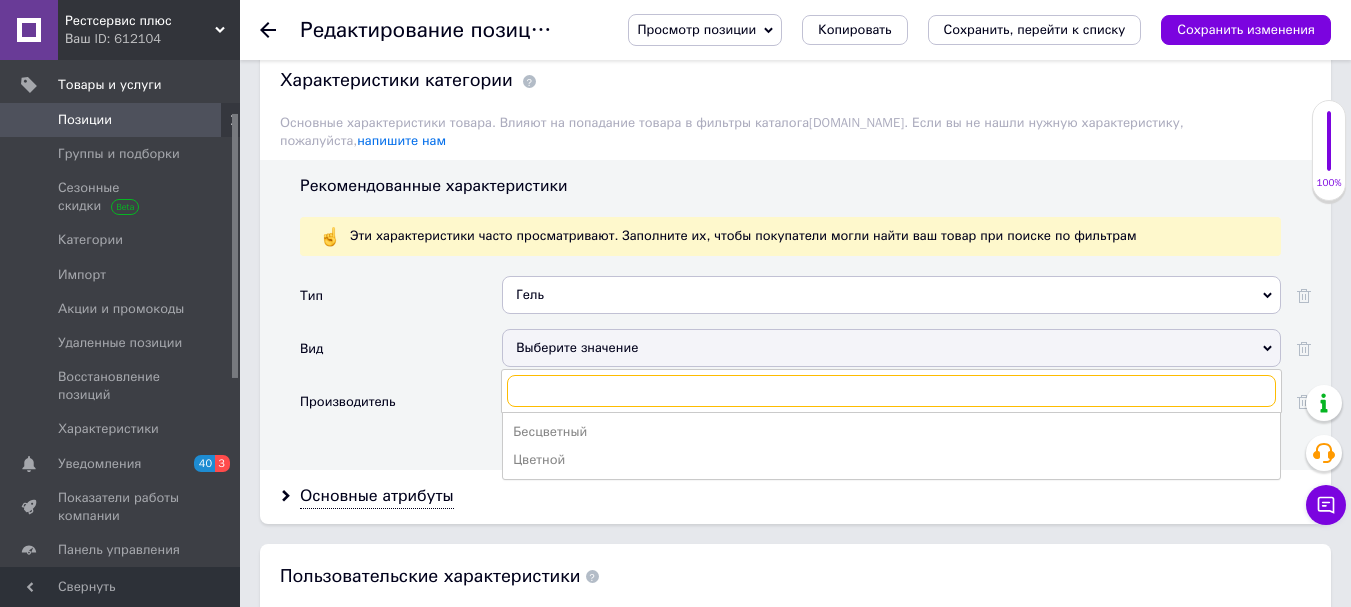 scroll, scrollTop: 1900, scrollLeft: 0, axis: vertical 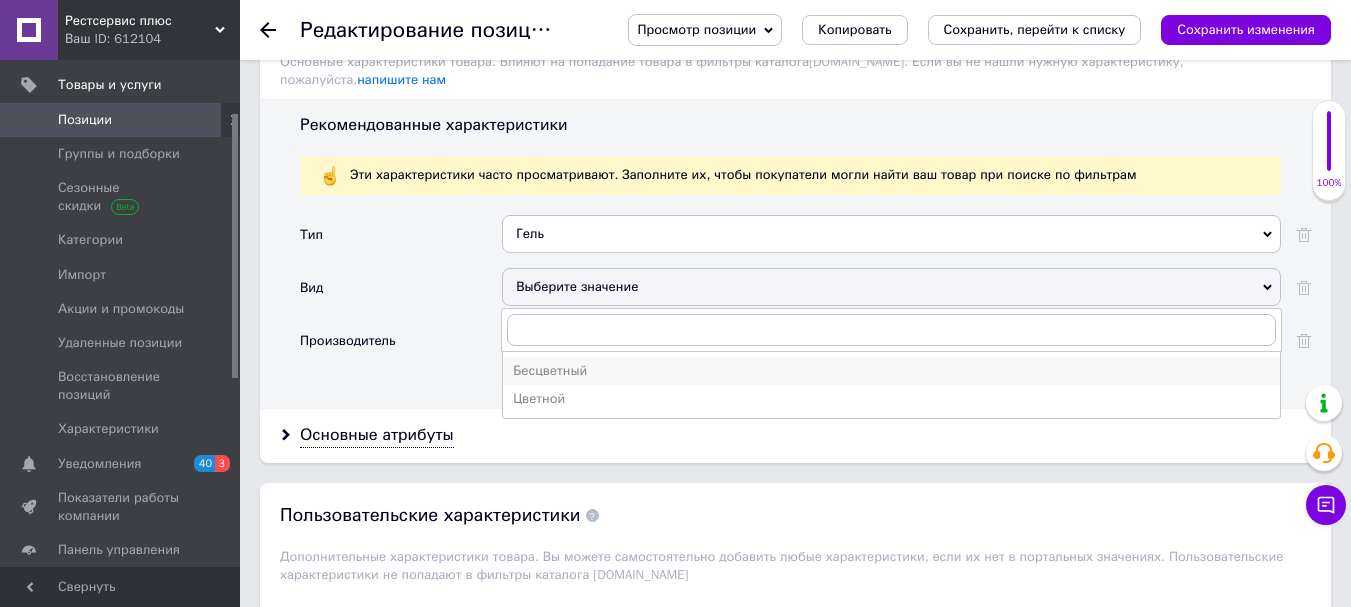 click on "Бесцветный" at bounding box center (891, 371) 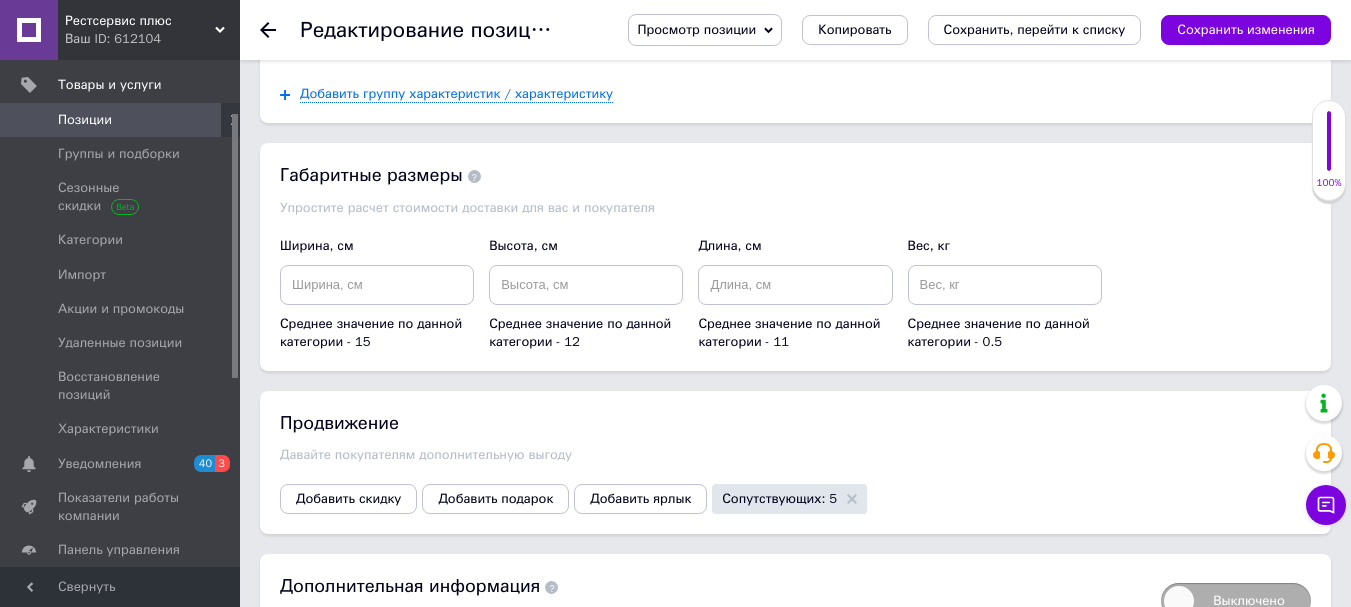 scroll, scrollTop: 2418, scrollLeft: 0, axis: vertical 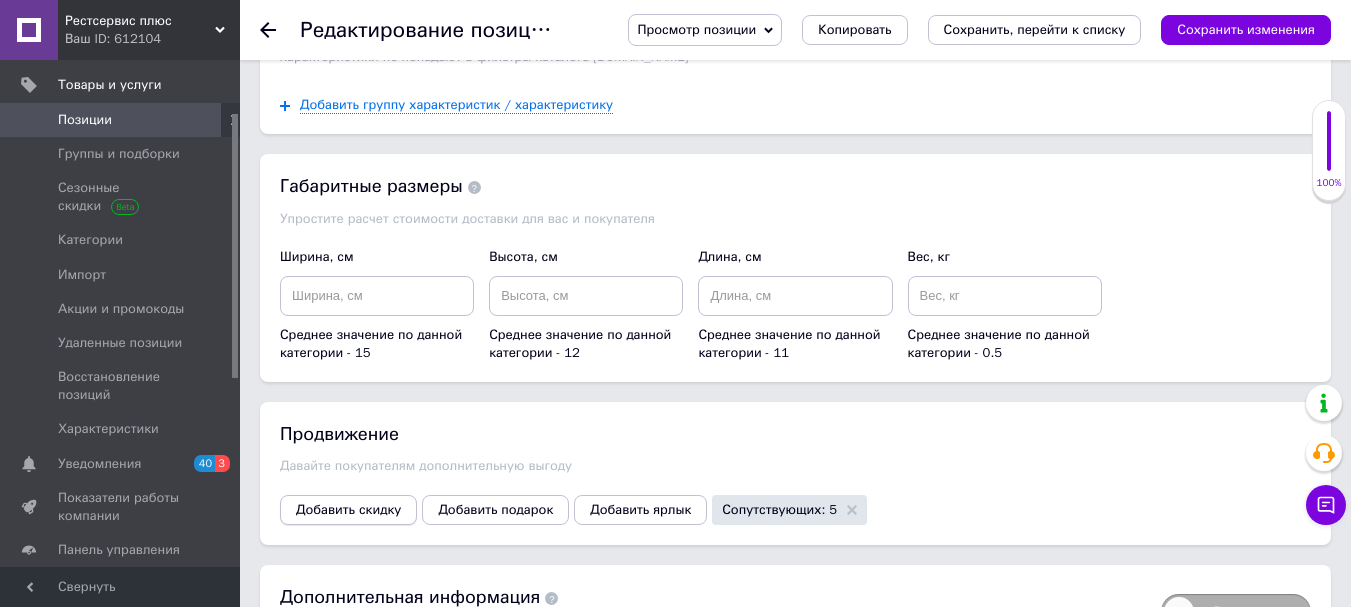 click on "Добавить скидку" at bounding box center (348, 510) 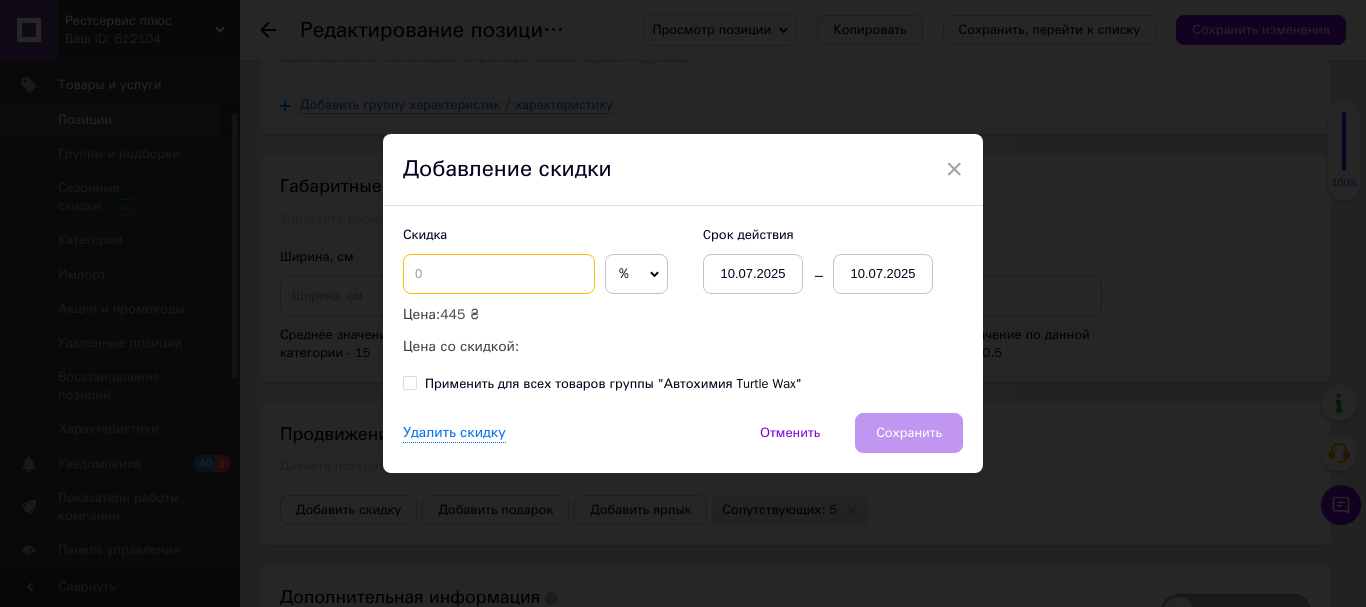 click at bounding box center (499, 274) 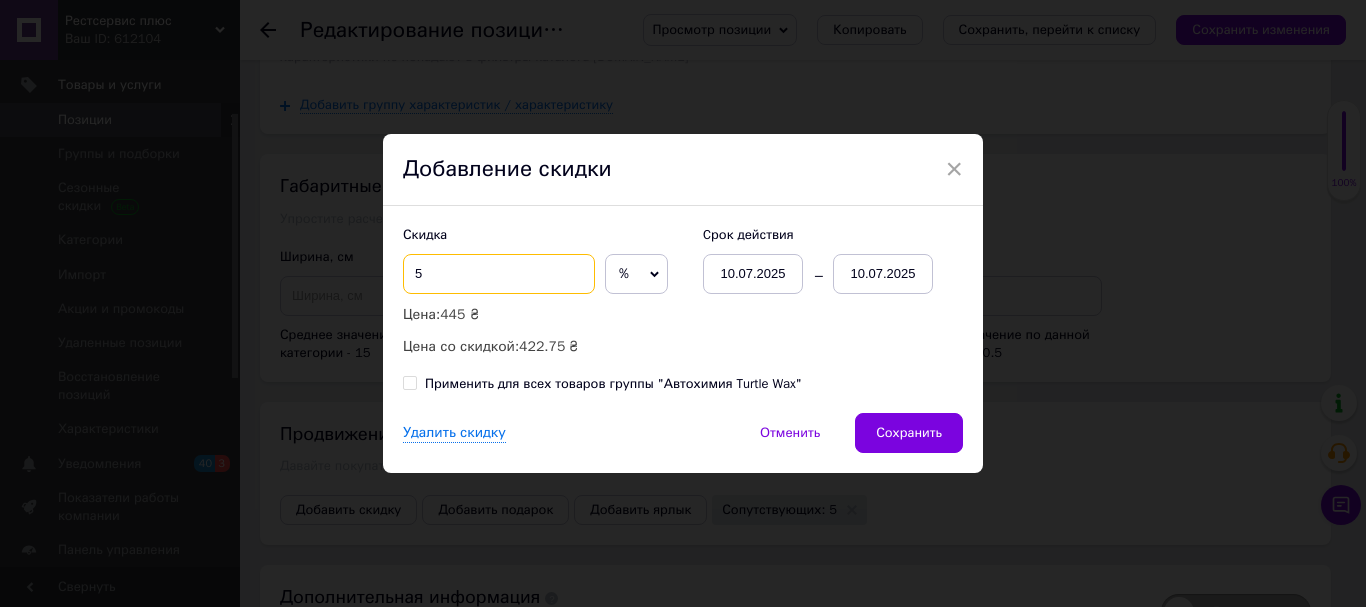 type on "5" 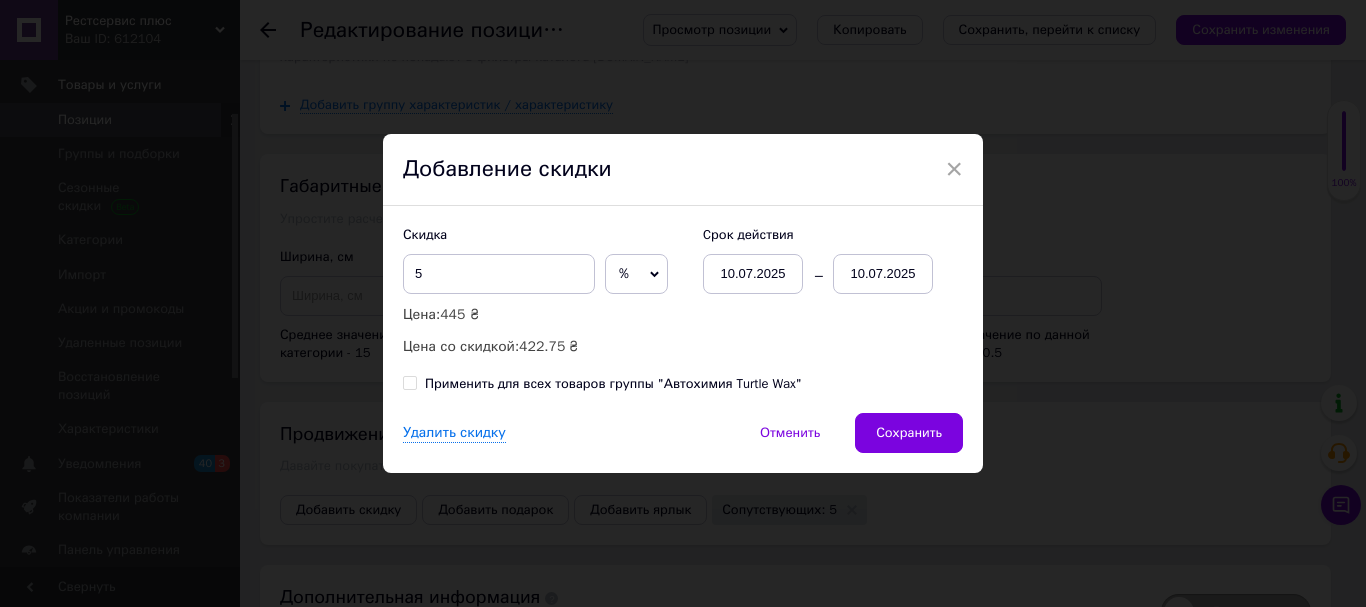 click on "10.07.2025" at bounding box center (883, 274) 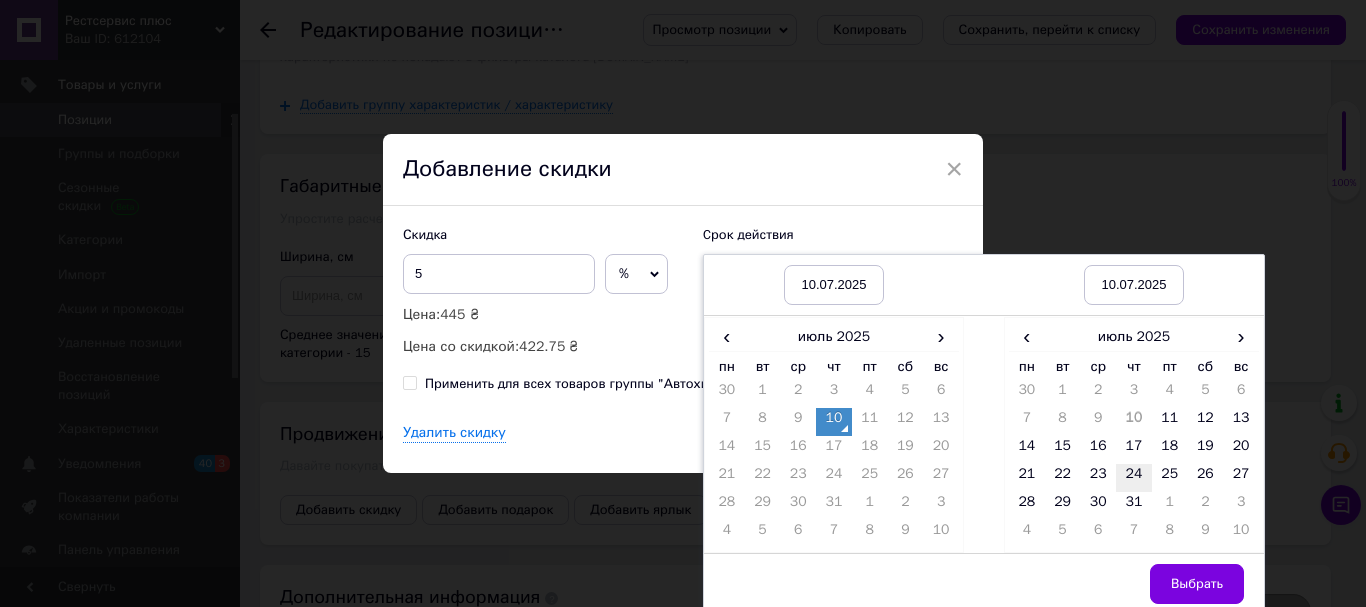 click on "24" at bounding box center (1134, 478) 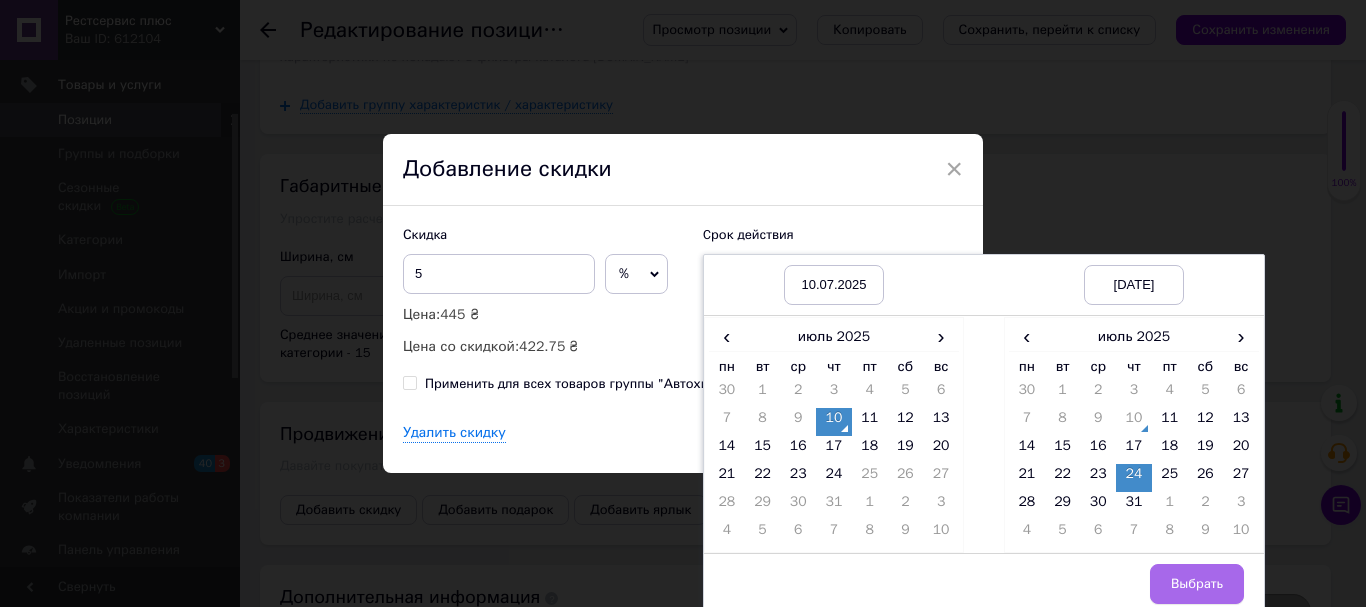 click on "Выбрать" at bounding box center [1197, 584] 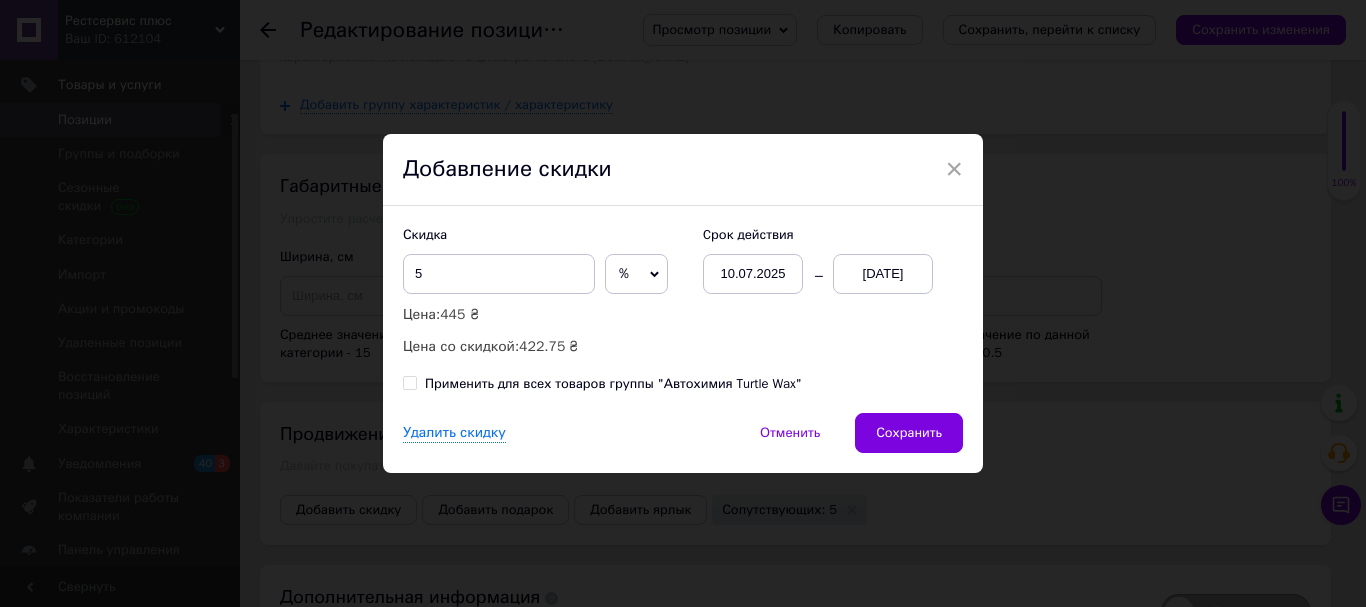 click on "Сохранить" at bounding box center (909, 433) 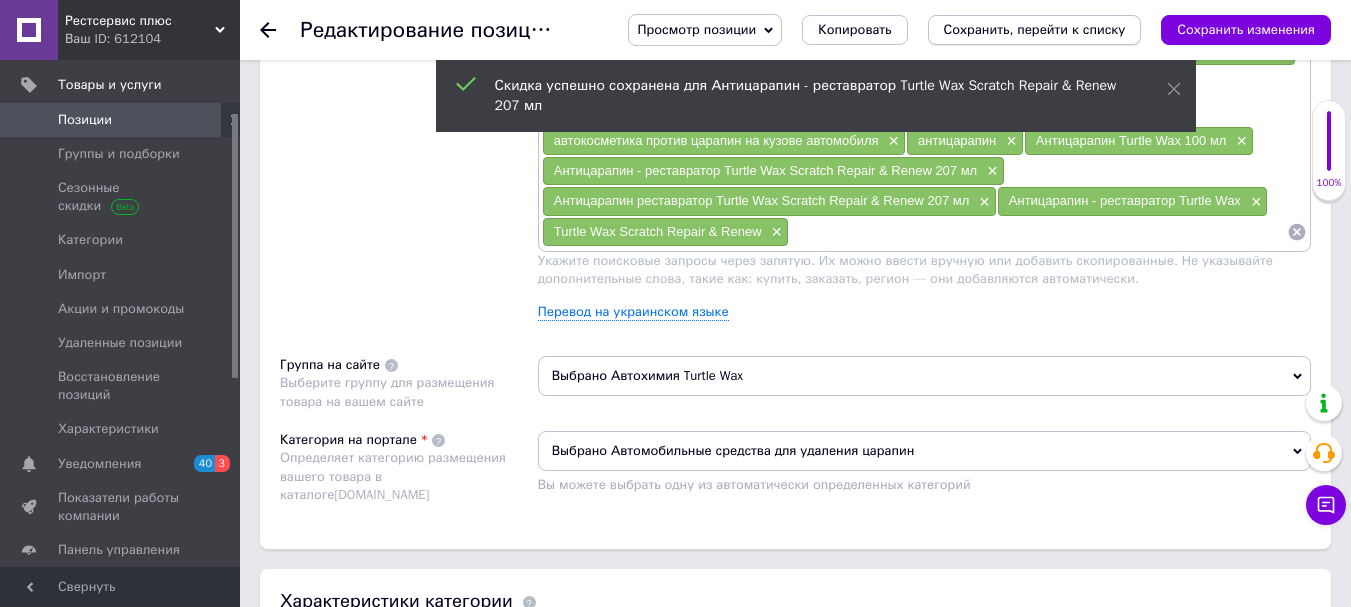 scroll, scrollTop: 818, scrollLeft: 0, axis: vertical 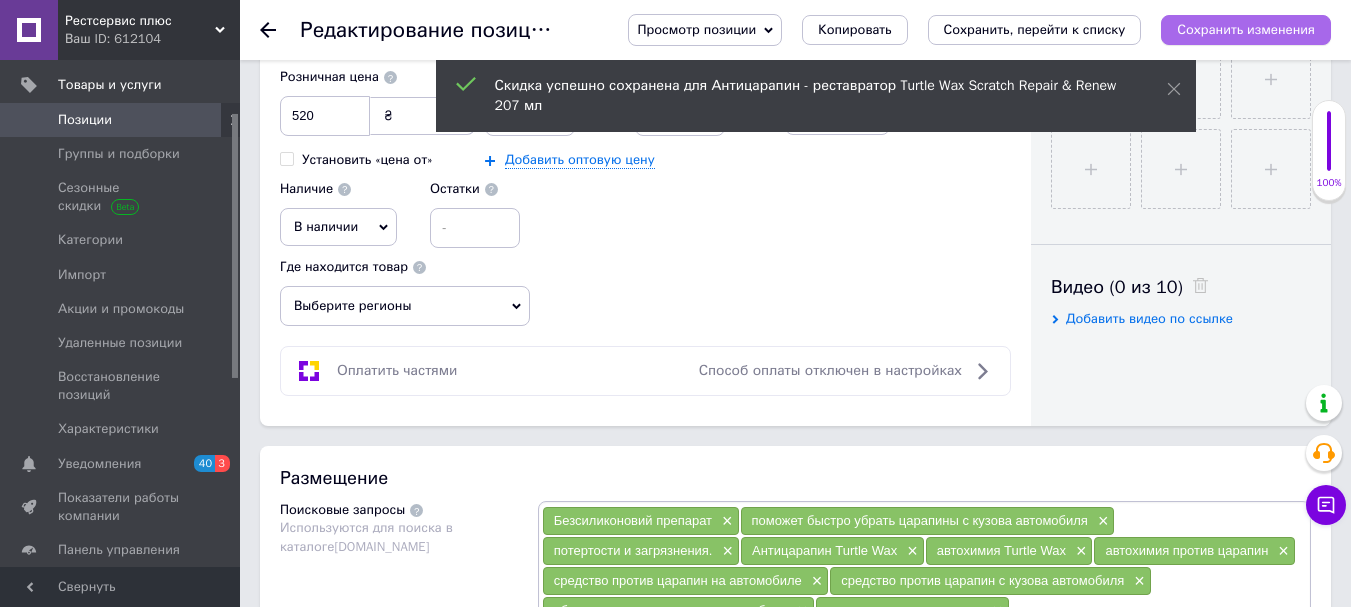 click on "Сохранить изменения" at bounding box center (1246, 29) 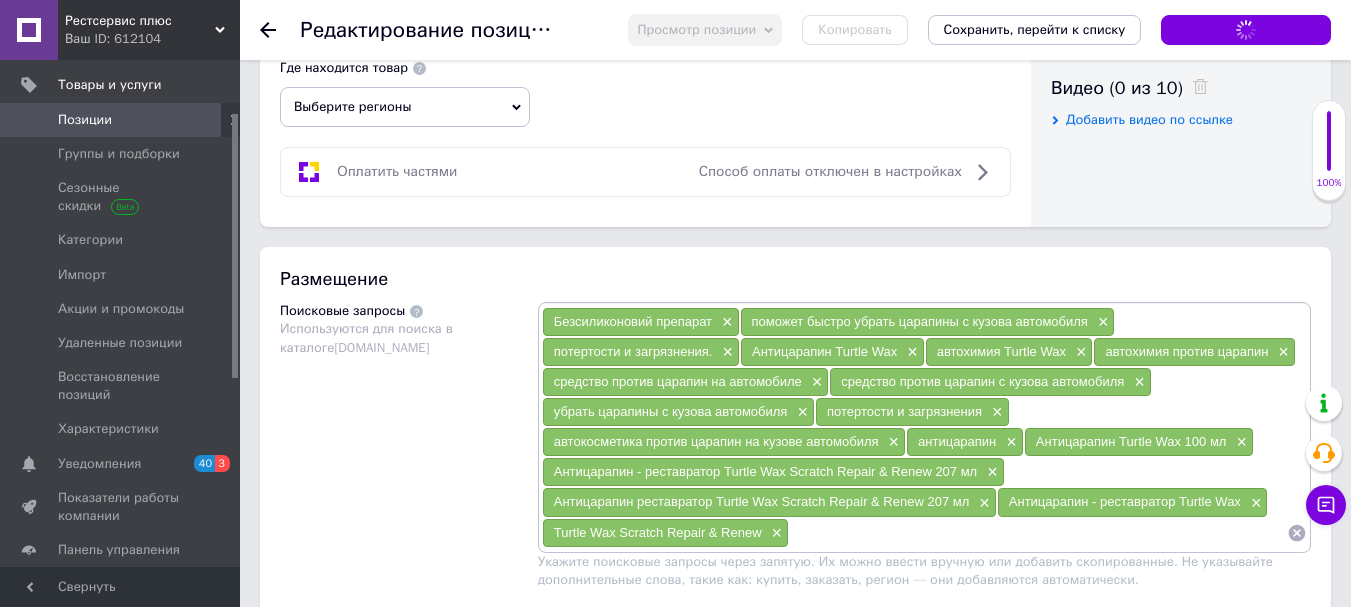 scroll, scrollTop: 1018, scrollLeft: 0, axis: vertical 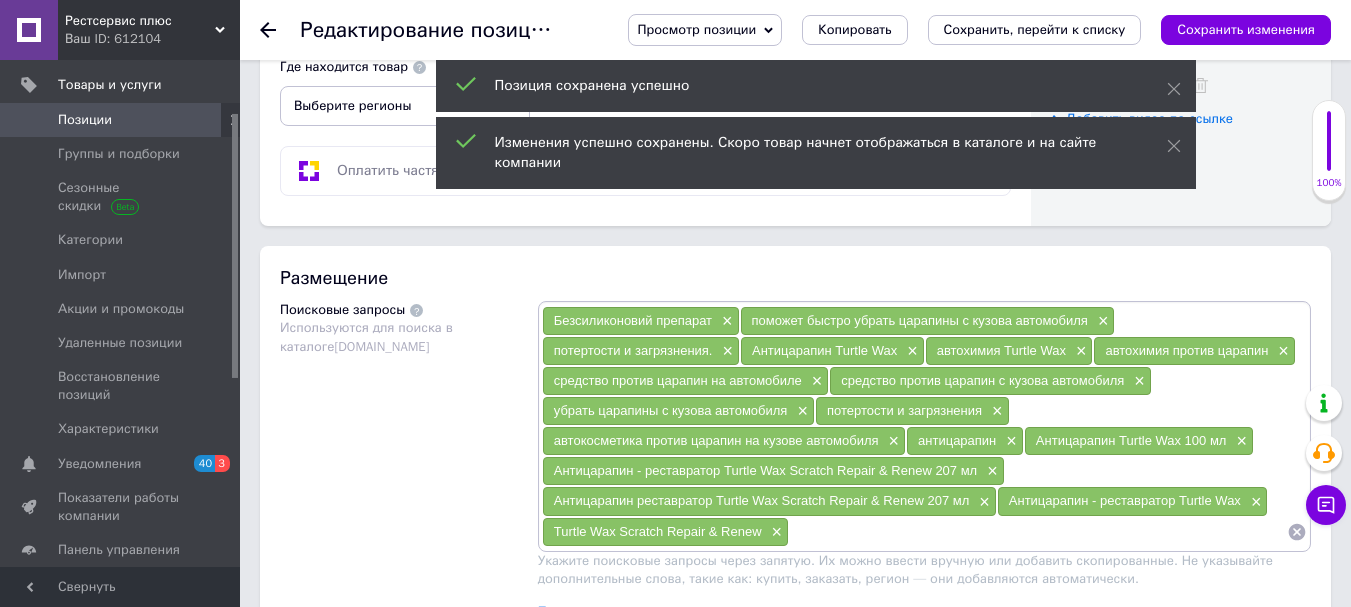 click at bounding box center (1038, 532) 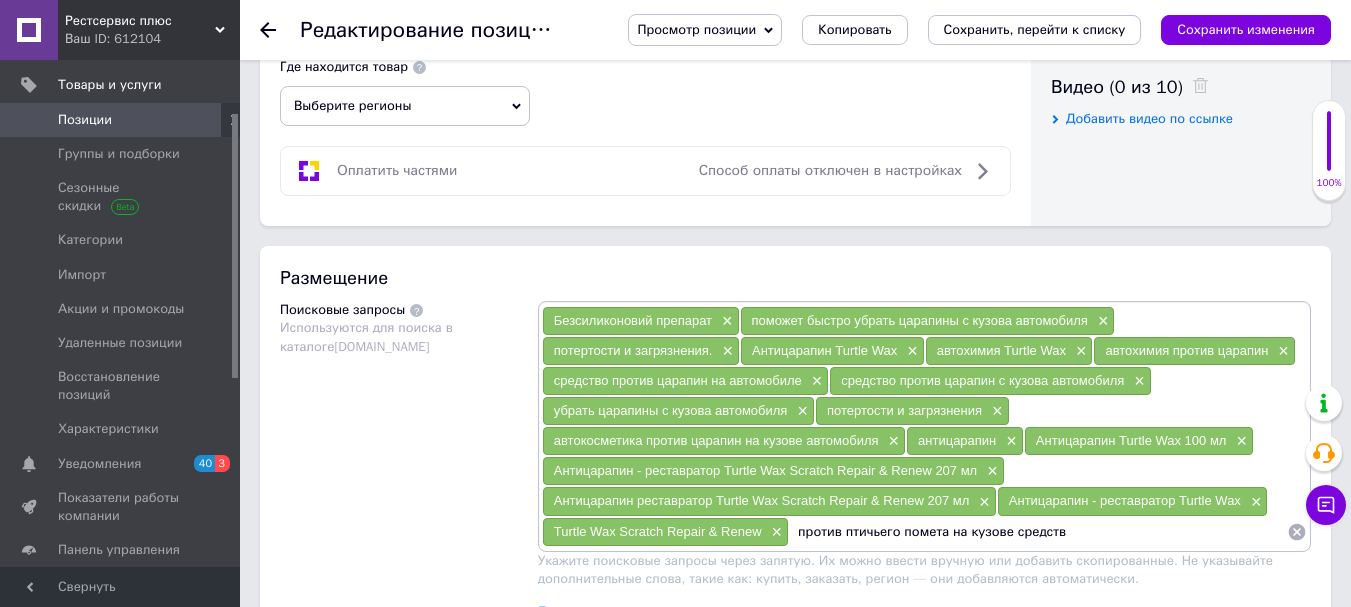type on "против птичьего помета на кузове средство" 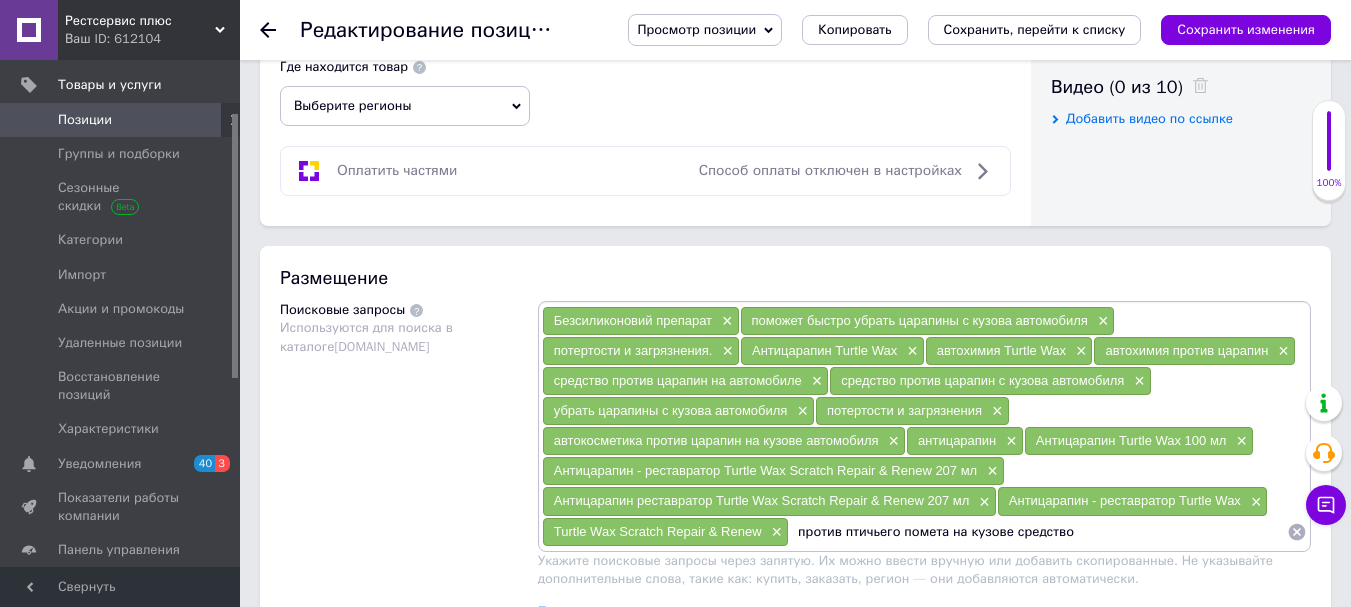 type 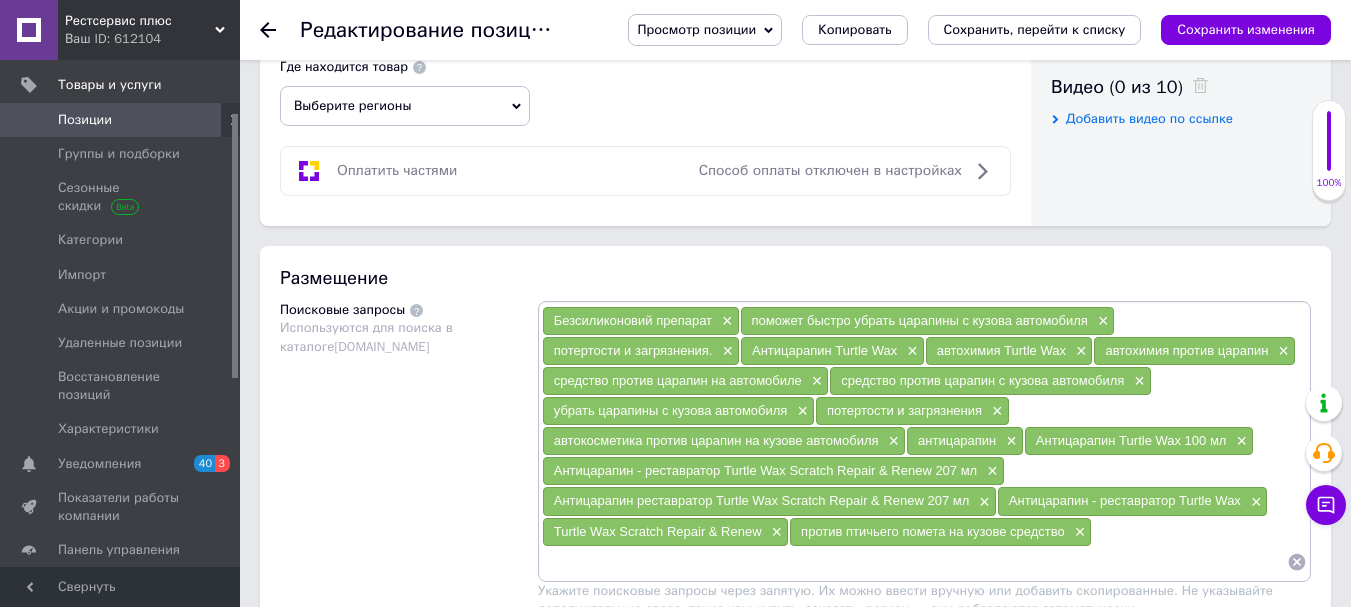 click on "Сохранить изменения" at bounding box center [1246, 29] 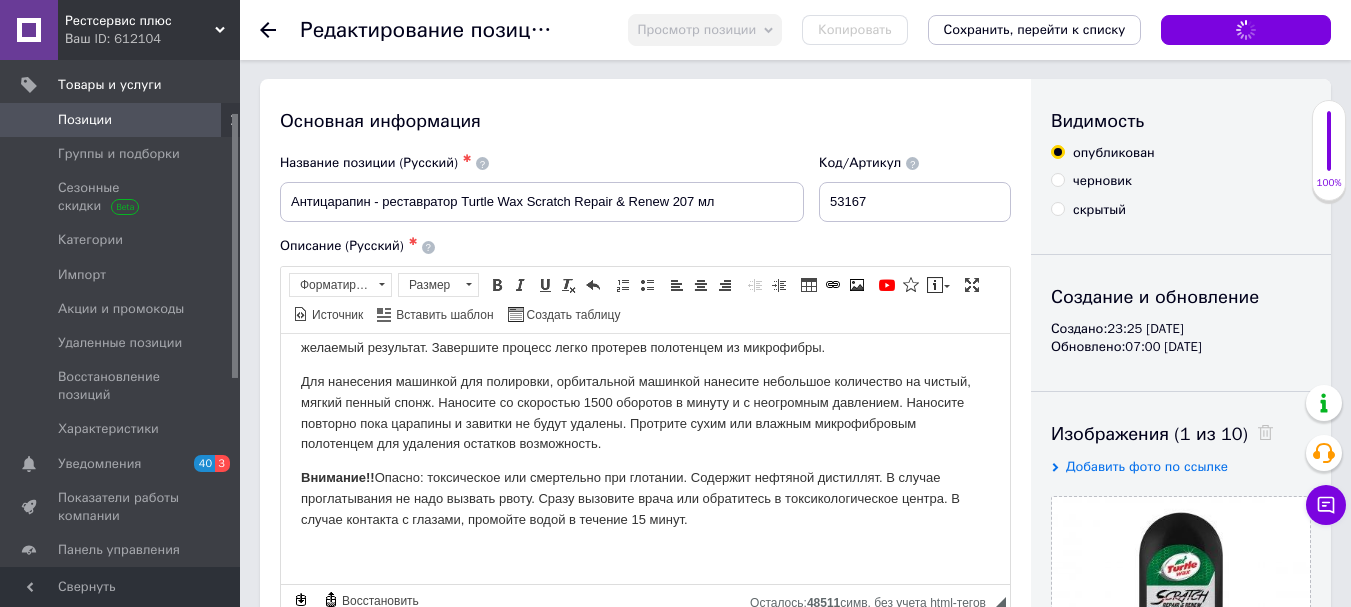 scroll, scrollTop: 0, scrollLeft: 0, axis: both 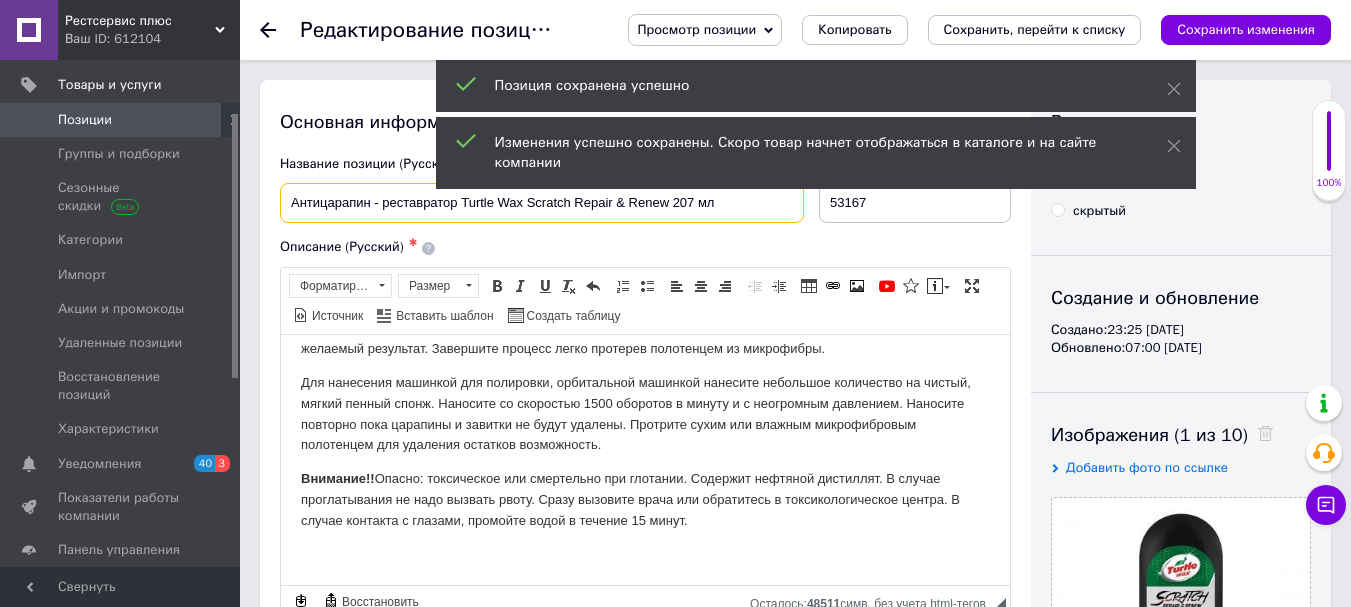 click on "Антицарапин - реставратор Turtle Wax Scratch Repair & Renew 207 мл" at bounding box center (542, 203) 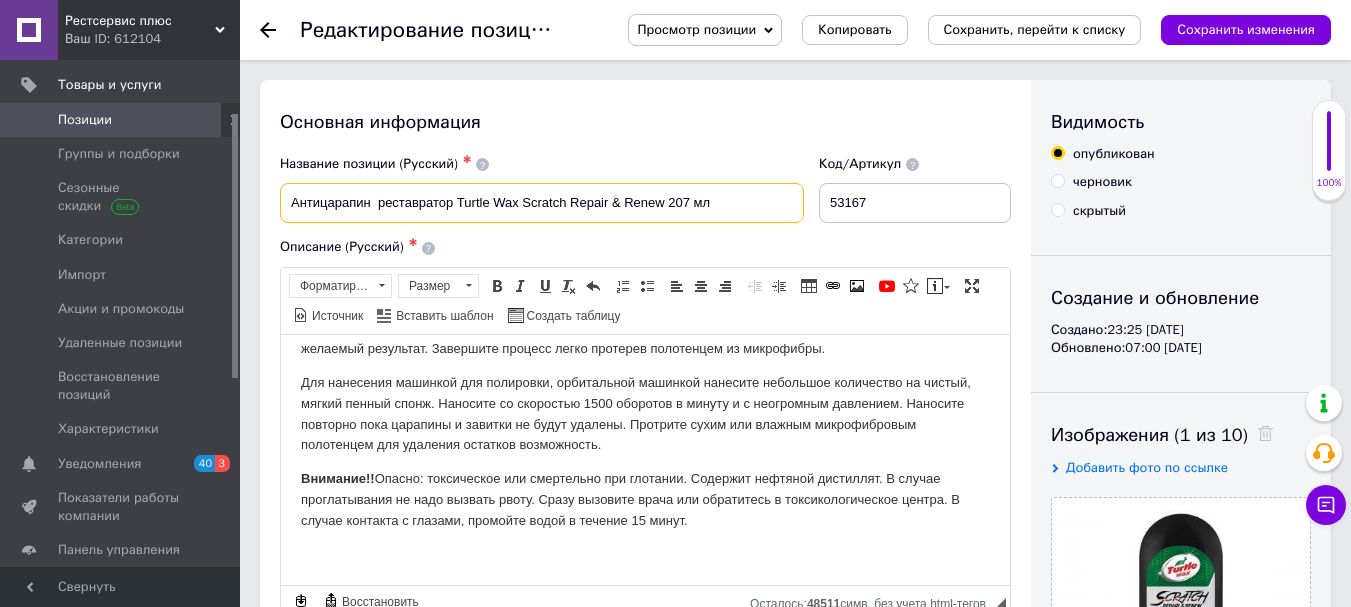 type on "Антицарапин  реставратор Turtle Wax Scratch Repair & Renew 207 мл" 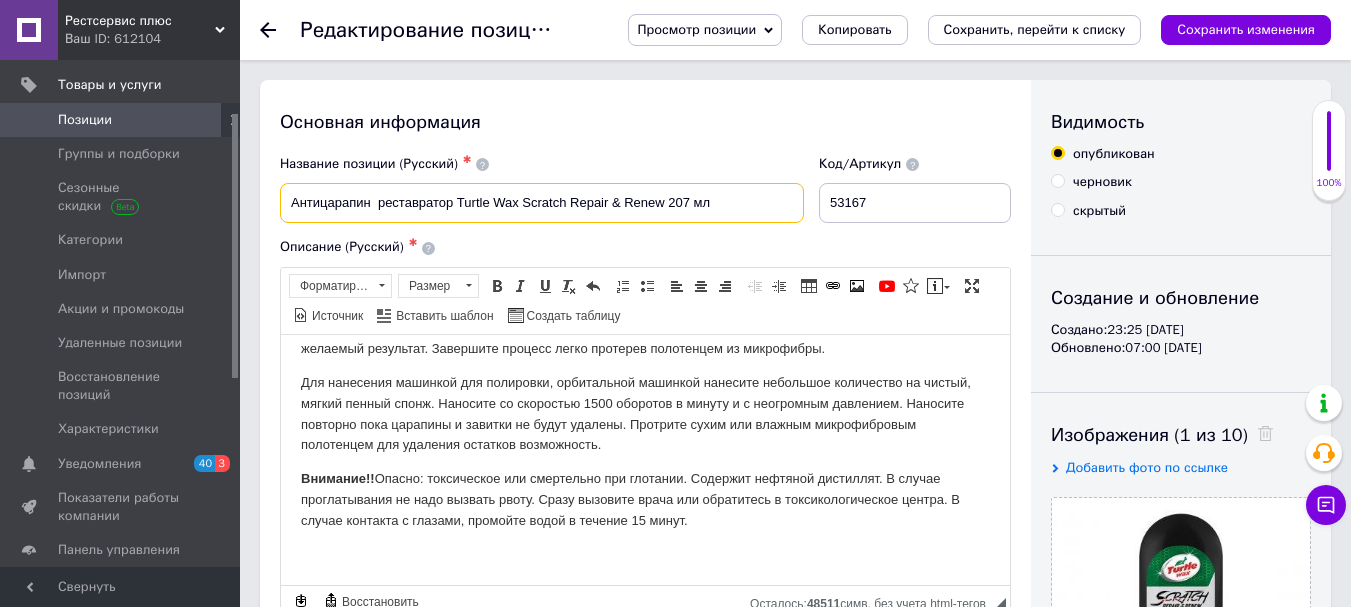 drag, startPoint x: 285, startPoint y: 201, endPoint x: 760, endPoint y: 224, distance: 475.55652 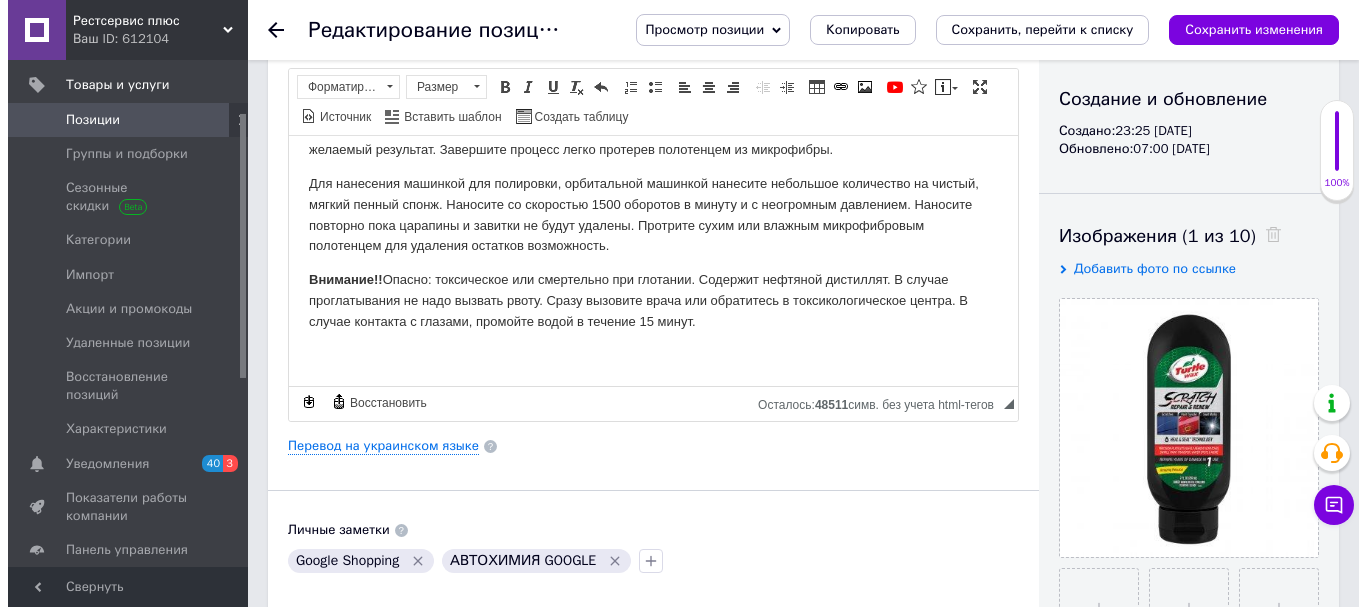 scroll, scrollTop: 200, scrollLeft: 0, axis: vertical 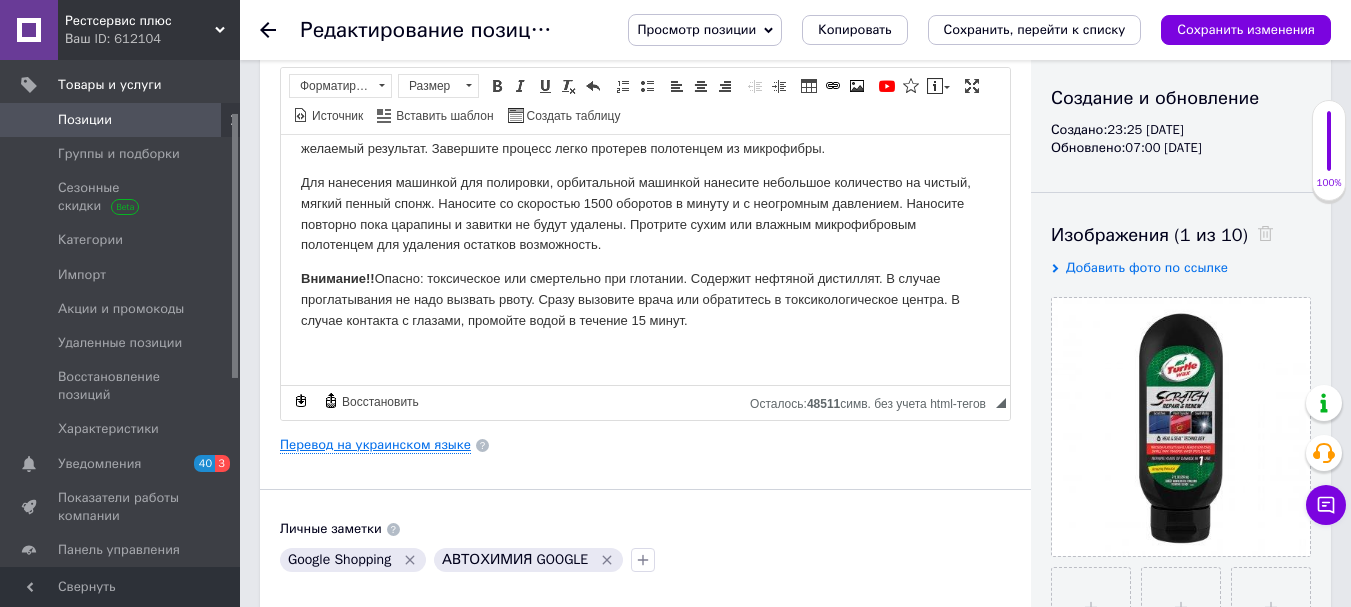 click on "Перевод на украинском языке" at bounding box center [375, 445] 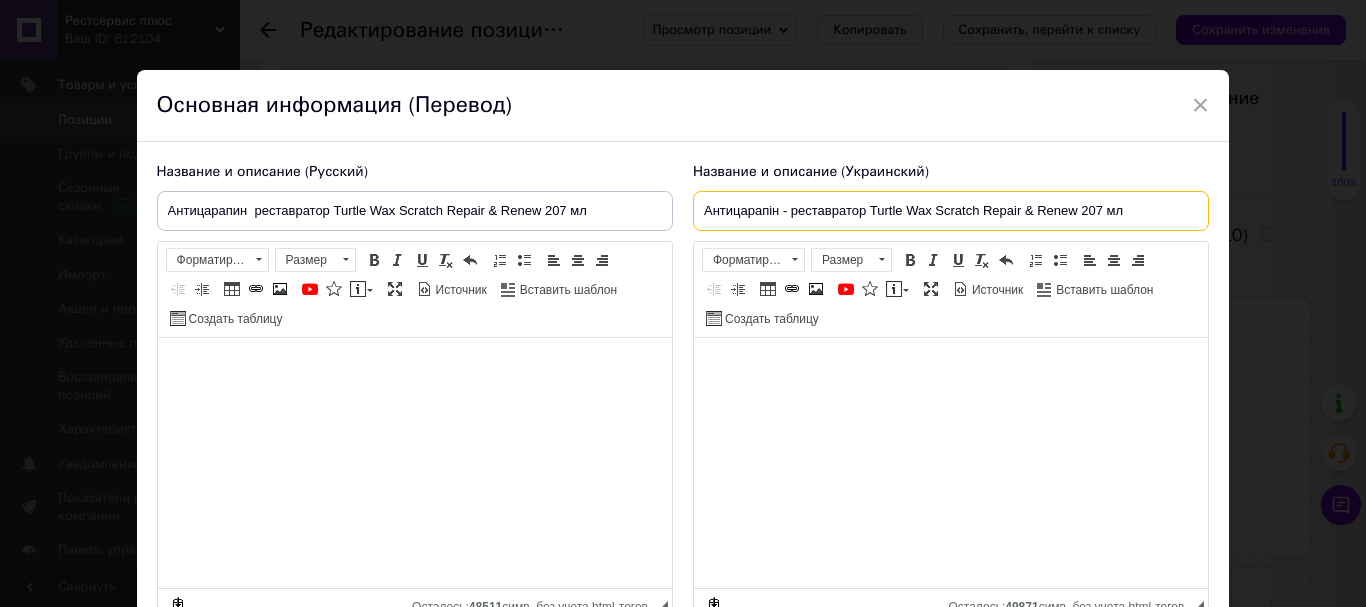 click on "Антицарапін - реставратор Turtle Wax Scratch Repair & Renew 207 мл" at bounding box center [951, 211] 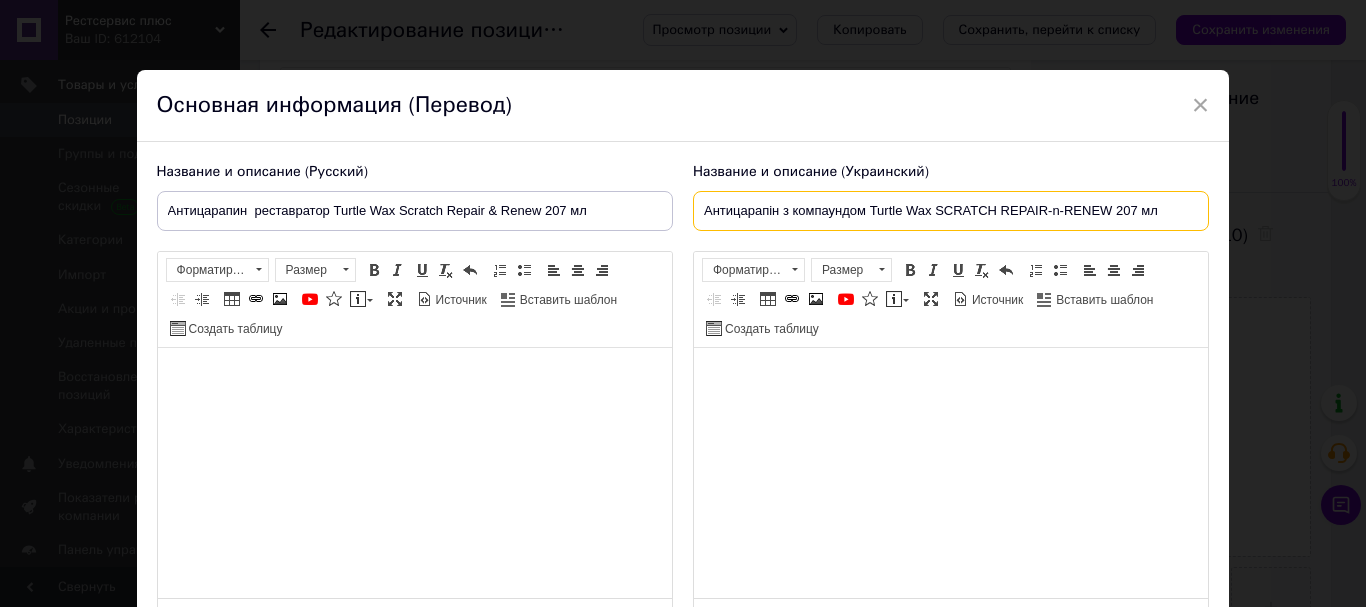 type on "Антицарапін з компаундом Turtle Wax SCRATCH REPAIR-n-RENEW 207 мл" 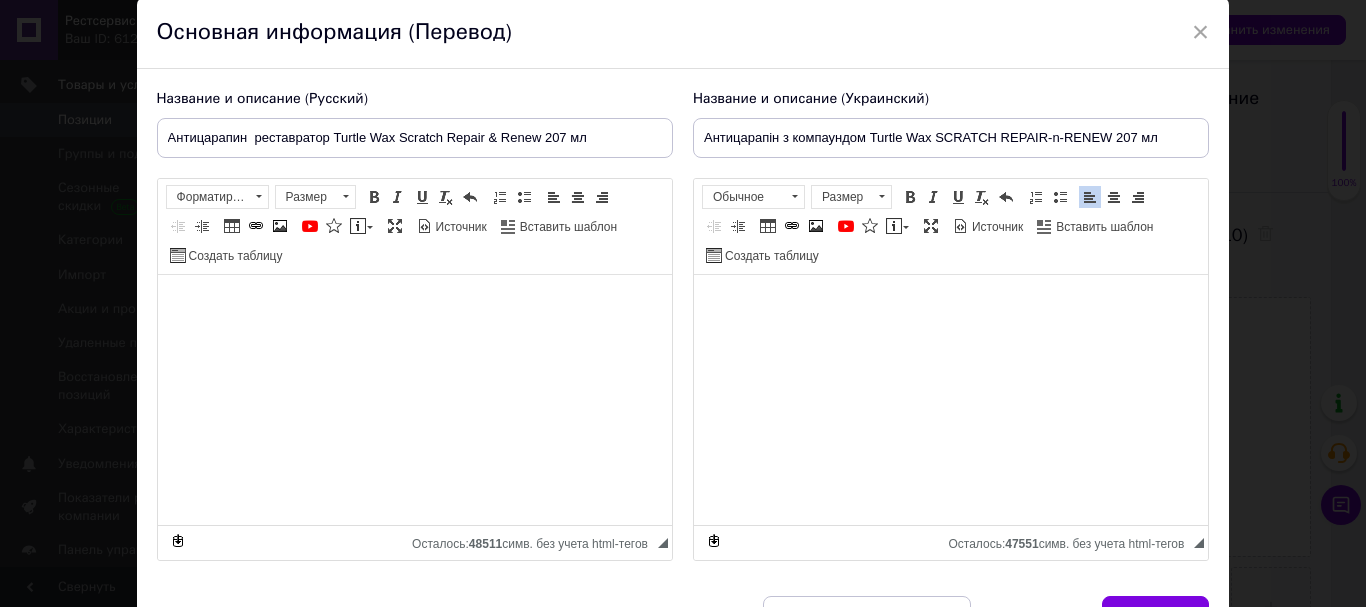 scroll, scrollTop: 0, scrollLeft: 0, axis: both 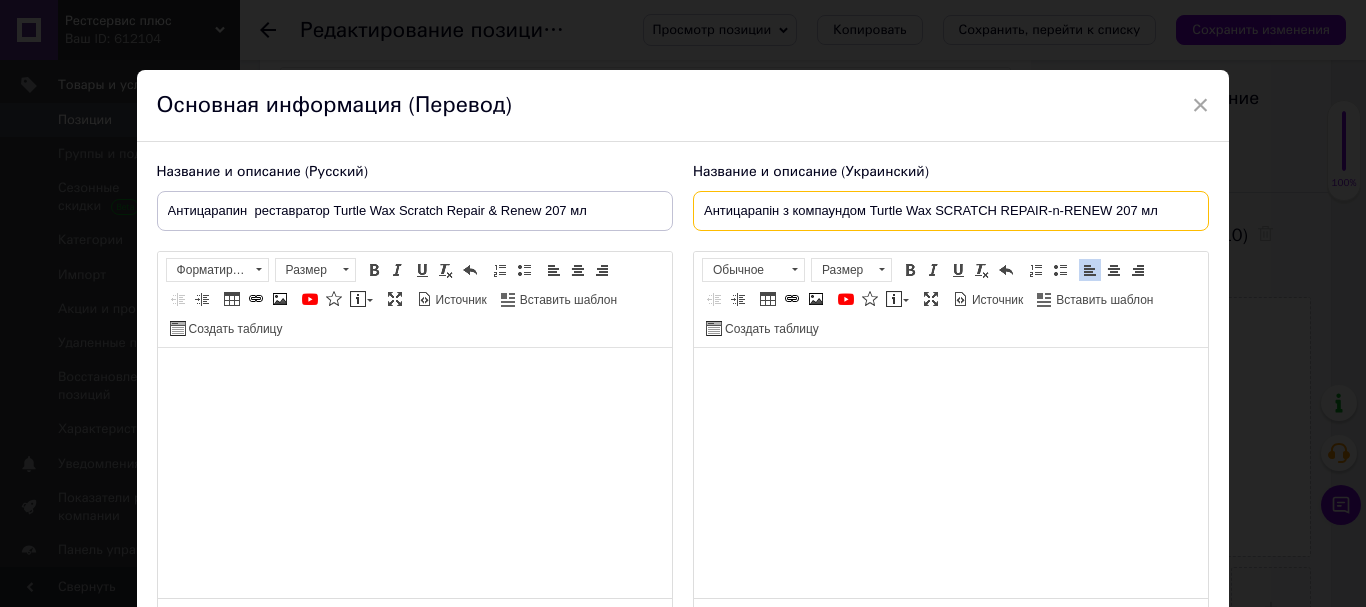 drag, startPoint x: 704, startPoint y: 212, endPoint x: 1157, endPoint y: 205, distance: 453.05408 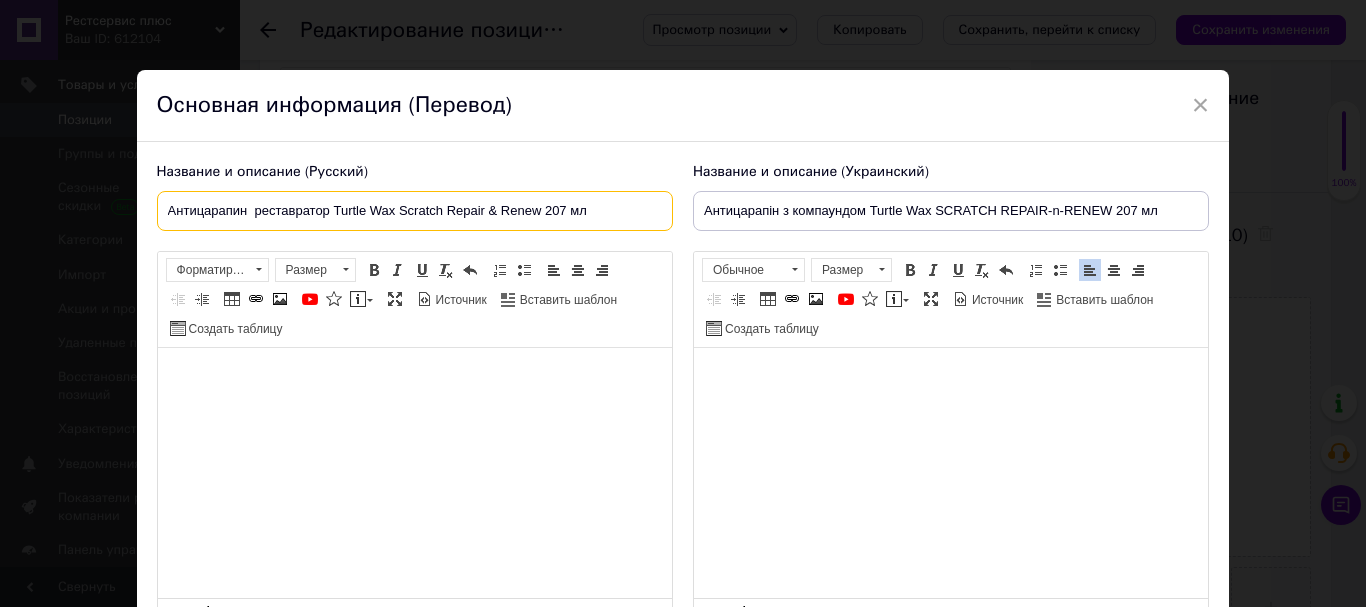 drag, startPoint x: 162, startPoint y: 208, endPoint x: 641, endPoint y: 258, distance: 481.60254 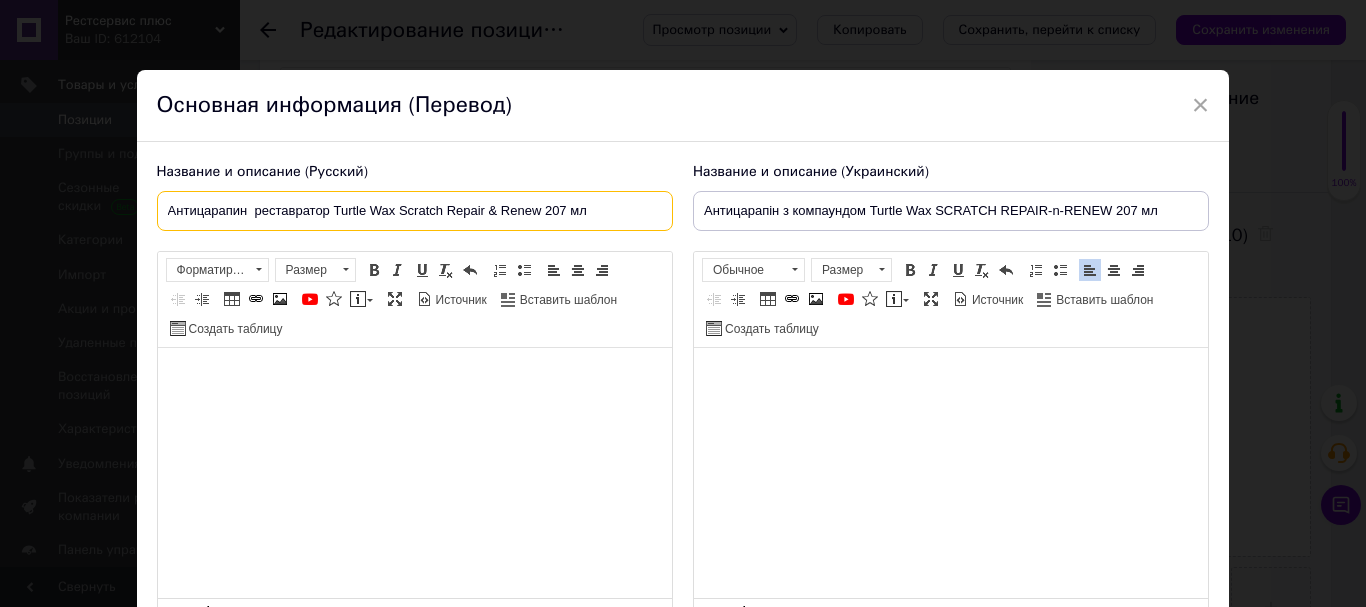 paste on "с компаундом Turtle Wax SCRATCH REPAIR-n-RENEW" 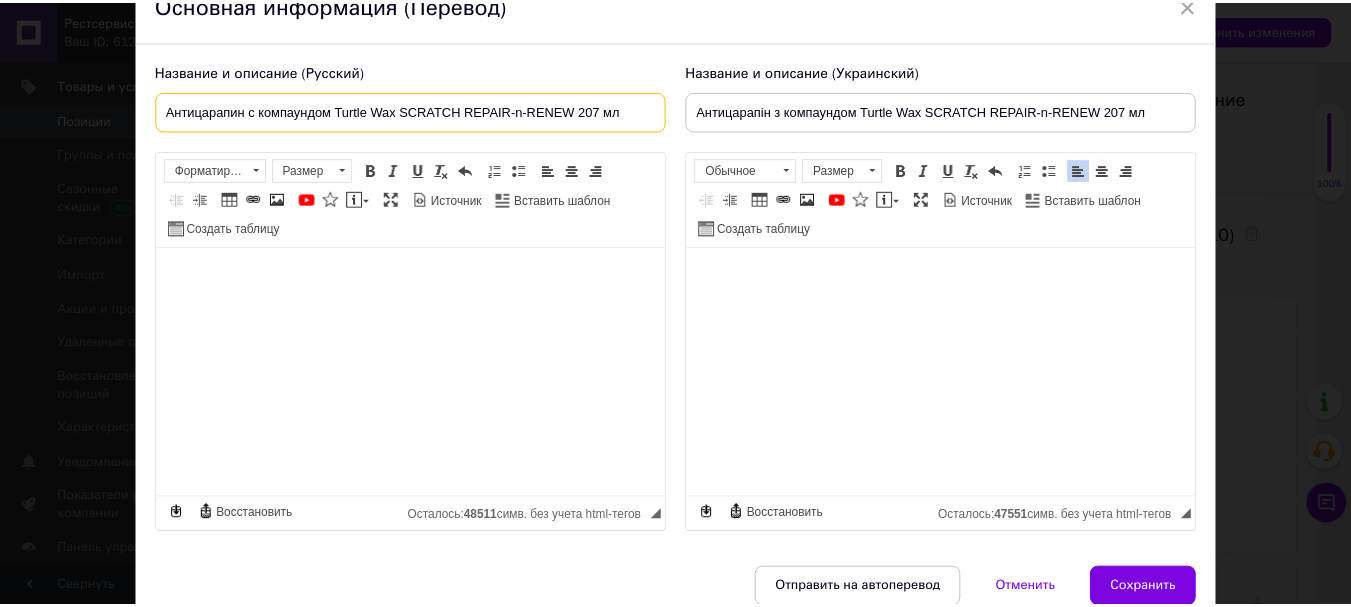 scroll, scrollTop: 192, scrollLeft: 0, axis: vertical 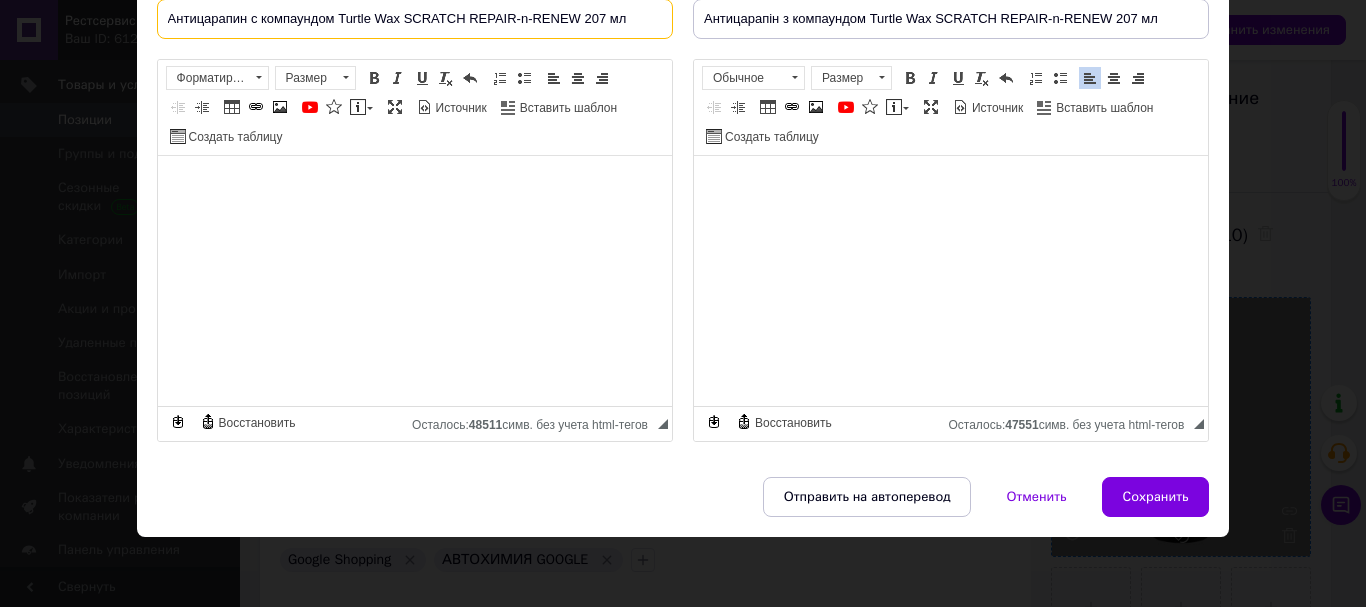 type on "Антицарапин с компаундом Turtle Wax SCRATCH REPAIR-n-RENEW 207 мл" 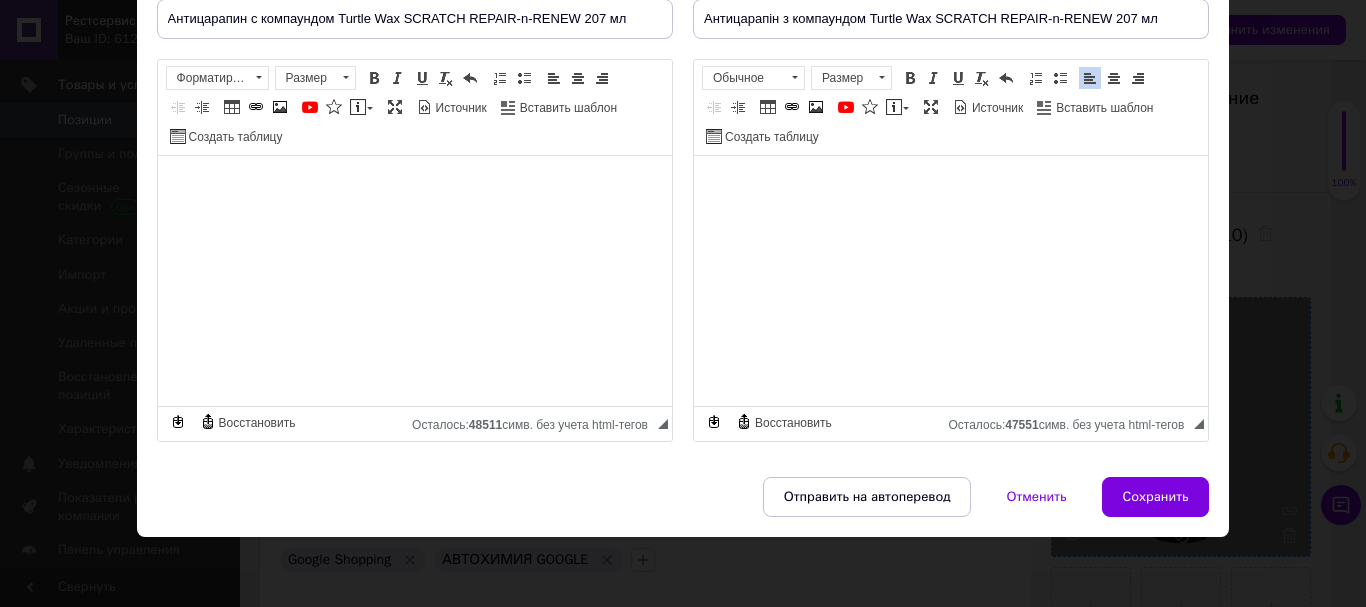 click on "Сохранить" at bounding box center [1156, 497] 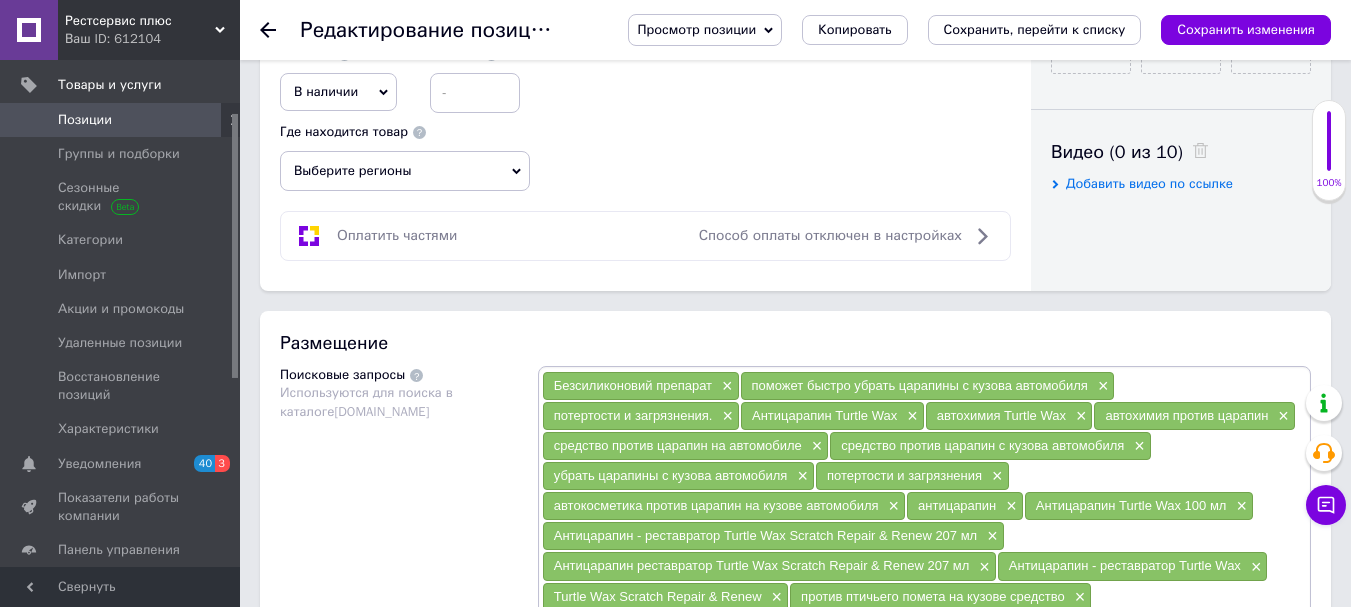 scroll, scrollTop: 1100, scrollLeft: 0, axis: vertical 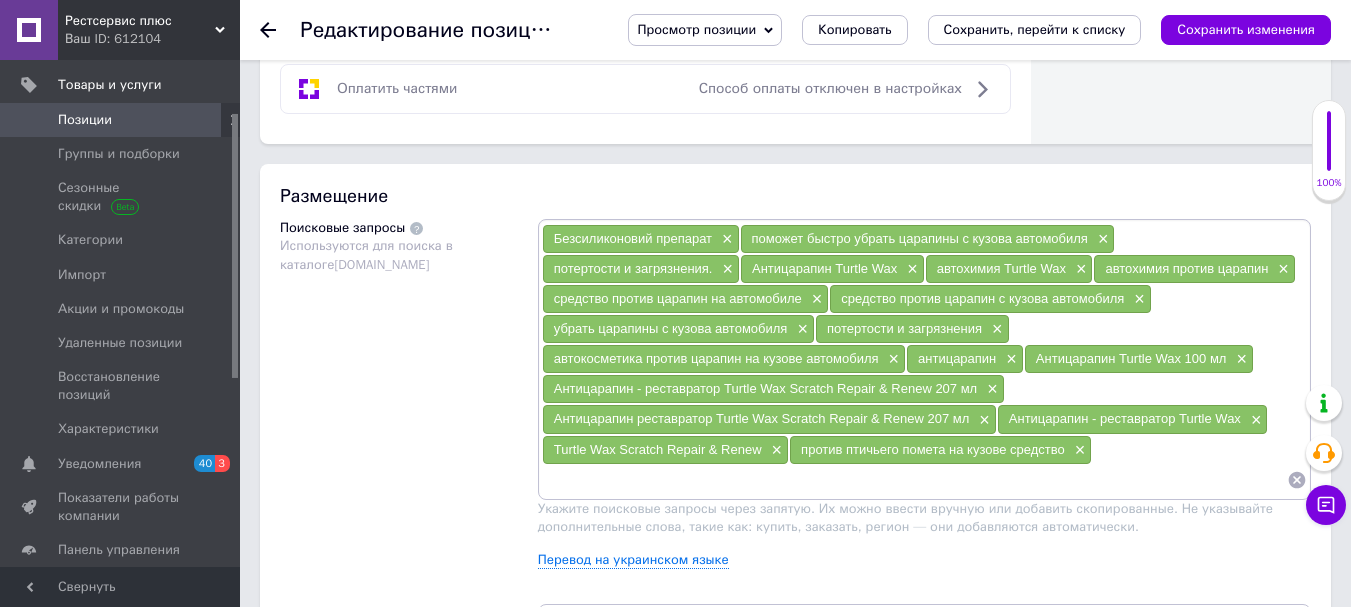 paste on "Антицарапин с компаундом Turtle Wax SCRATCH REPAIR-n-RENEW 207 мл" 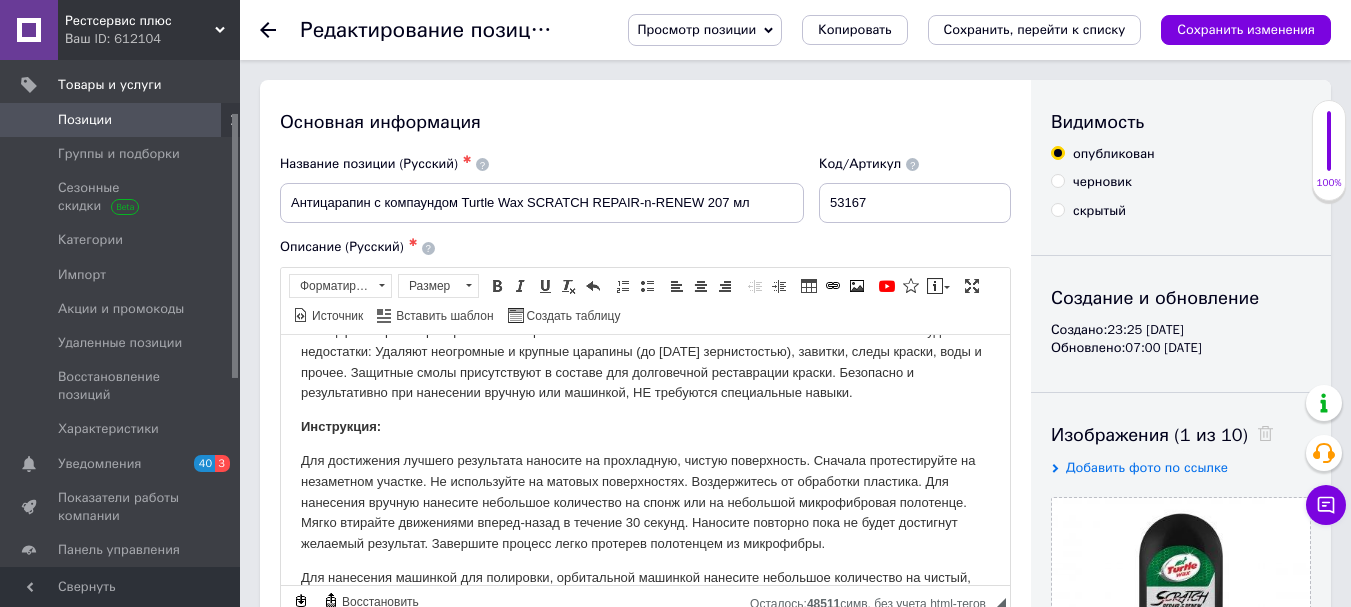 scroll, scrollTop: 0, scrollLeft: 0, axis: both 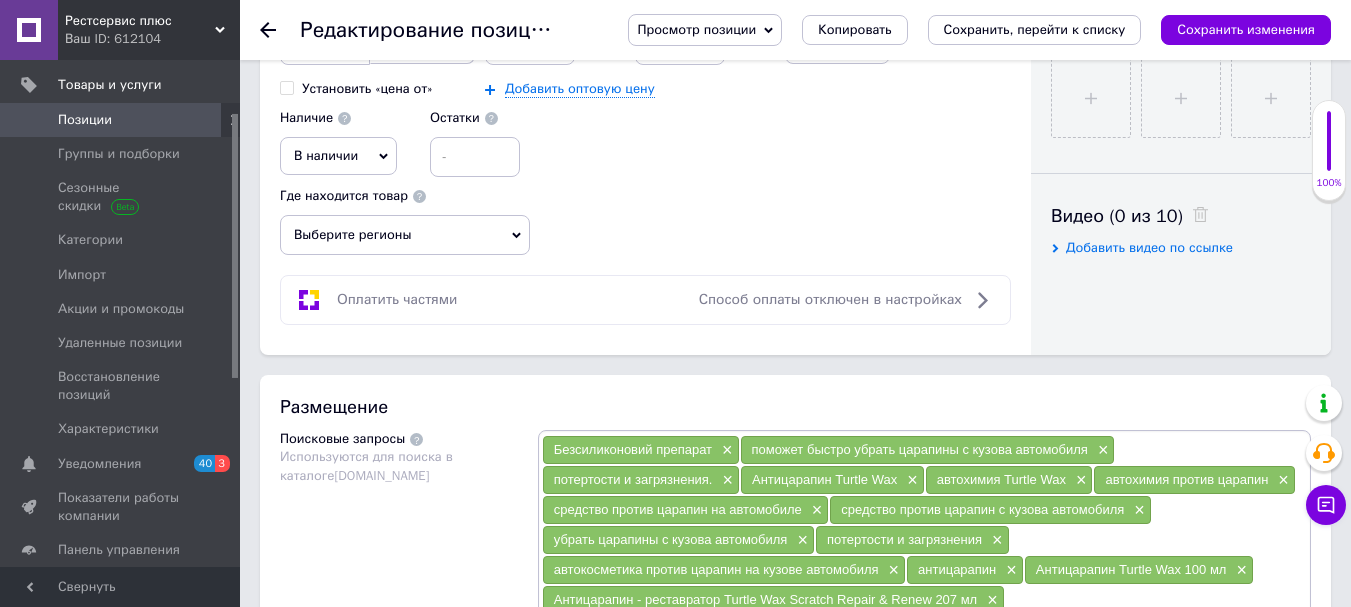 drag, startPoint x: 298, startPoint y: -527, endPoint x: 639, endPoint y: -182, distance: 485.0835 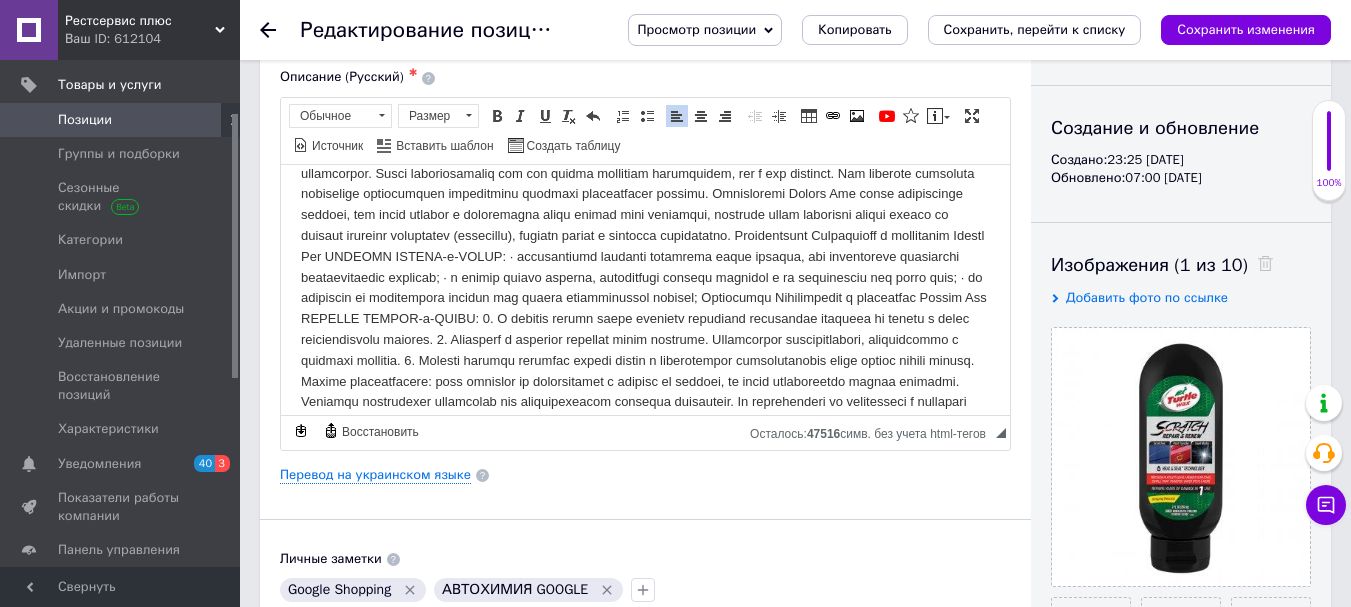 scroll, scrollTop: 0, scrollLeft: 0, axis: both 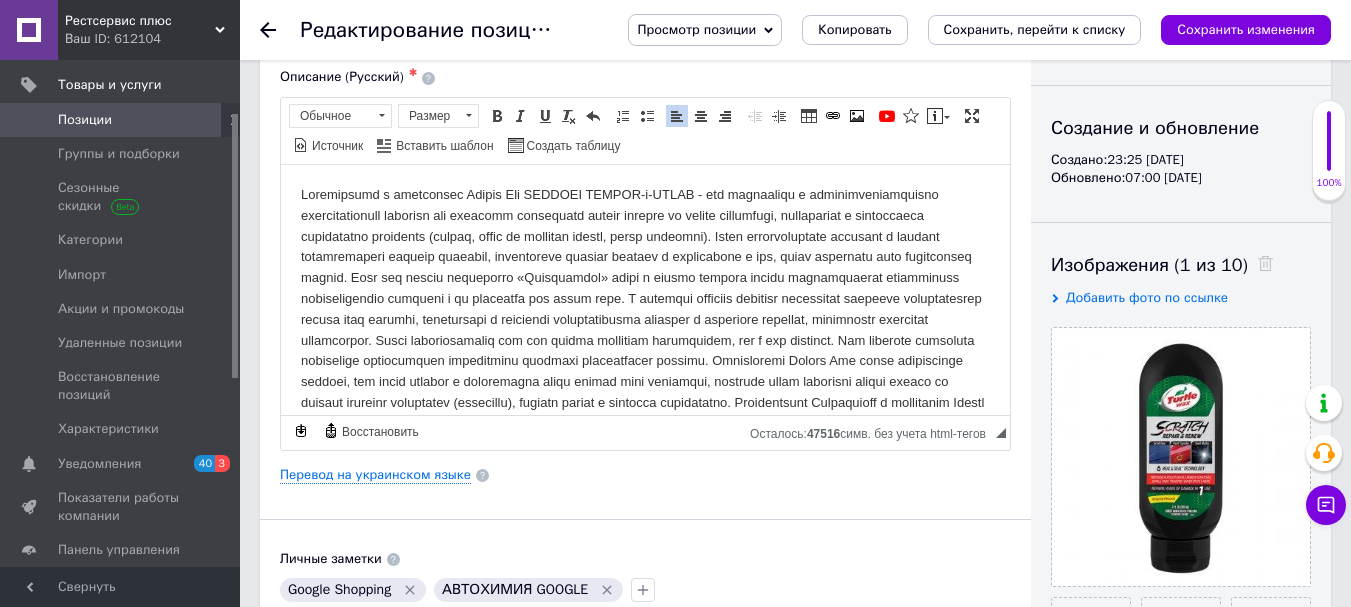 click at bounding box center (645, 413) 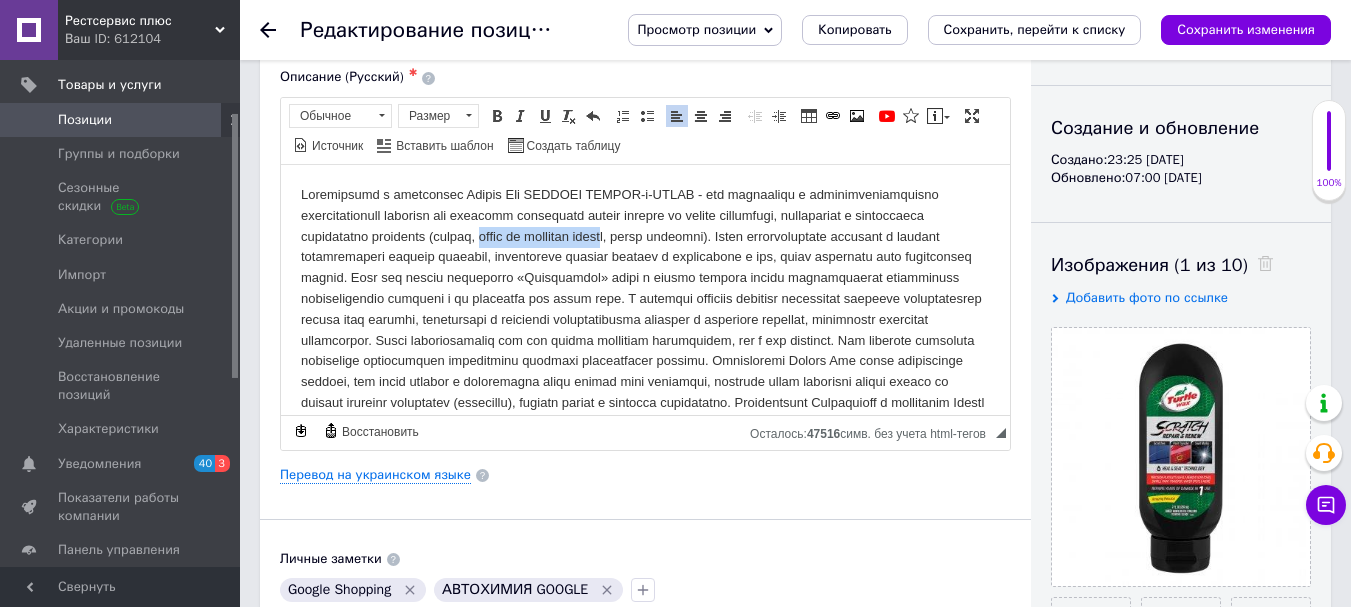 drag, startPoint x: 574, startPoint y: 234, endPoint x: 726, endPoint y: 235, distance: 152.0033 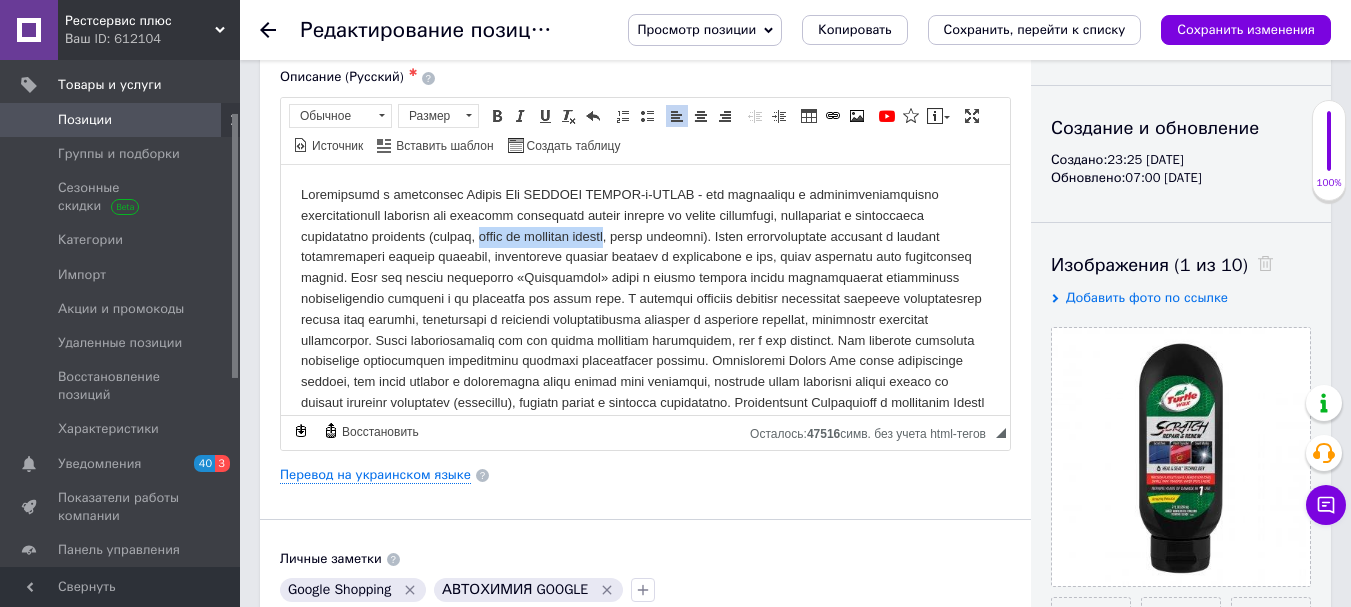 drag, startPoint x: 730, startPoint y: 235, endPoint x: 574, endPoint y: 236, distance: 156.0032 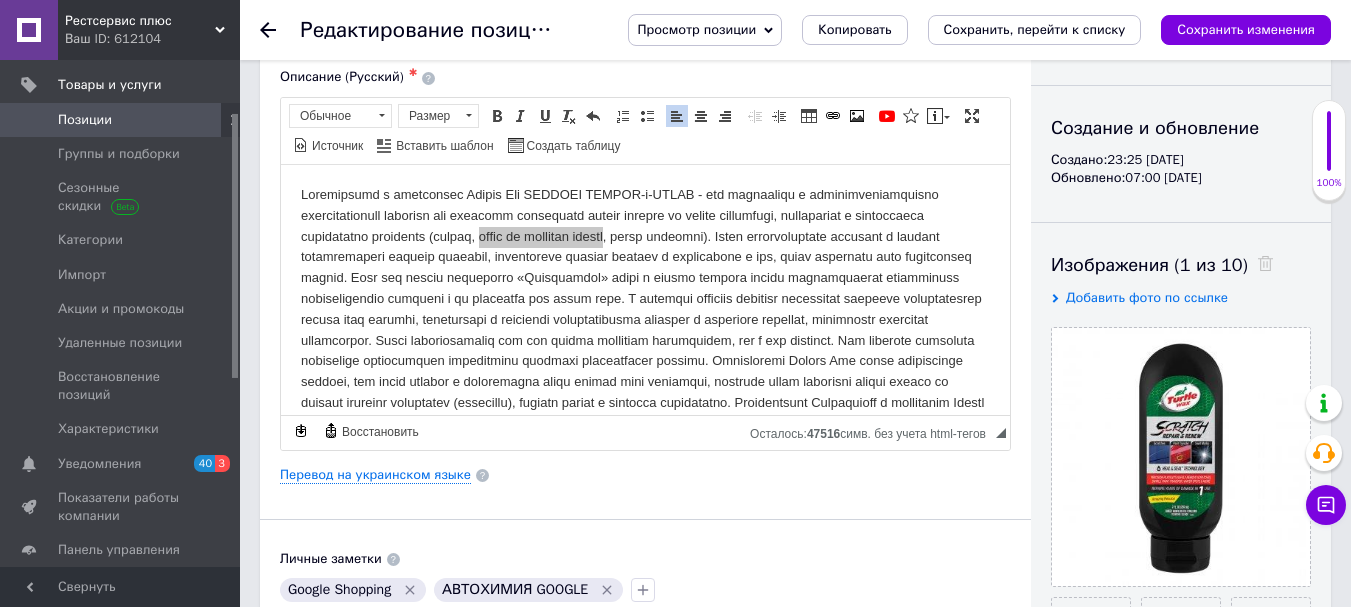 scroll, scrollTop: 0, scrollLeft: 0, axis: both 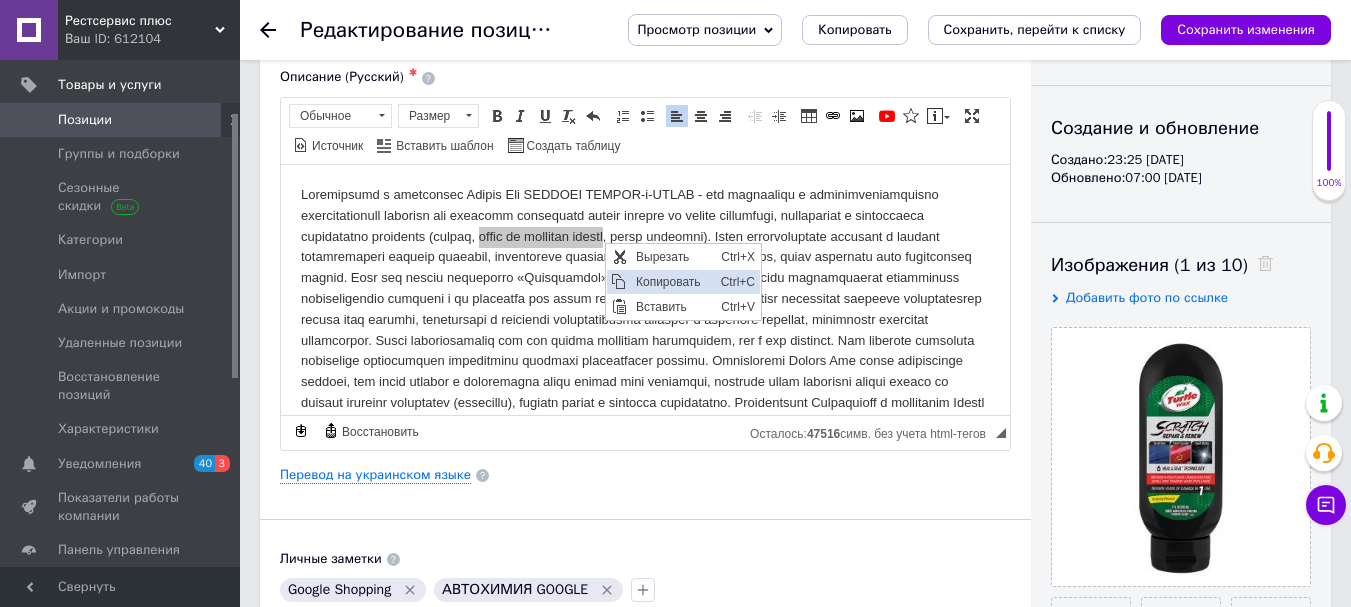 drag, startPoint x: 661, startPoint y: 278, endPoint x: 983, endPoint y: 357, distance: 331.5494 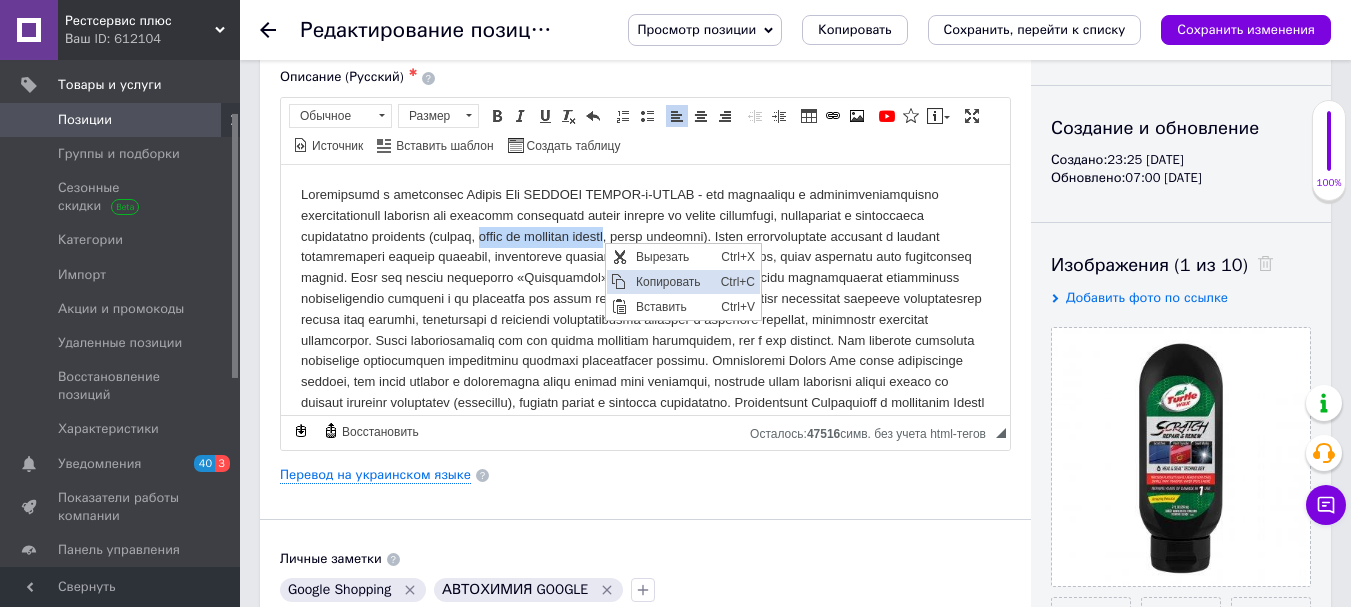 copy on "следы от птичьего помета" 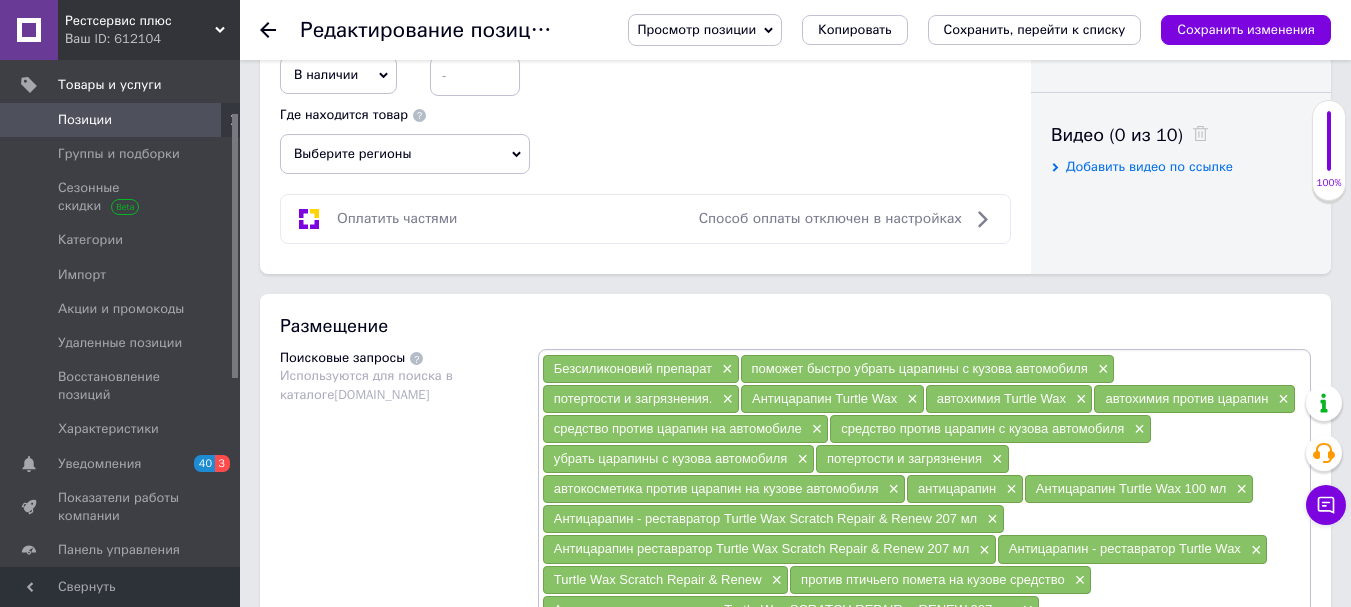 scroll, scrollTop: 1270, scrollLeft: 0, axis: vertical 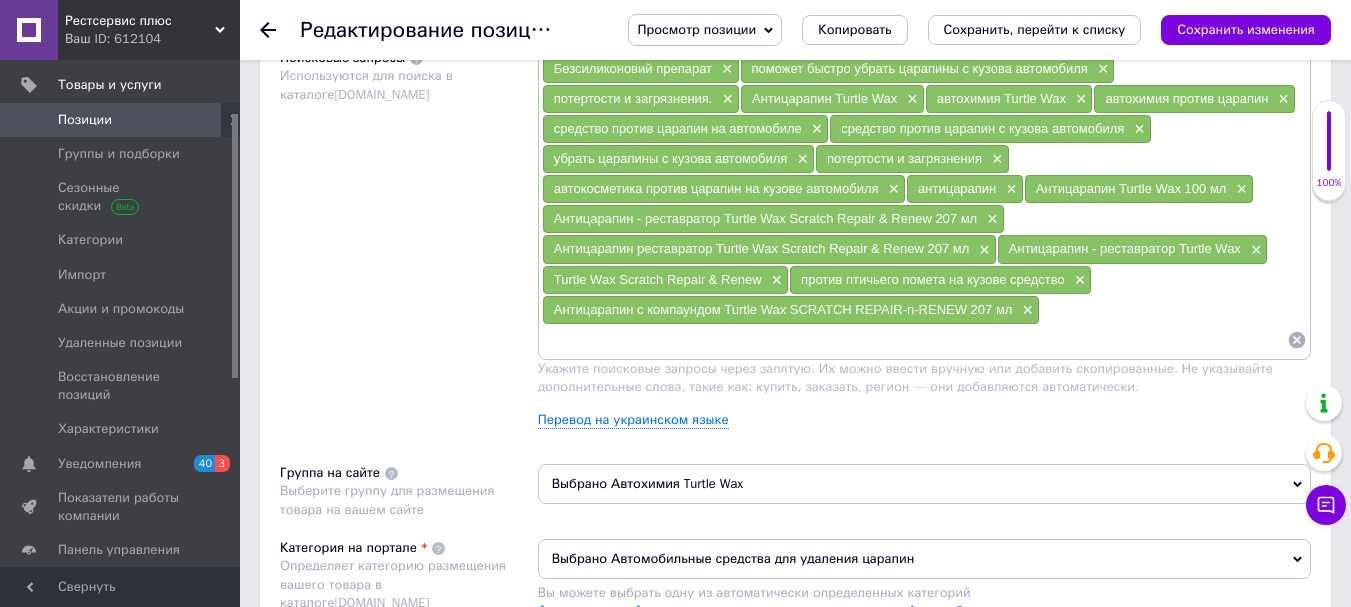 click at bounding box center [914, 340] 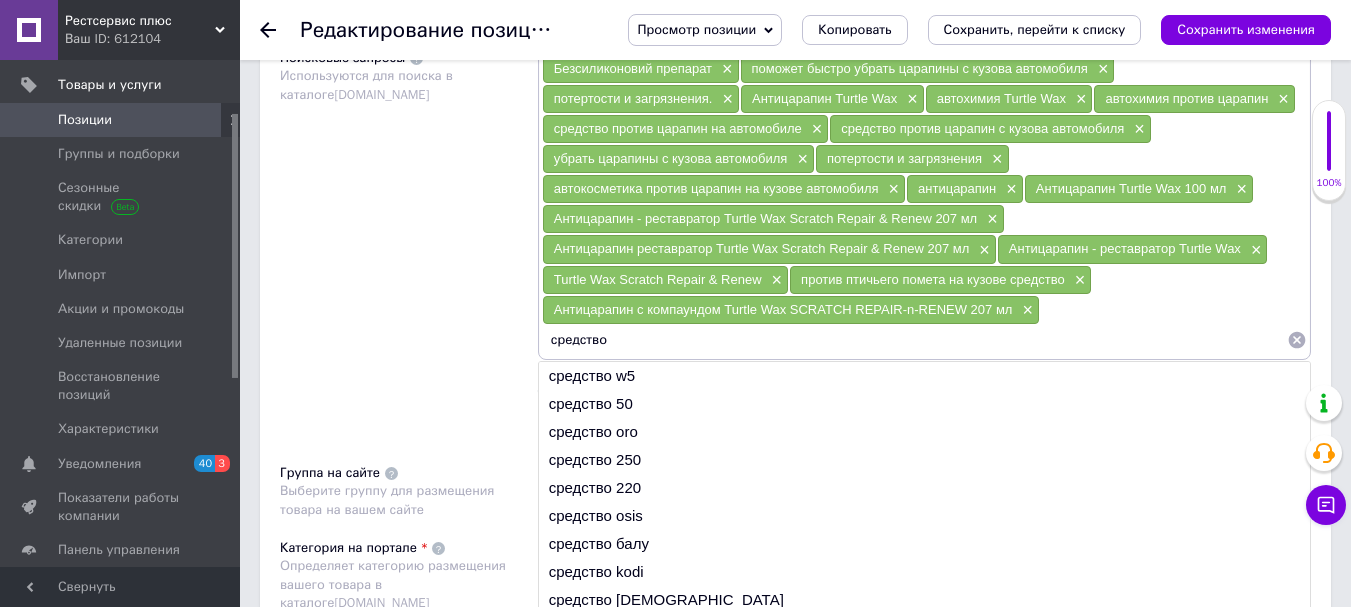 type on "средство следы от птичьего помета" 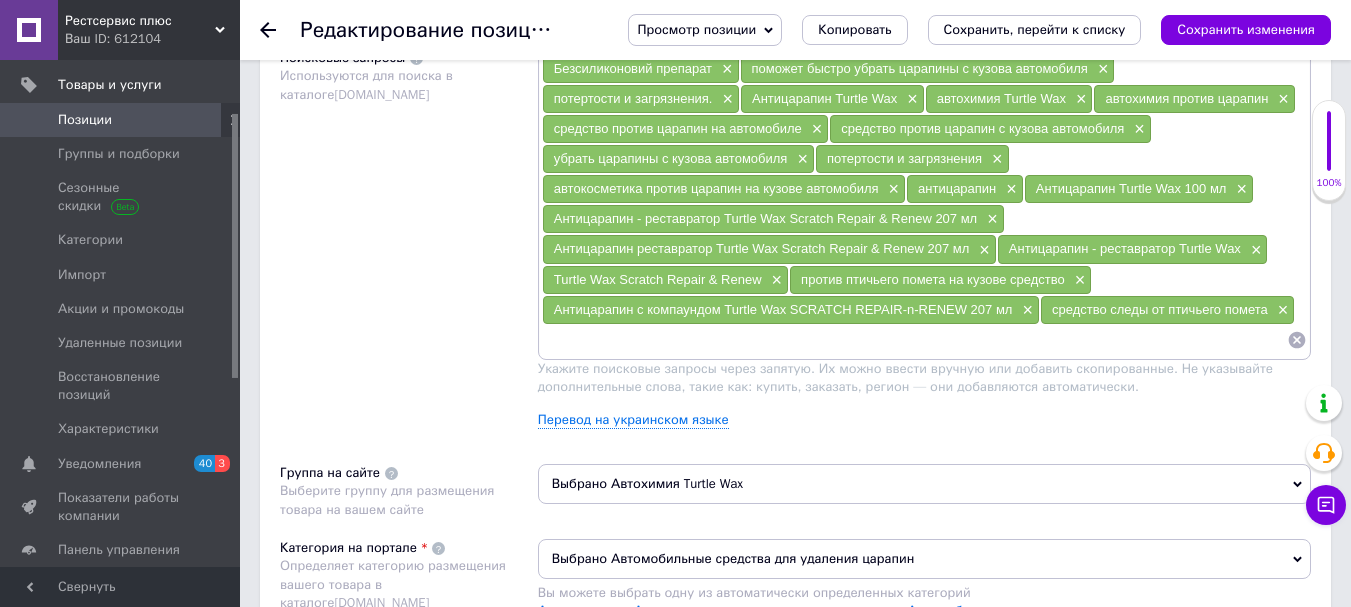 click at bounding box center (914, 340) 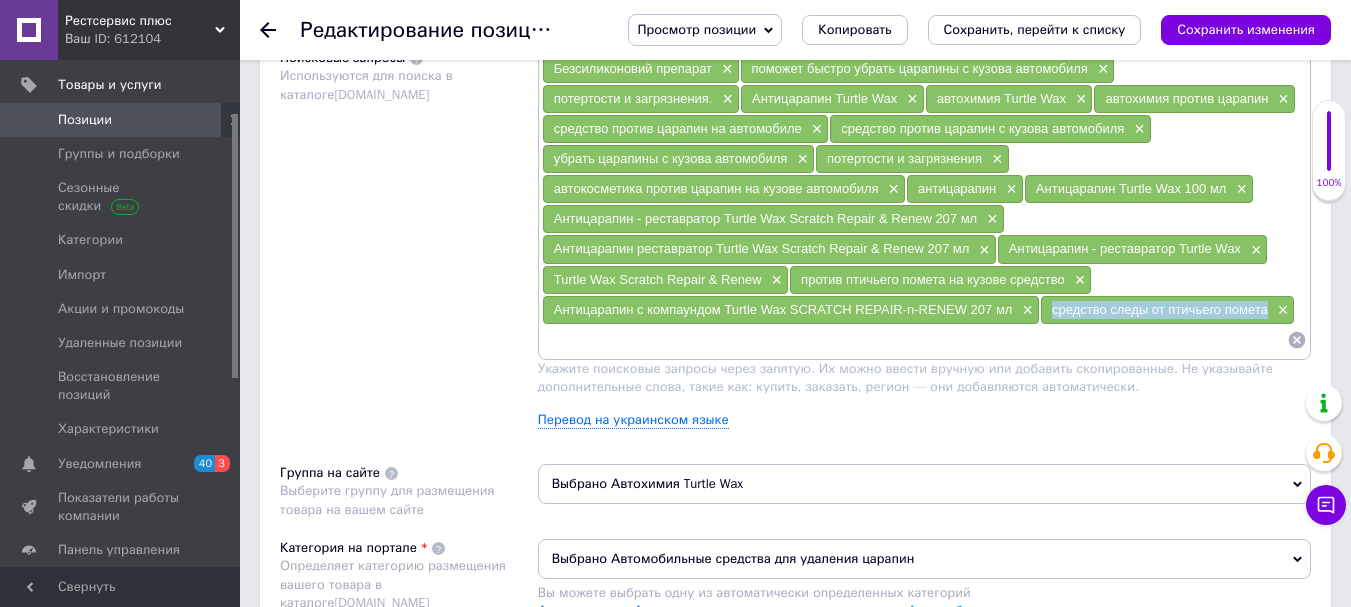 drag, startPoint x: 1051, startPoint y: 308, endPoint x: 1245, endPoint y: 320, distance: 194.37077 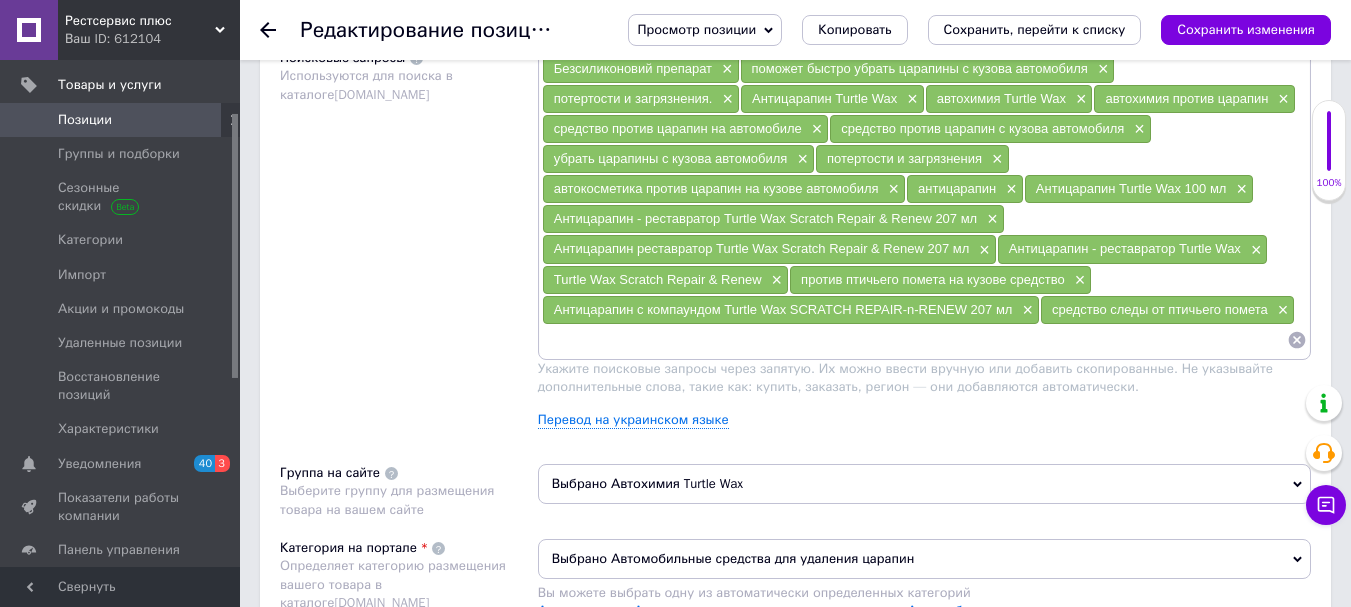 paste on "средство следы от птичьего помета" 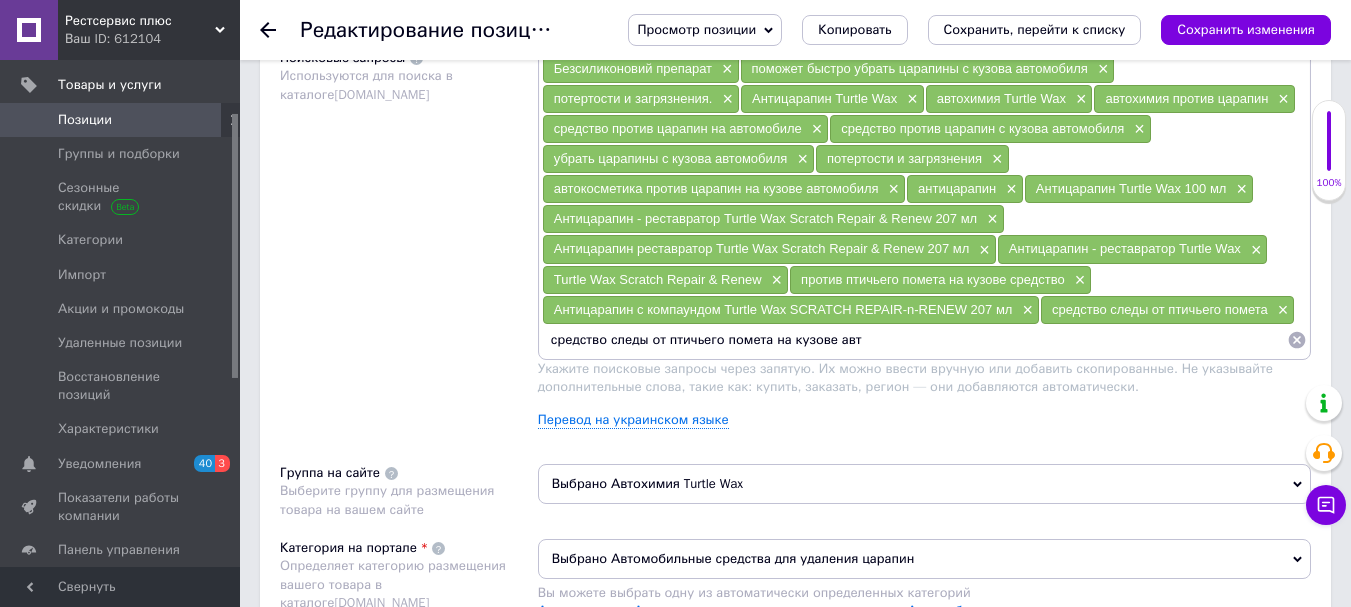 type on "средство следы от птичьего помета на кузове авто" 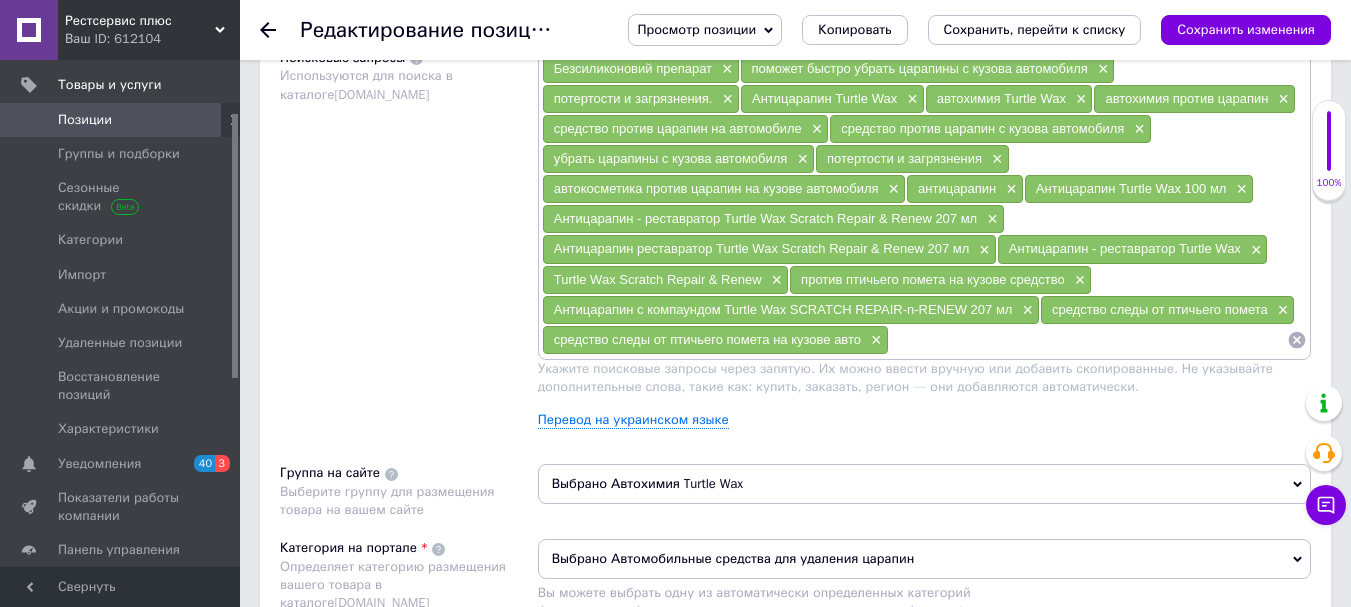 click at bounding box center (1088, 340) 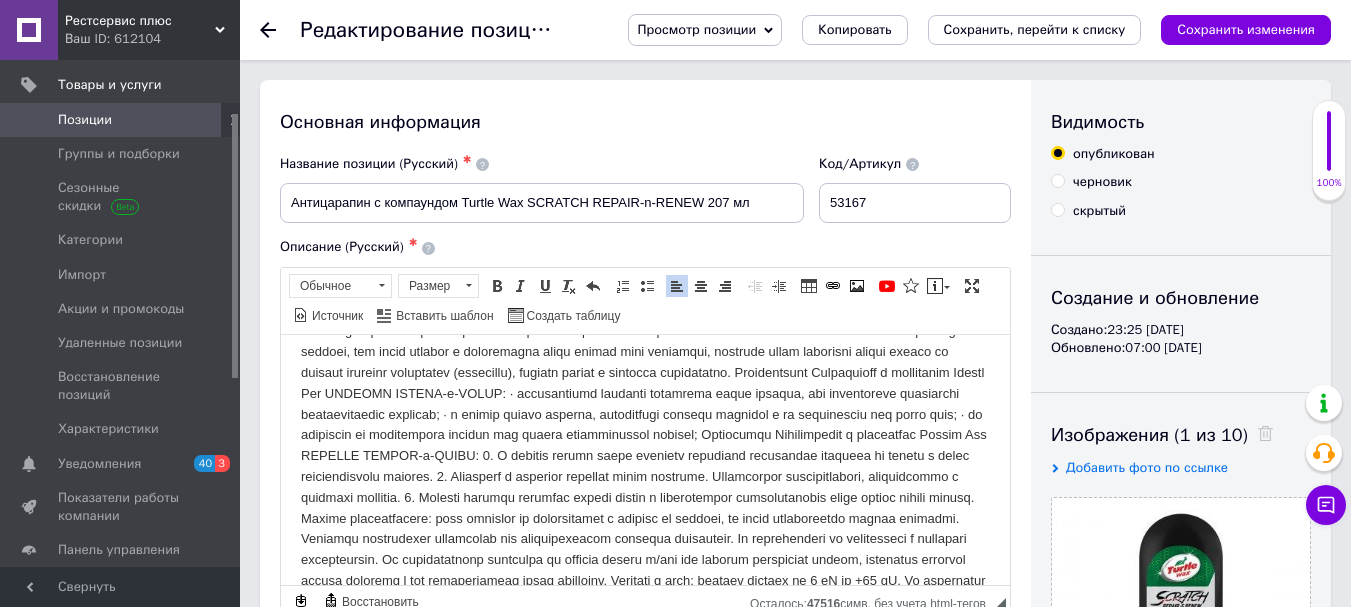 scroll, scrollTop: 0, scrollLeft: 0, axis: both 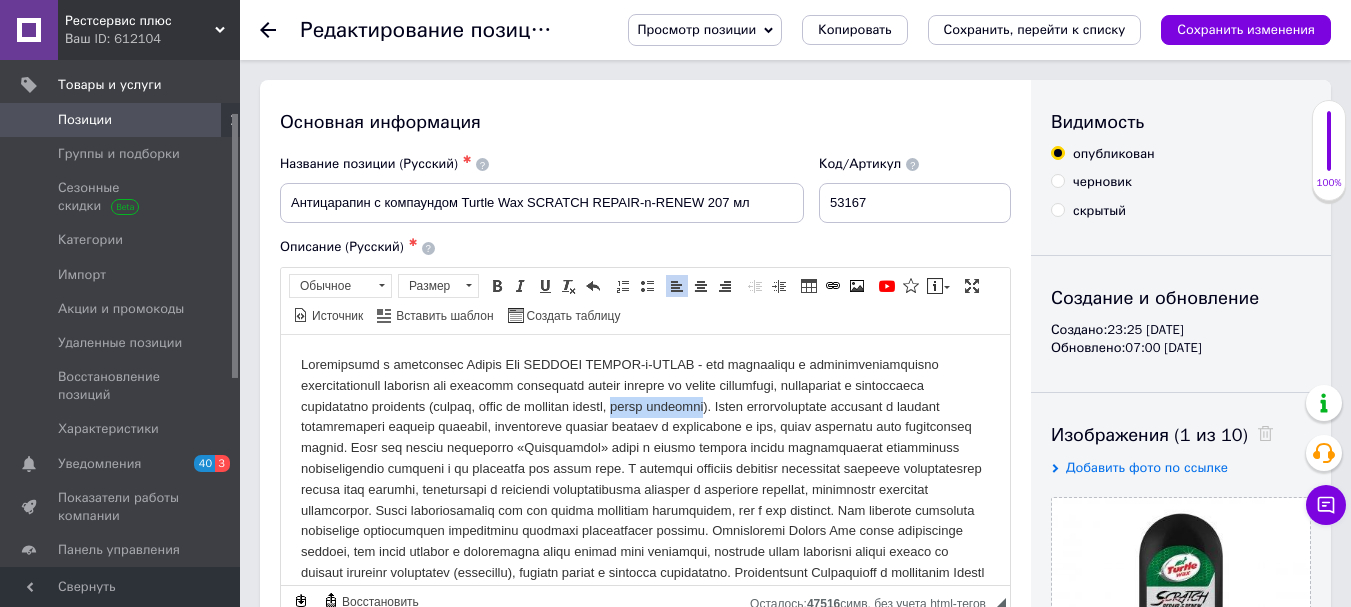 drag, startPoint x: 739, startPoint y: 407, endPoint x: 839, endPoint y: 410, distance: 100.04499 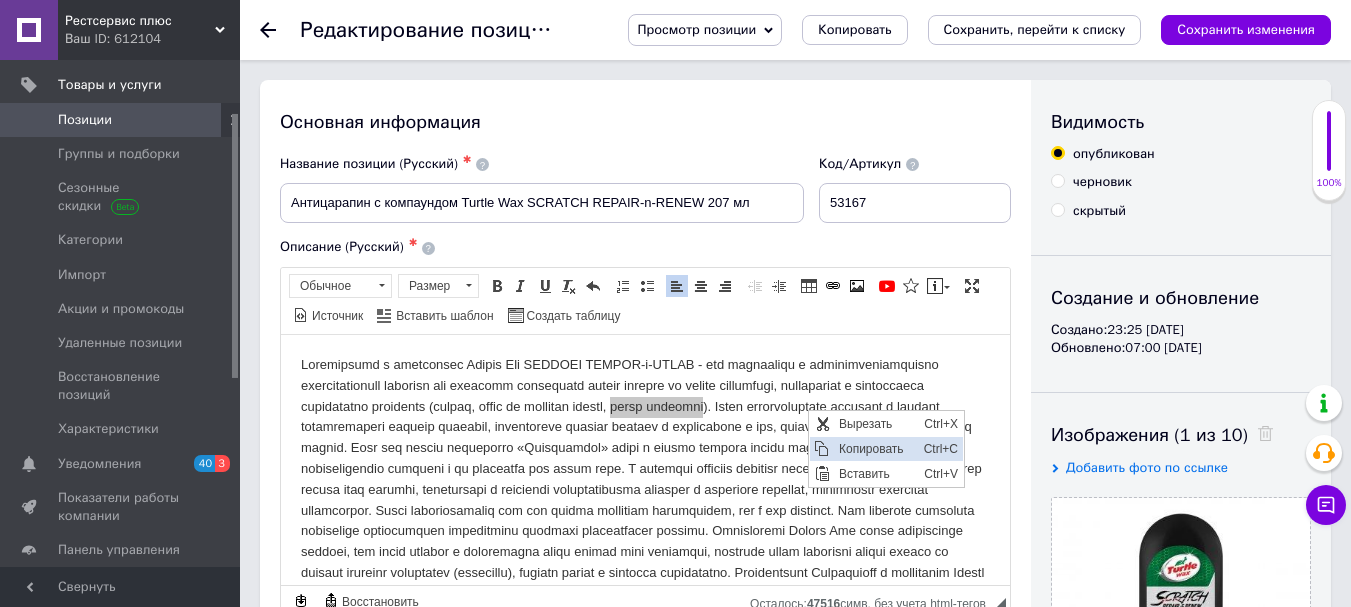 click at bounding box center (822, 448) 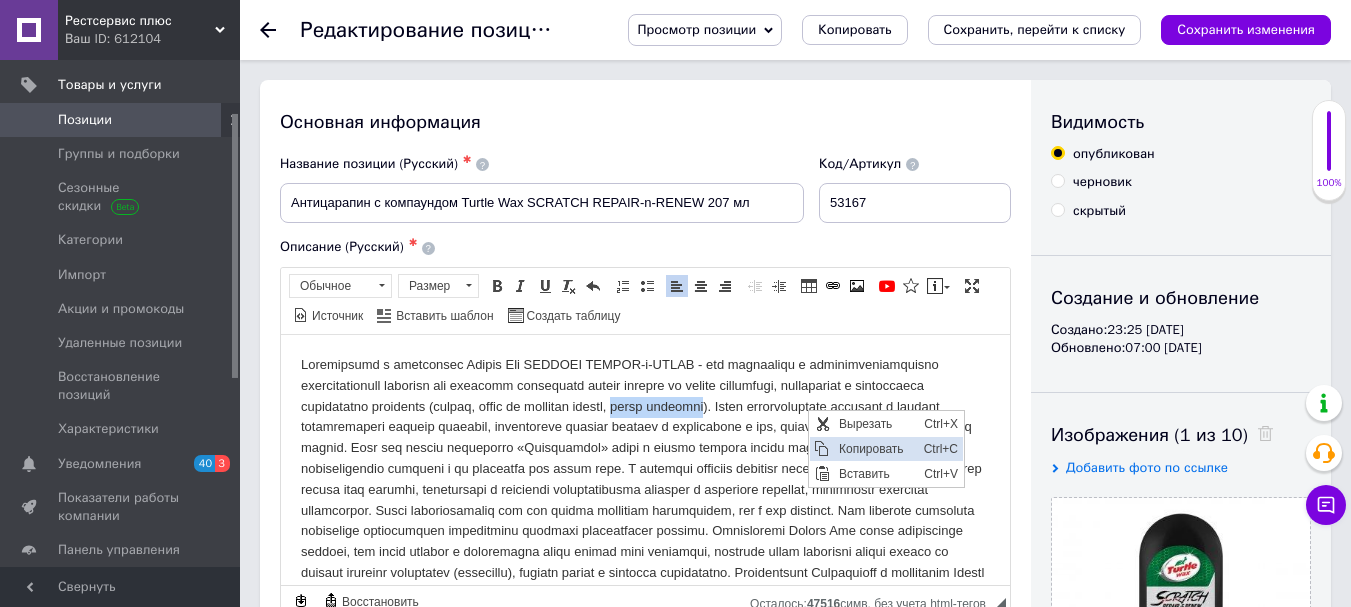 copy on "следы ржавчины" 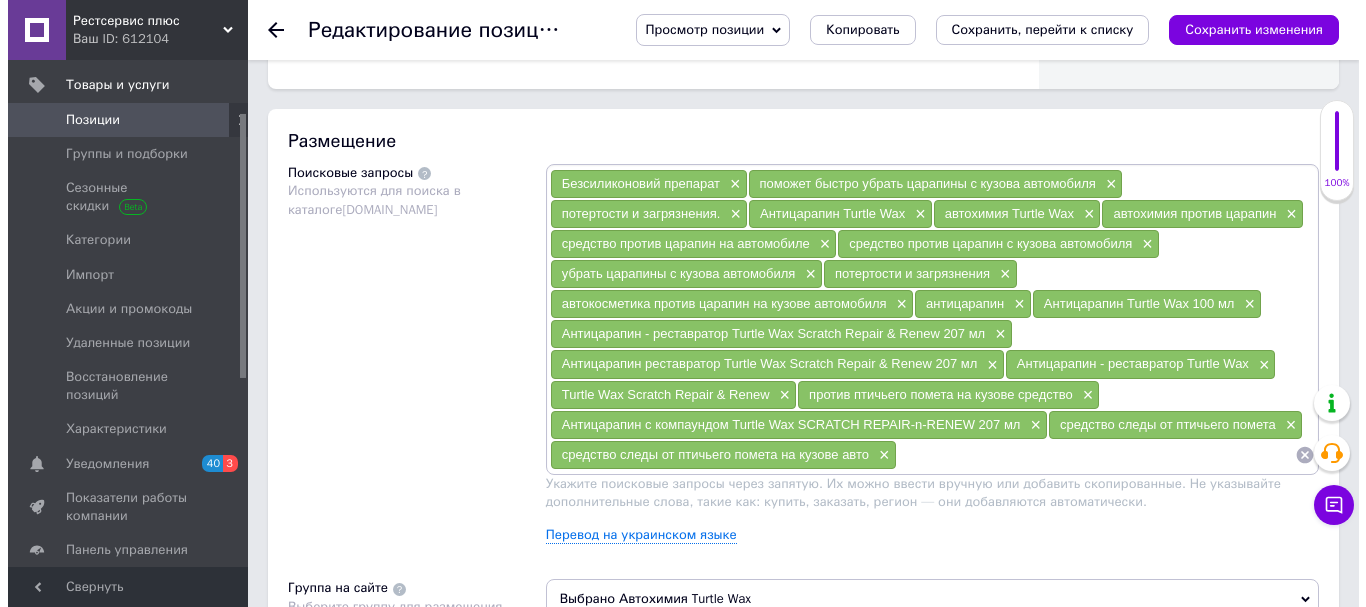 scroll, scrollTop: 1200, scrollLeft: 0, axis: vertical 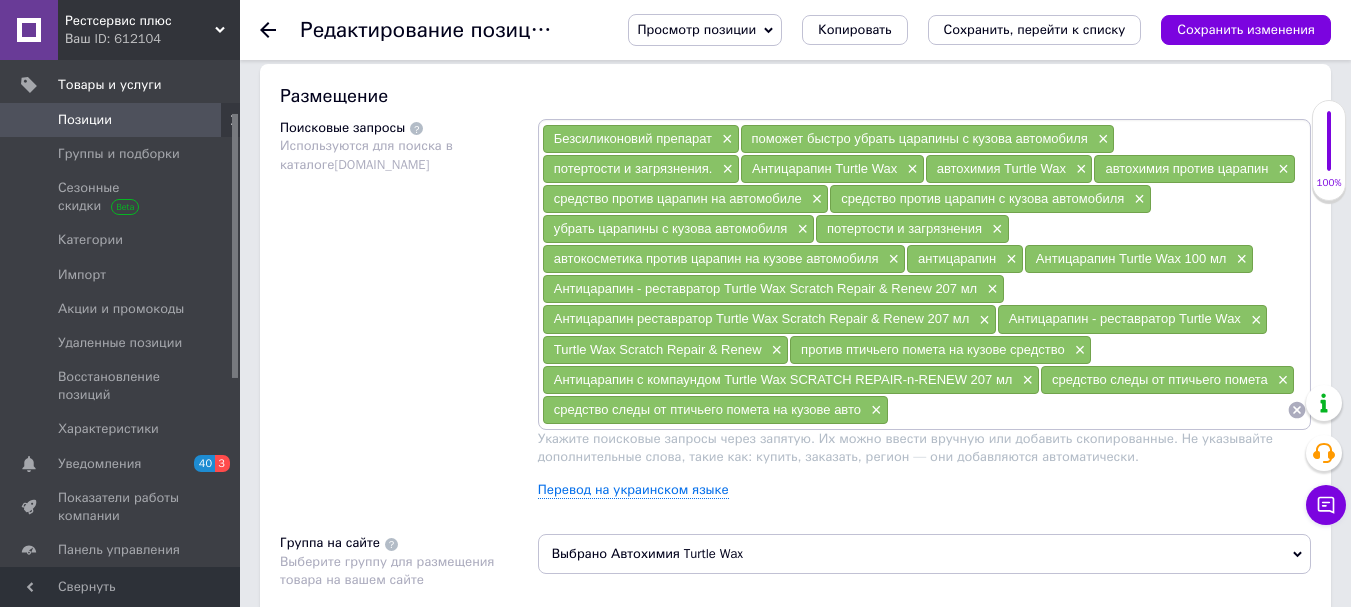 drag, startPoint x: 914, startPoint y: 408, endPoint x: 930, endPoint y: 436, distance: 32.24903 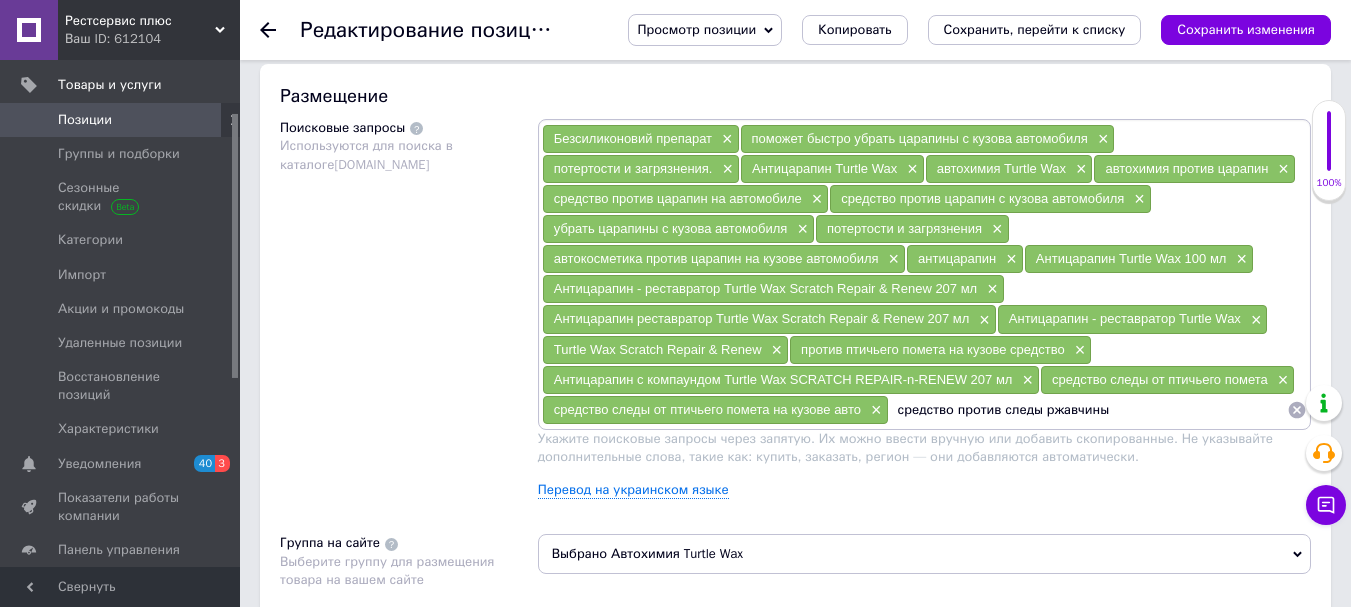 drag, startPoint x: 1037, startPoint y: 410, endPoint x: 1023, endPoint y: 410, distance: 14 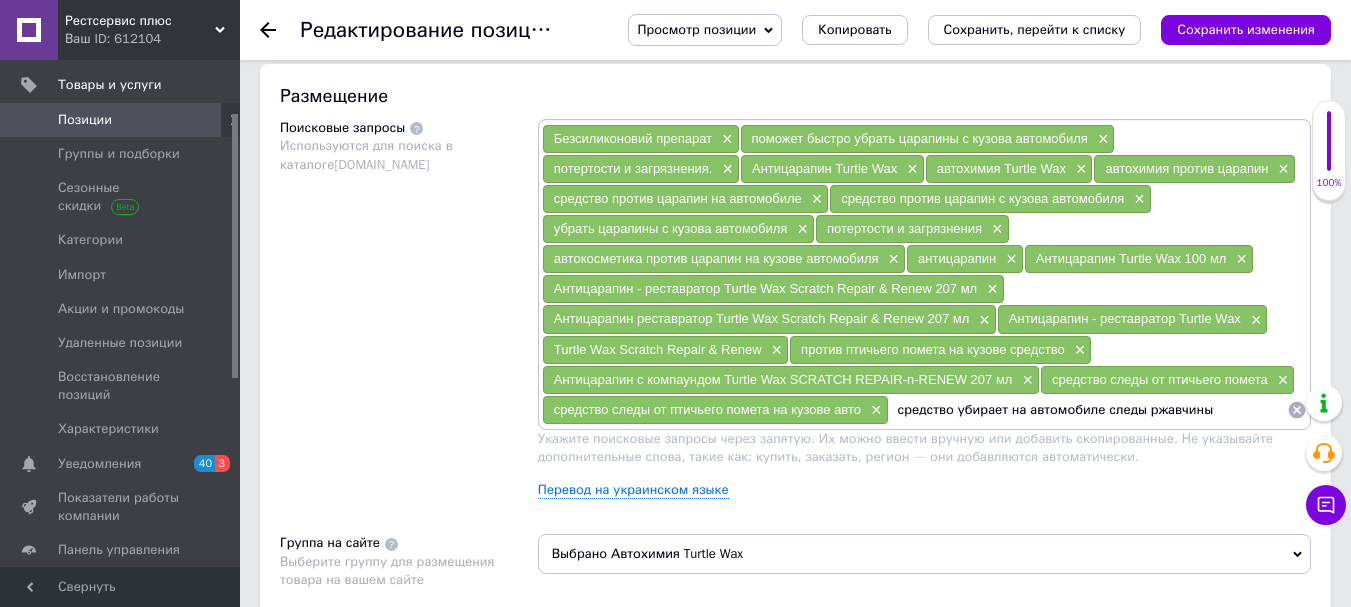 type on "средство убирает на автомобиле  следы ржавчины" 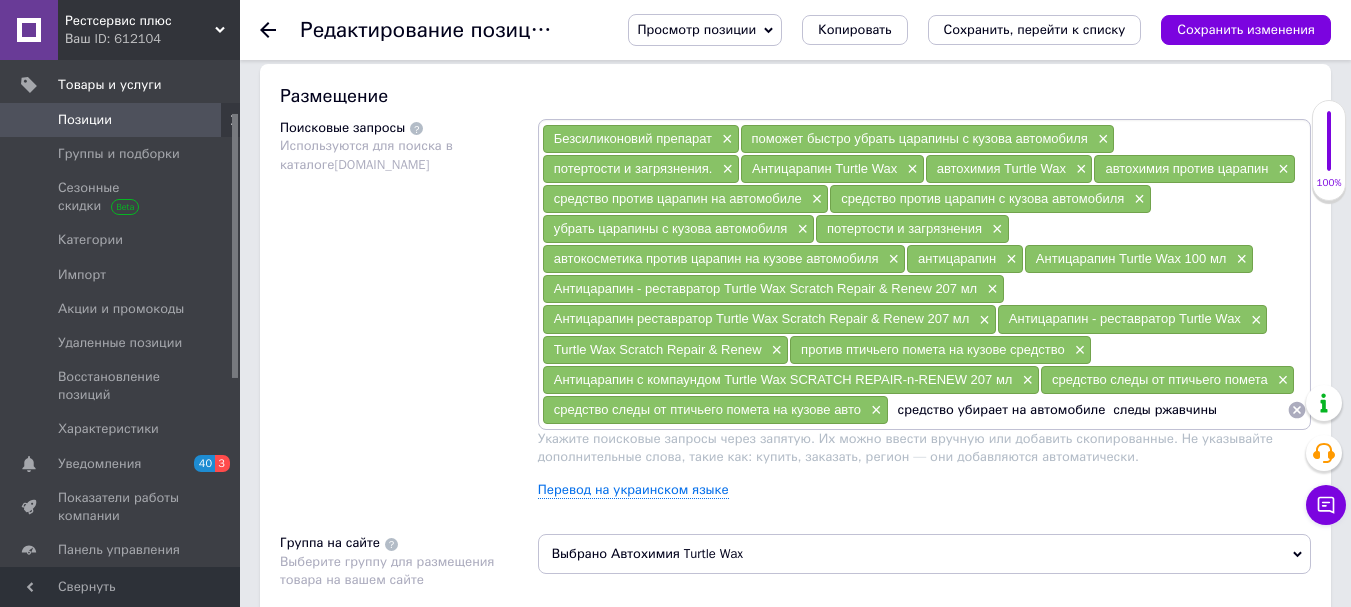 type 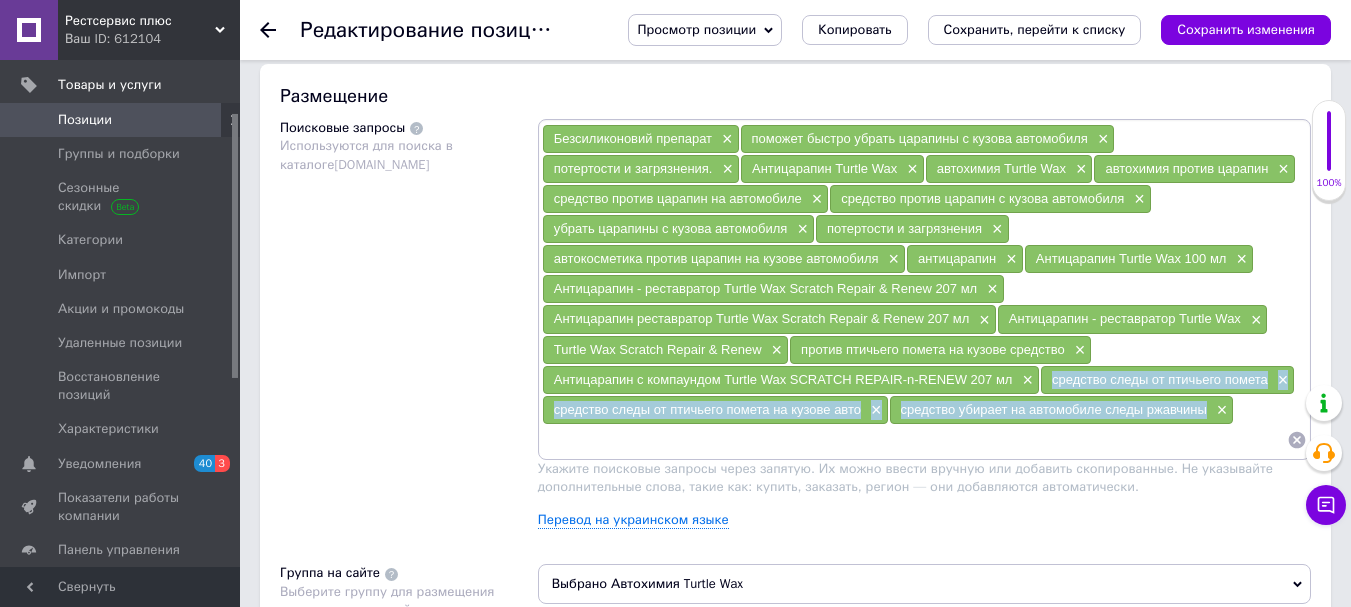 drag, startPoint x: 1050, startPoint y: 374, endPoint x: 1208, endPoint y: 419, distance: 164.2833 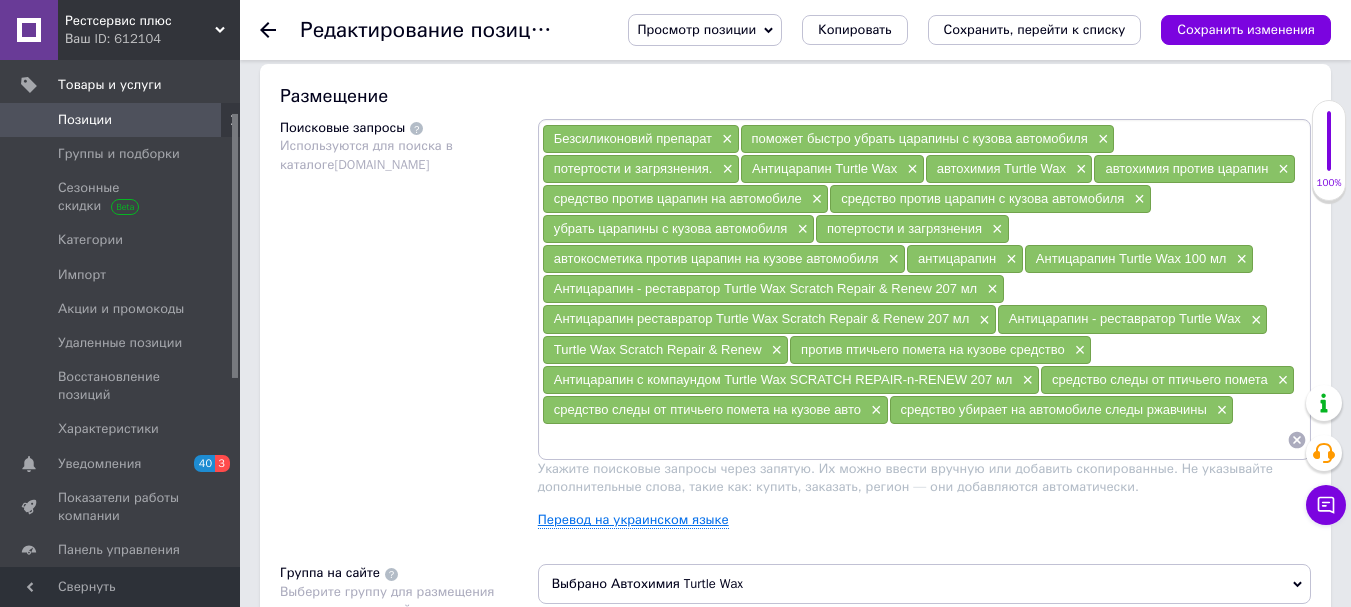 click on "Перевод на украинском языке" at bounding box center (633, 520) 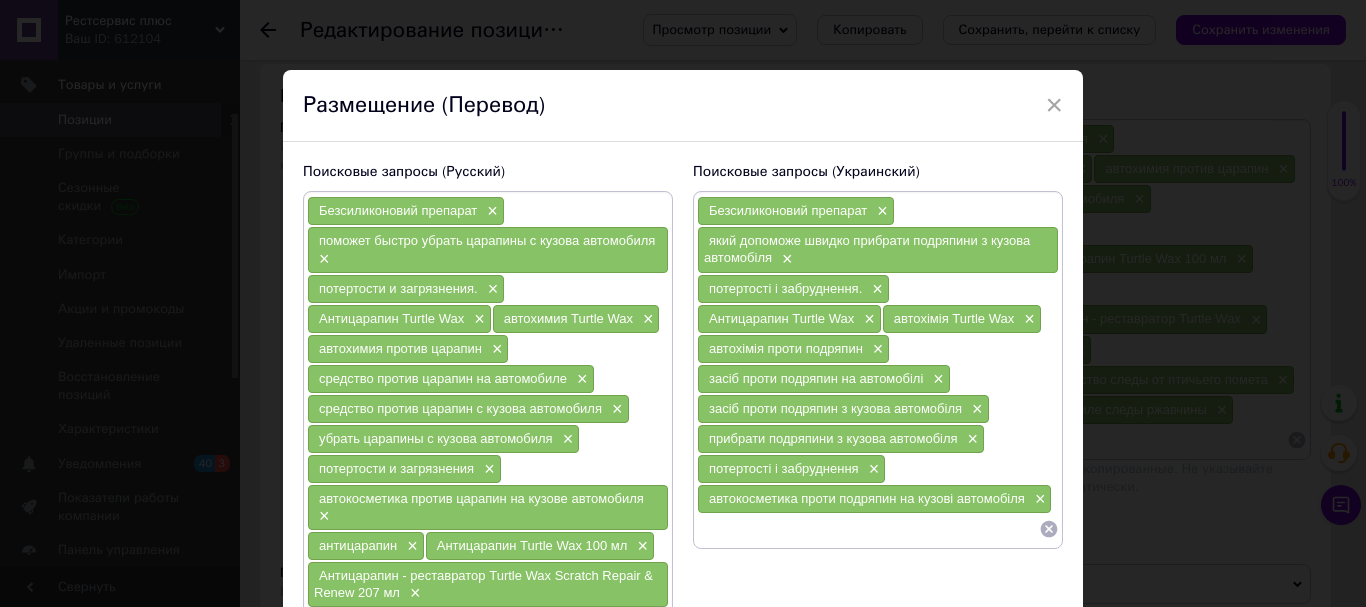 paste on "засіб сліди від пташиного посліду" 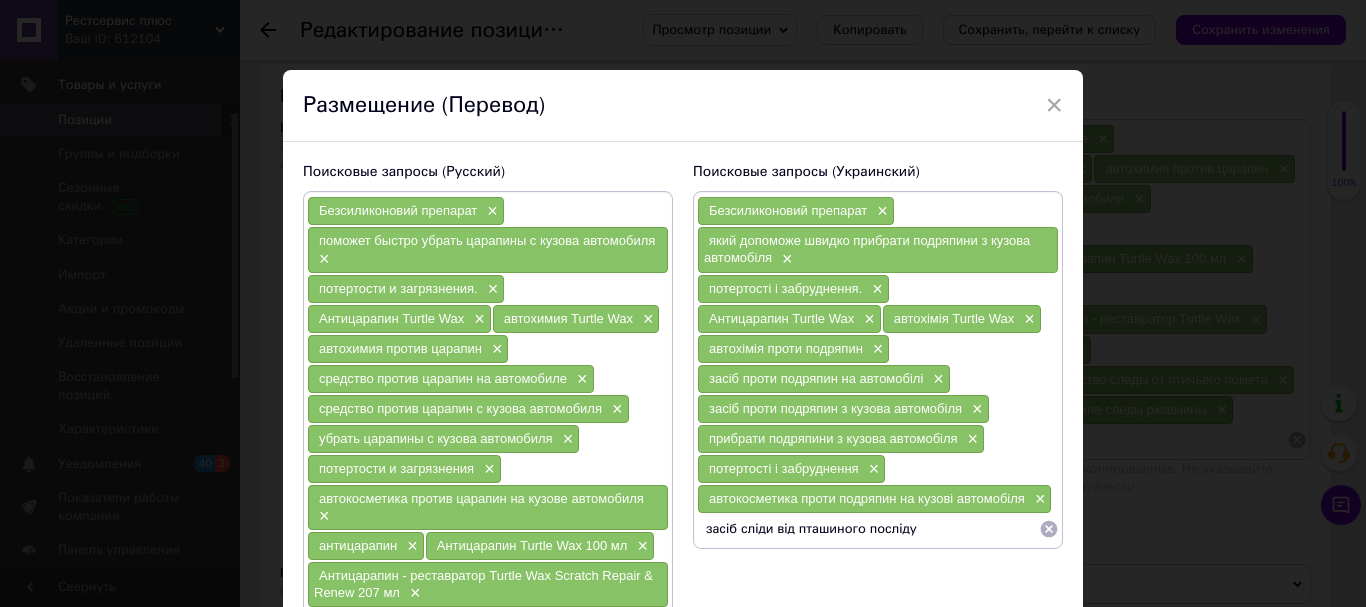 click on "засіб сліди від пташиного посліду" at bounding box center [868, 529] 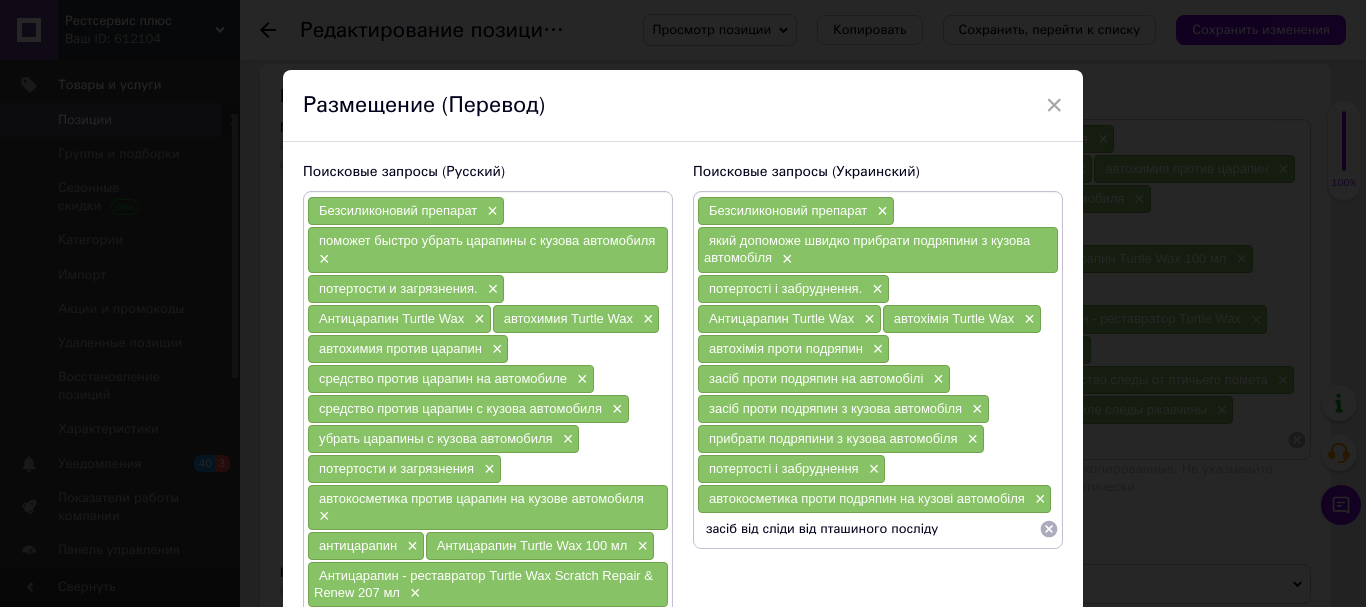 click on "засіб від сліди від пташиного посліду" at bounding box center (868, 529) 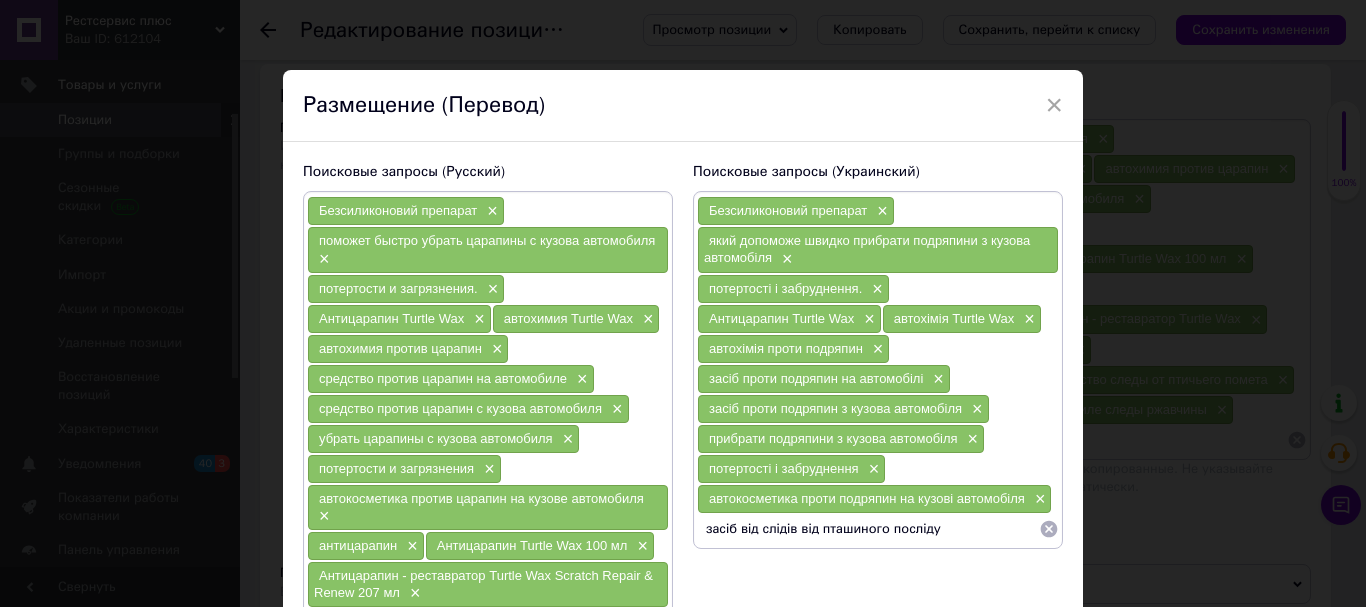 click on "засіб від слідів від пташиного посліду" at bounding box center [868, 529] 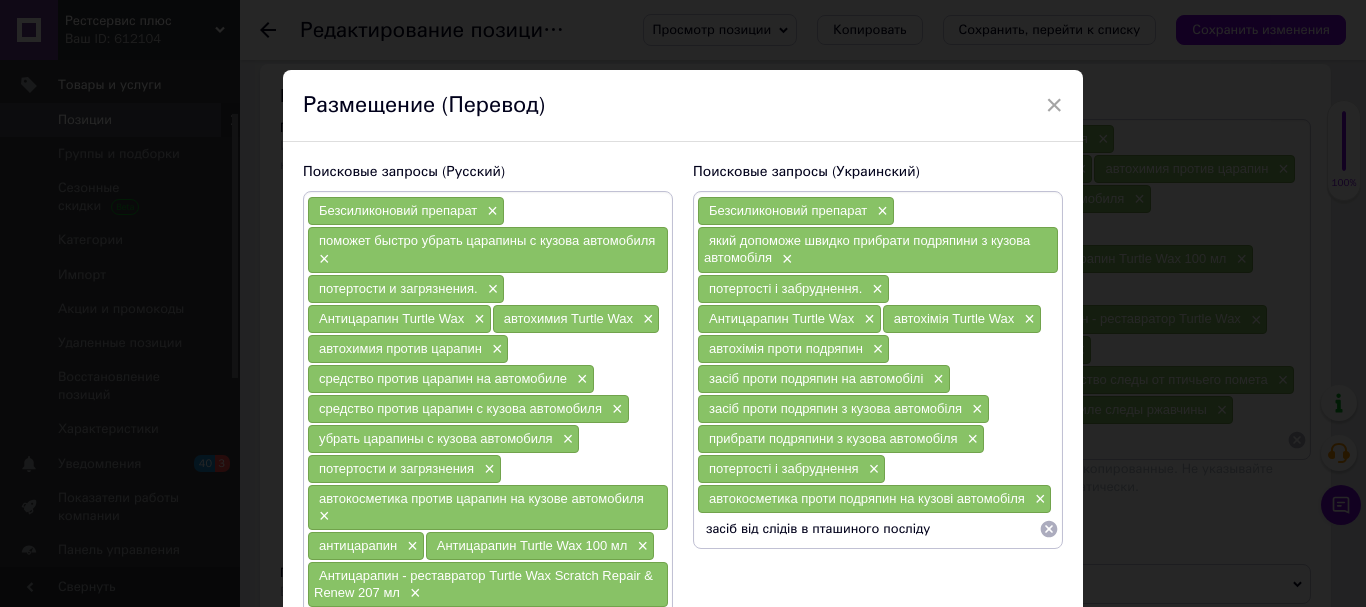 type on "засіб від слідів  пташиного посліду" 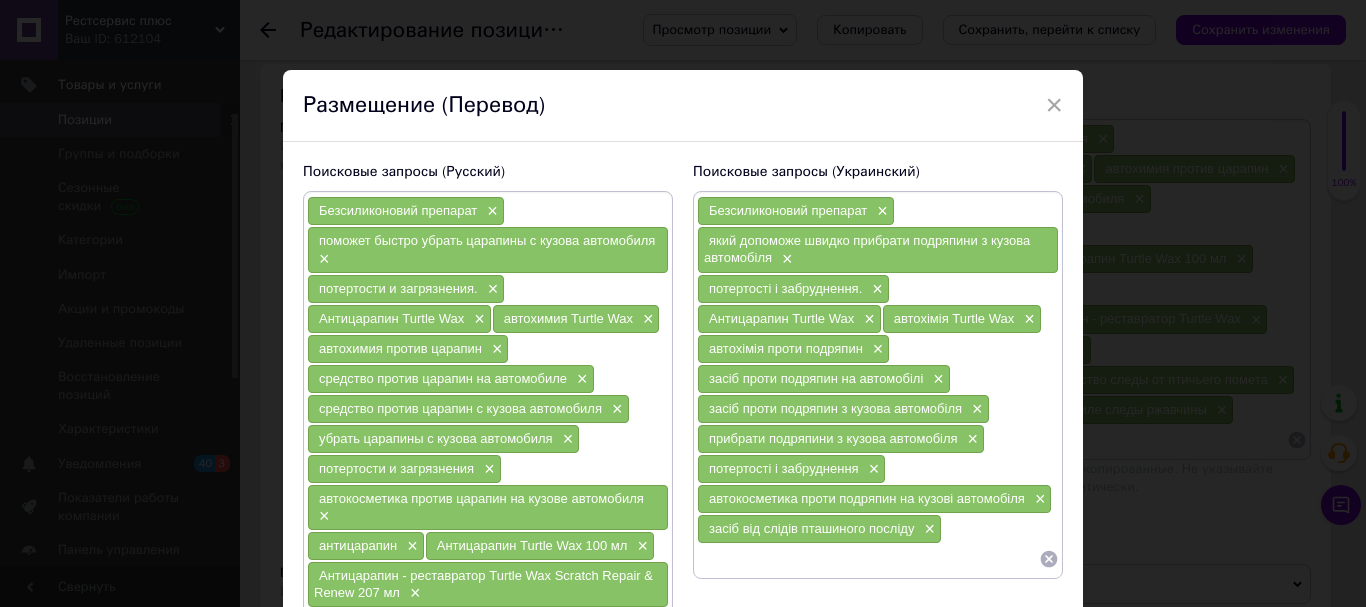 paste on "засіб сліди від пташиного посліду на кузові авто" 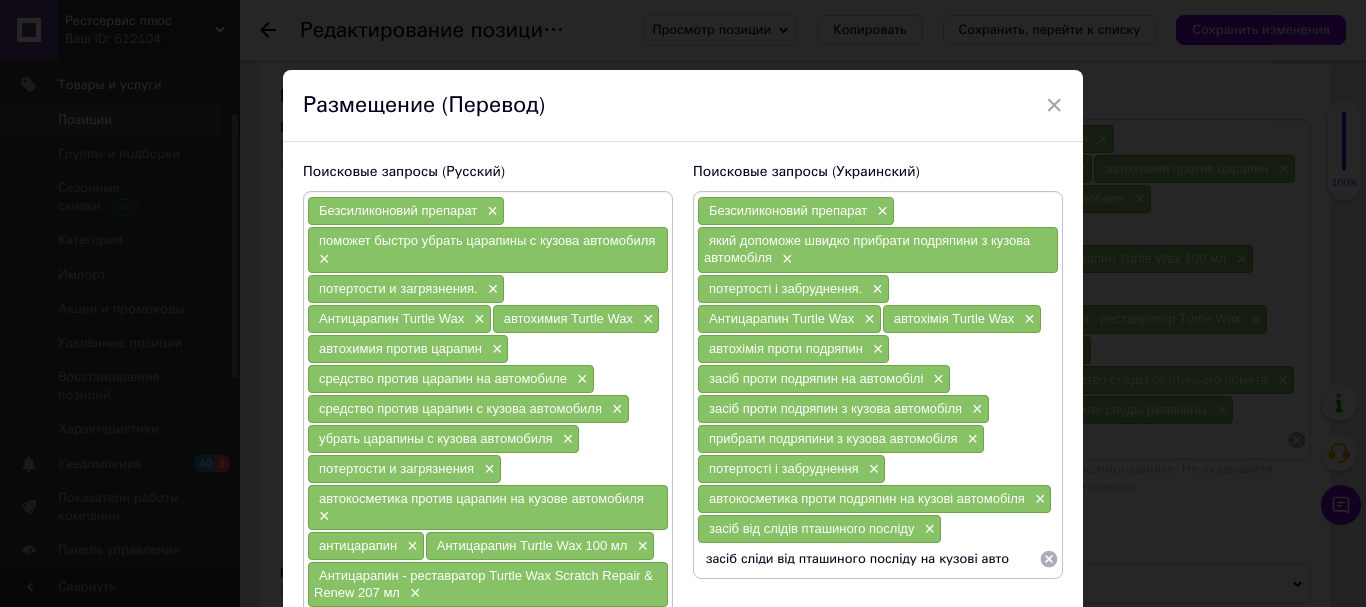 click on "засіб сліди від пташиного посліду на кузові авто" at bounding box center (868, 559) 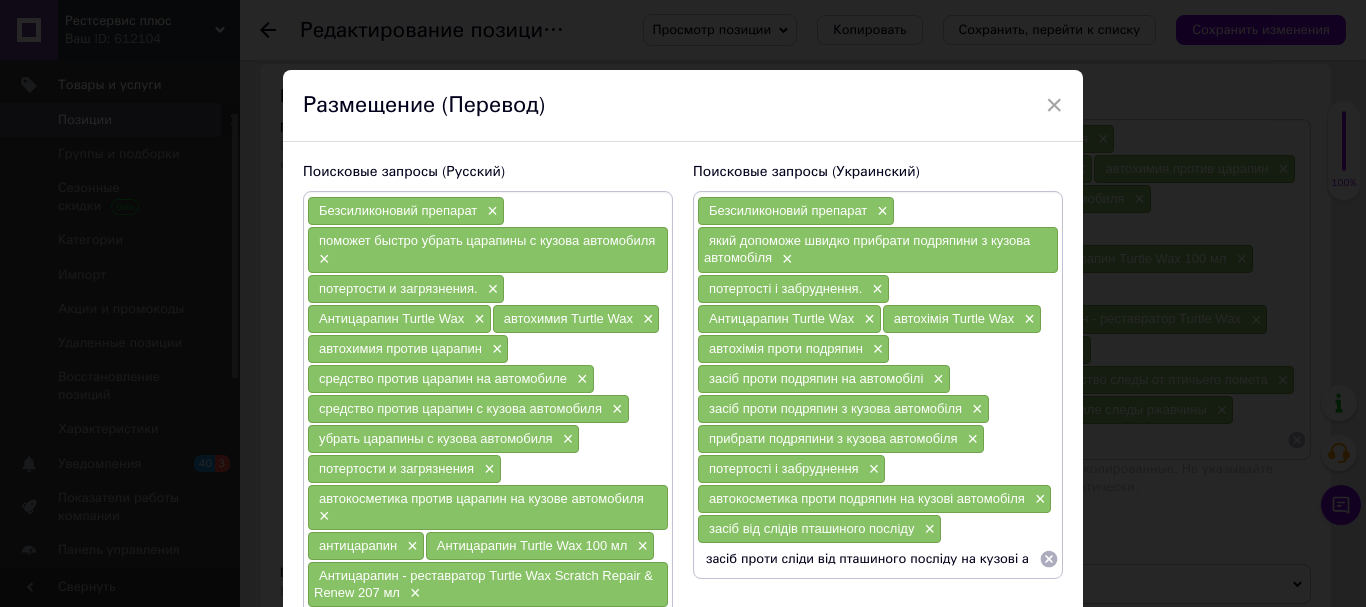 click on "засіб проти сліди від пташиного посліду на кузові авто" at bounding box center [868, 559] 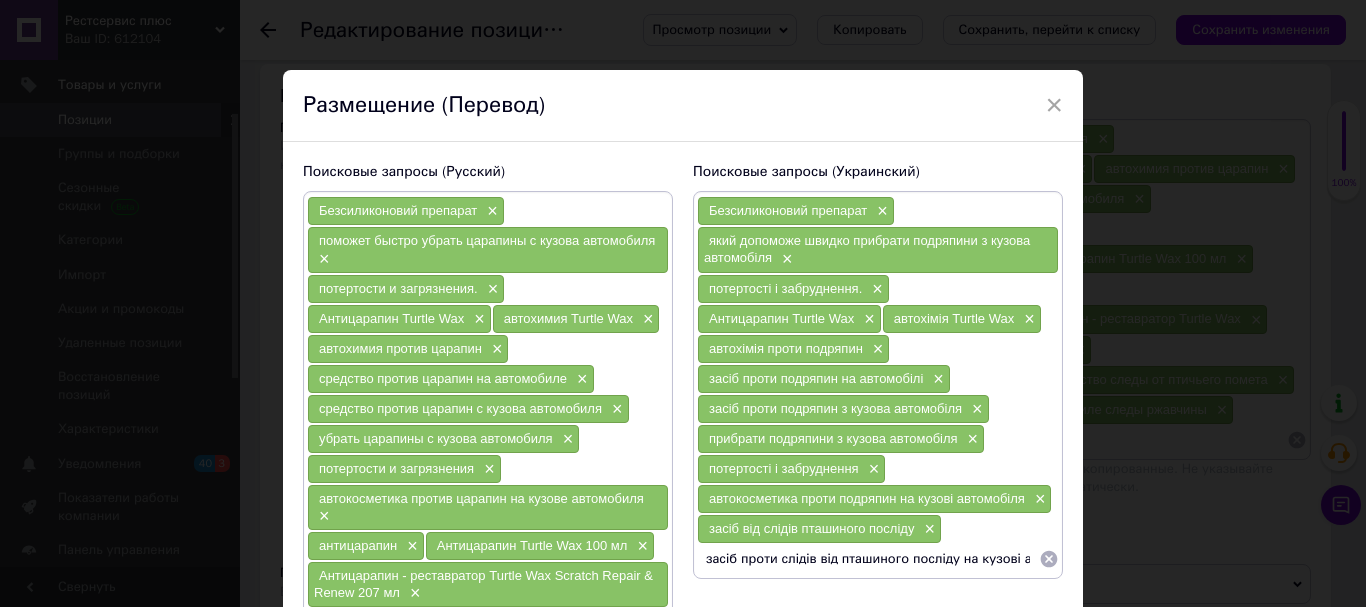 click on "засіб проти слідів від пташиного посліду на кузові авто" at bounding box center [868, 559] 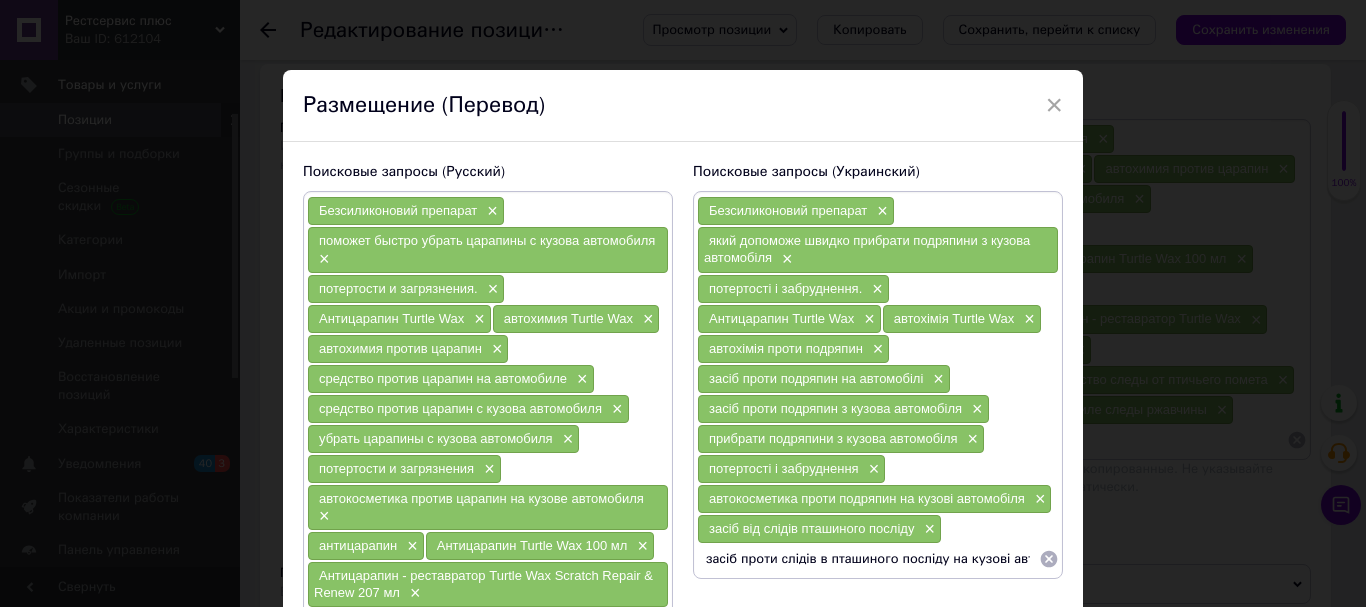 type on "засіб проти слідів  пташиного посліду на кузові авто" 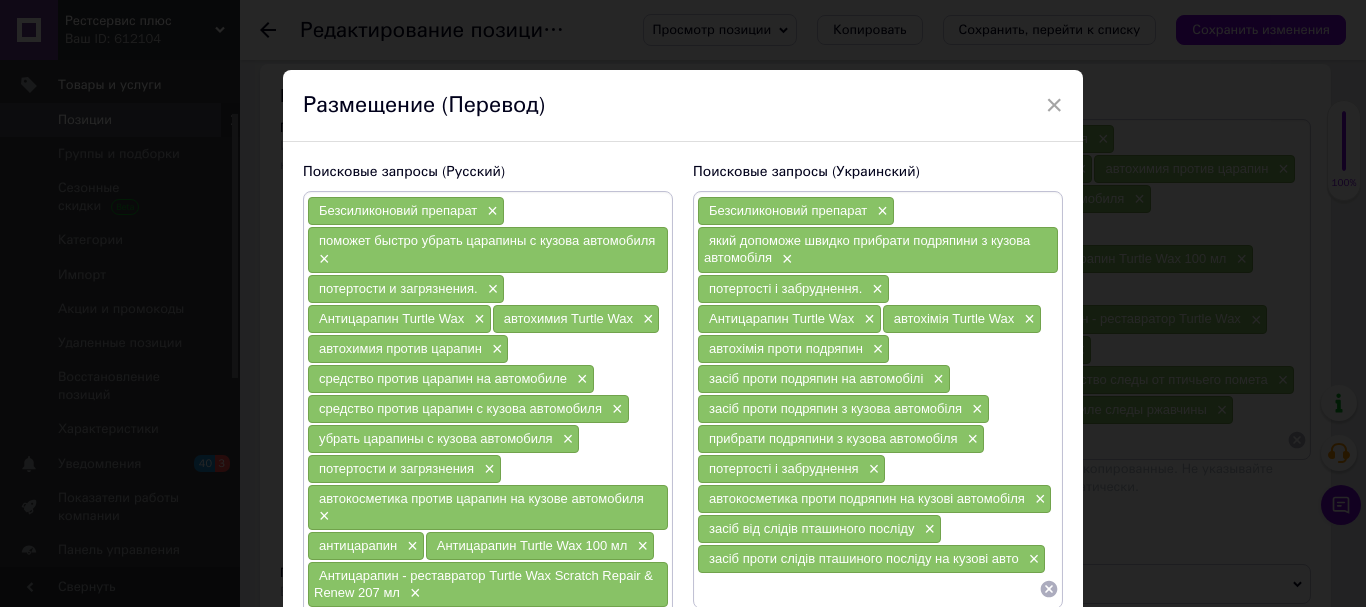 paste on "засіб прибирає на автомобілі сліди іржі" 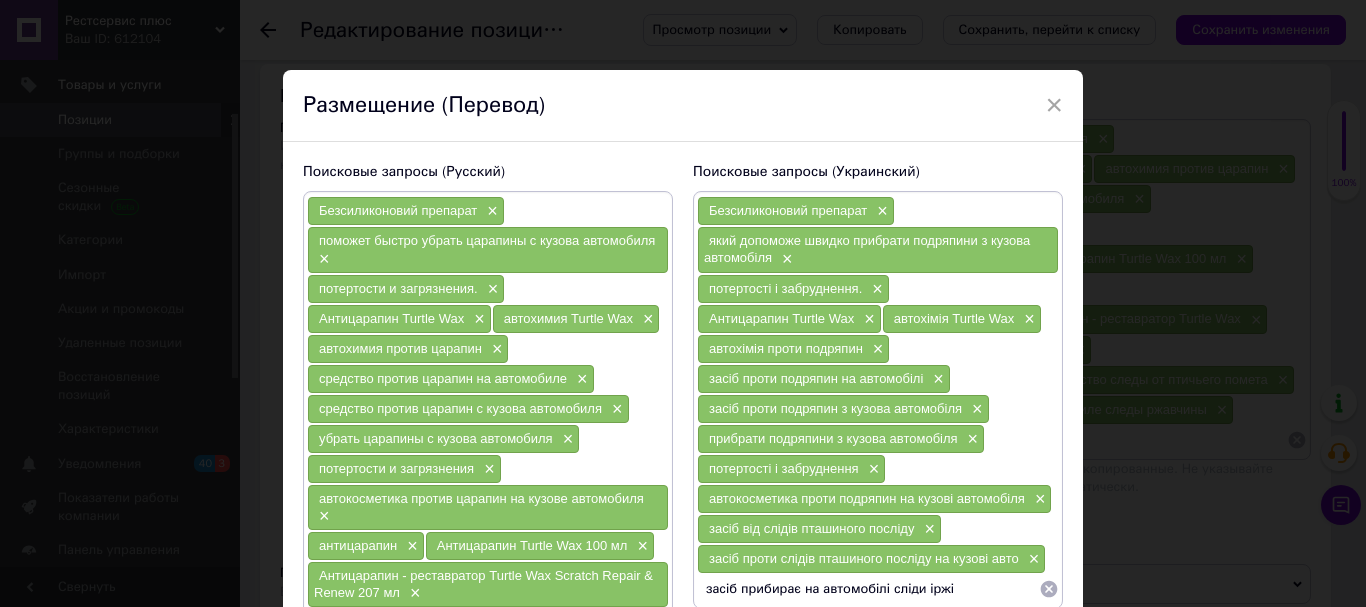 type 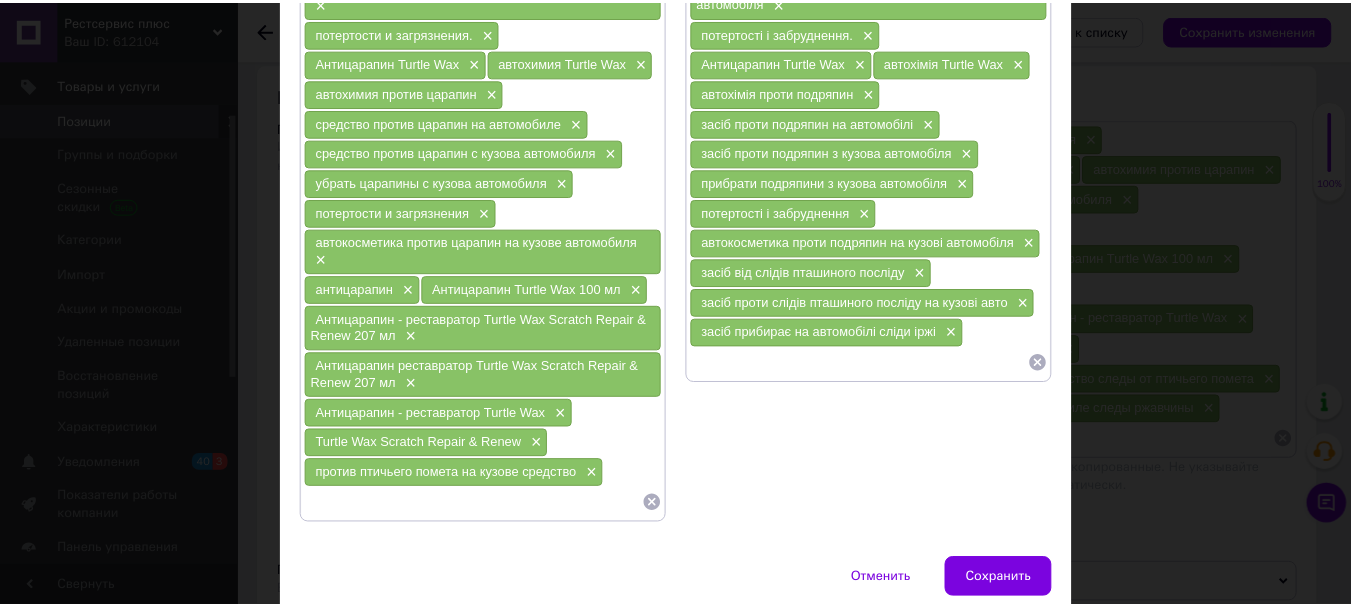 scroll, scrollTop: 339, scrollLeft: 0, axis: vertical 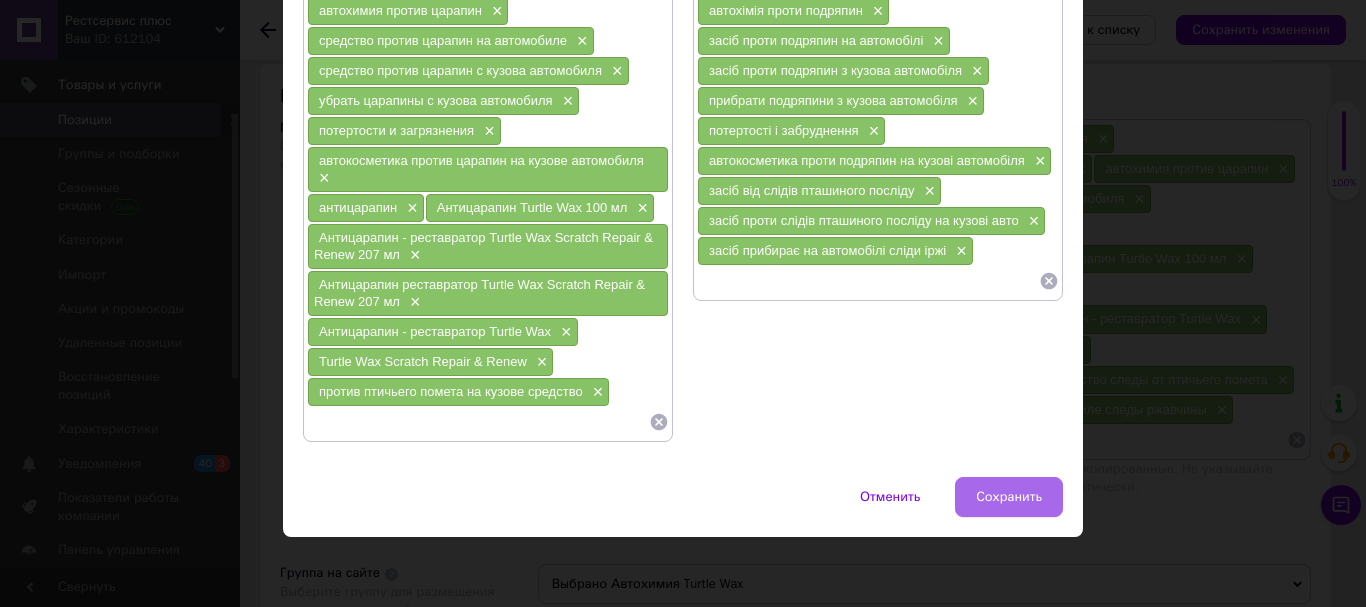 click on "Сохранить" at bounding box center (1009, 497) 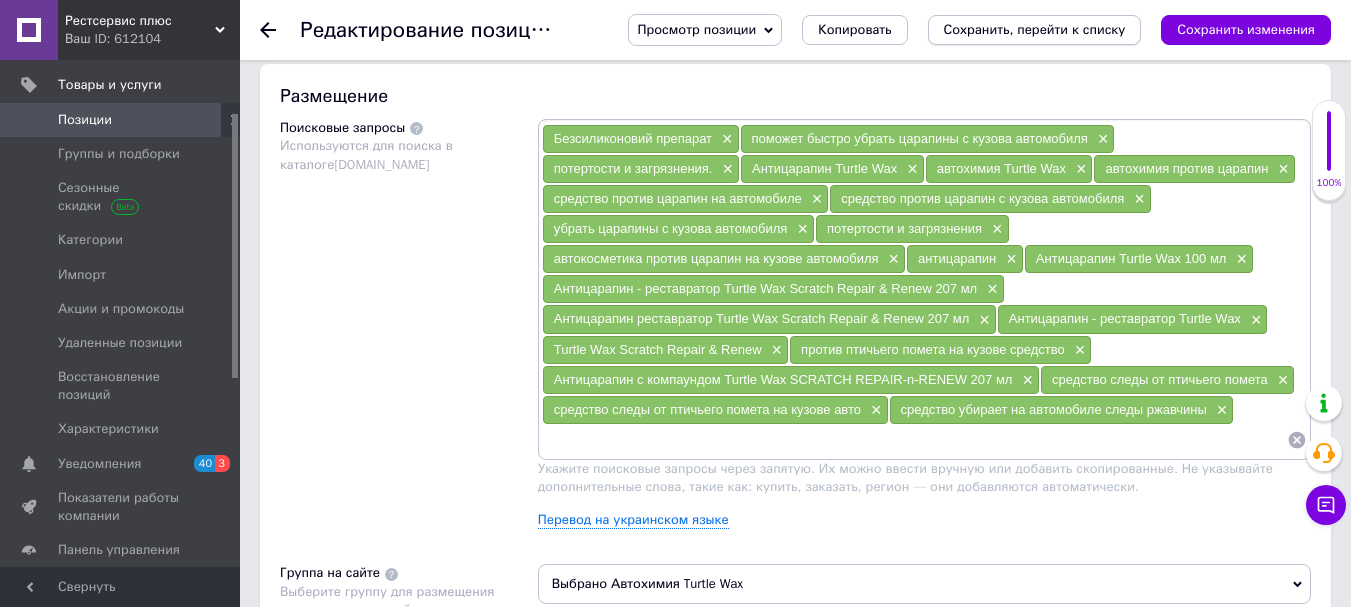 click on "Сохранить, перейти к списку" at bounding box center (1035, 29) 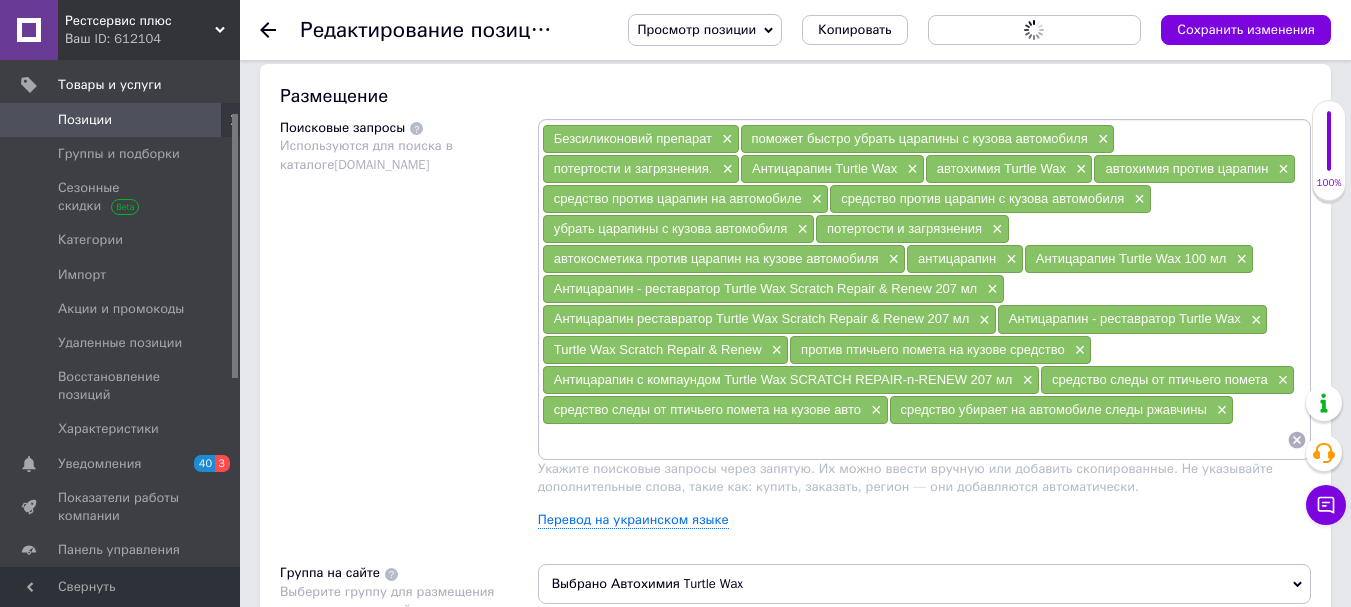 scroll, scrollTop: 0, scrollLeft: 0, axis: both 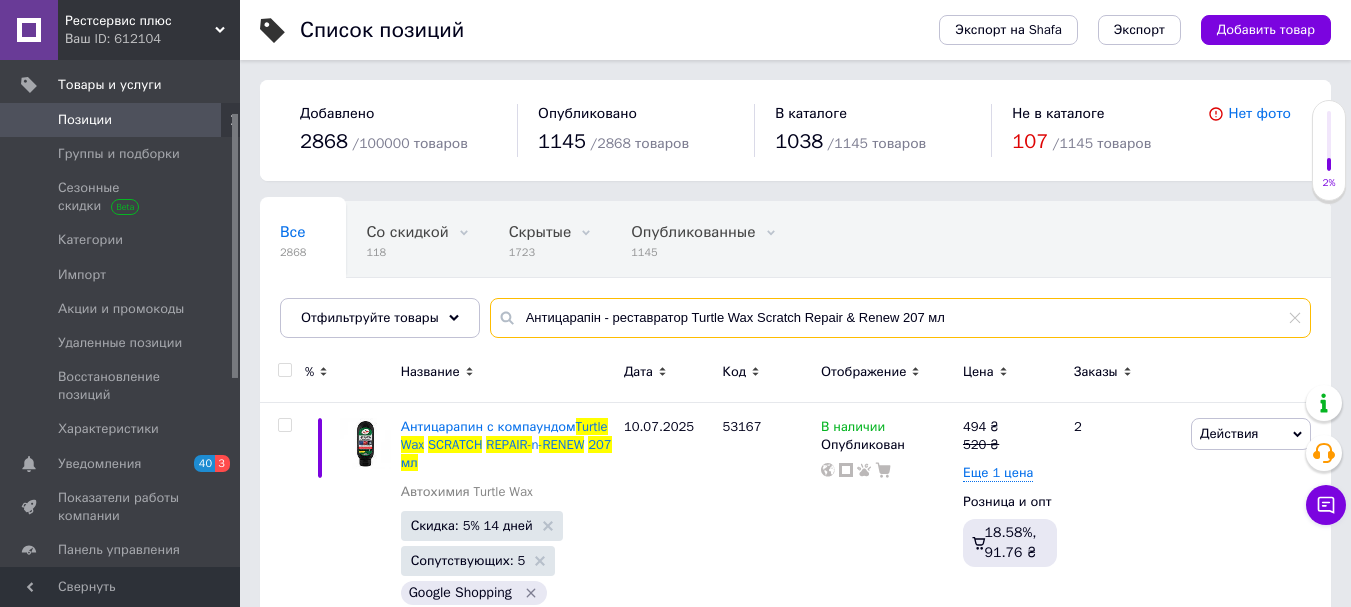 drag, startPoint x: 725, startPoint y: 307, endPoint x: 502, endPoint y: 324, distance: 223.64705 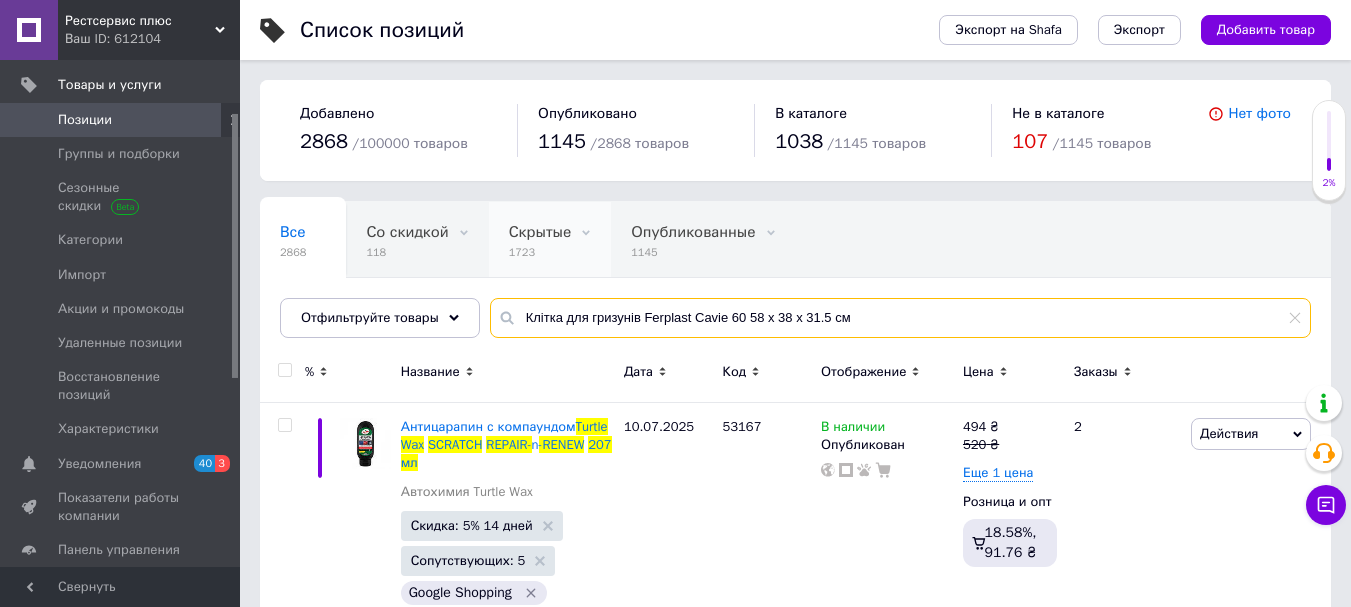 type on "Клітка для гризунів Ferplast Cavie 60 58 x 38 x 31.5 см" 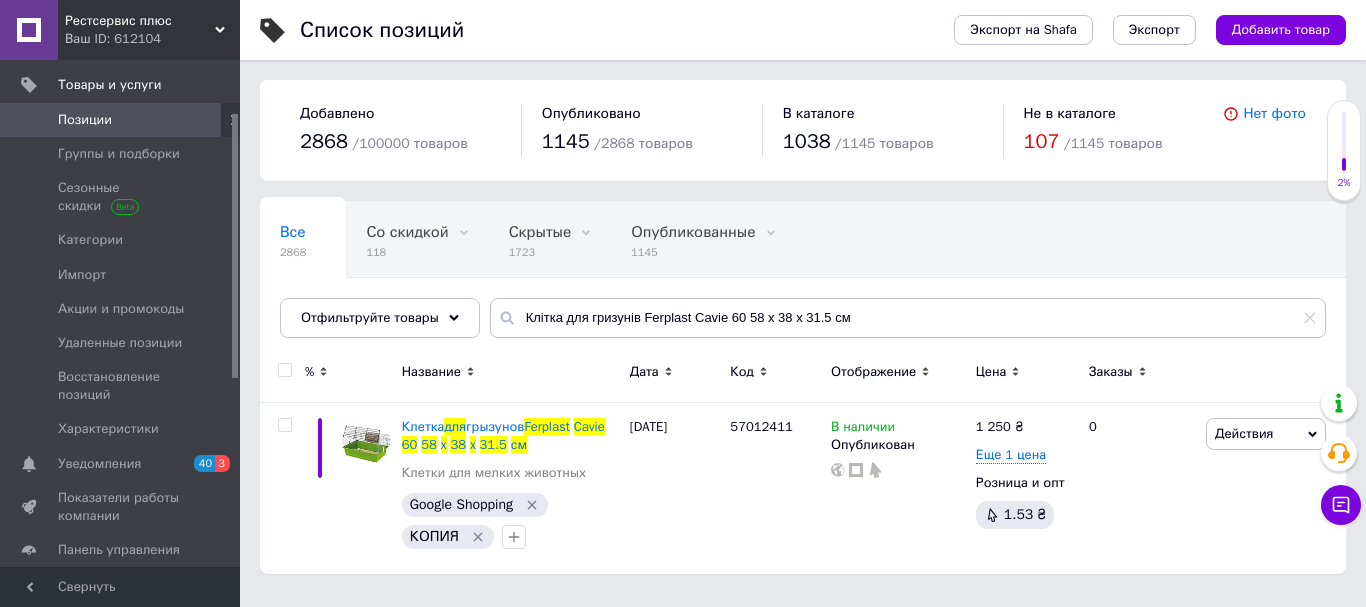 click on "Позиции" at bounding box center [121, 120] 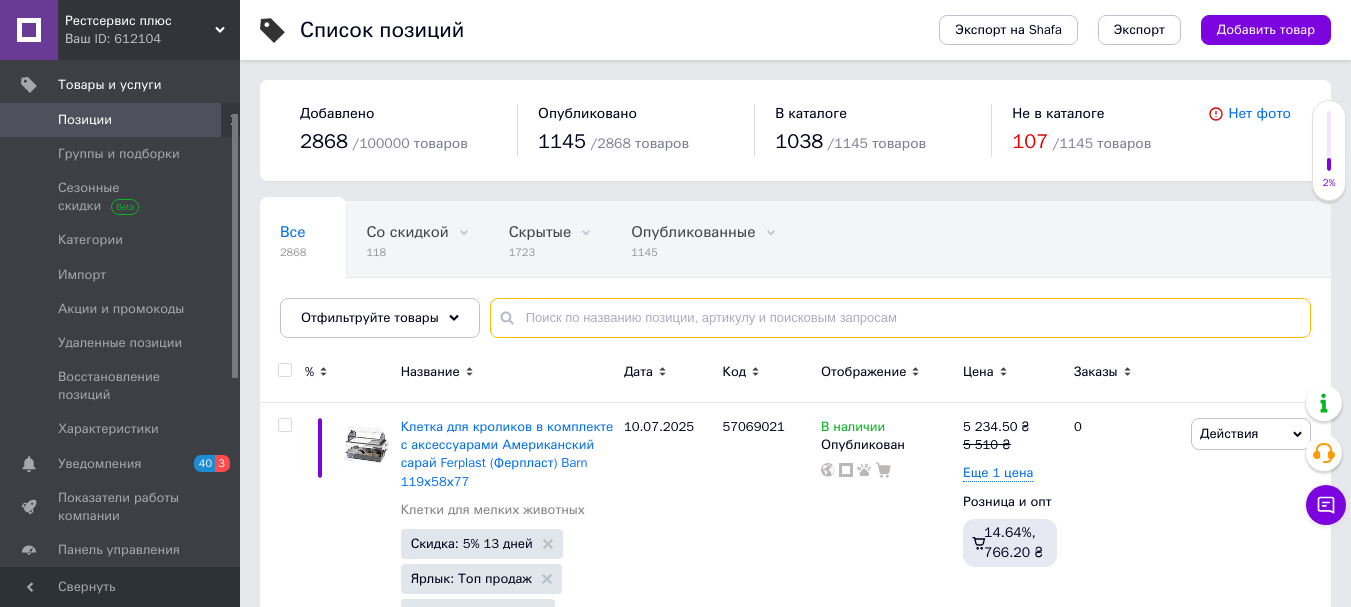 paste on "Дерев'яний будиночок для курей 6 курей HEN HOUSE 30 162 x 100 x h 110 cm" 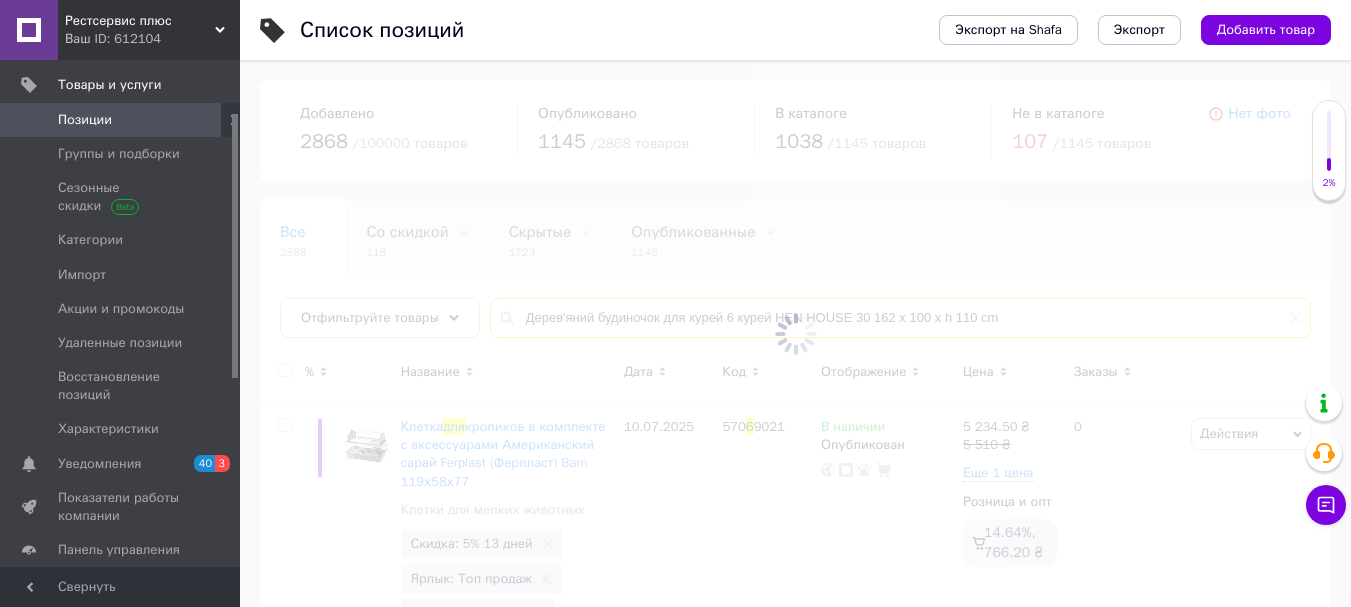 type on "Дерев'яний будиночок для курей 6 курей HEN HOUSE 30 162 x 100 x h 110 cm" 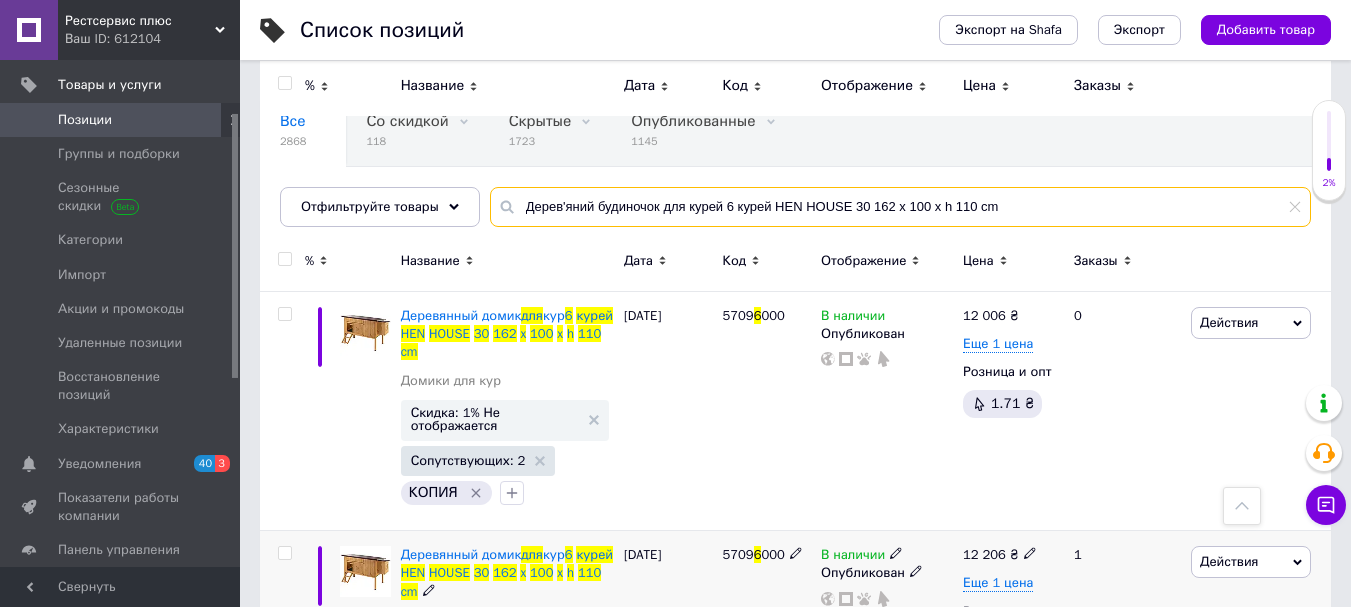 scroll, scrollTop: 100, scrollLeft: 0, axis: vertical 